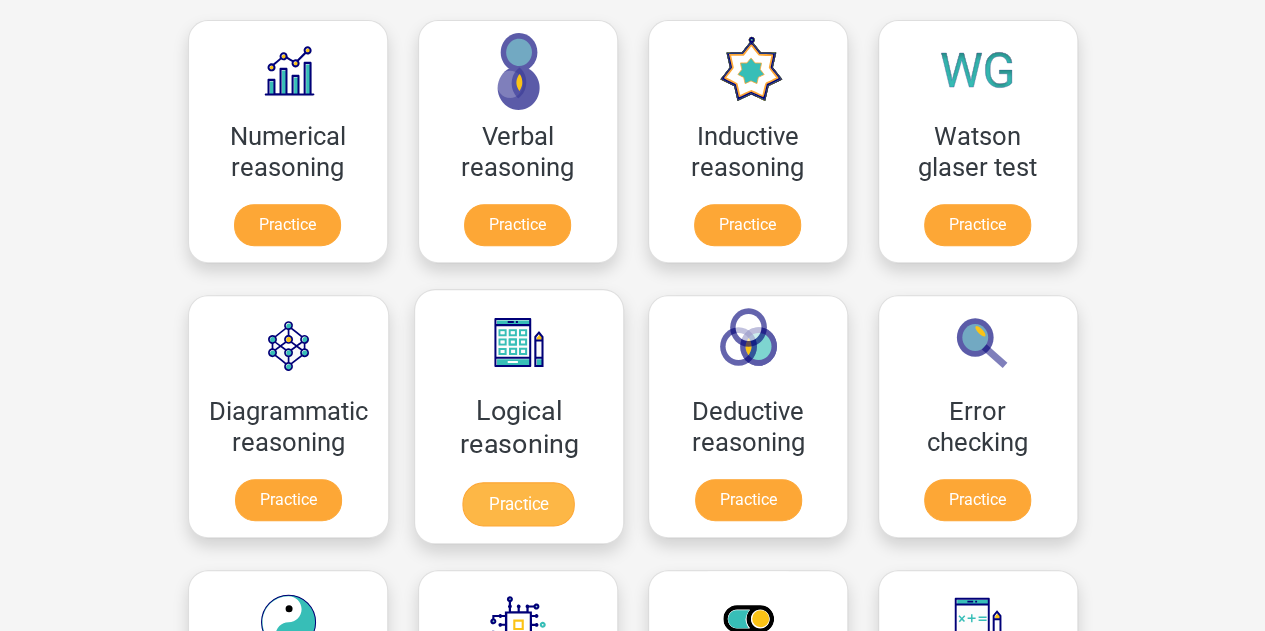 scroll, scrollTop: 300, scrollLeft: 0, axis: vertical 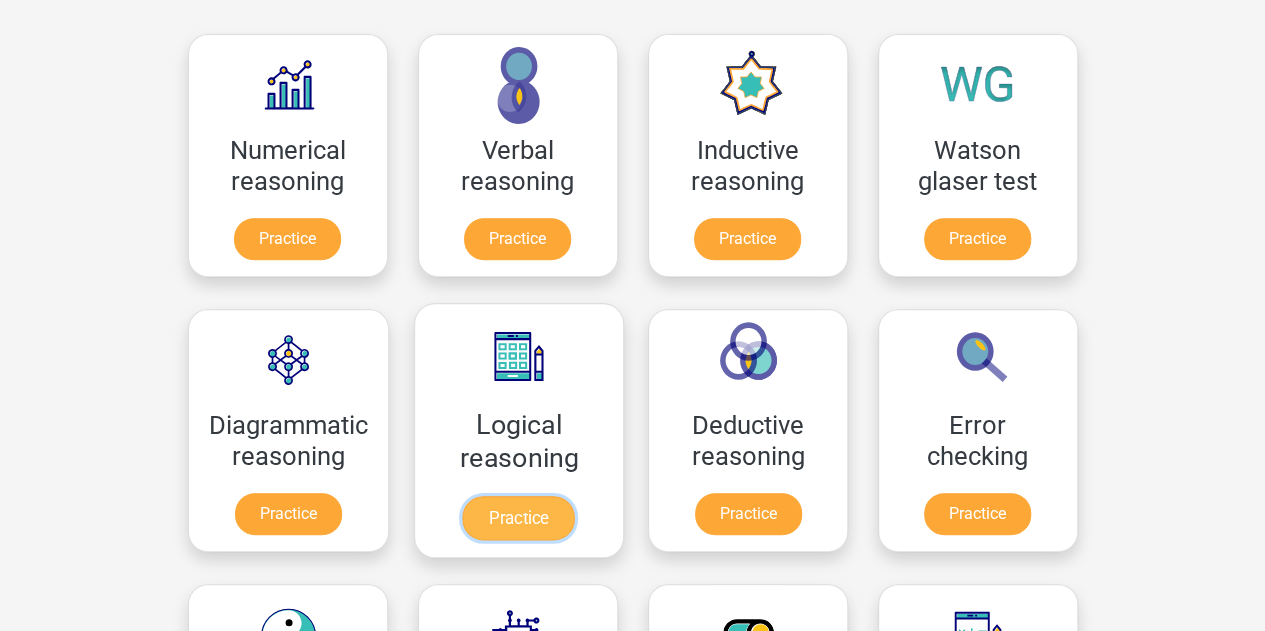 click on "Practice" at bounding box center [518, 518] 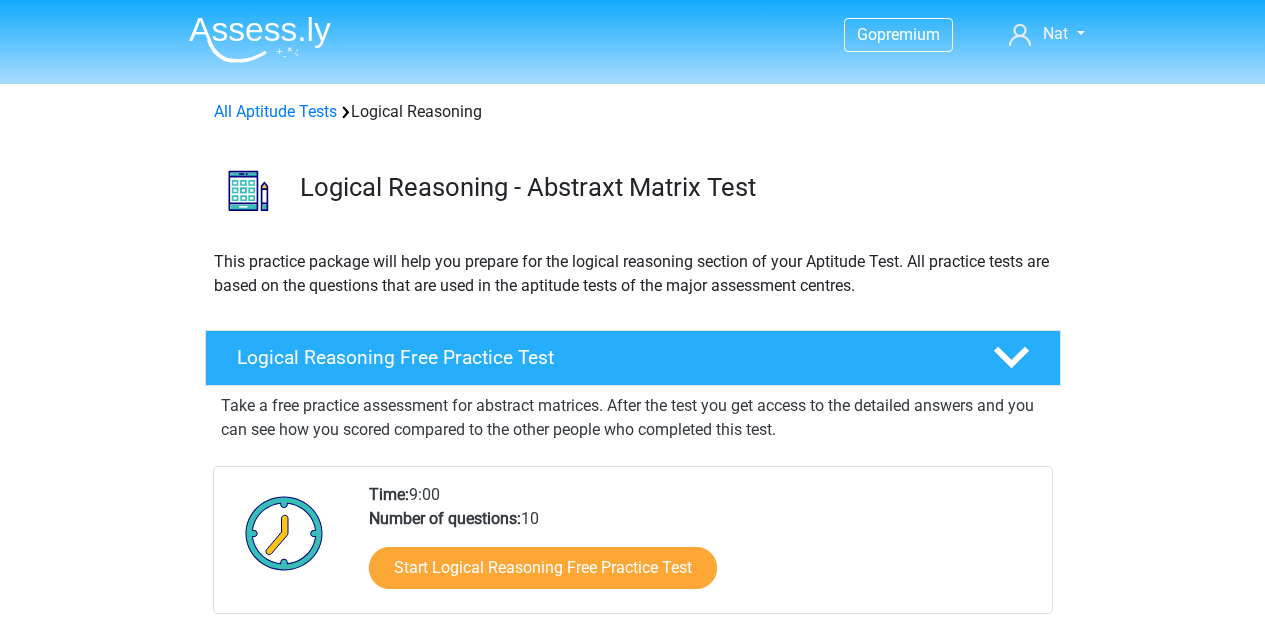 scroll, scrollTop: 0, scrollLeft: 0, axis: both 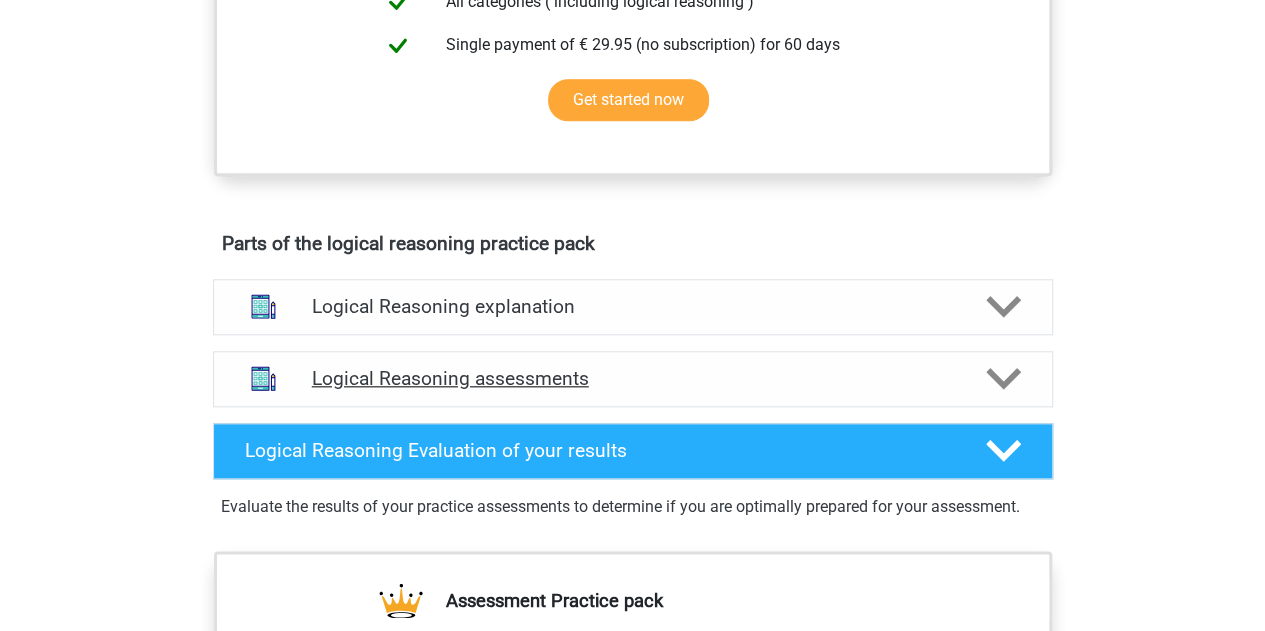 click on "Logical Reasoning assessments" at bounding box center [633, 378] 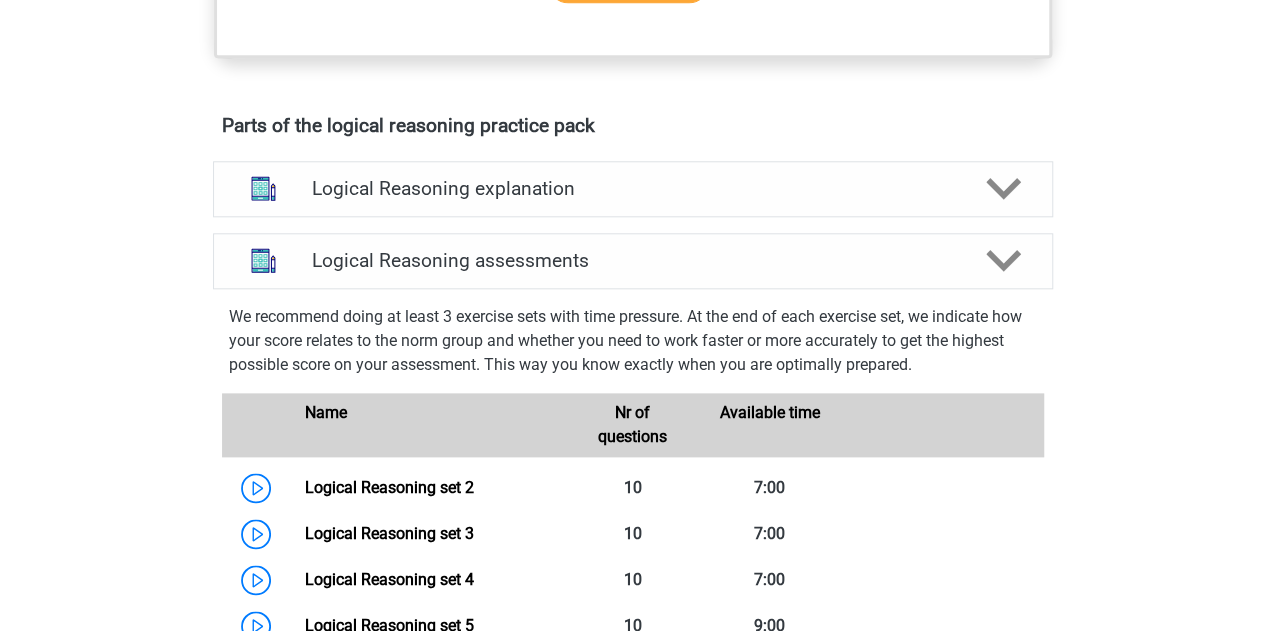 scroll, scrollTop: 1100, scrollLeft: 0, axis: vertical 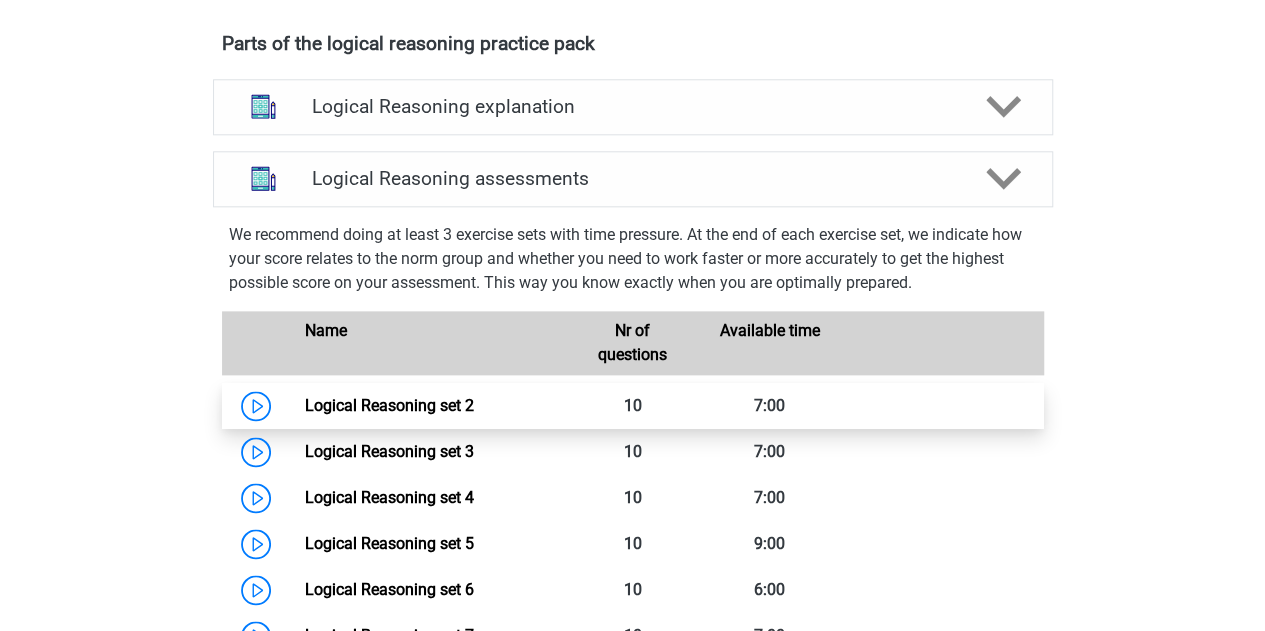 click on "Logical Reasoning
set 2" at bounding box center [389, 405] 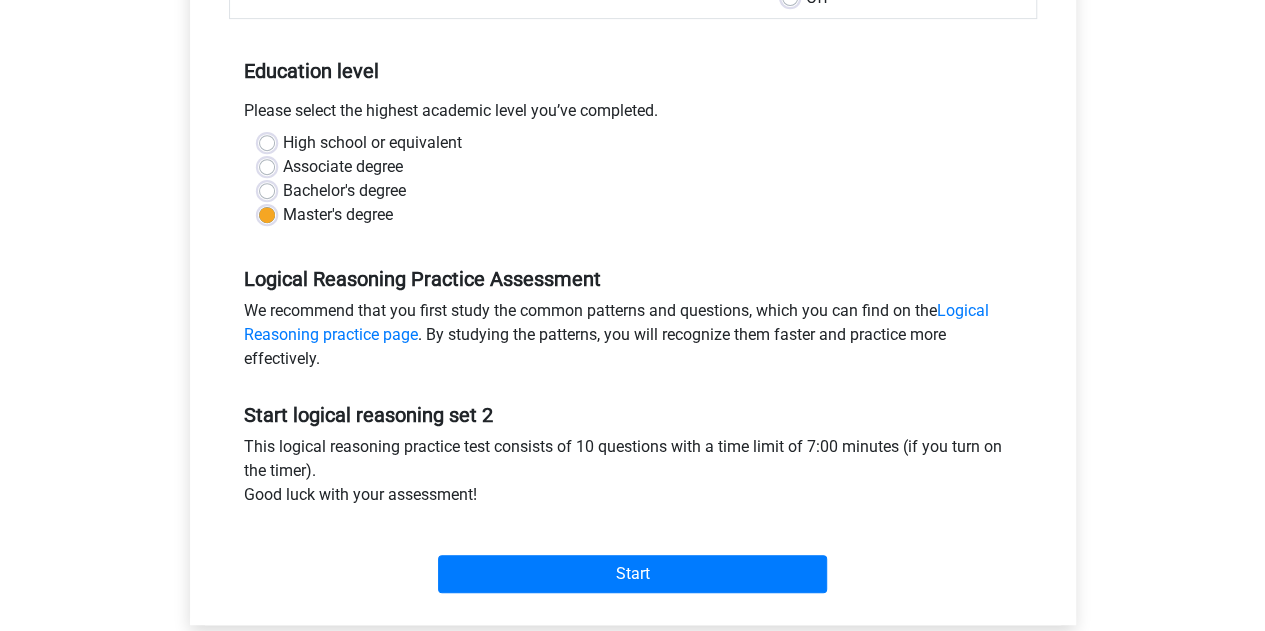 scroll, scrollTop: 400, scrollLeft: 0, axis: vertical 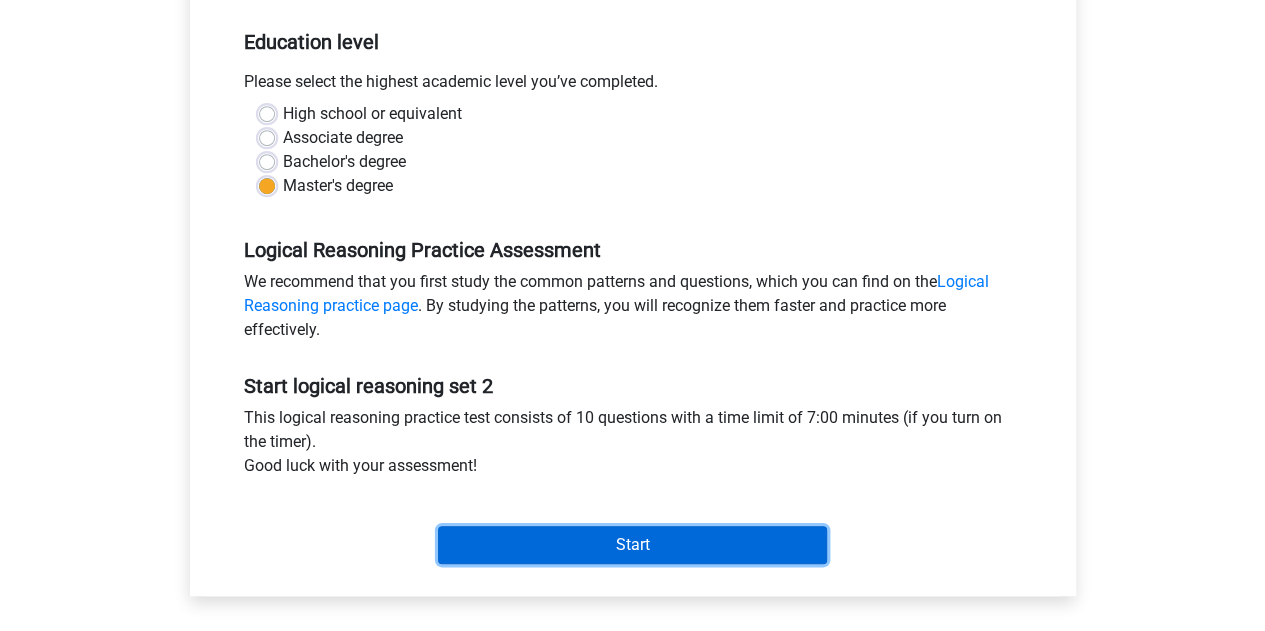 click on "Start" at bounding box center (632, 545) 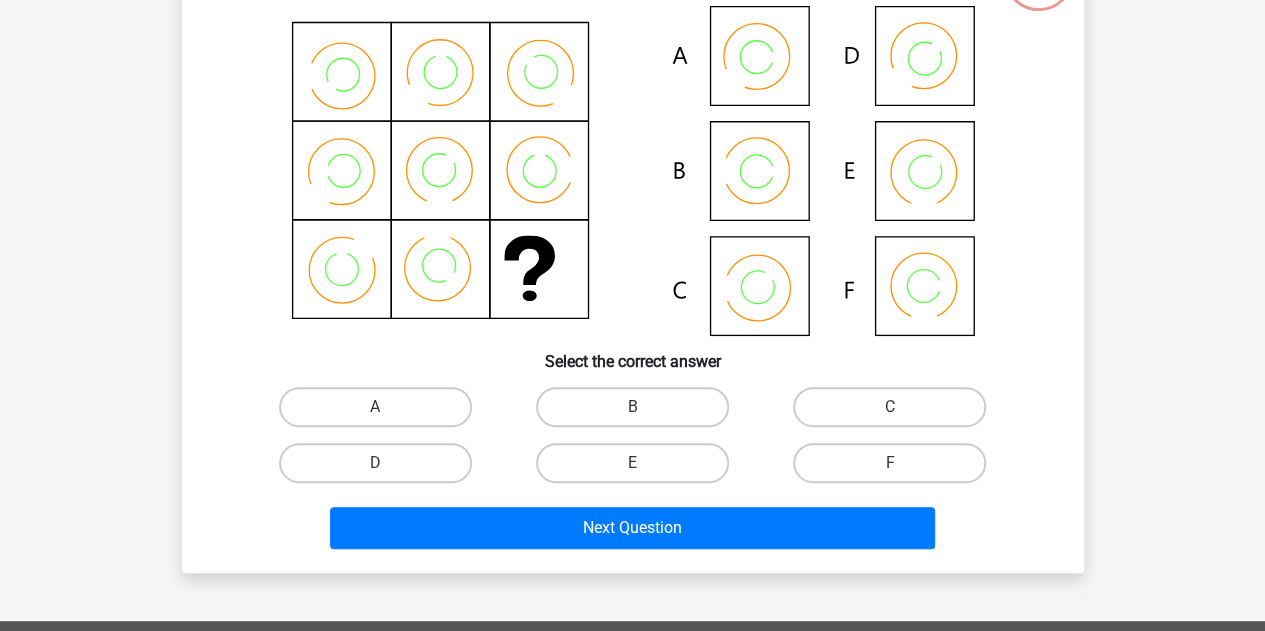 scroll, scrollTop: 0, scrollLeft: 0, axis: both 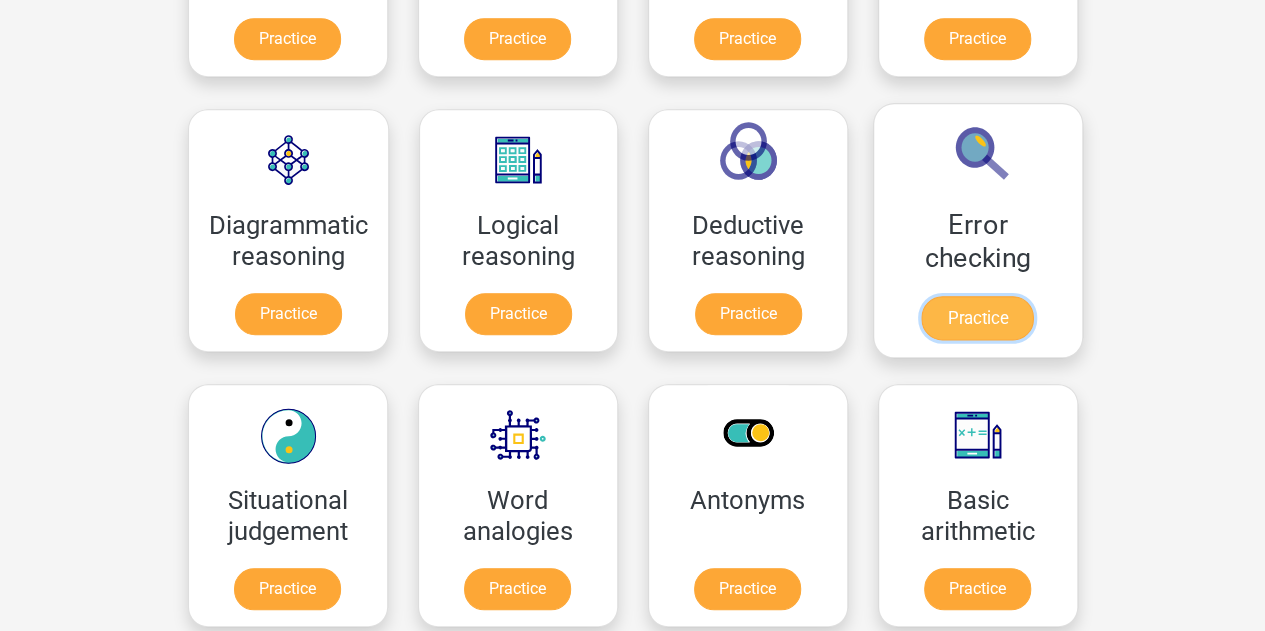 click on "Practice" at bounding box center (977, 318) 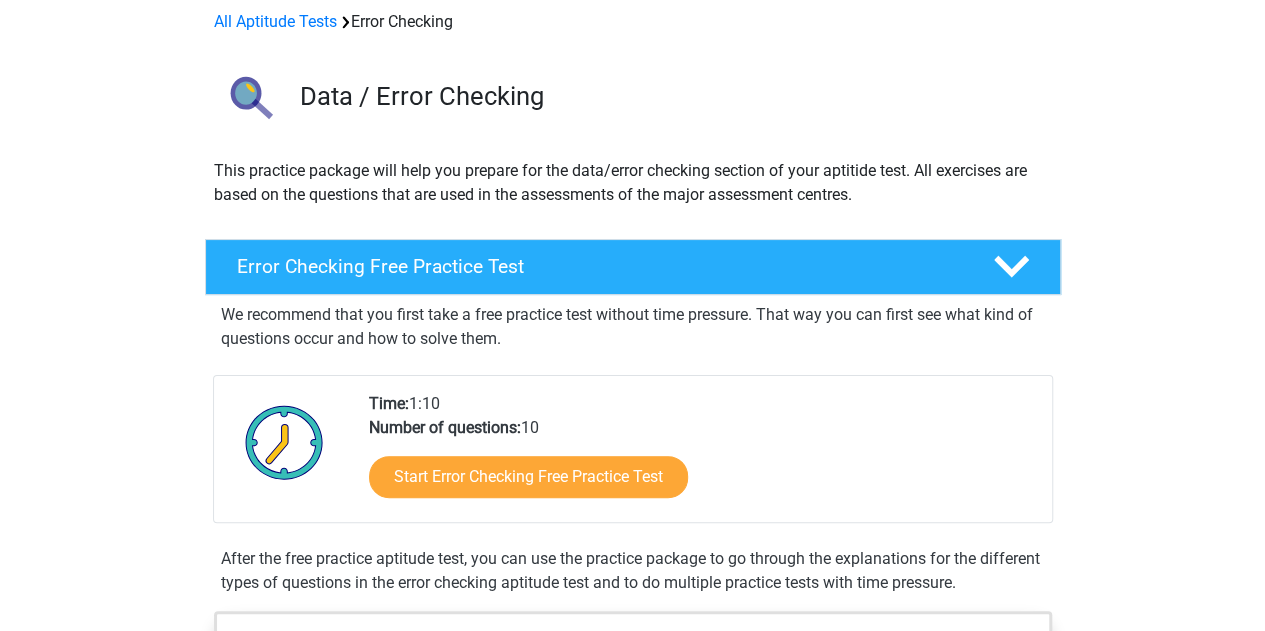 scroll, scrollTop: 200, scrollLeft: 0, axis: vertical 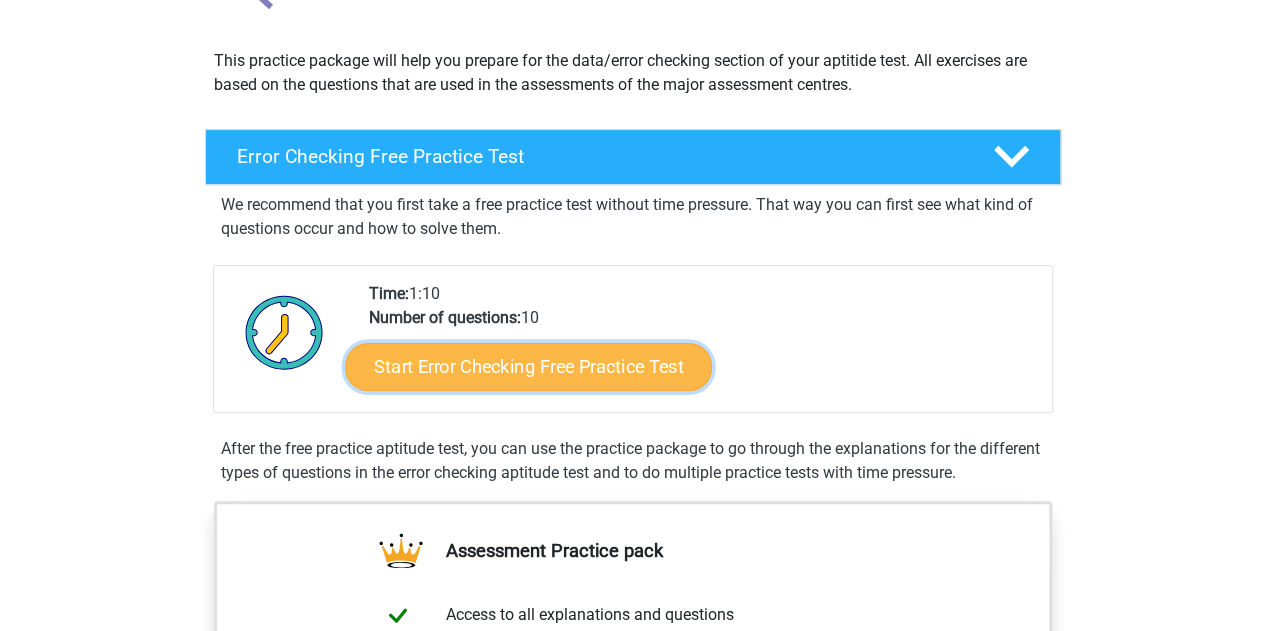 click on "Start Error Checking
Free Practice Test" at bounding box center [528, 367] 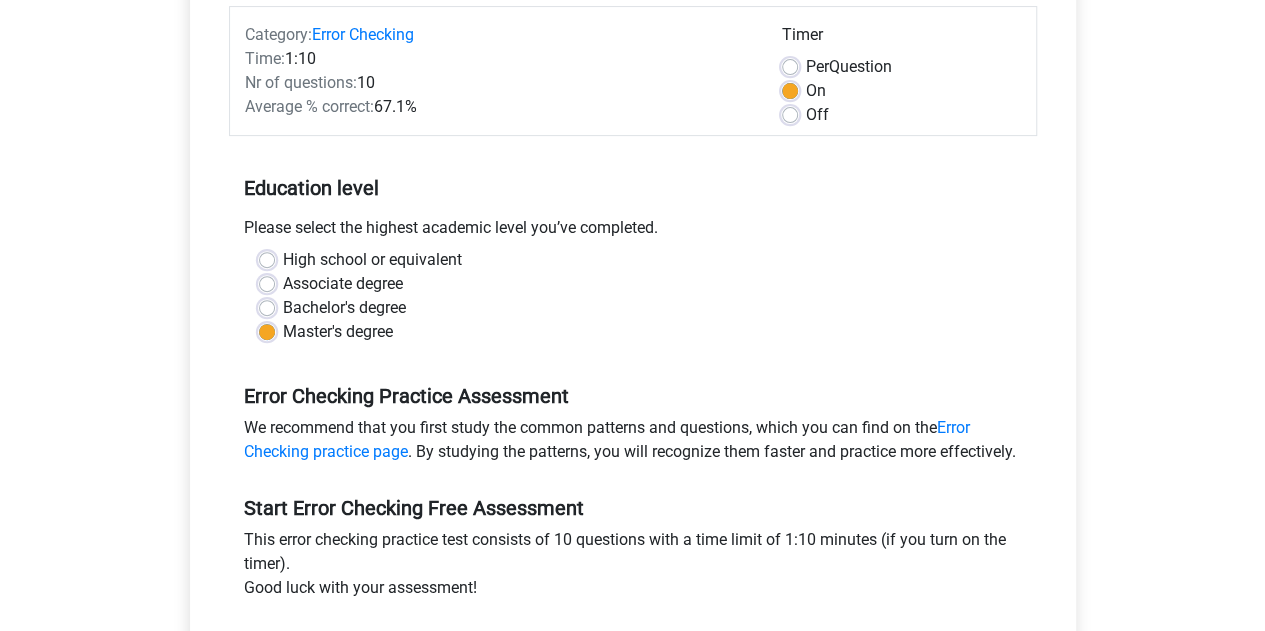 scroll, scrollTop: 400, scrollLeft: 0, axis: vertical 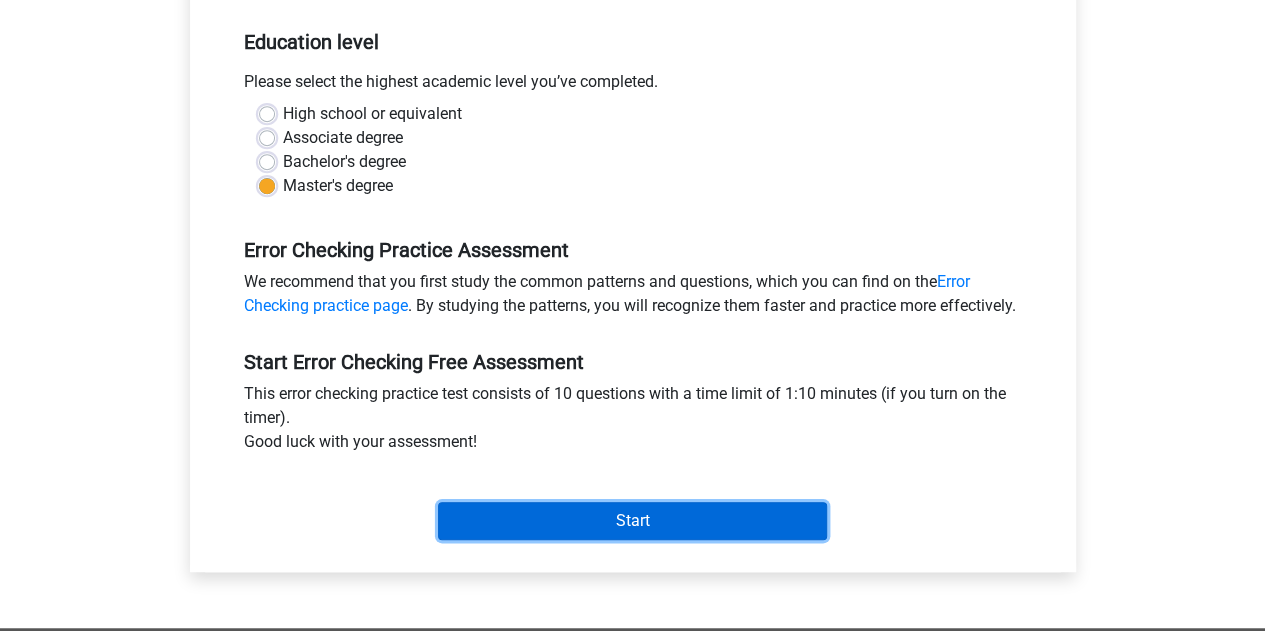 click on "Start" at bounding box center [632, 521] 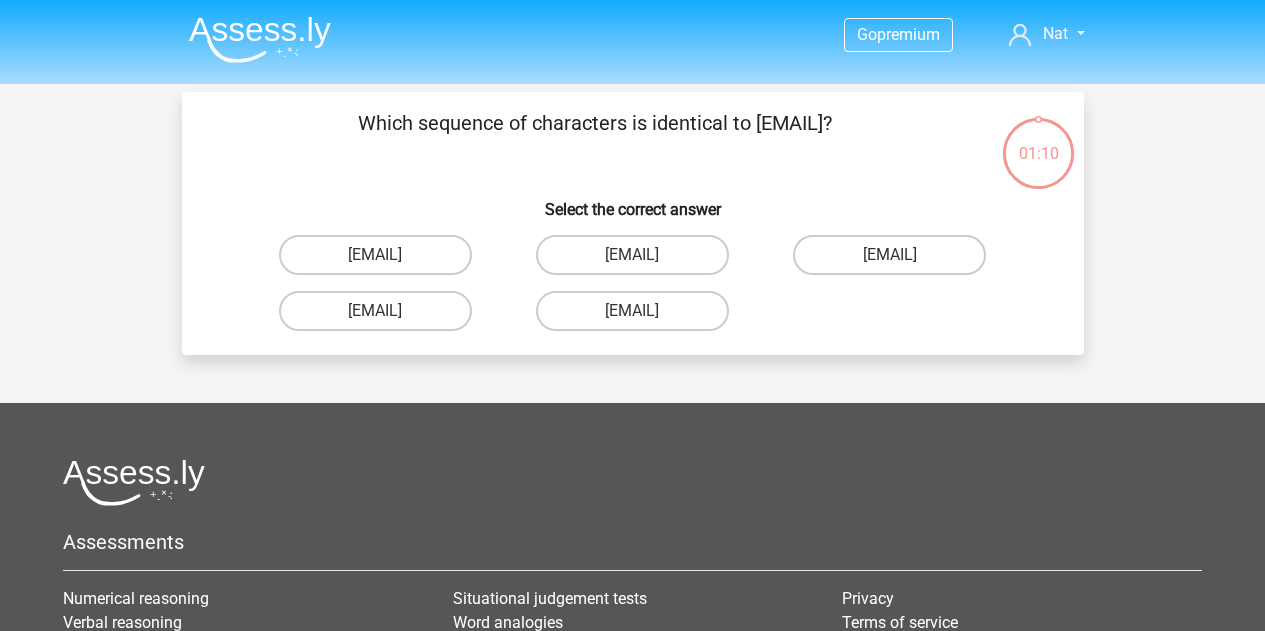 scroll, scrollTop: 0, scrollLeft: 0, axis: both 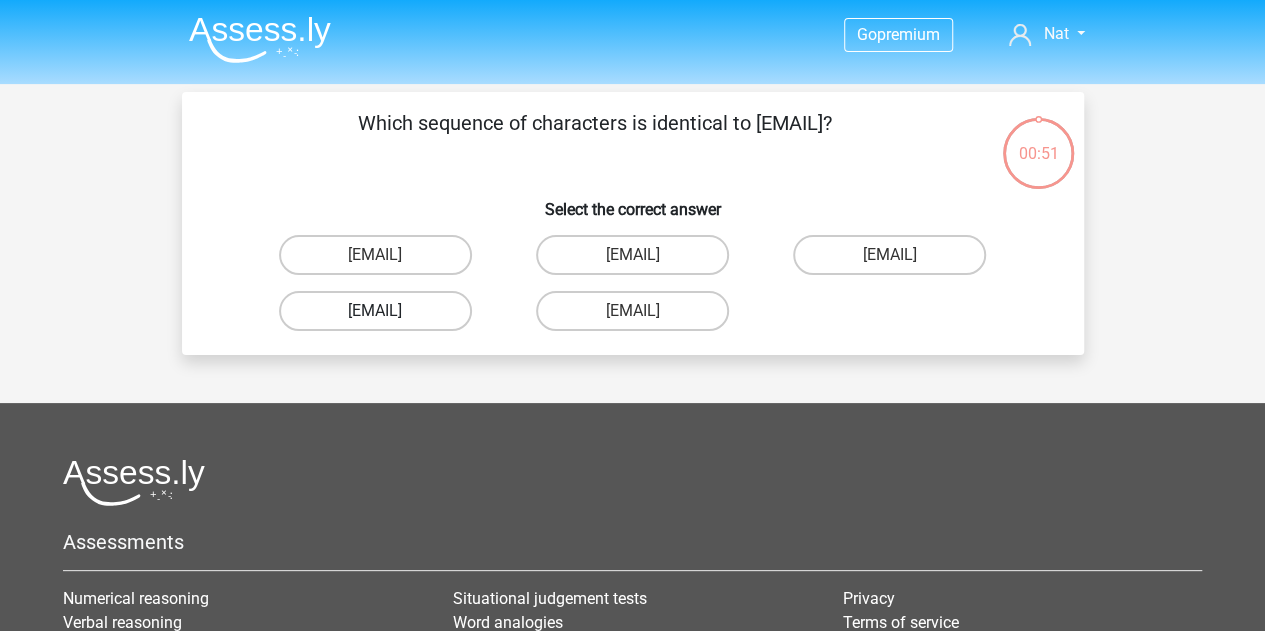 click on "[EMAIL]" at bounding box center [375, 311] 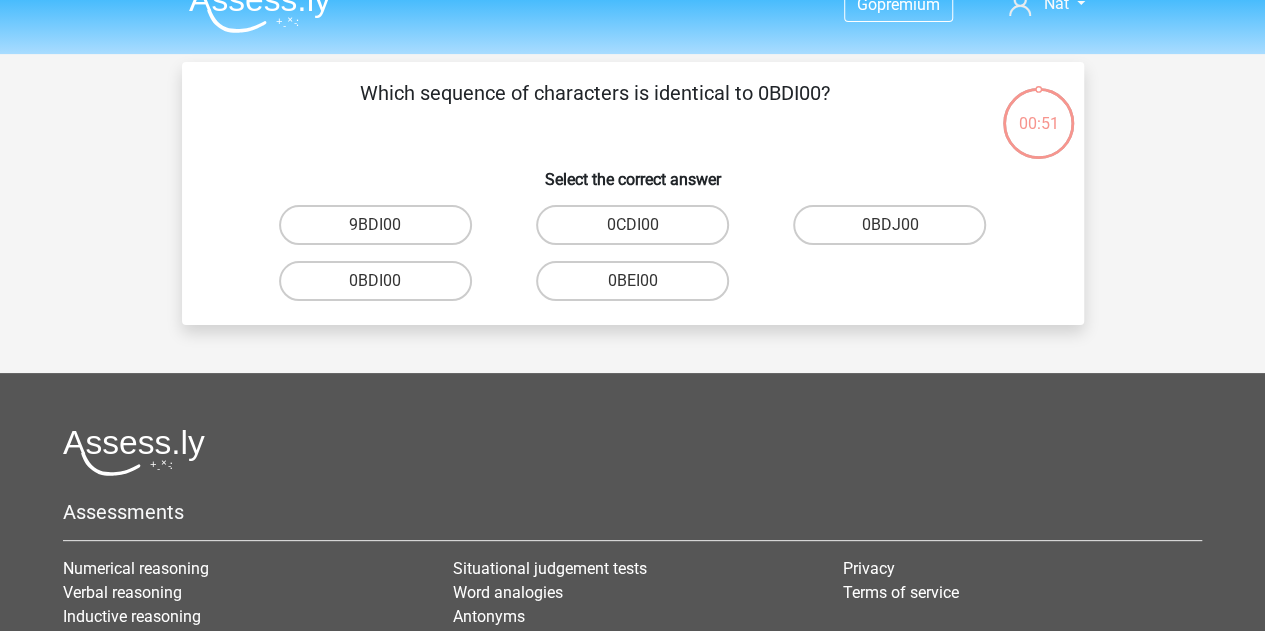 scroll, scrollTop: 0, scrollLeft: 0, axis: both 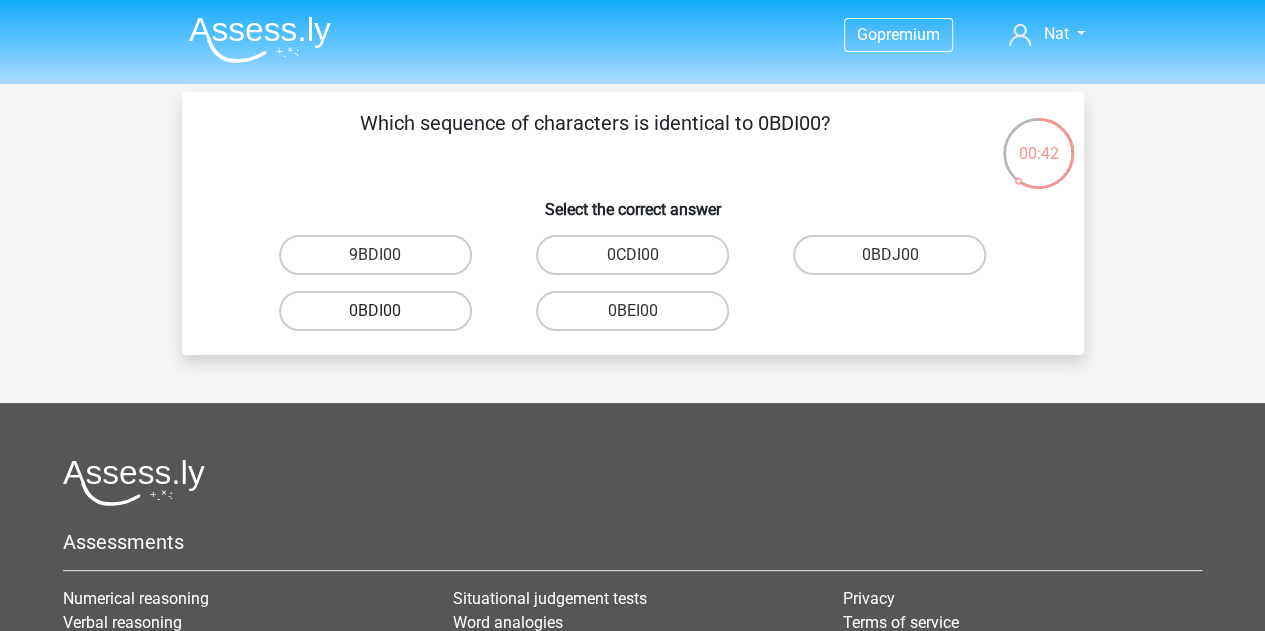 click on "0BDI00" at bounding box center [375, 311] 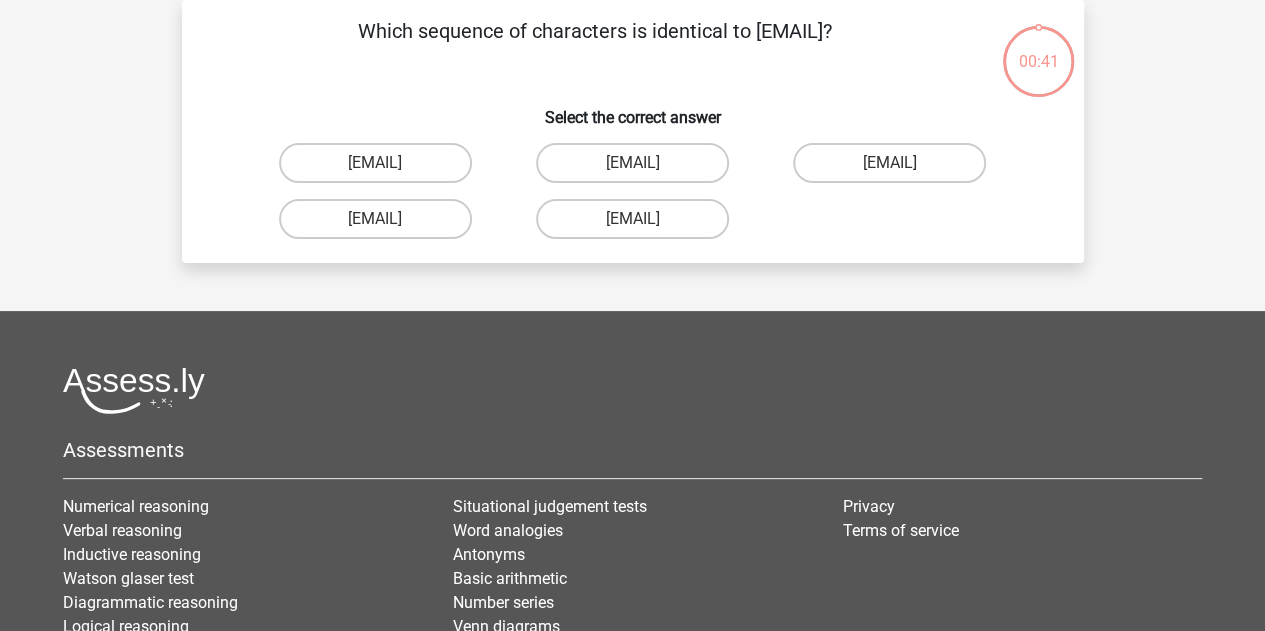 scroll, scrollTop: 0, scrollLeft: 0, axis: both 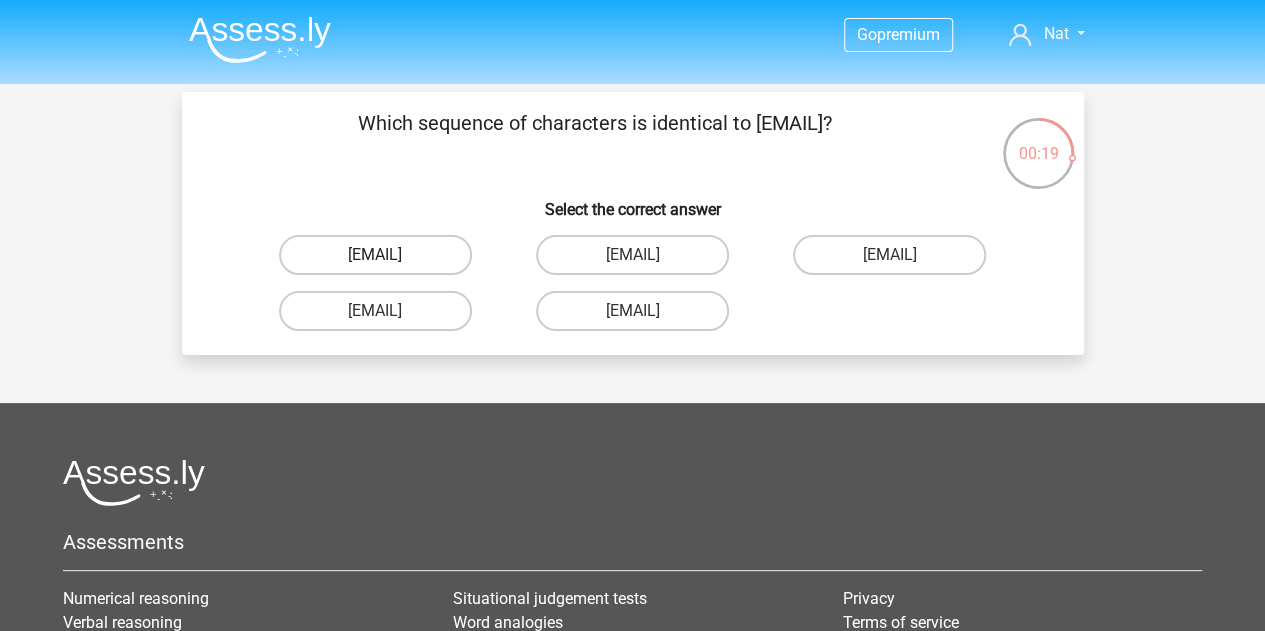click on "Phoebe-Patterson@g_mail.gr" at bounding box center [375, 255] 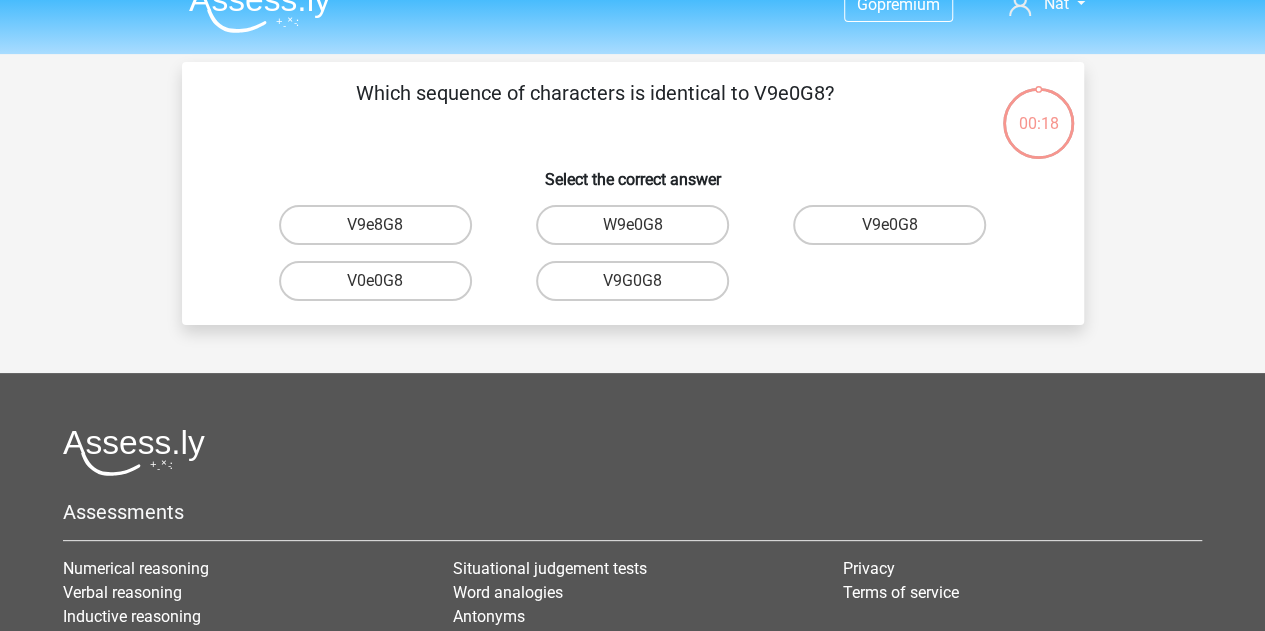 scroll, scrollTop: 0, scrollLeft: 0, axis: both 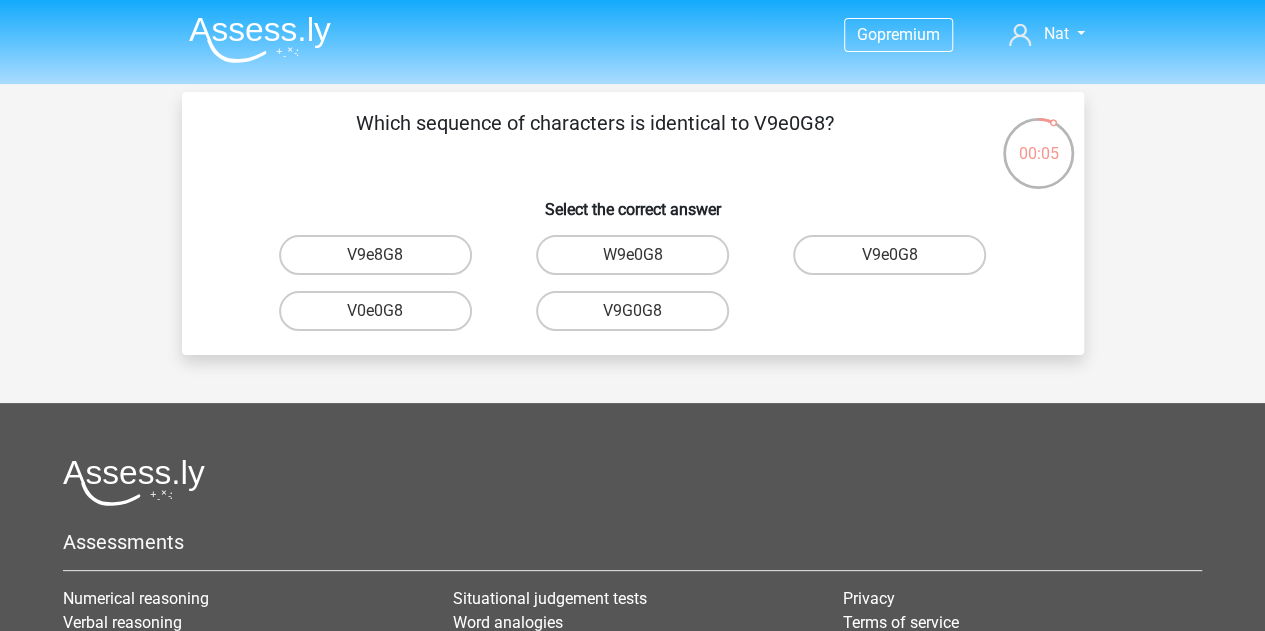 click on "W9e0G8" at bounding box center [638, 261] 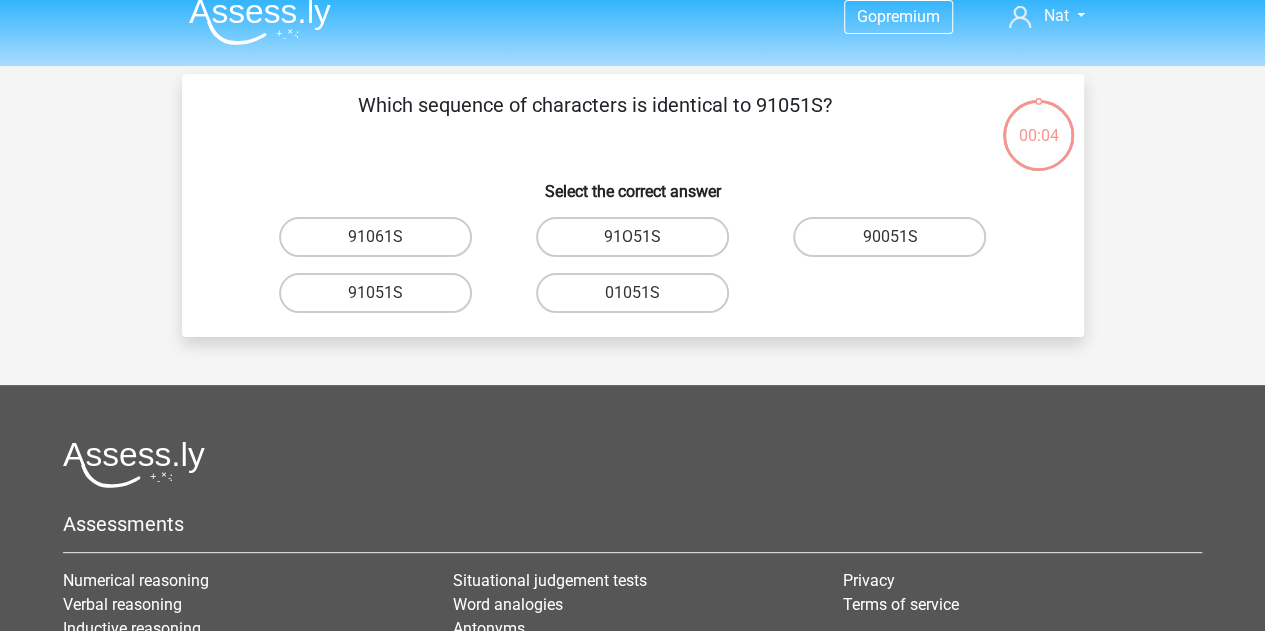 scroll, scrollTop: 0, scrollLeft: 0, axis: both 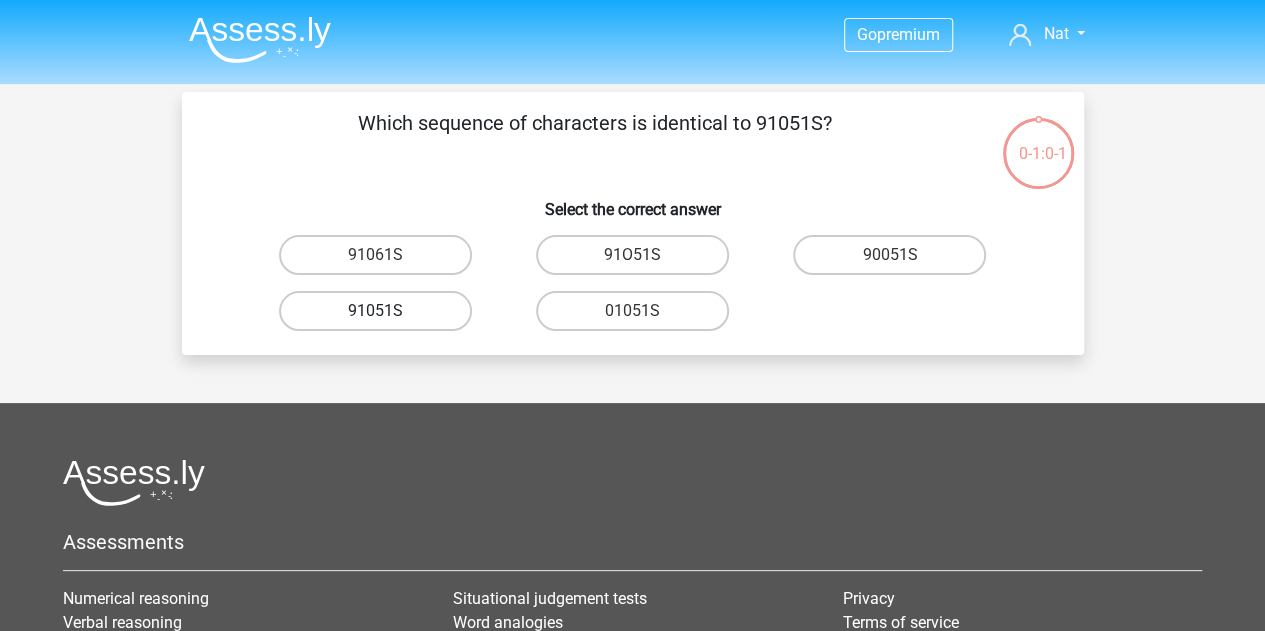 click on "91051S" at bounding box center [375, 311] 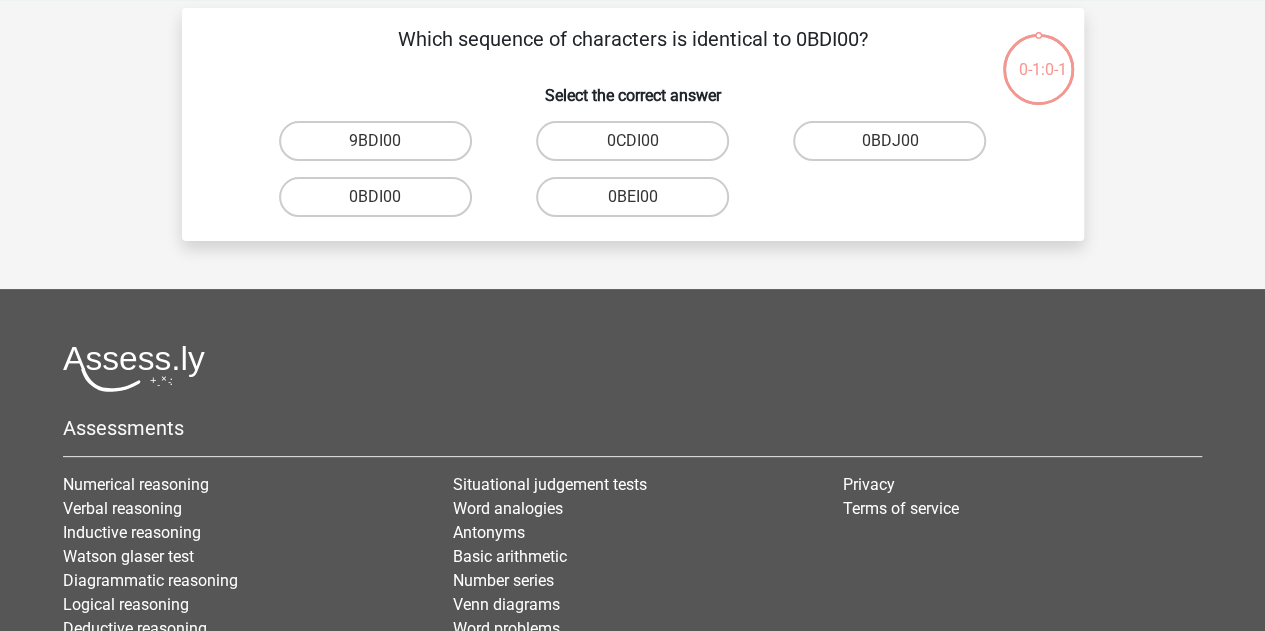 scroll, scrollTop: 92, scrollLeft: 0, axis: vertical 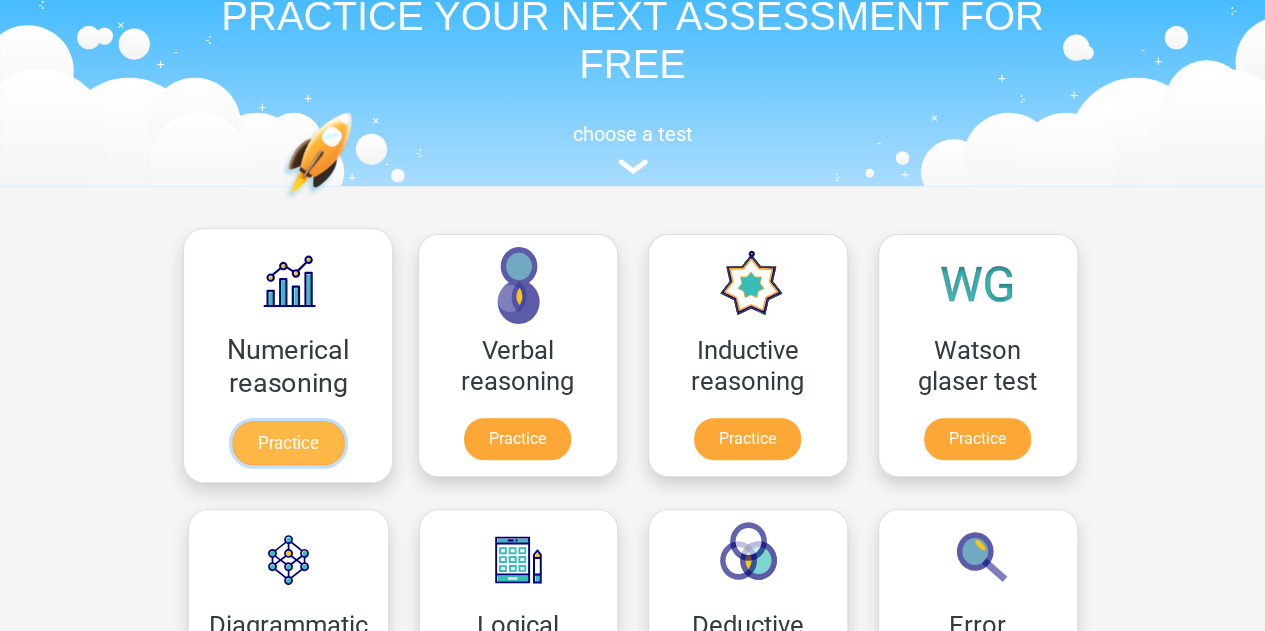 click on "Practice" at bounding box center (287, 443) 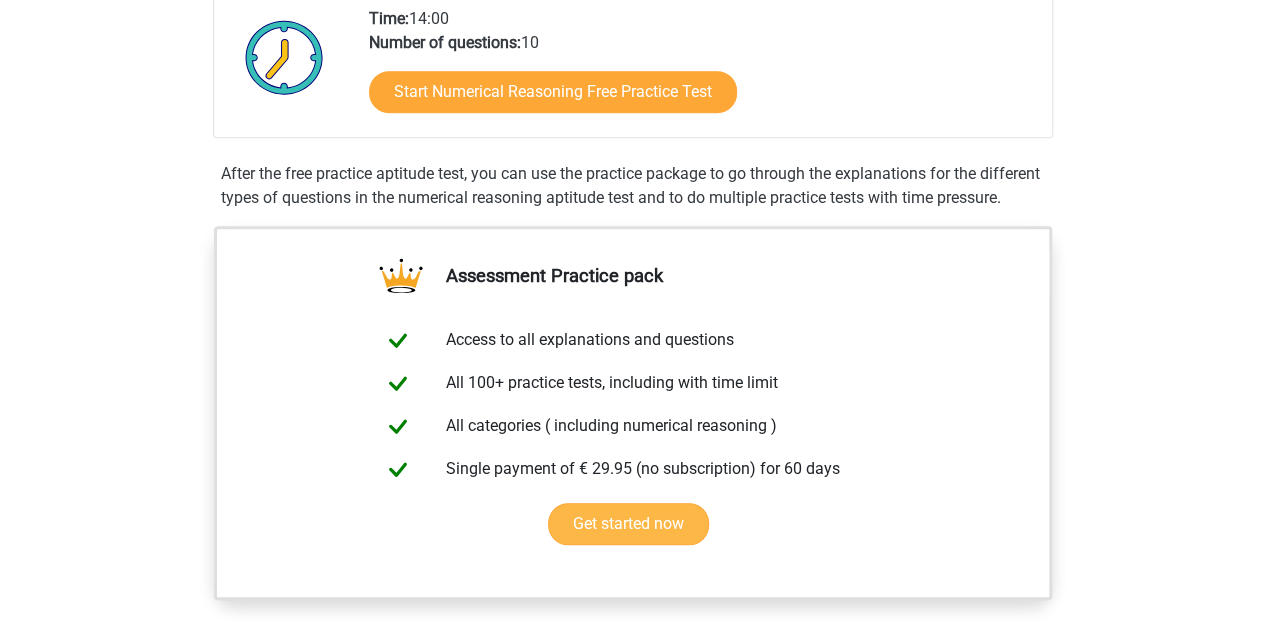 scroll, scrollTop: 400, scrollLeft: 0, axis: vertical 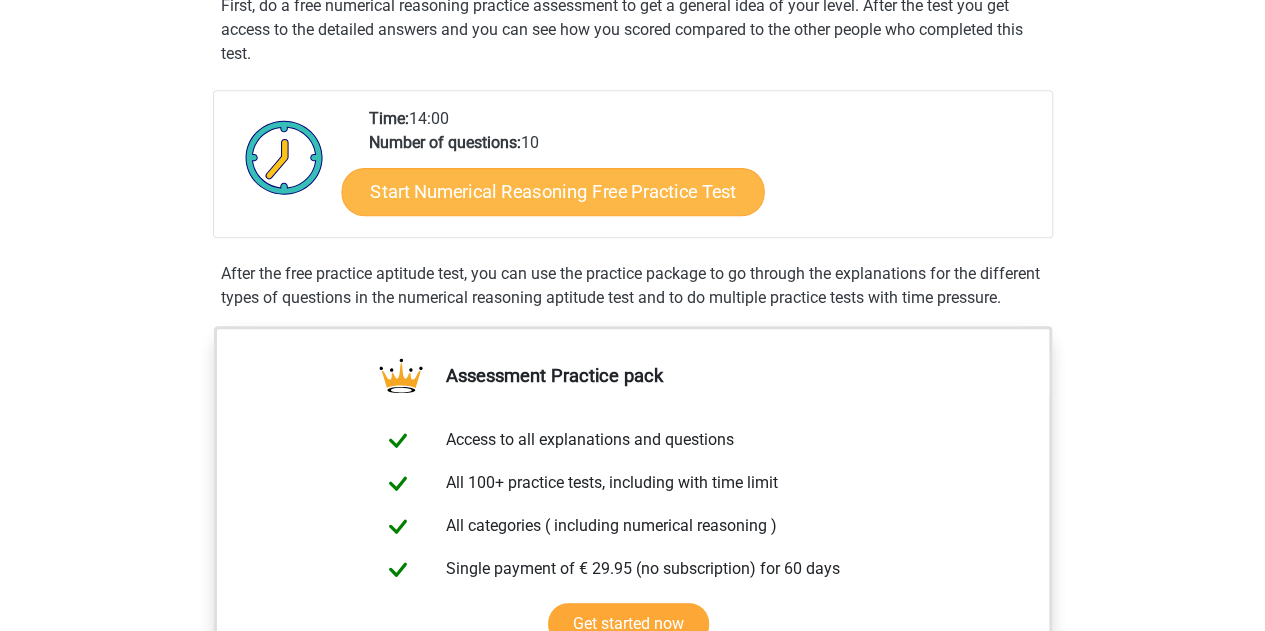 drag, startPoint x: 594, startPoint y: 213, endPoint x: 601, endPoint y: 200, distance: 14.764823 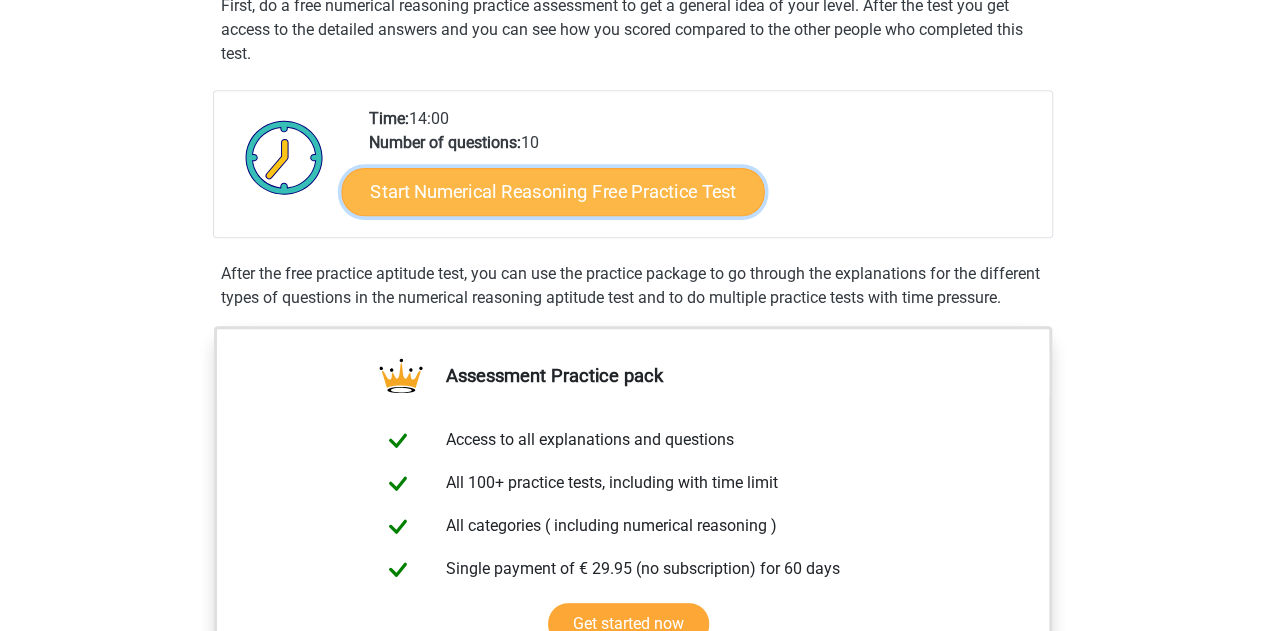 click on "Start Numerical Reasoning
Free Practice Test" at bounding box center (552, 191) 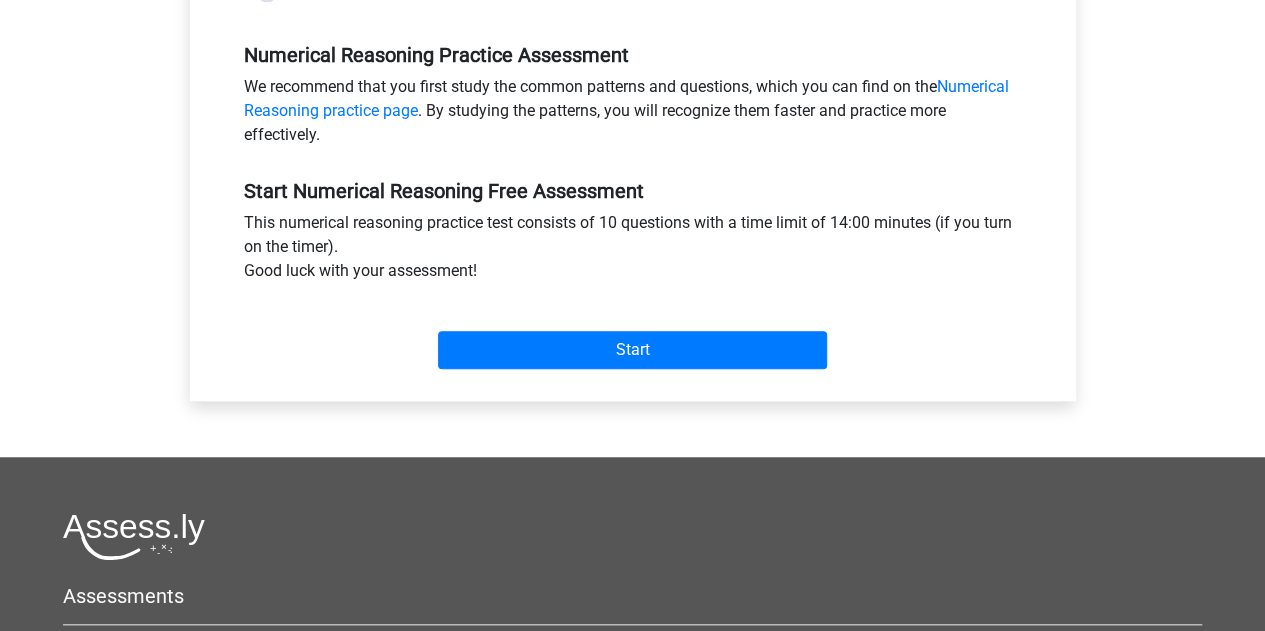 scroll, scrollTop: 600, scrollLeft: 0, axis: vertical 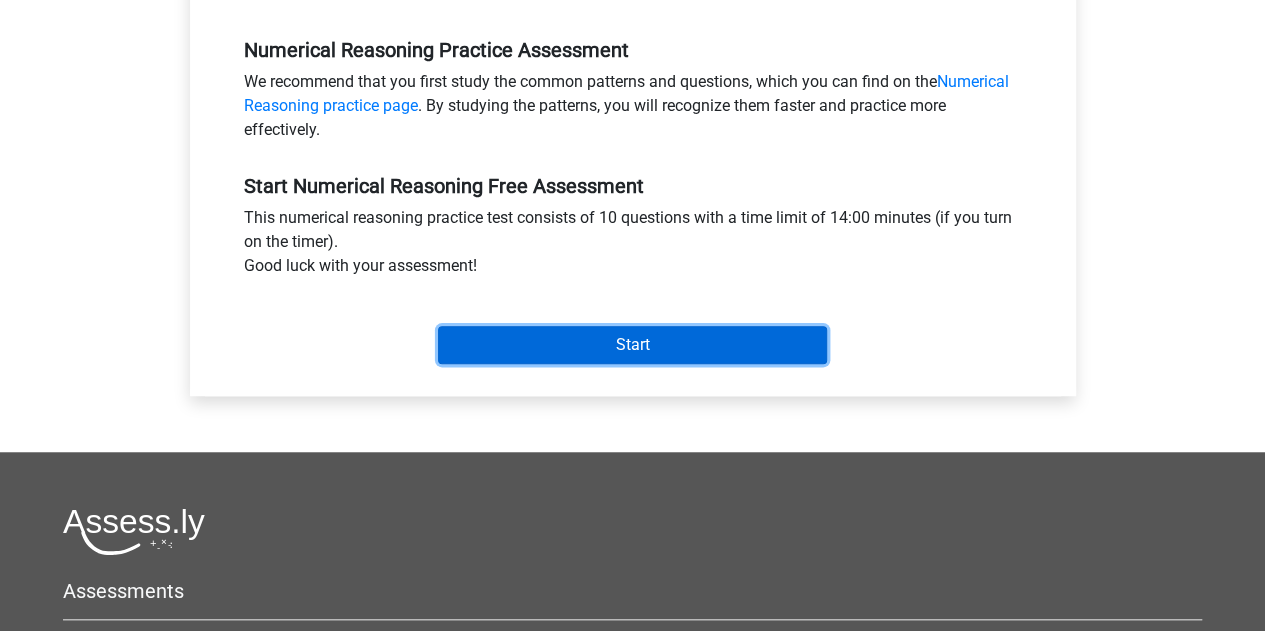click on "Start" at bounding box center (632, 345) 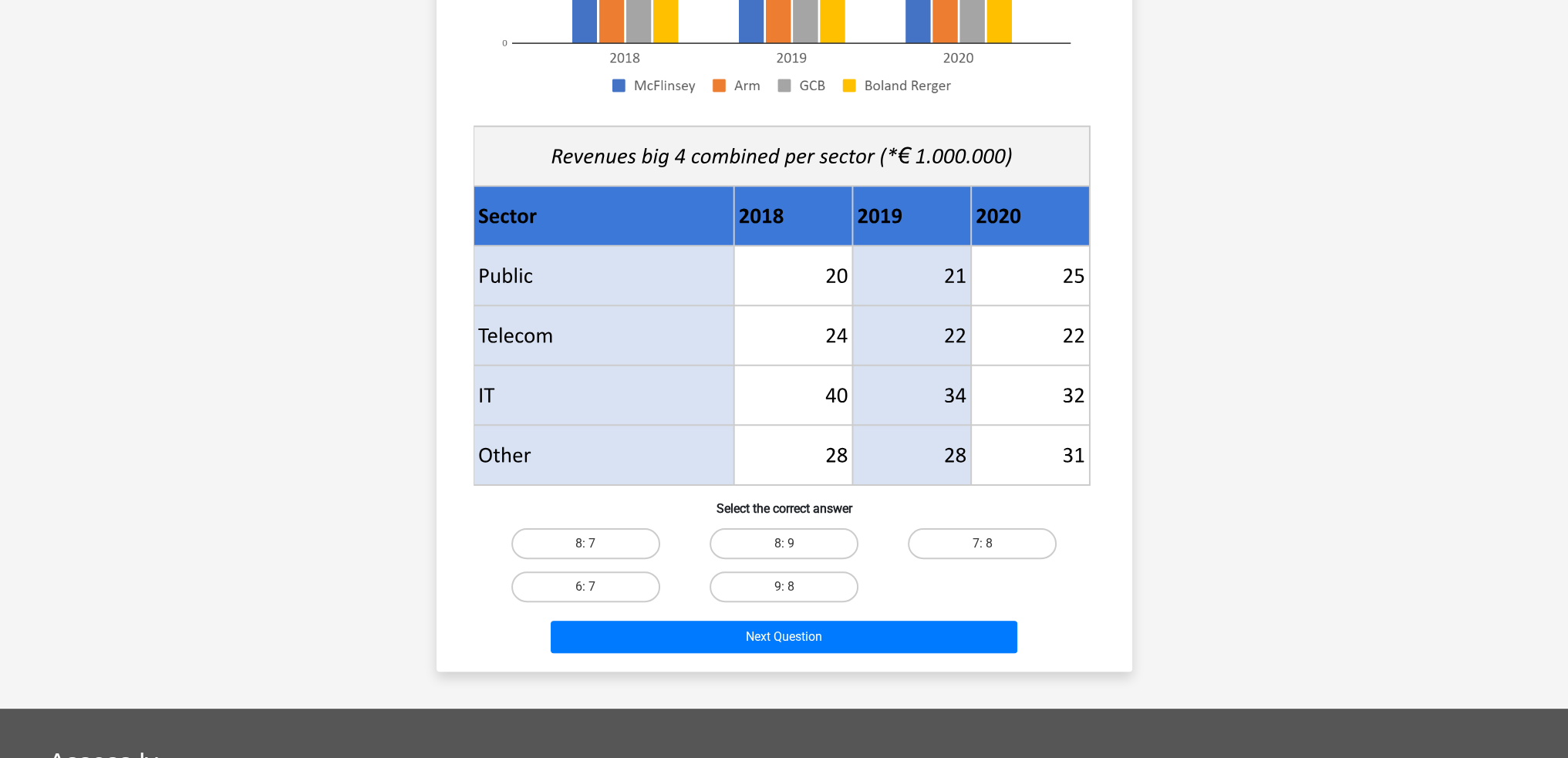 scroll, scrollTop: 540, scrollLeft: 0, axis: vertical 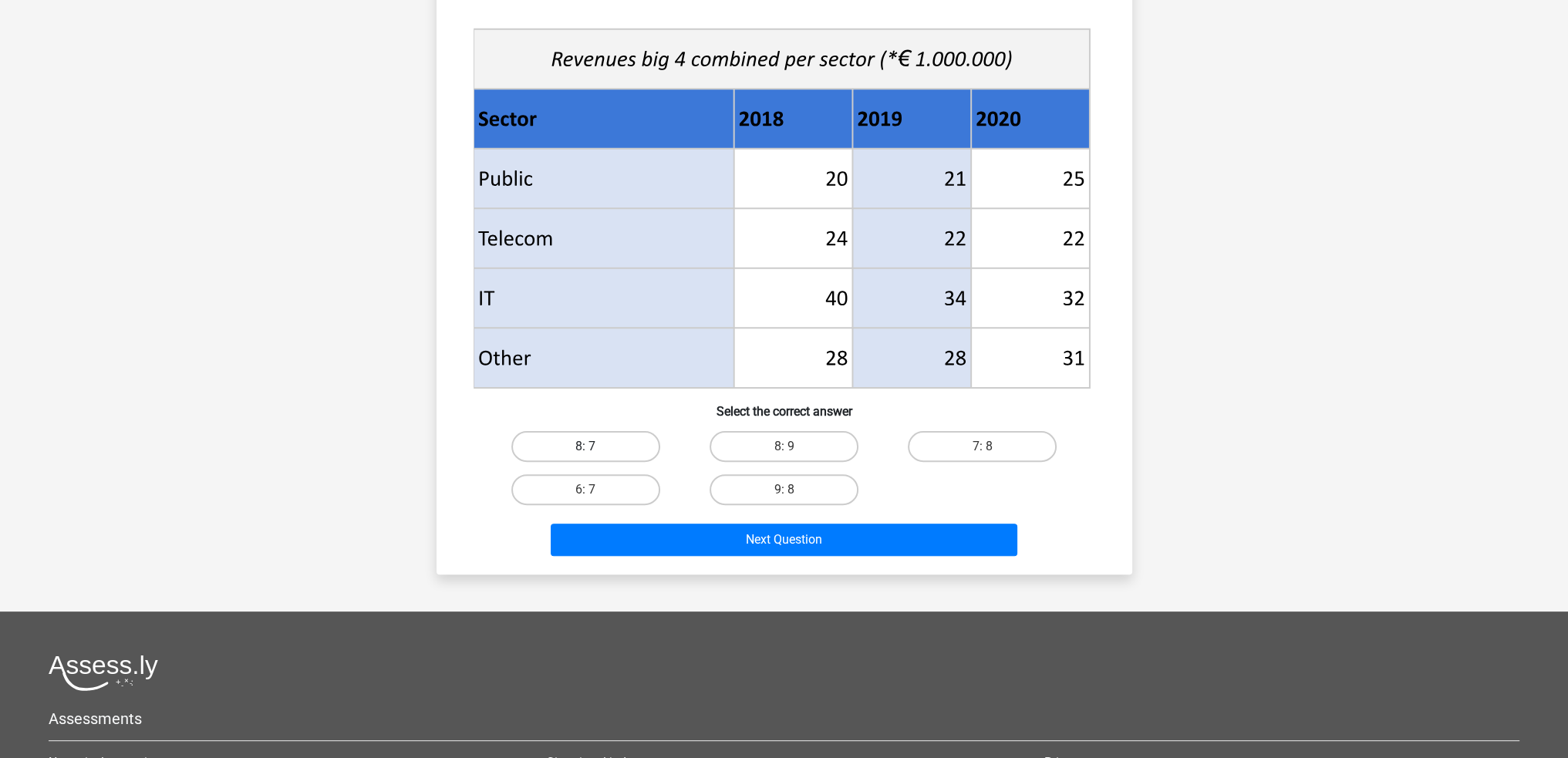 click on "8: 7" at bounding box center (585, 446) 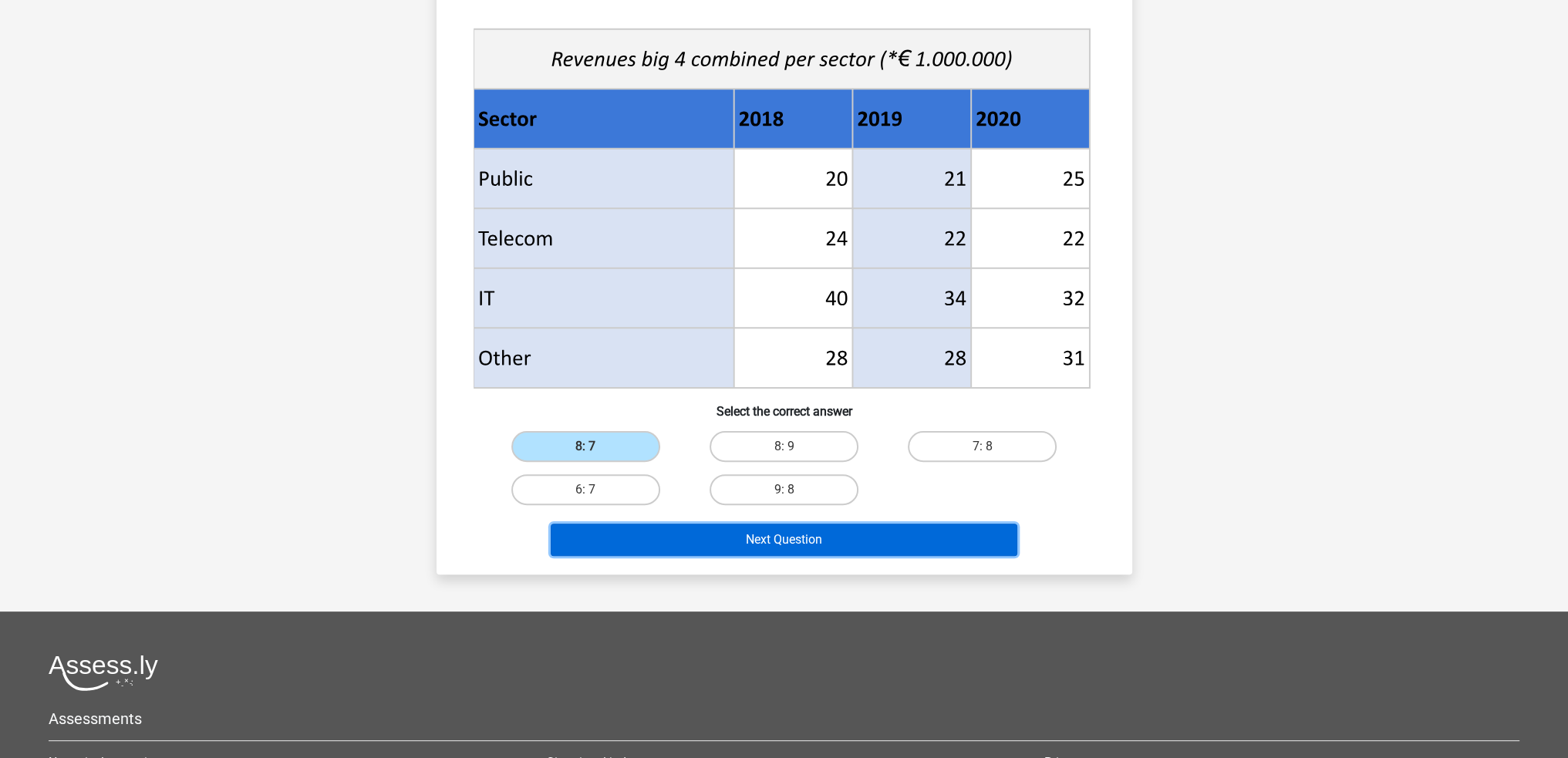 drag, startPoint x: 824, startPoint y: 531, endPoint x: 818, endPoint y: 538, distance: 9.219544 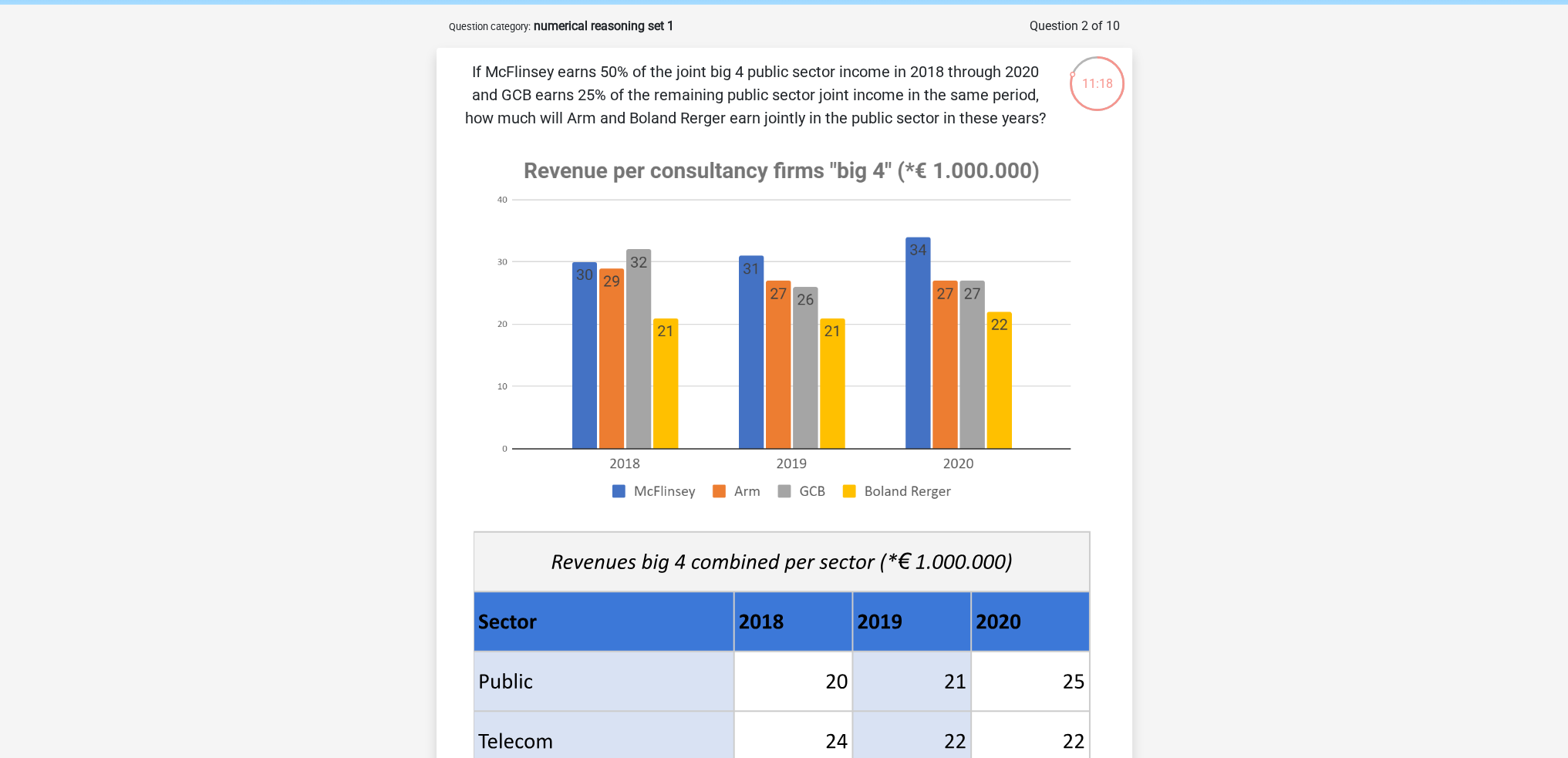 scroll, scrollTop: 154, scrollLeft: 0, axis: vertical 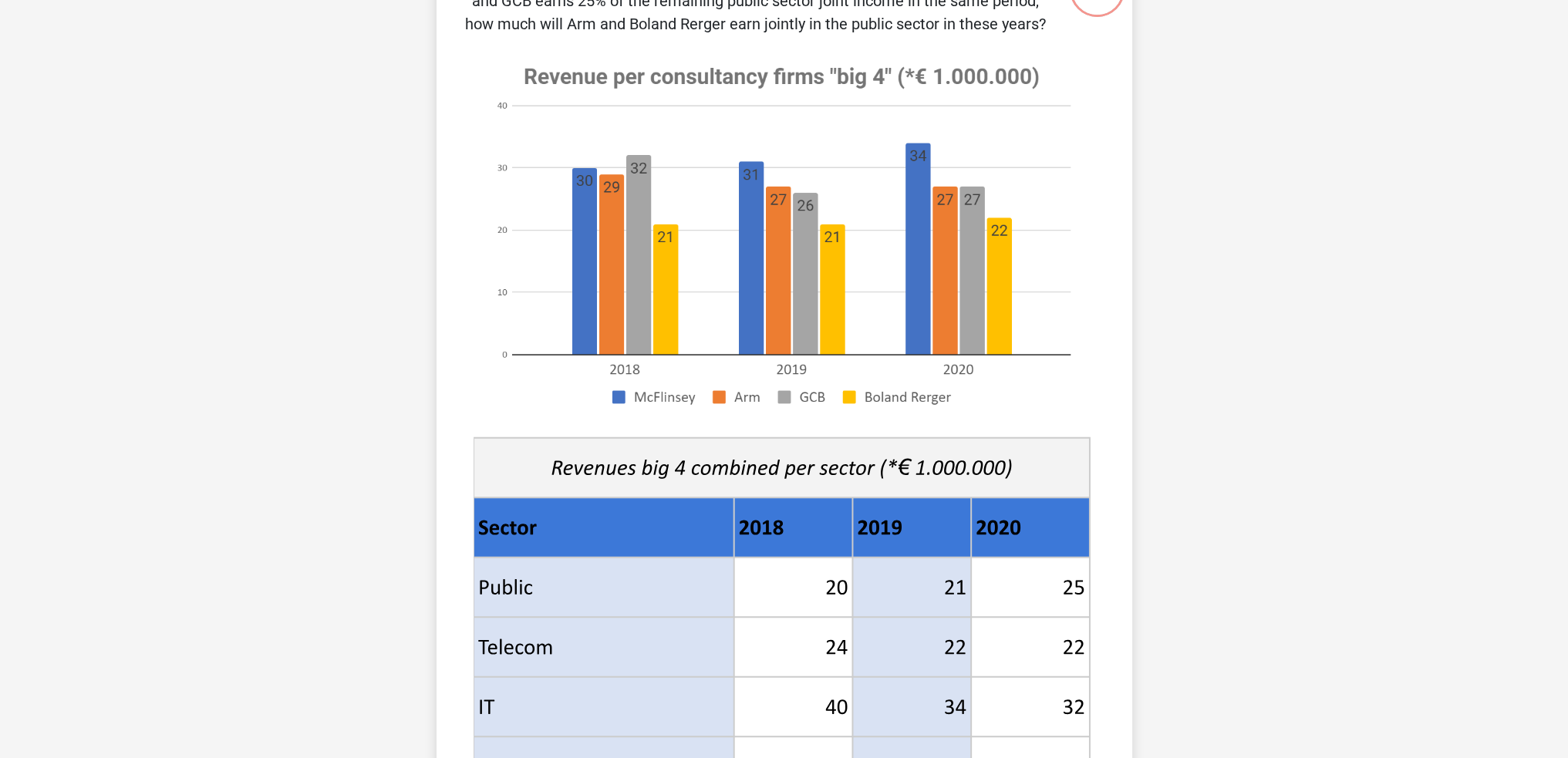 drag, startPoint x: 1448, startPoint y: 2, endPoint x: 1247, endPoint y: 311, distance: 368.62176 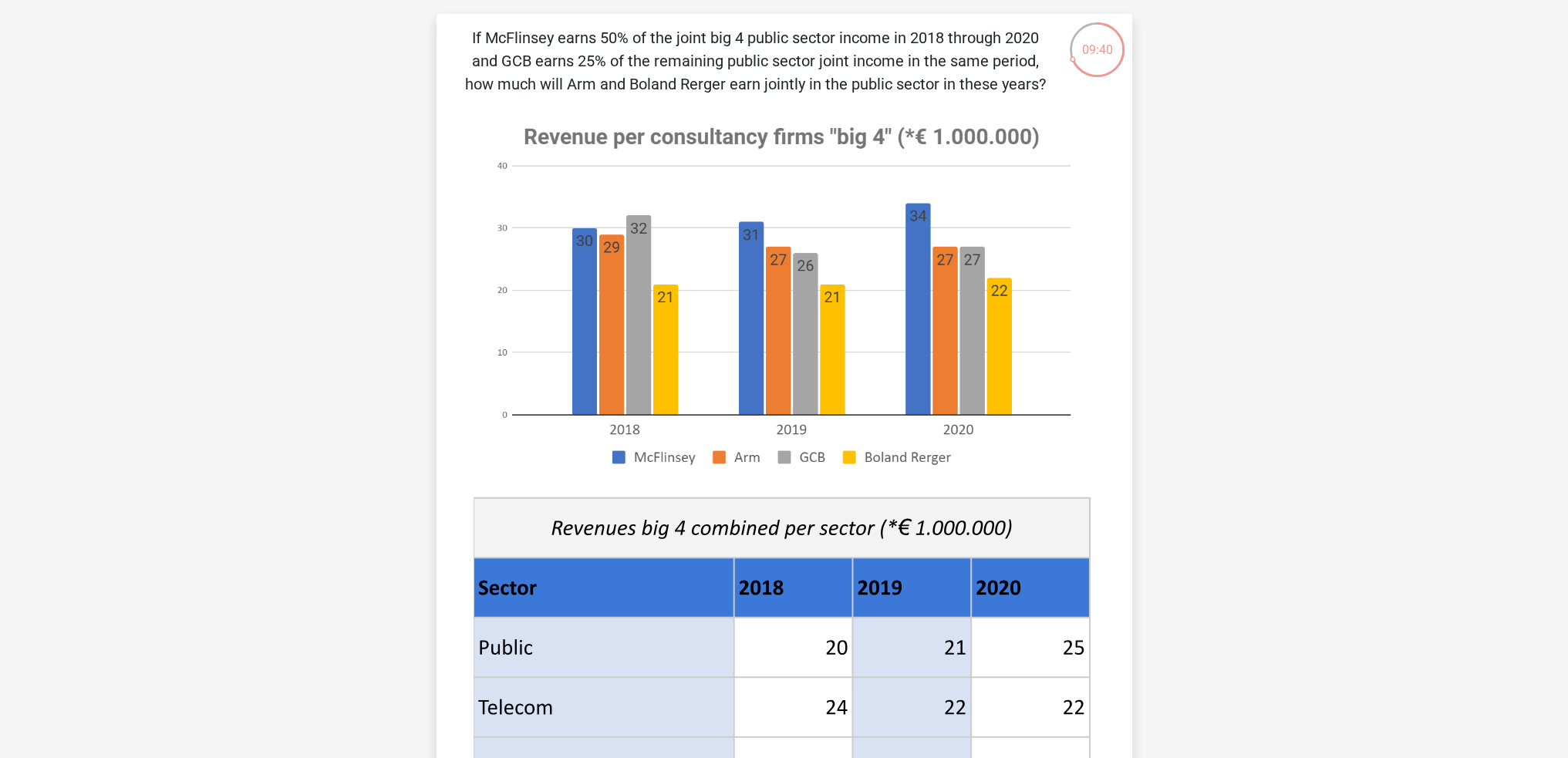 scroll, scrollTop: 0, scrollLeft: 0, axis: both 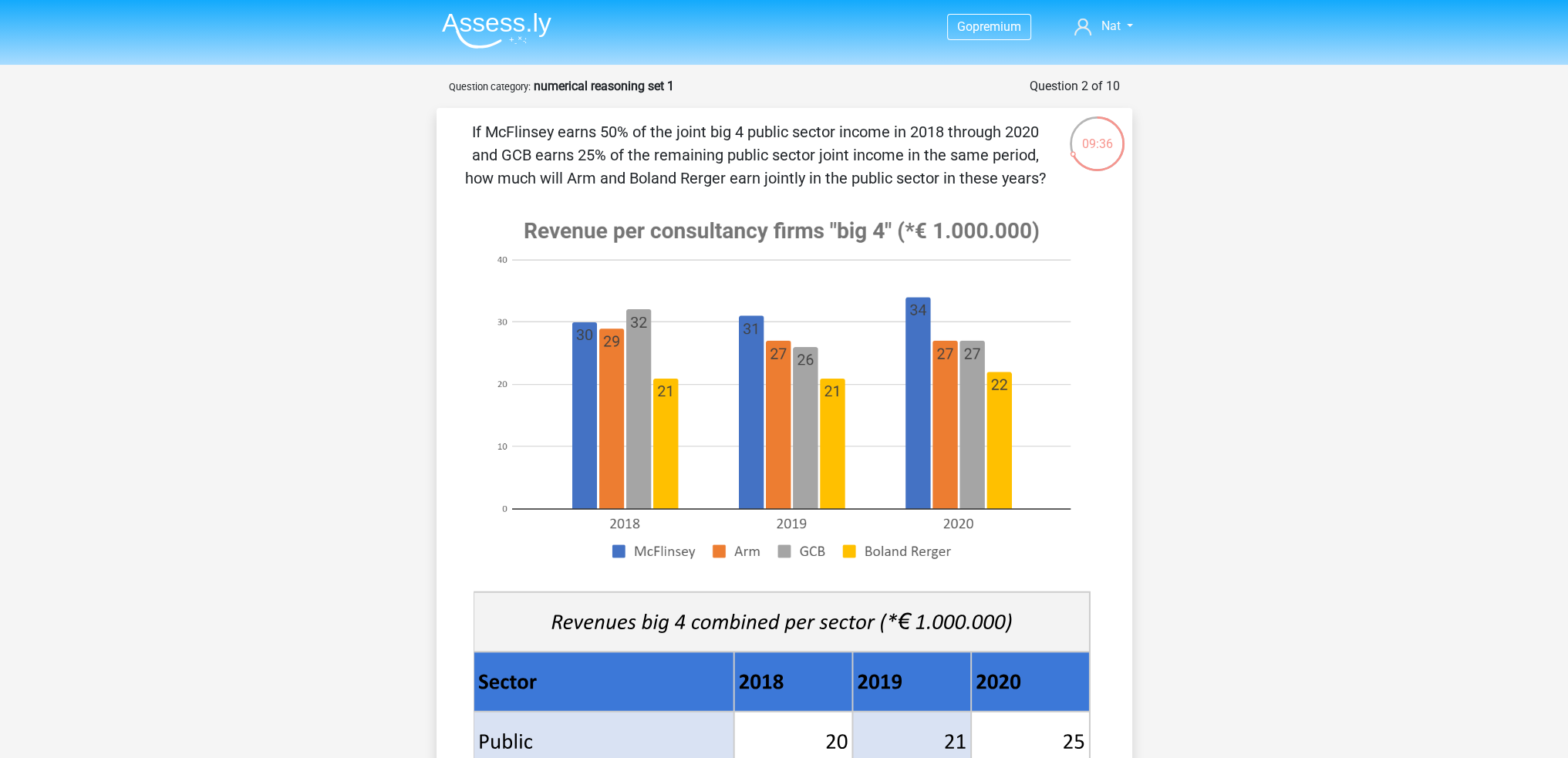 click 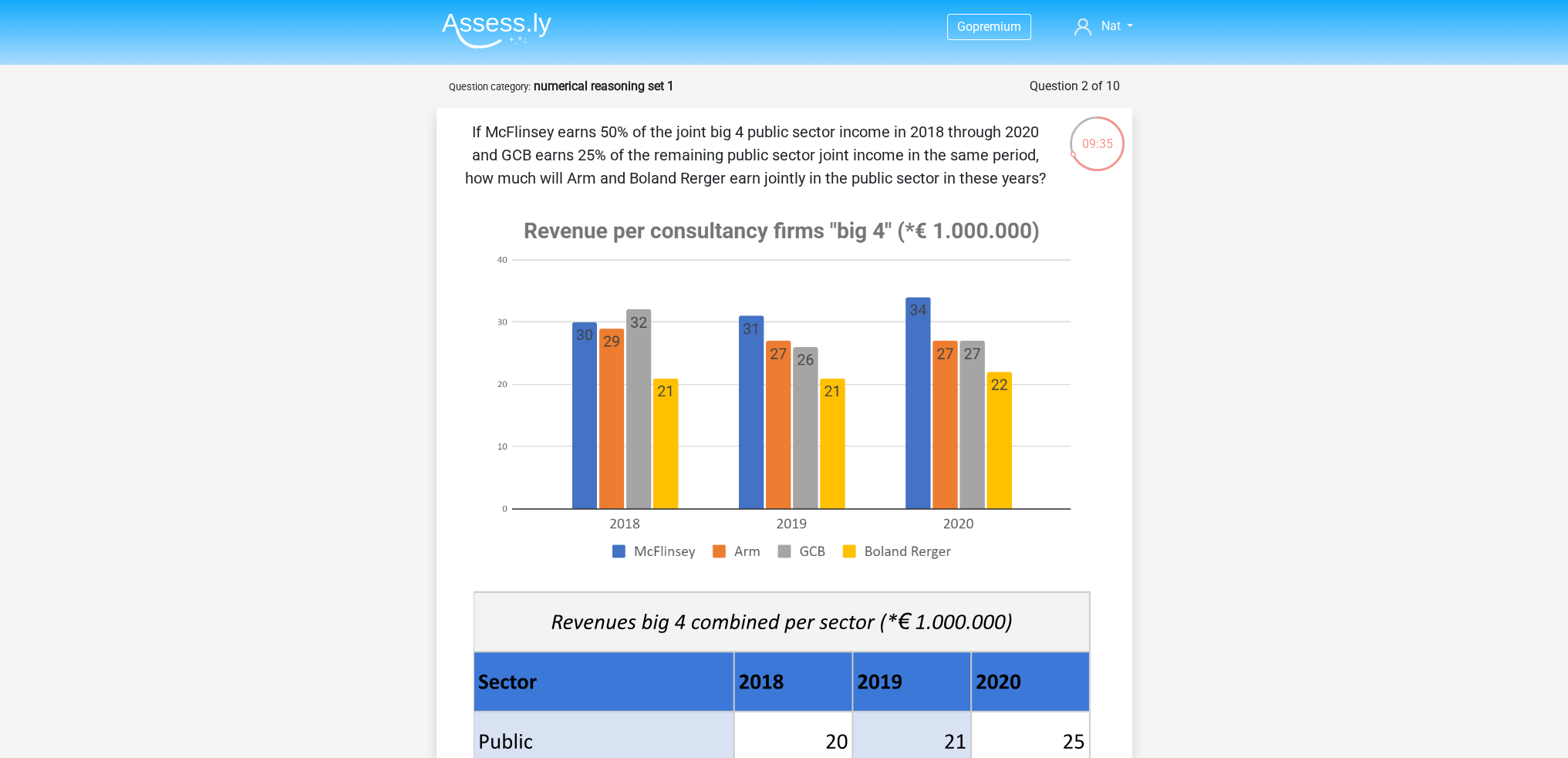 click on "If McFlinsey earns 50% of the joint big 4 public sector income in 2018 through 2020 and GCB earns 25% of the remaining public sector joint income in the same period, how much will Arm and Boland Rerger earn jointly in the public sector in these years?" at bounding box center [755, 155] 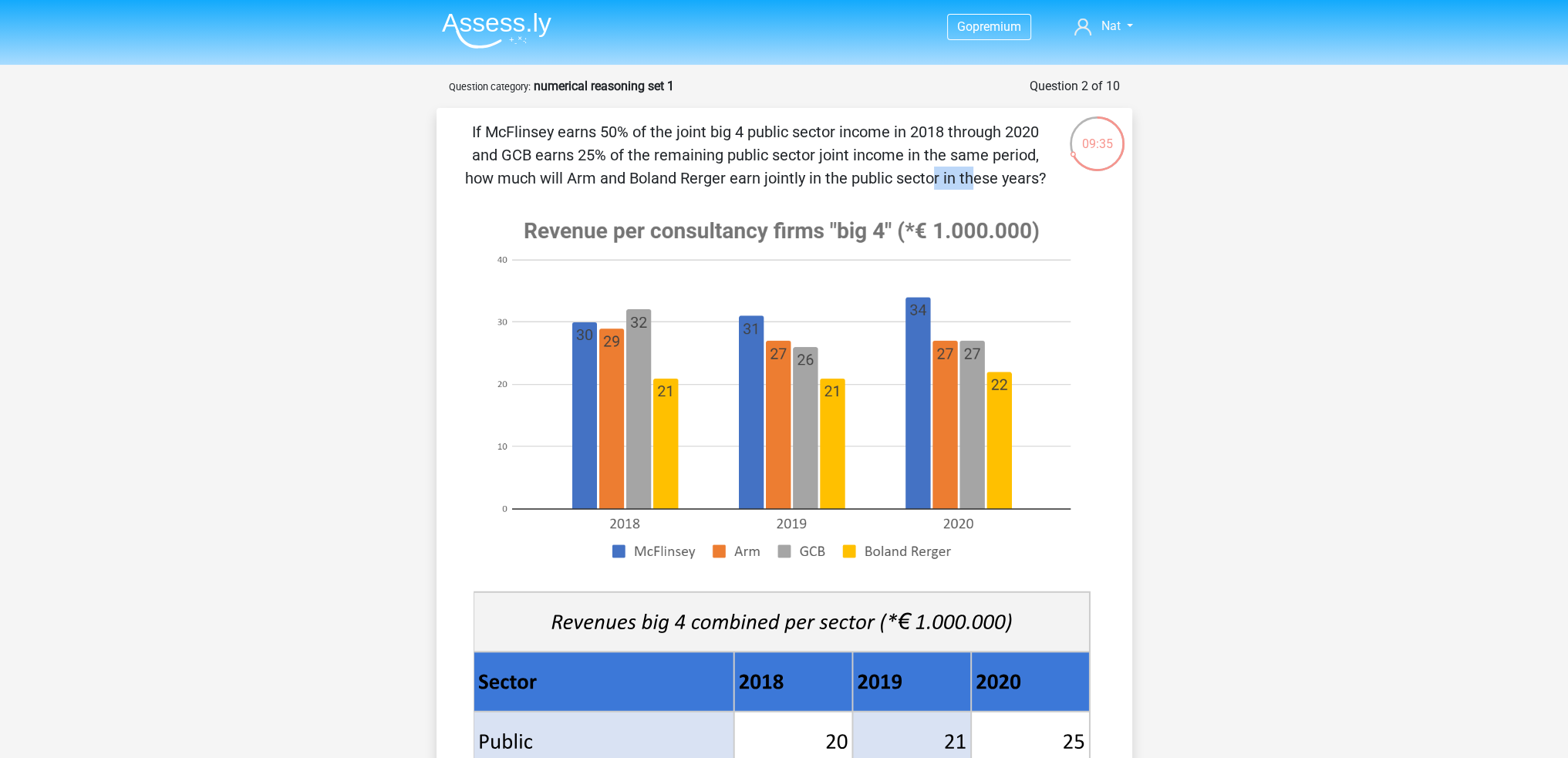 click on "If McFlinsey earns 50% of the joint big 4 public sector income in 2018 through 2020 and GCB earns 25% of the remaining public sector joint income in the same period, how much will Arm and Boland Rerger earn jointly in the public sector in these years?" at bounding box center [755, 155] 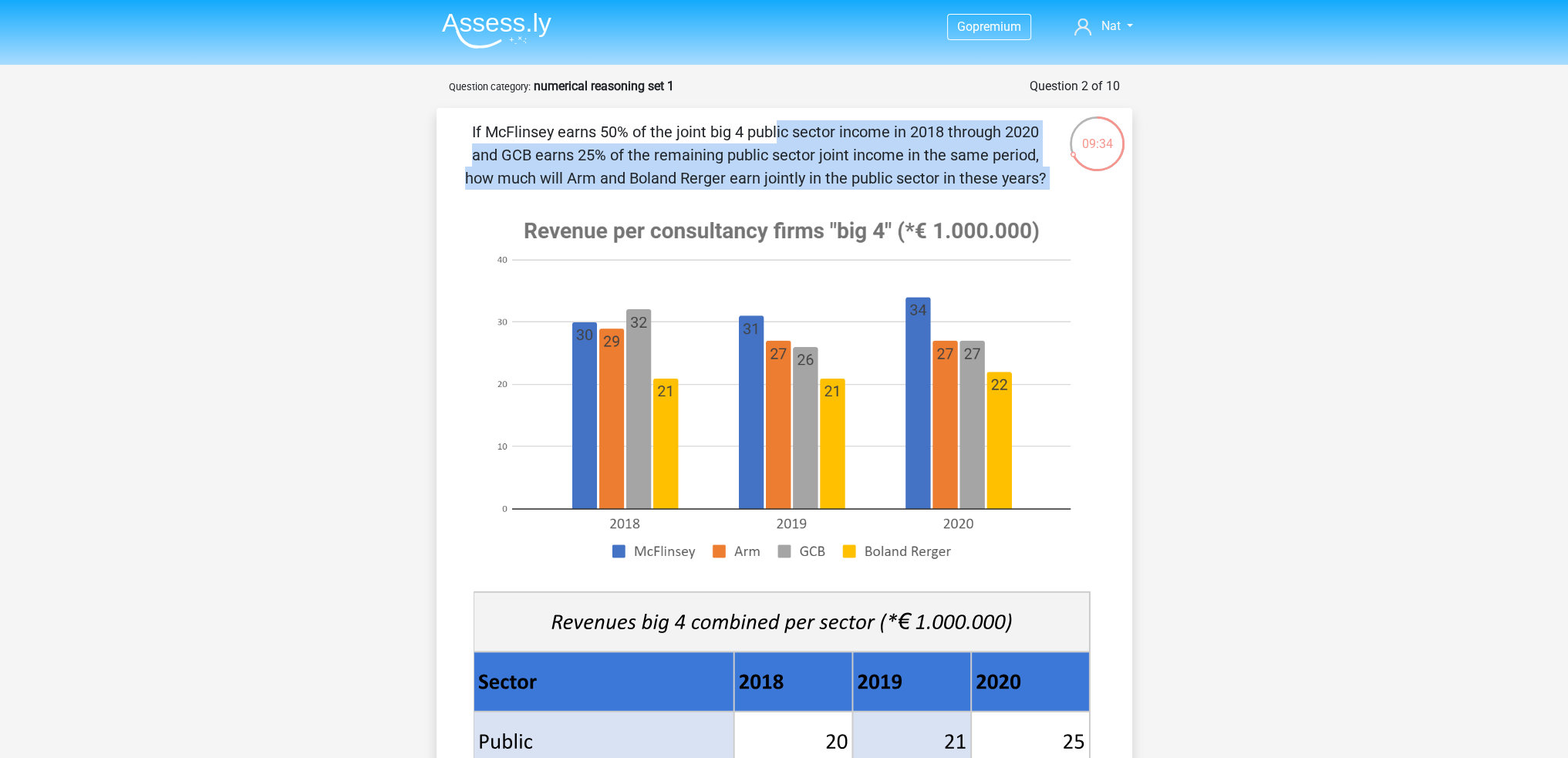 click on "If McFlinsey earns 50% of the joint big 4 public sector income in 2018 through 2020 and GCB earns 25% of the remaining public sector joint income in the same period, how much will Arm and Boland Rerger earn jointly in the public sector in these years?" at bounding box center [755, 155] 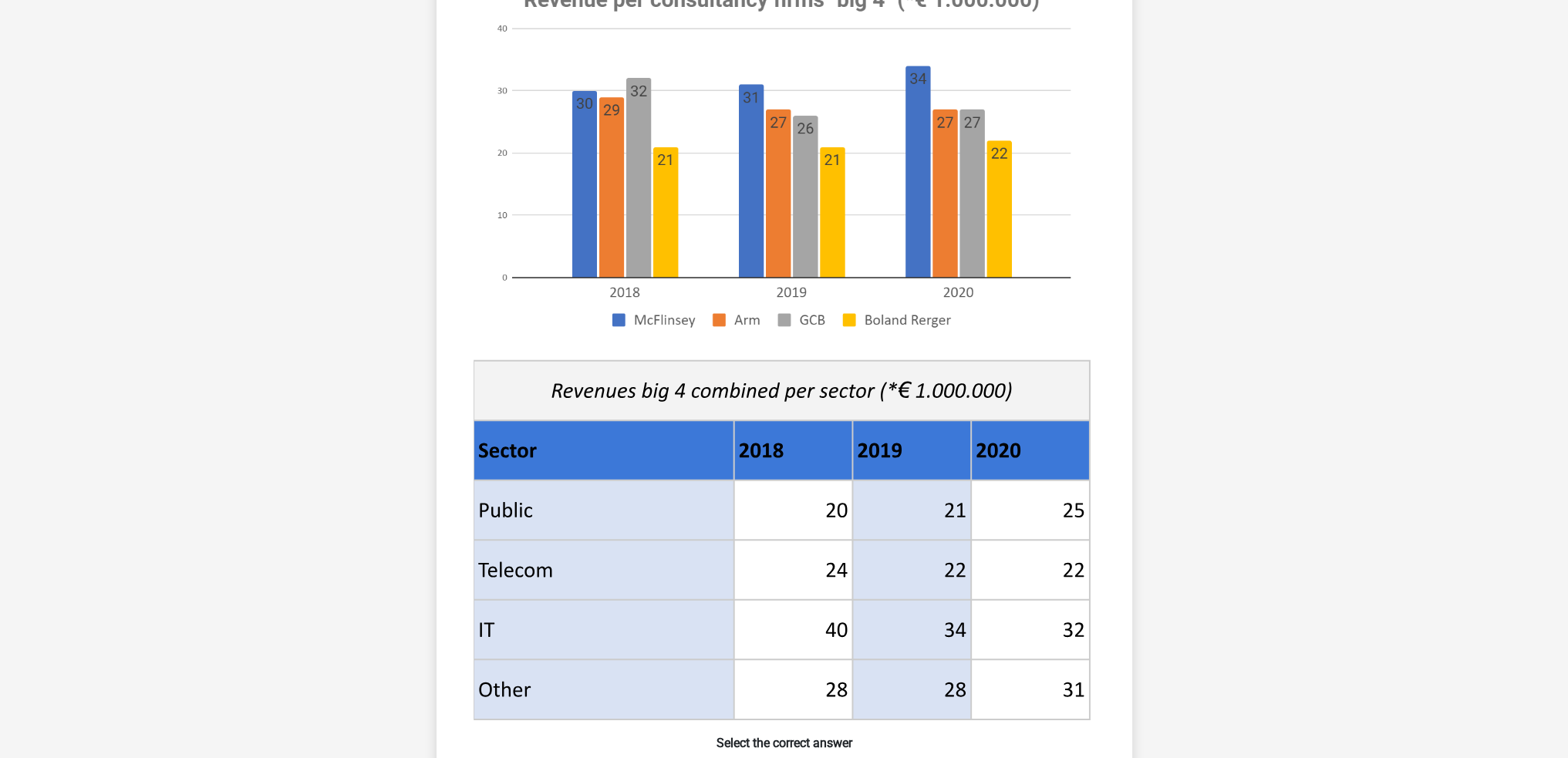 scroll, scrollTop: 386, scrollLeft: 0, axis: vertical 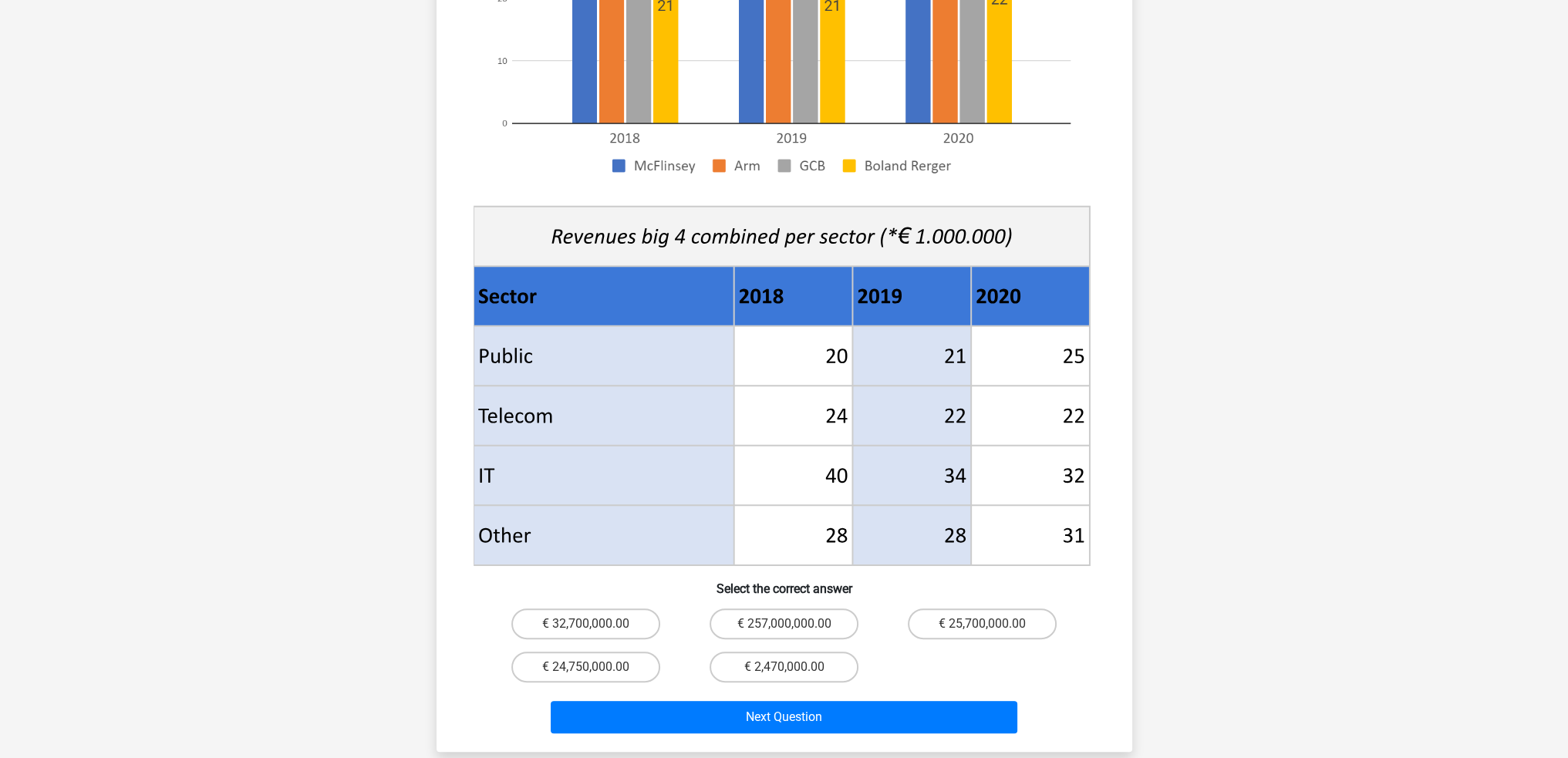 drag, startPoint x: 618, startPoint y: 681, endPoint x: 632, endPoint y: 687, distance: 15.231546 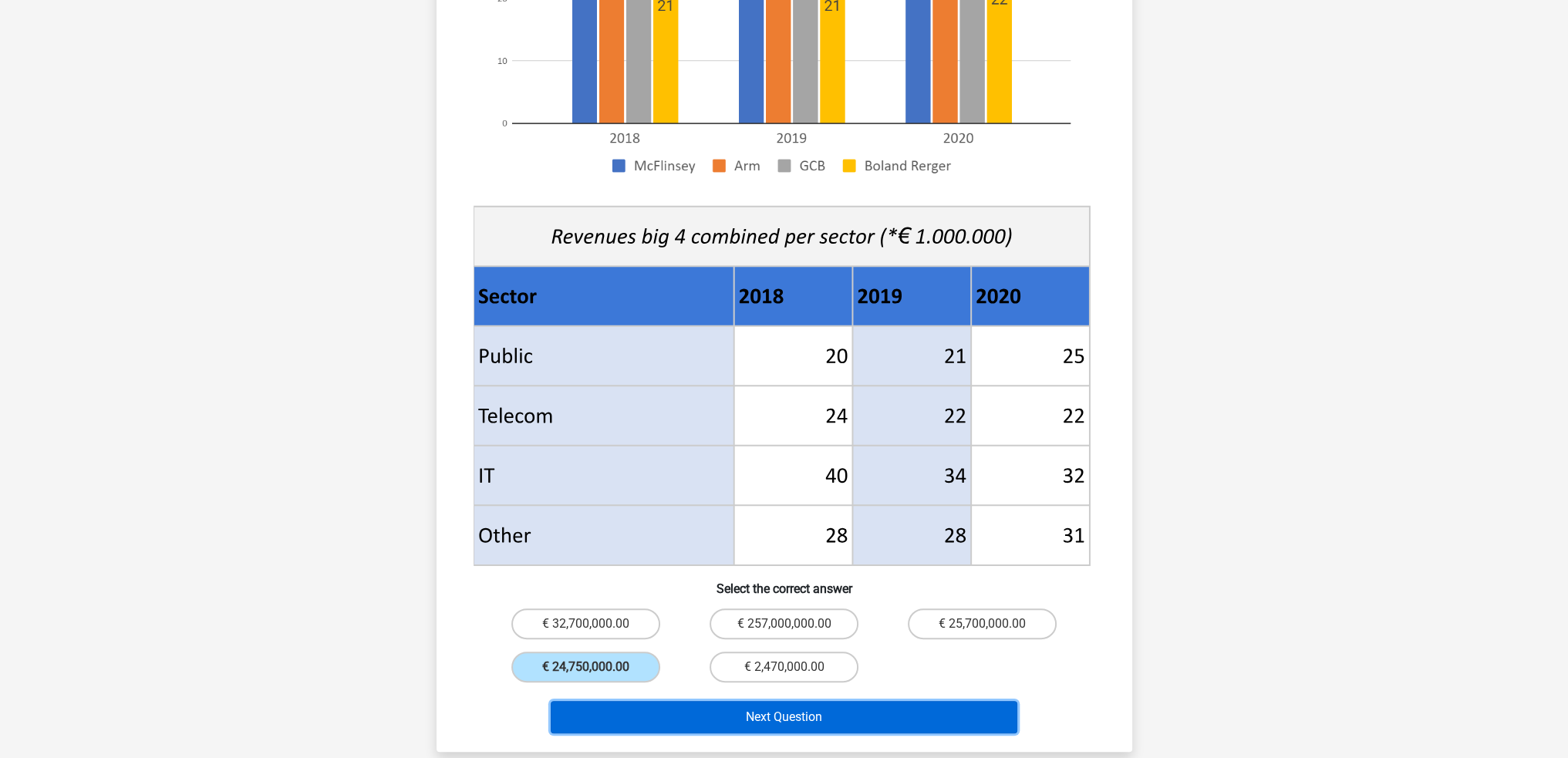 click on "Next Question" at bounding box center (784, 717) 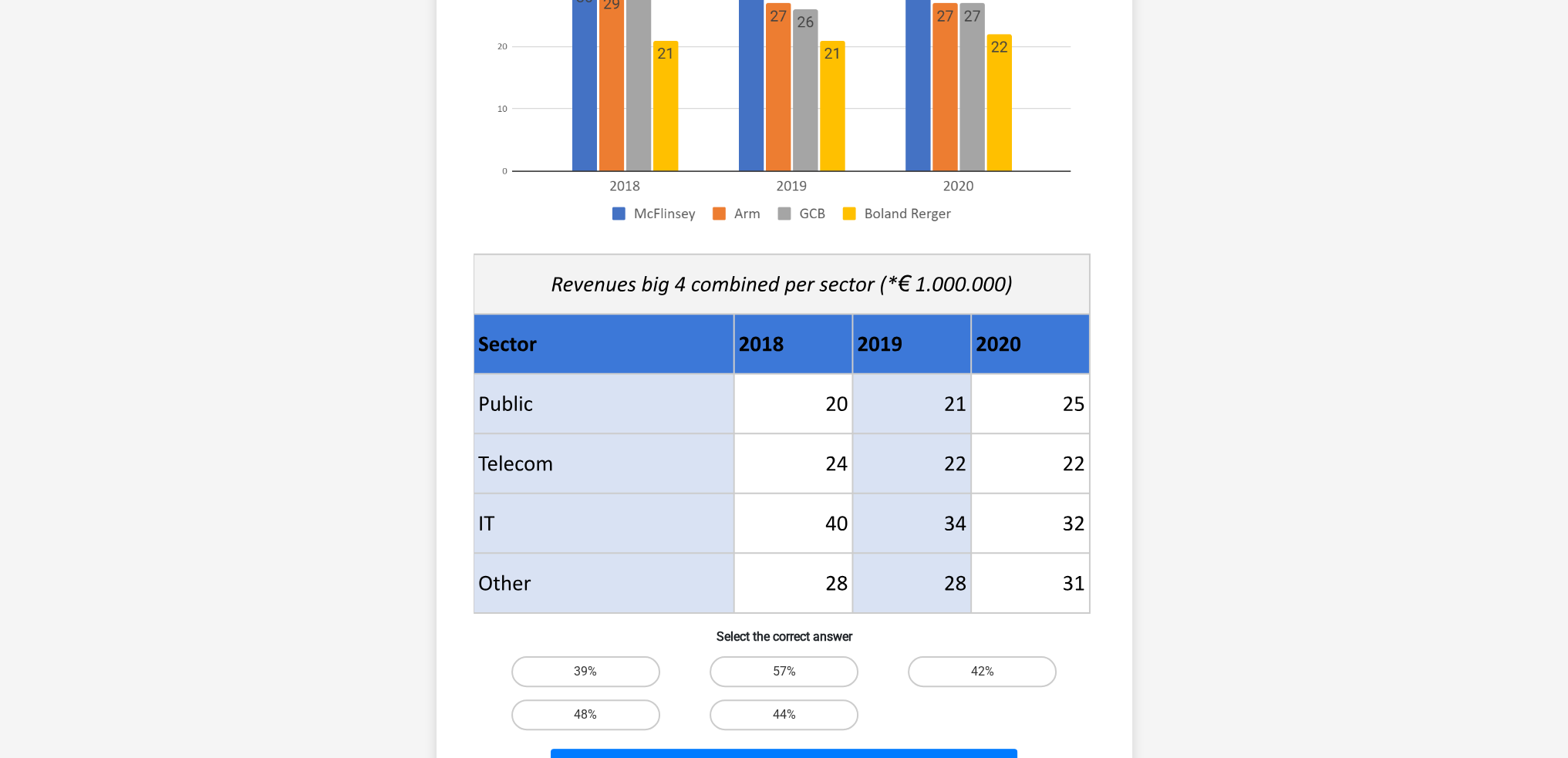 scroll, scrollTop: 463, scrollLeft: 0, axis: vertical 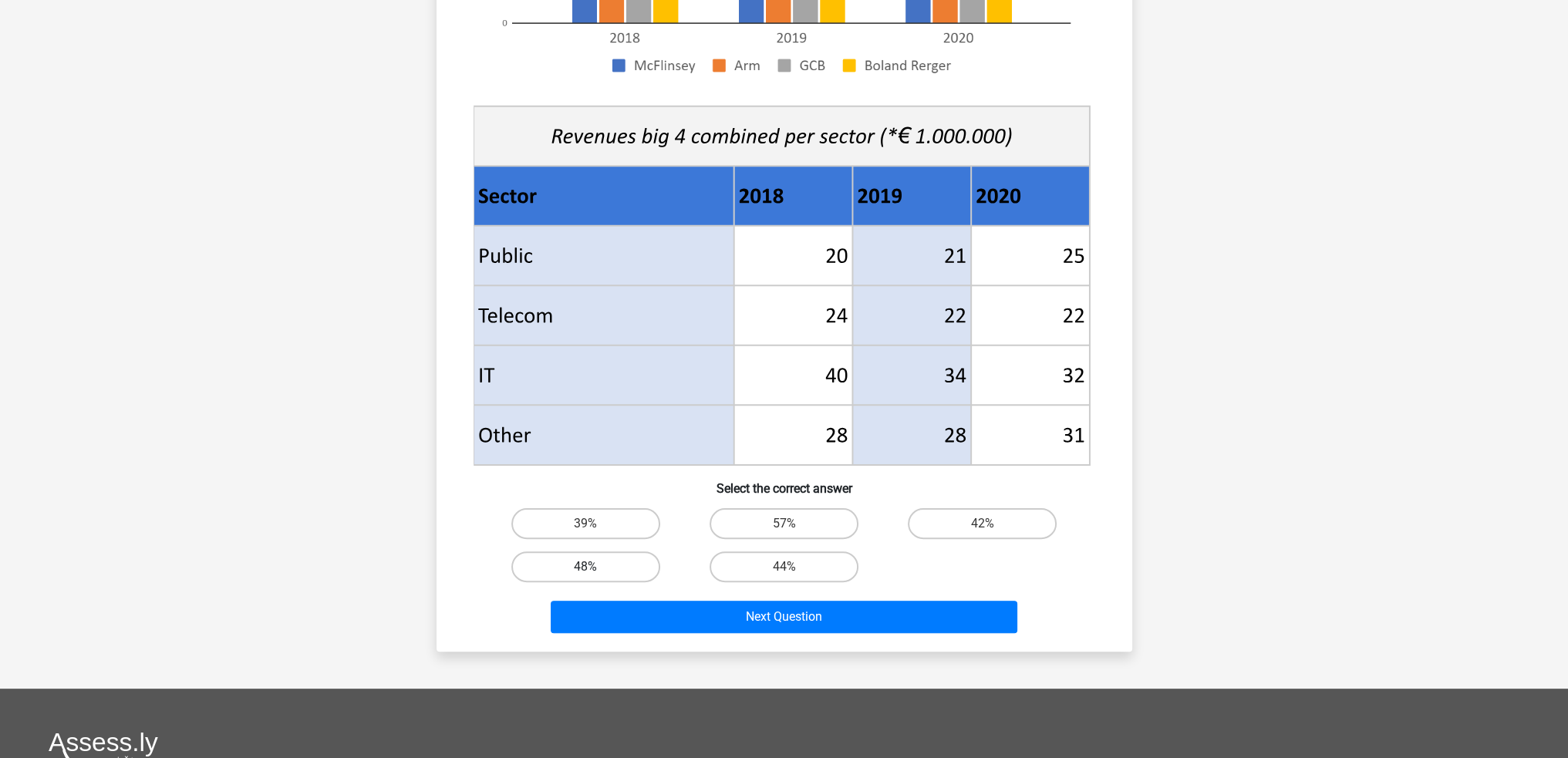 click on "48%" at bounding box center [585, 567] 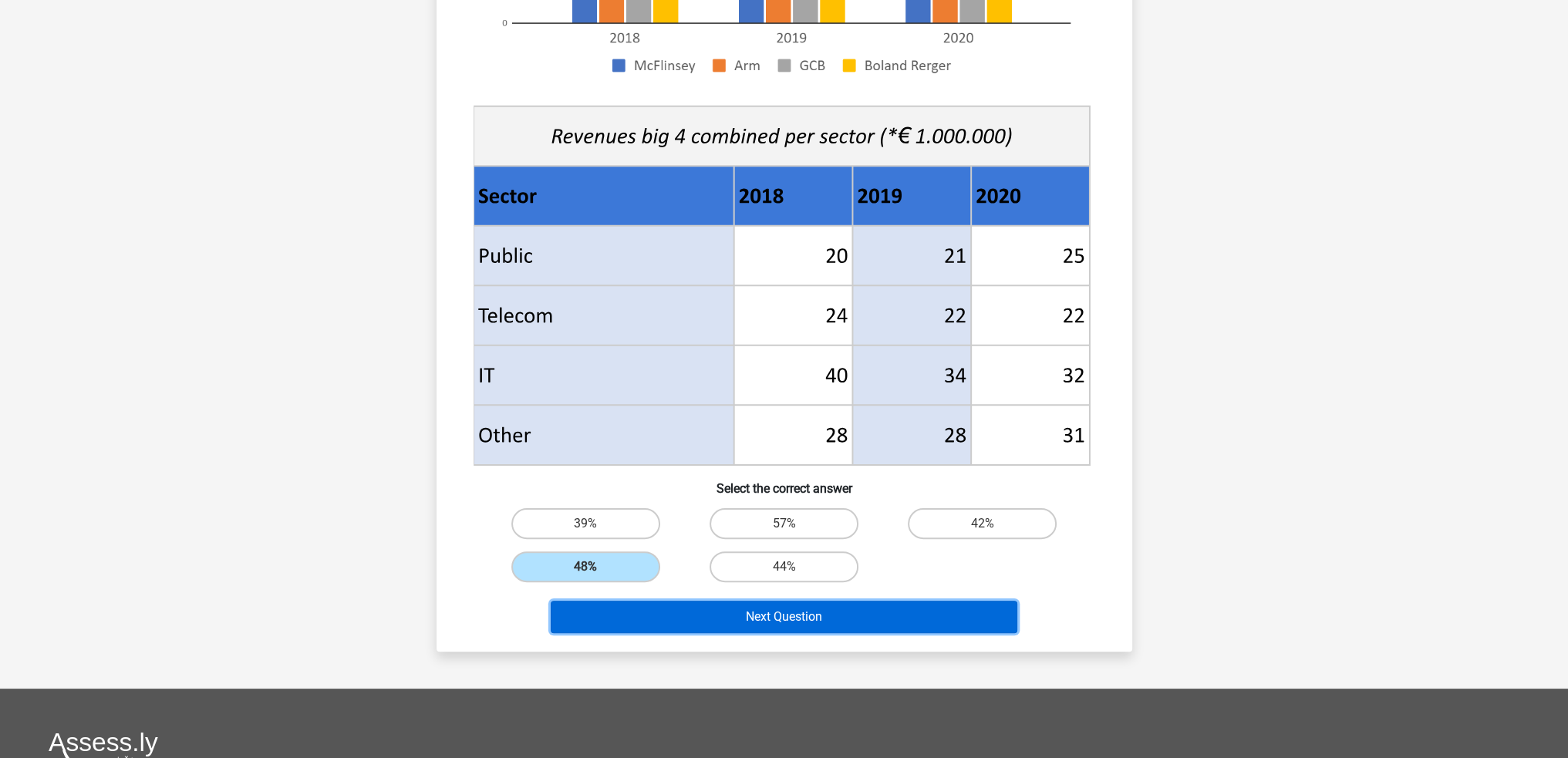 click on "Next Question" at bounding box center [784, 617] 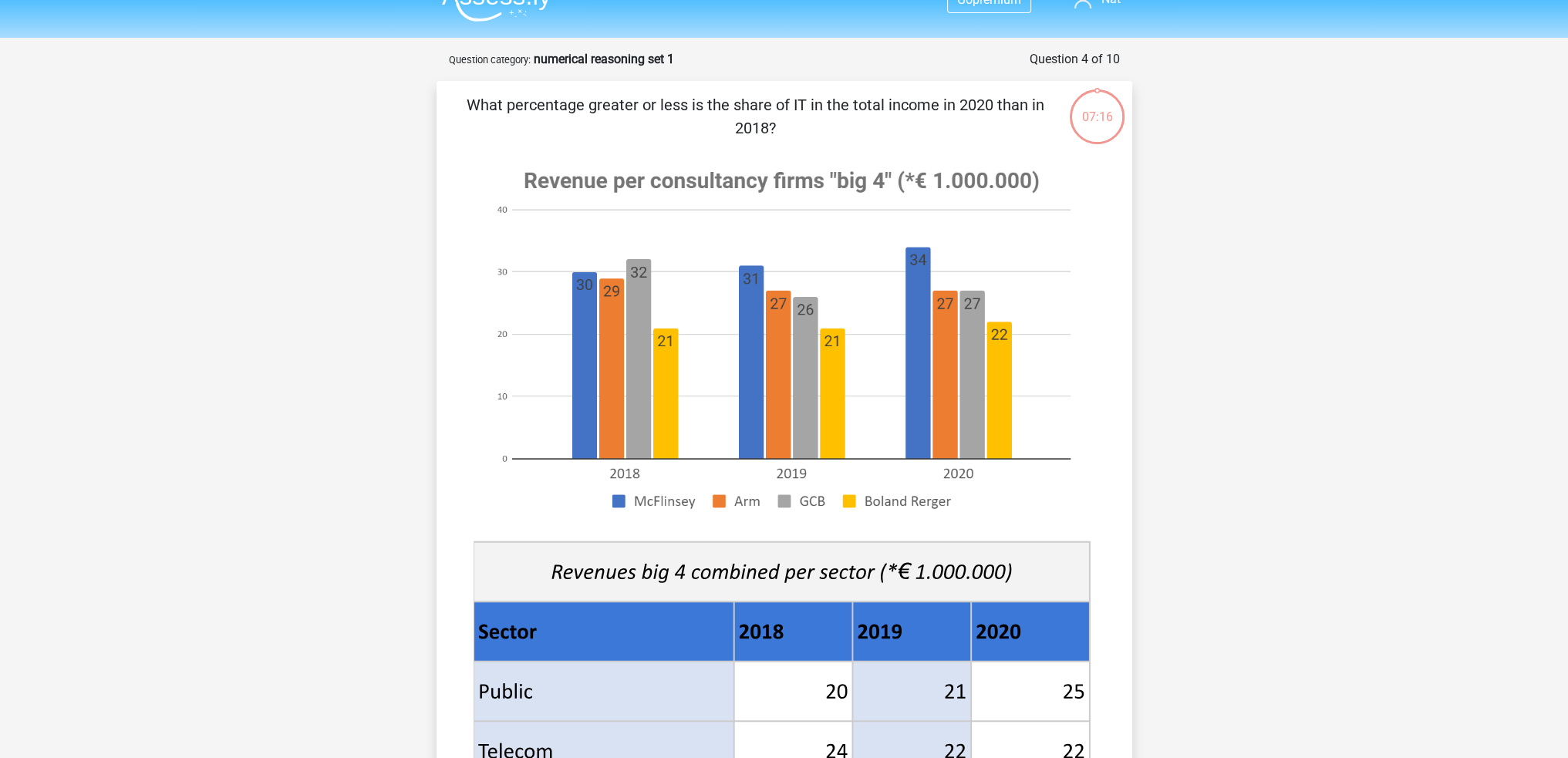 scroll, scrollTop: 0, scrollLeft: 0, axis: both 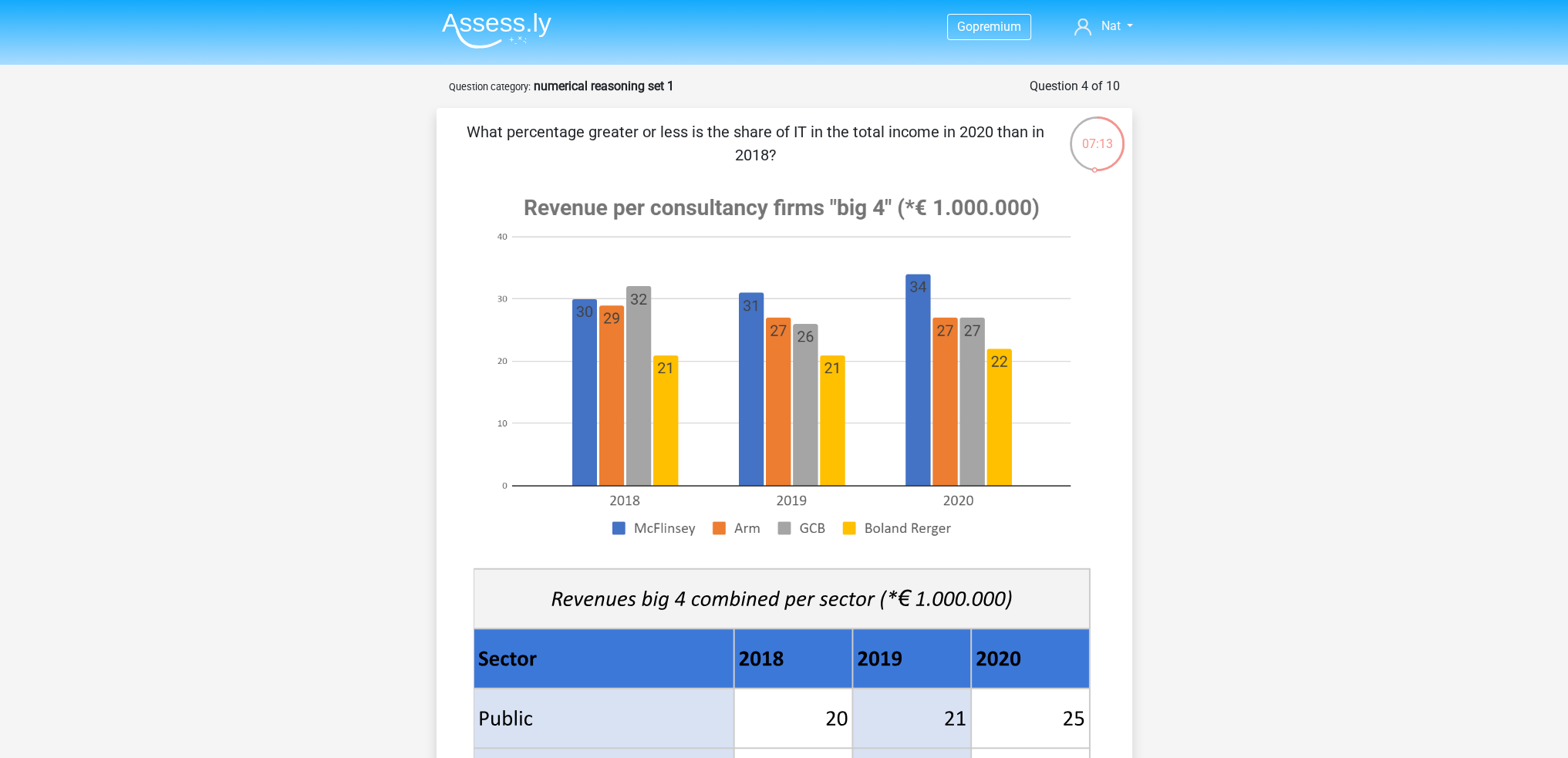 click on "What percentage greater or less is the share of IT in the total income in 2020 than in 2018?" at bounding box center [755, 143] 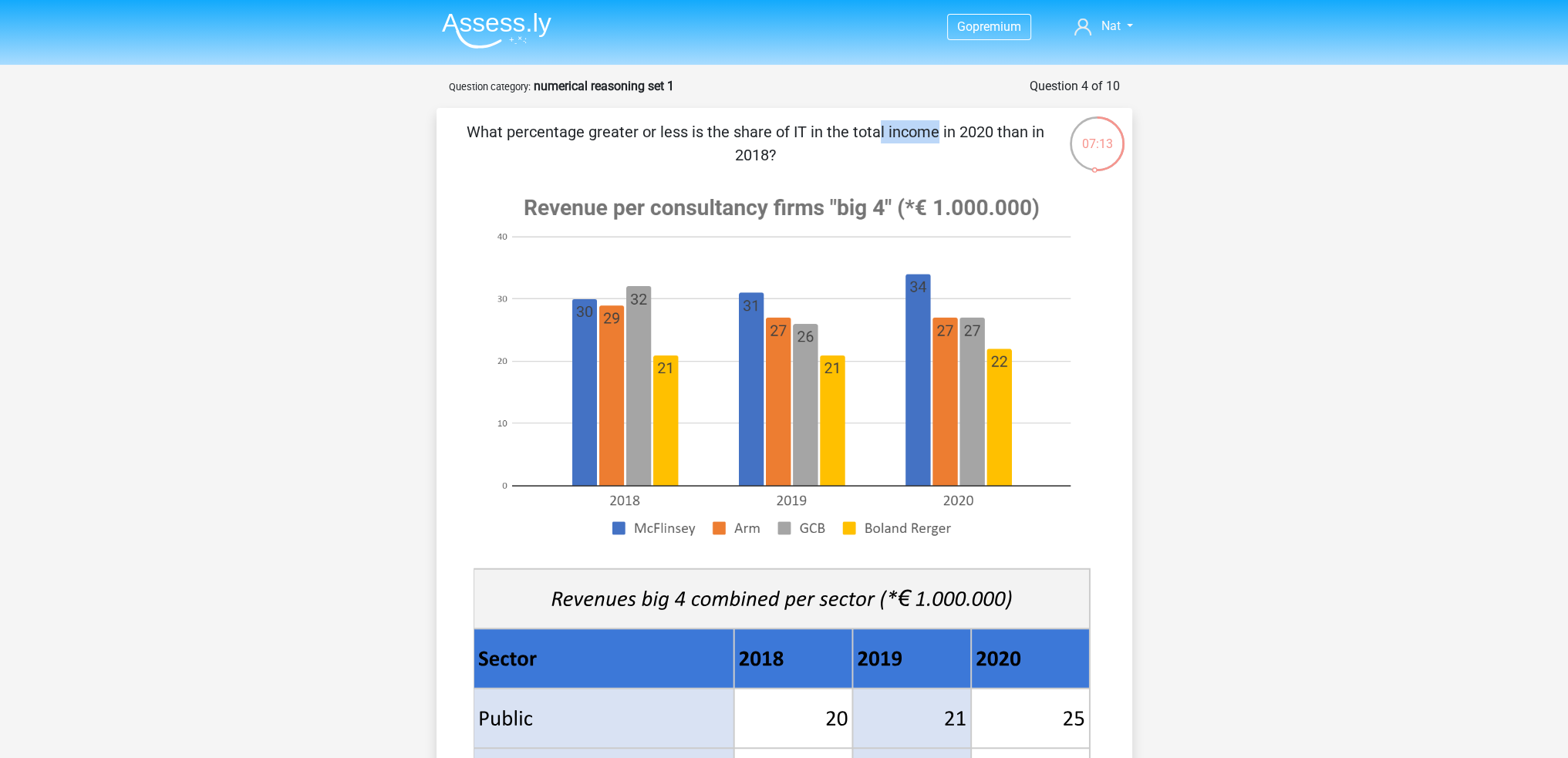 click on "What percentage greater or less is the share of IT in the total income in 2020 than in 2018?" at bounding box center (755, 143) 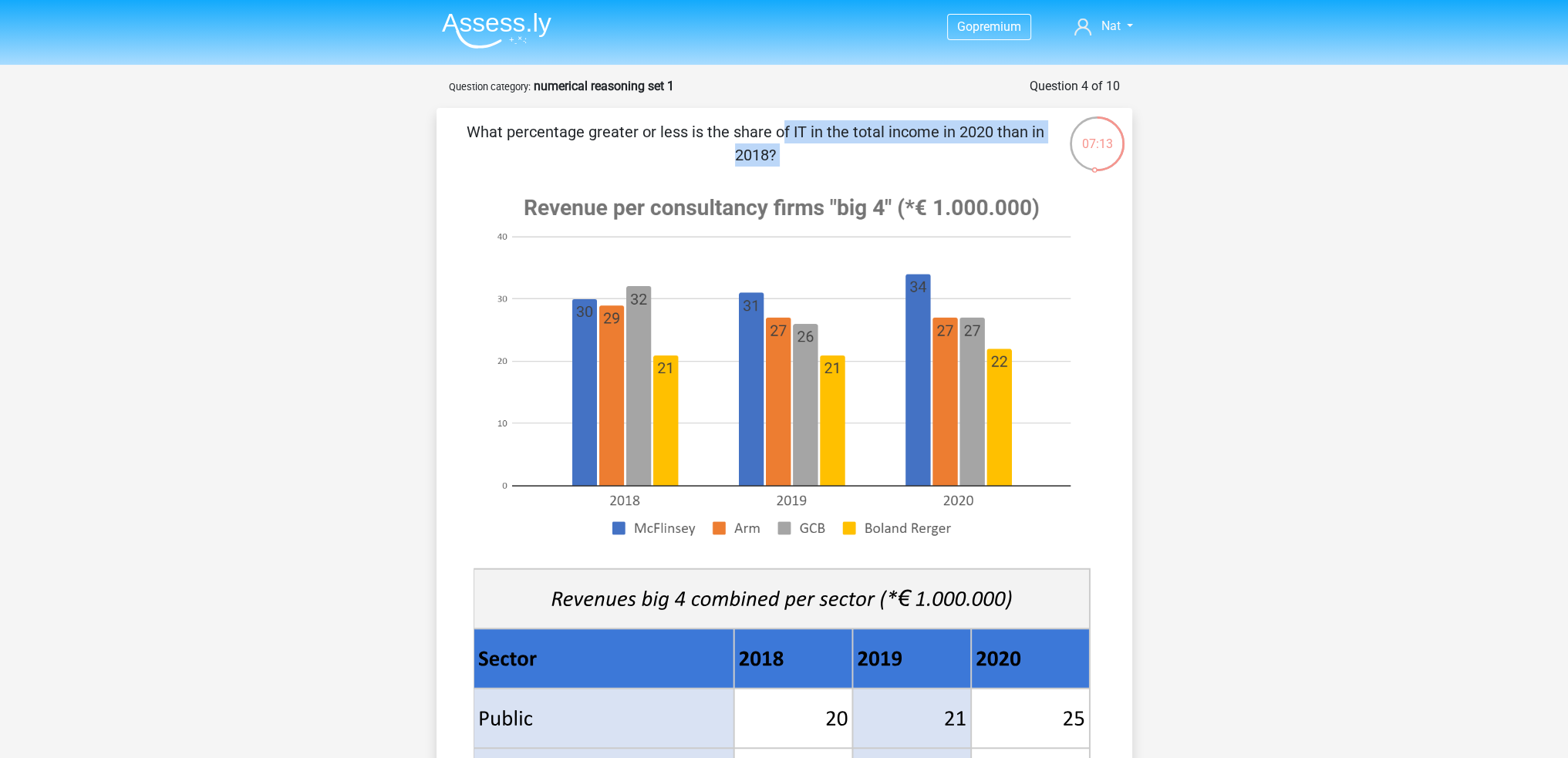 click on "What percentage greater or less is the share of IT in the total income in 2020 than in 2018?" at bounding box center (755, 143) 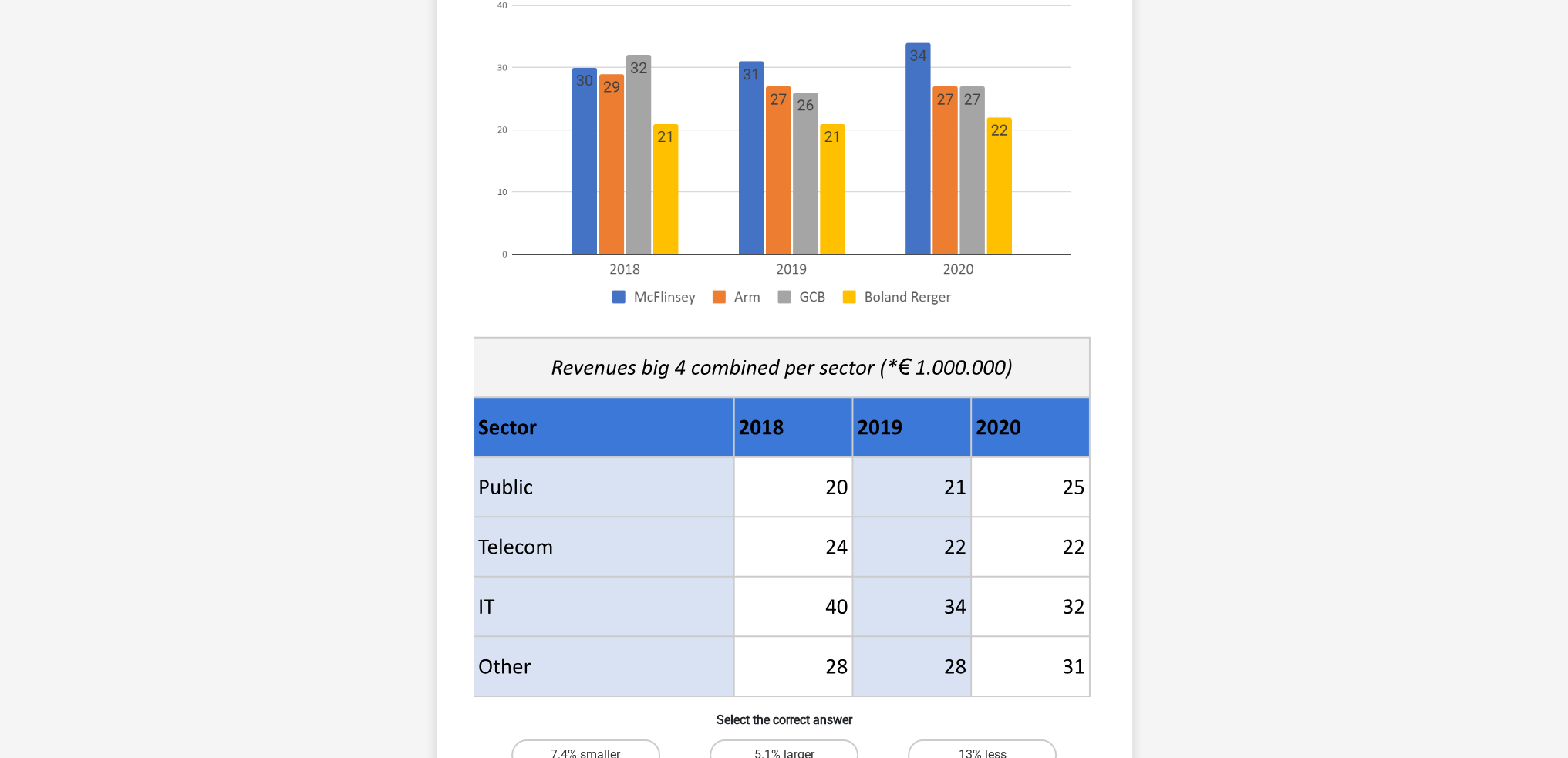 scroll, scrollTop: 386, scrollLeft: 0, axis: vertical 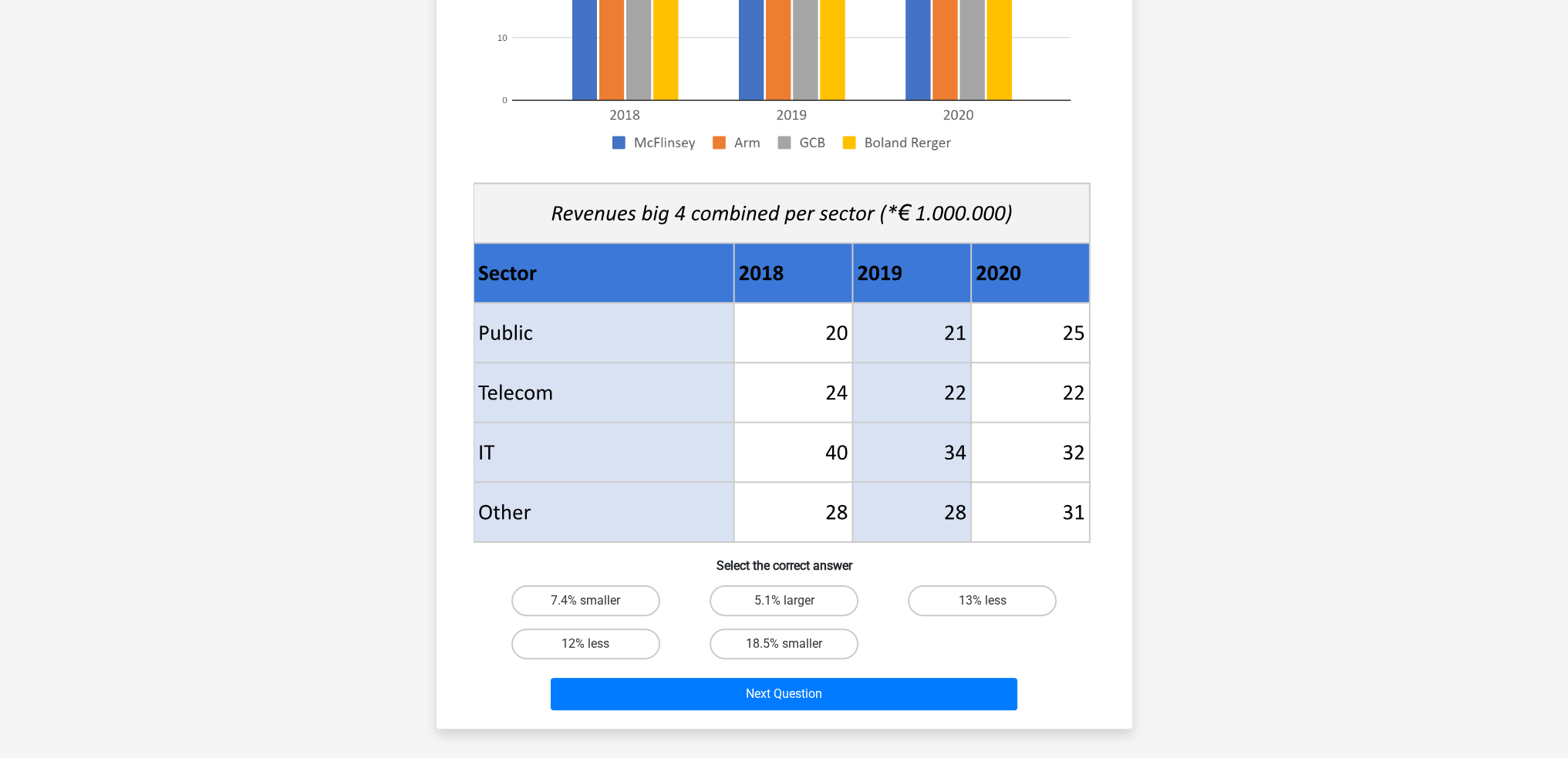 click on "Go  premium
Nat
nattdigitalhub@gmail.com" at bounding box center [784, 393] 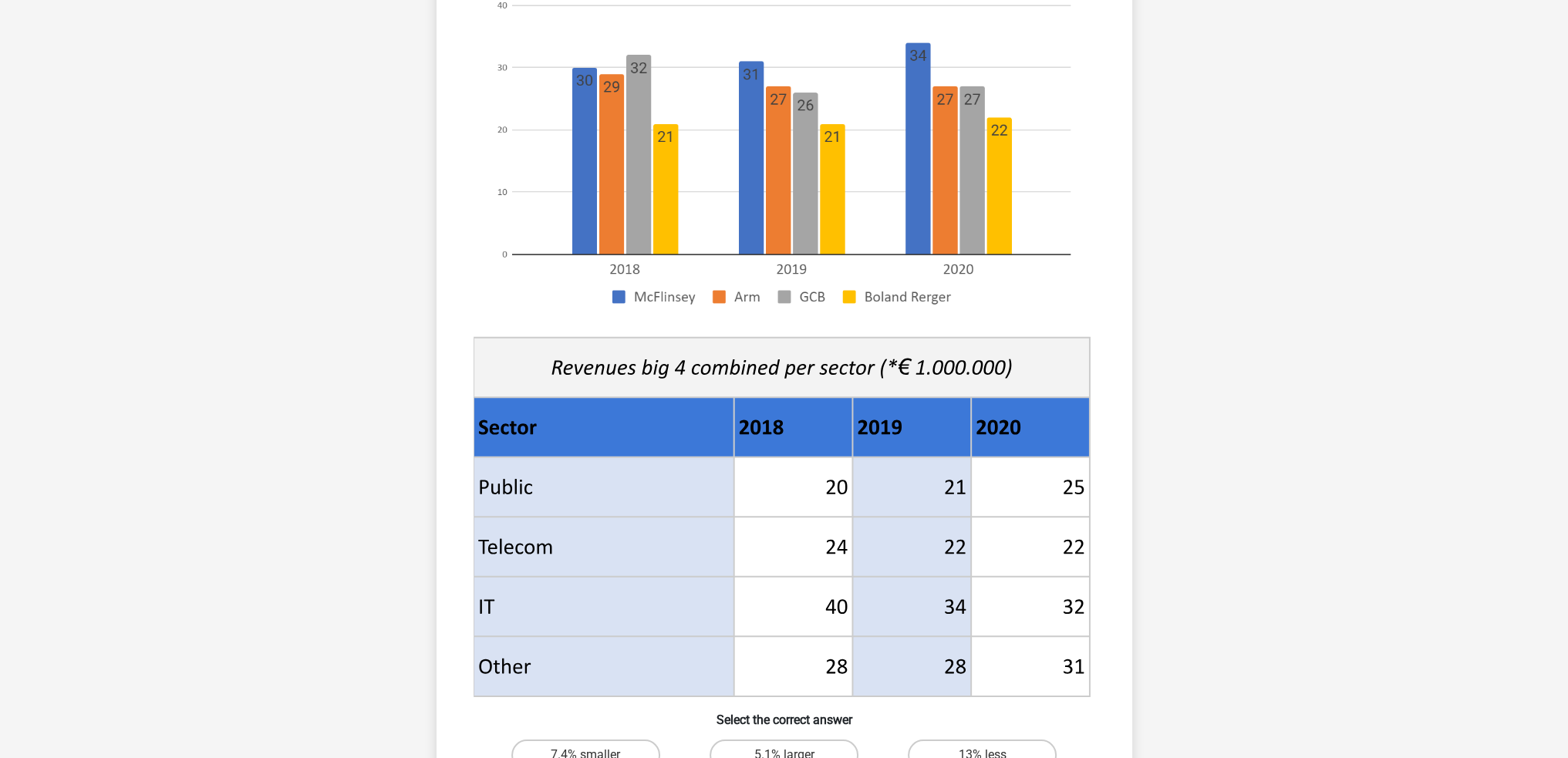 scroll, scrollTop: 386, scrollLeft: 0, axis: vertical 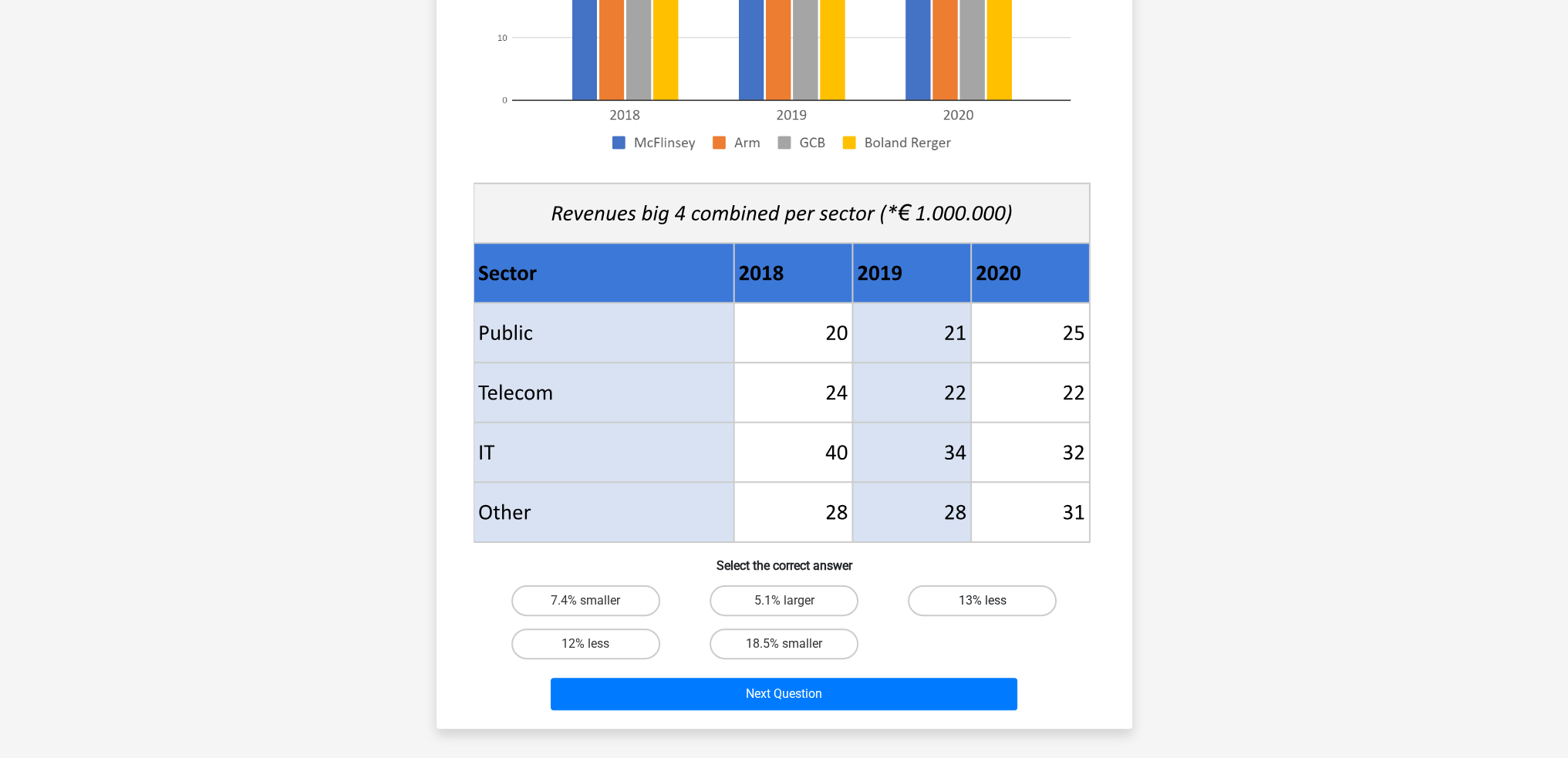 click on "13% less" at bounding box center (982, 601) 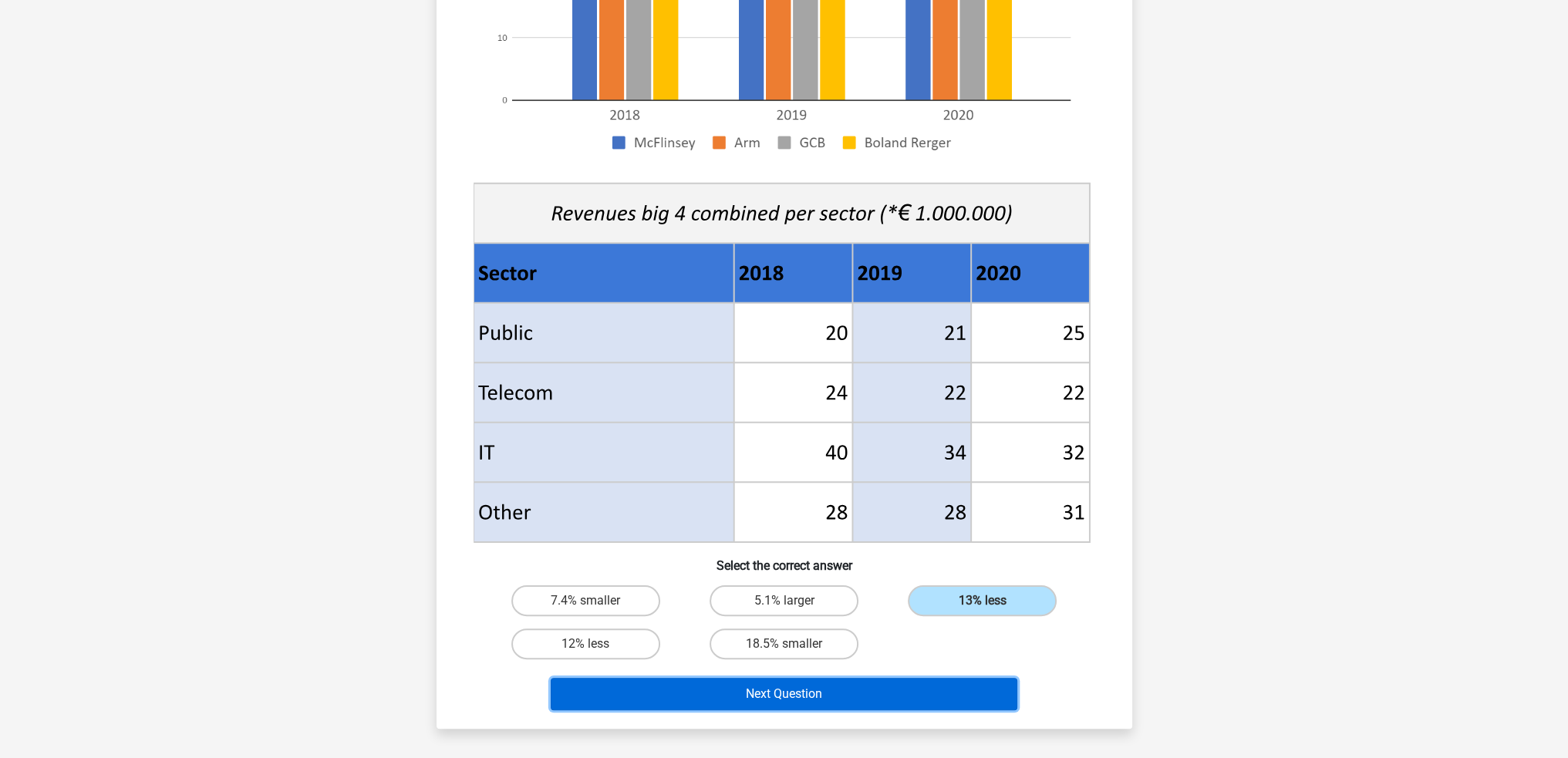 click on "Next Question" at bounding box center (784, 694) 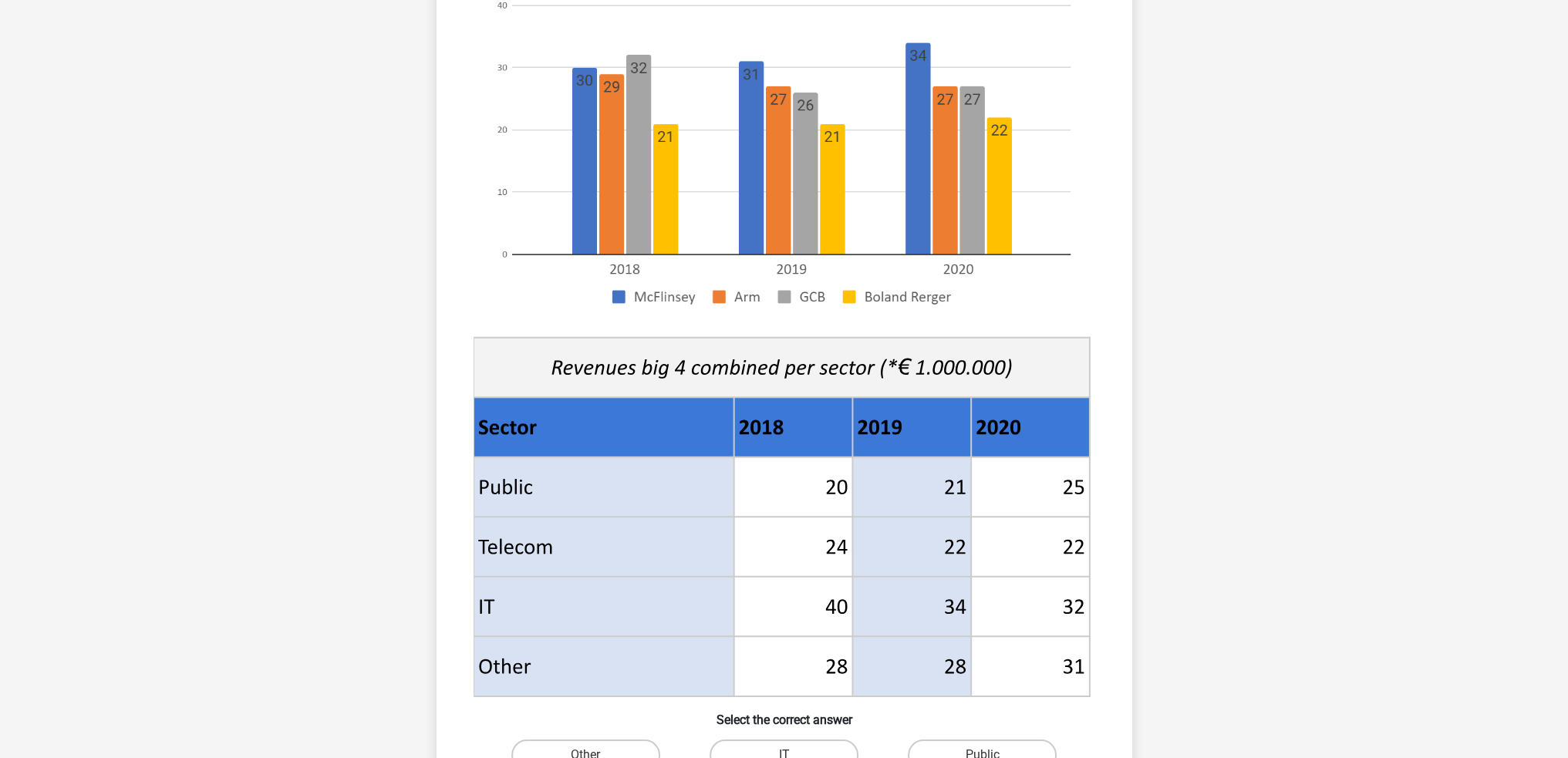 scroll, scrollTop: 386, scrollLeft: 0, axis: vertical 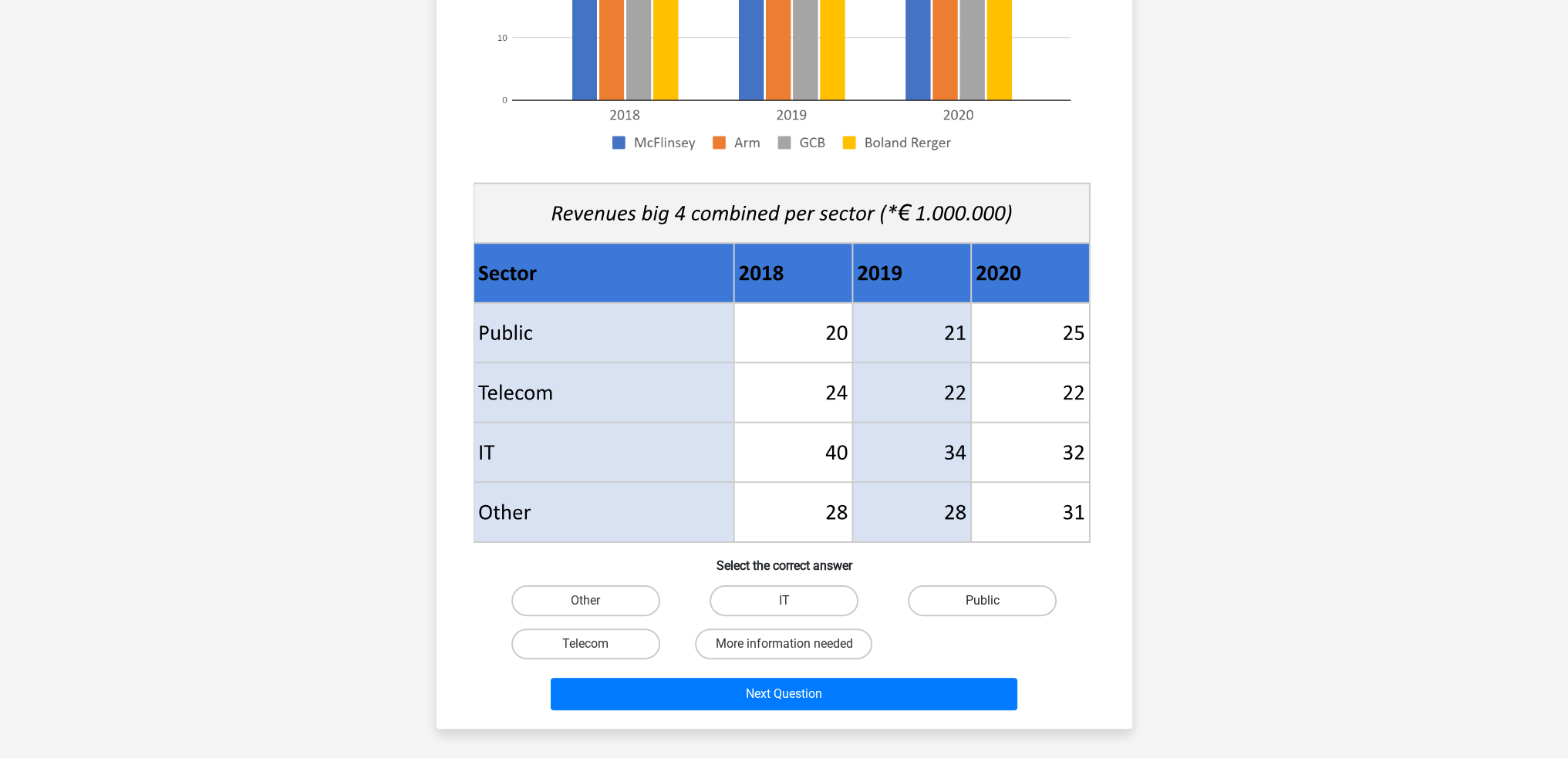 click on "Public" at bounding box center [982, 601] 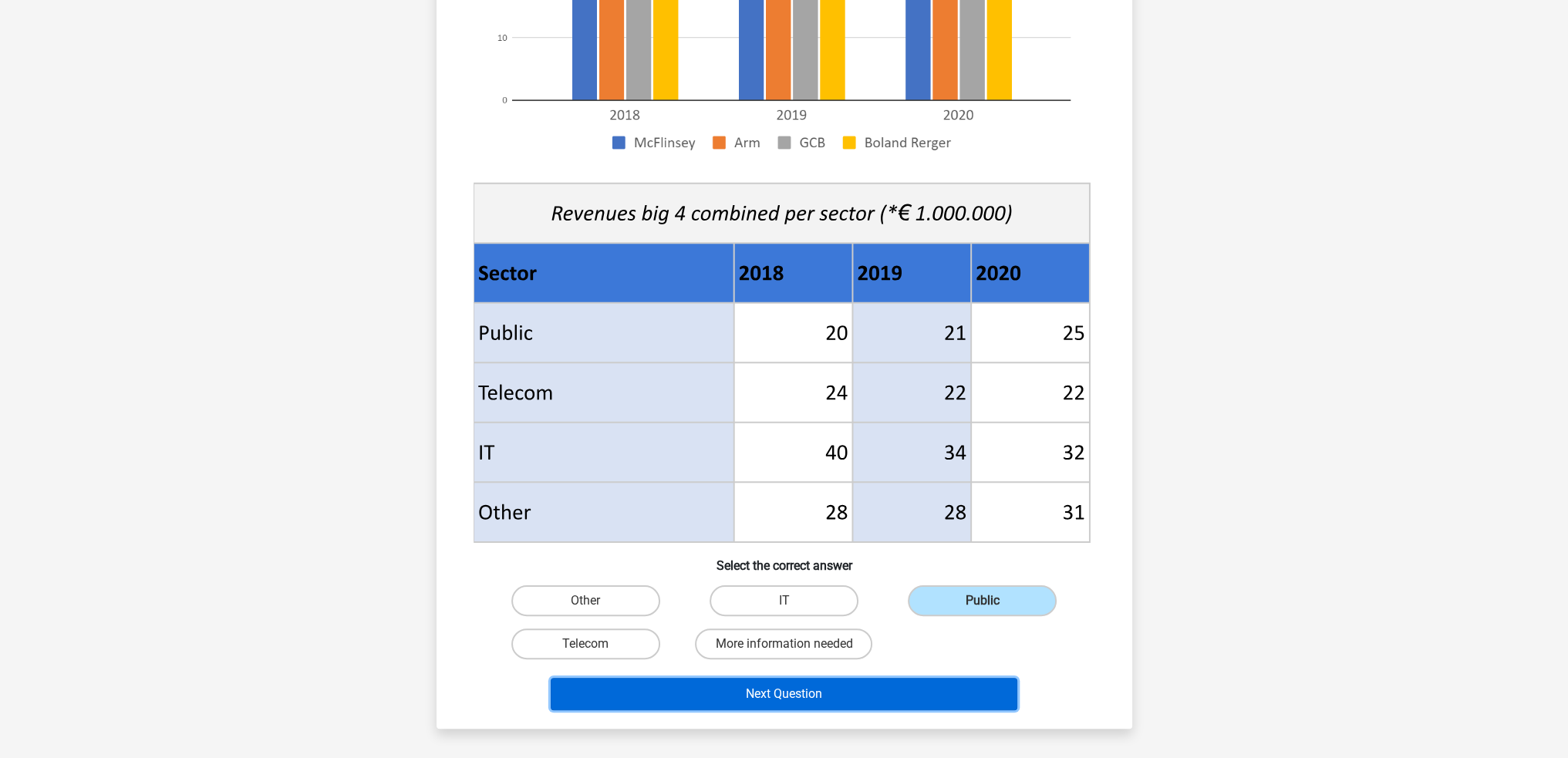 click on "Next Question" at bounding box center [784, 694] 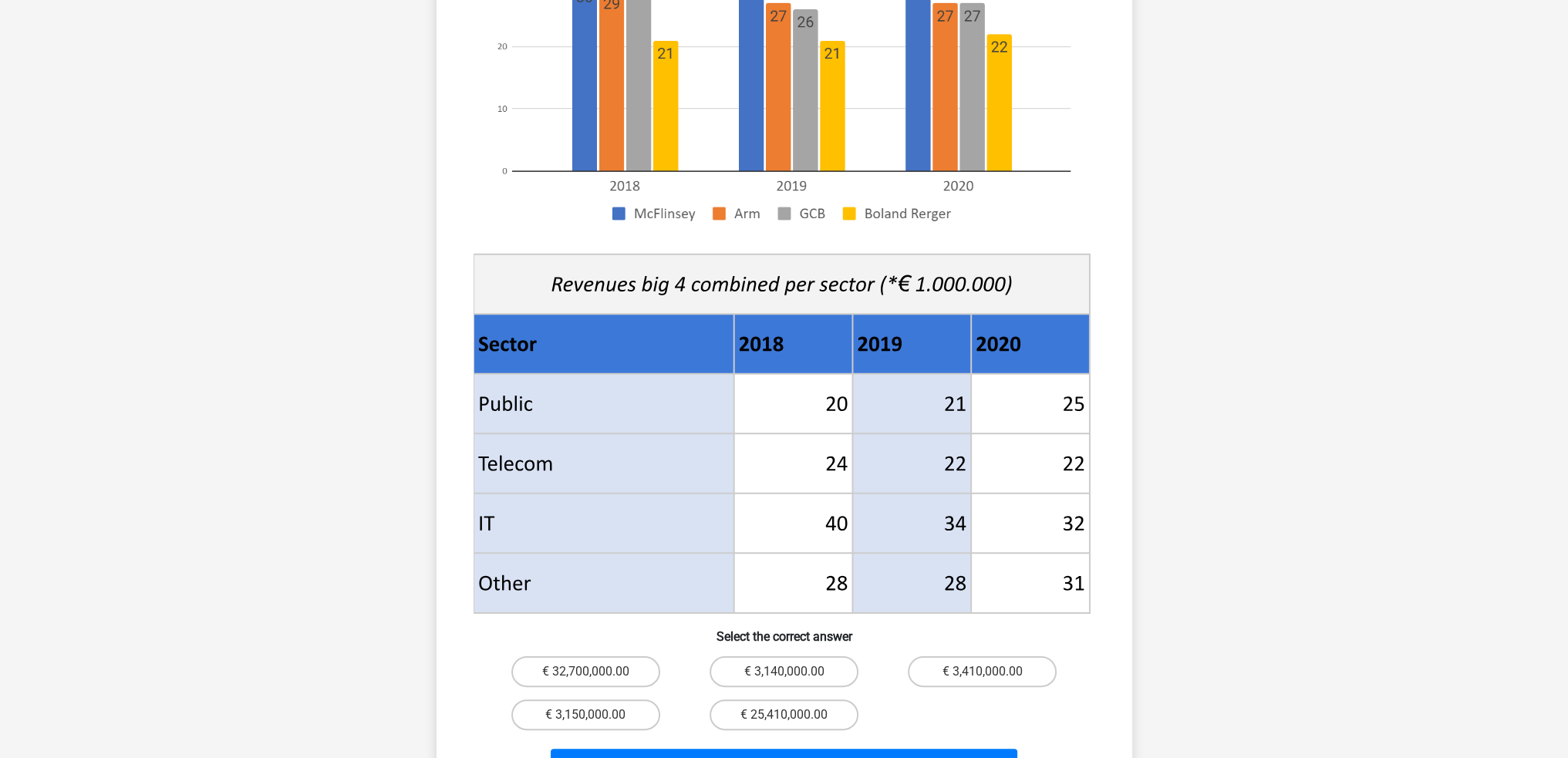 scroll, scrollTop: 463, scrollLeft: 0, axis: vertical 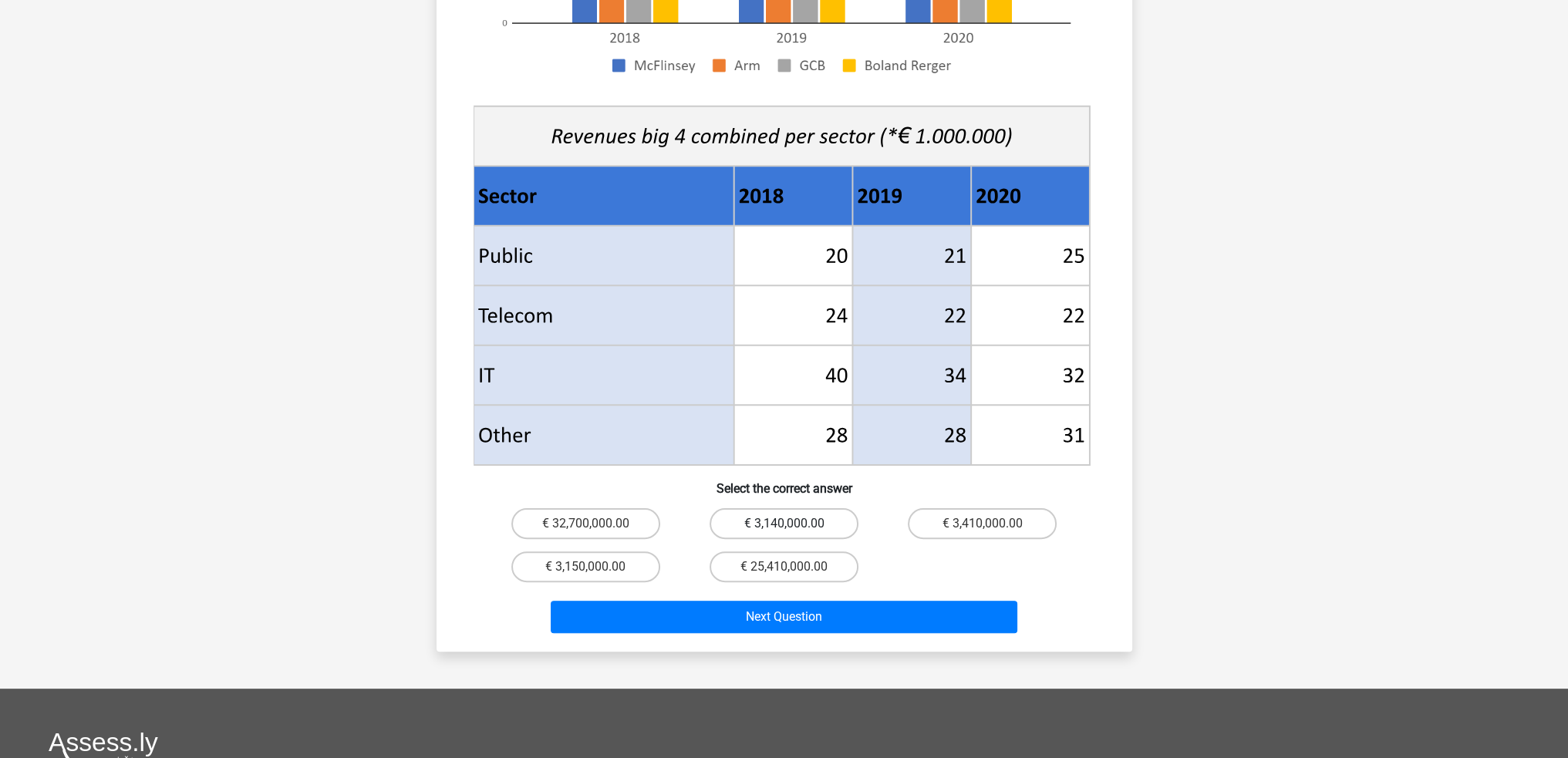 click on "€ 3,140,000.00" at bounding box center [784, 524] 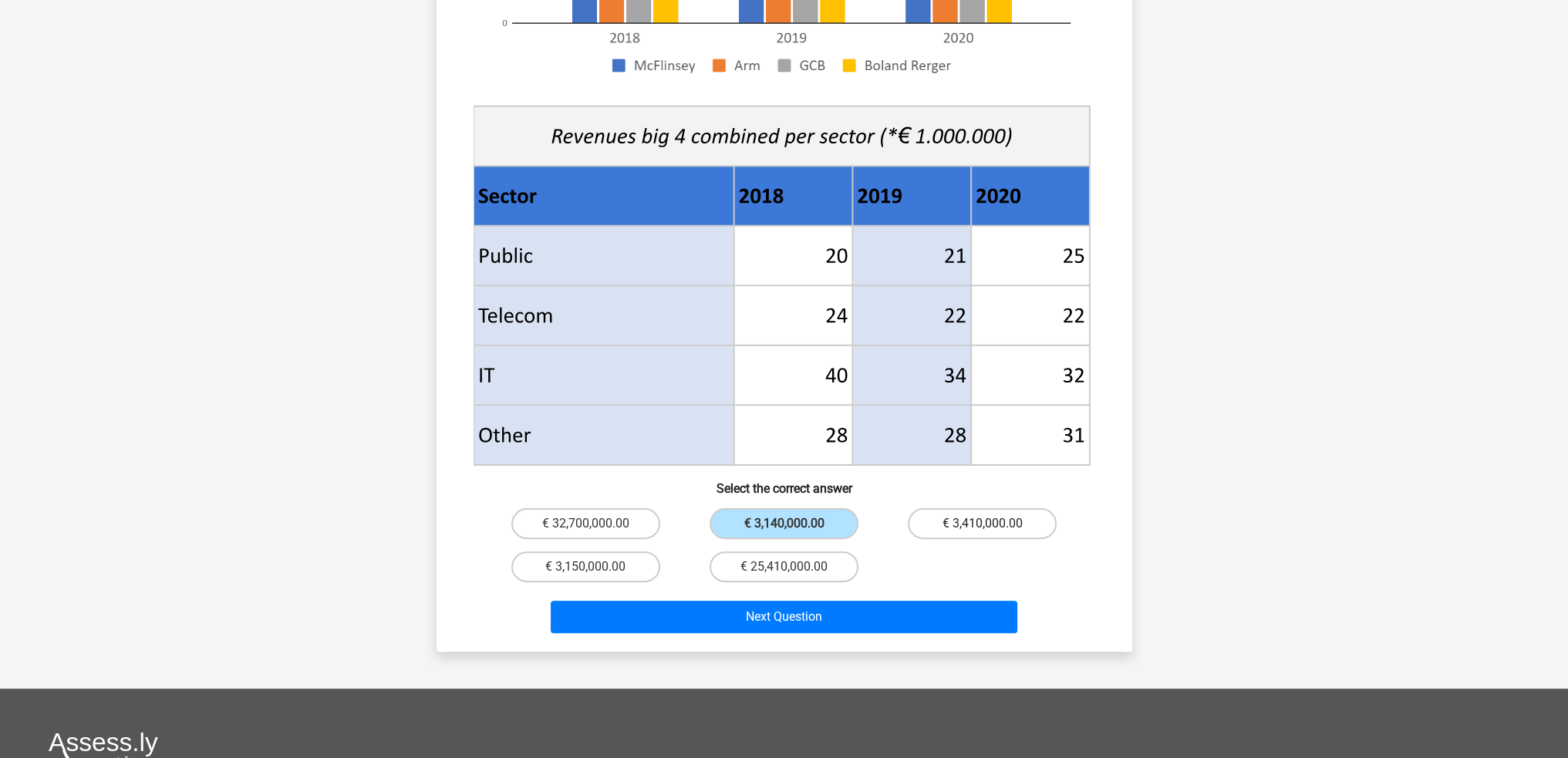 click on "€ 3,410,000.00" at bounding box center [982, 524] 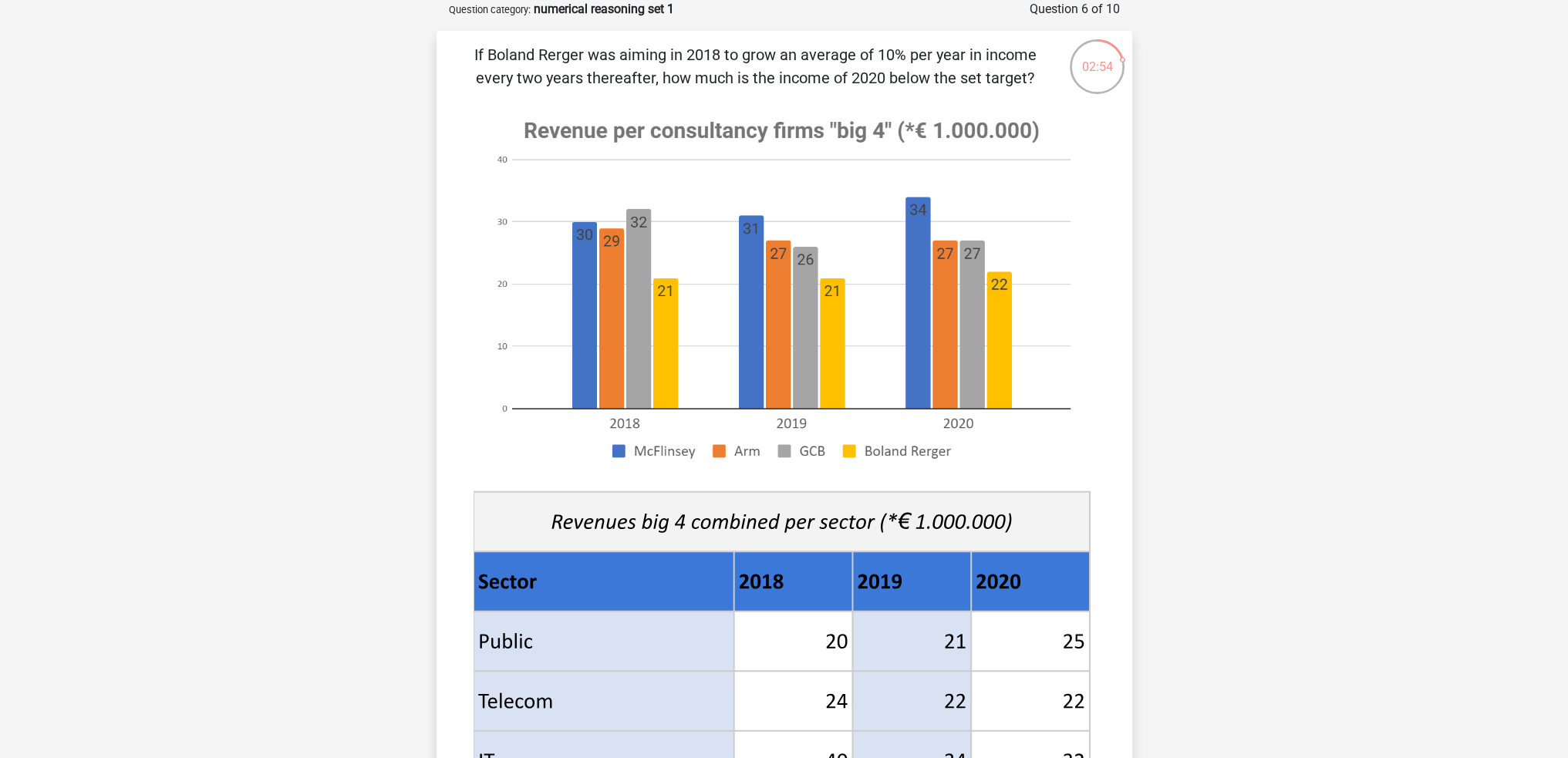scroll, scrollTop: 0, scrollLeft: 0, axis: both 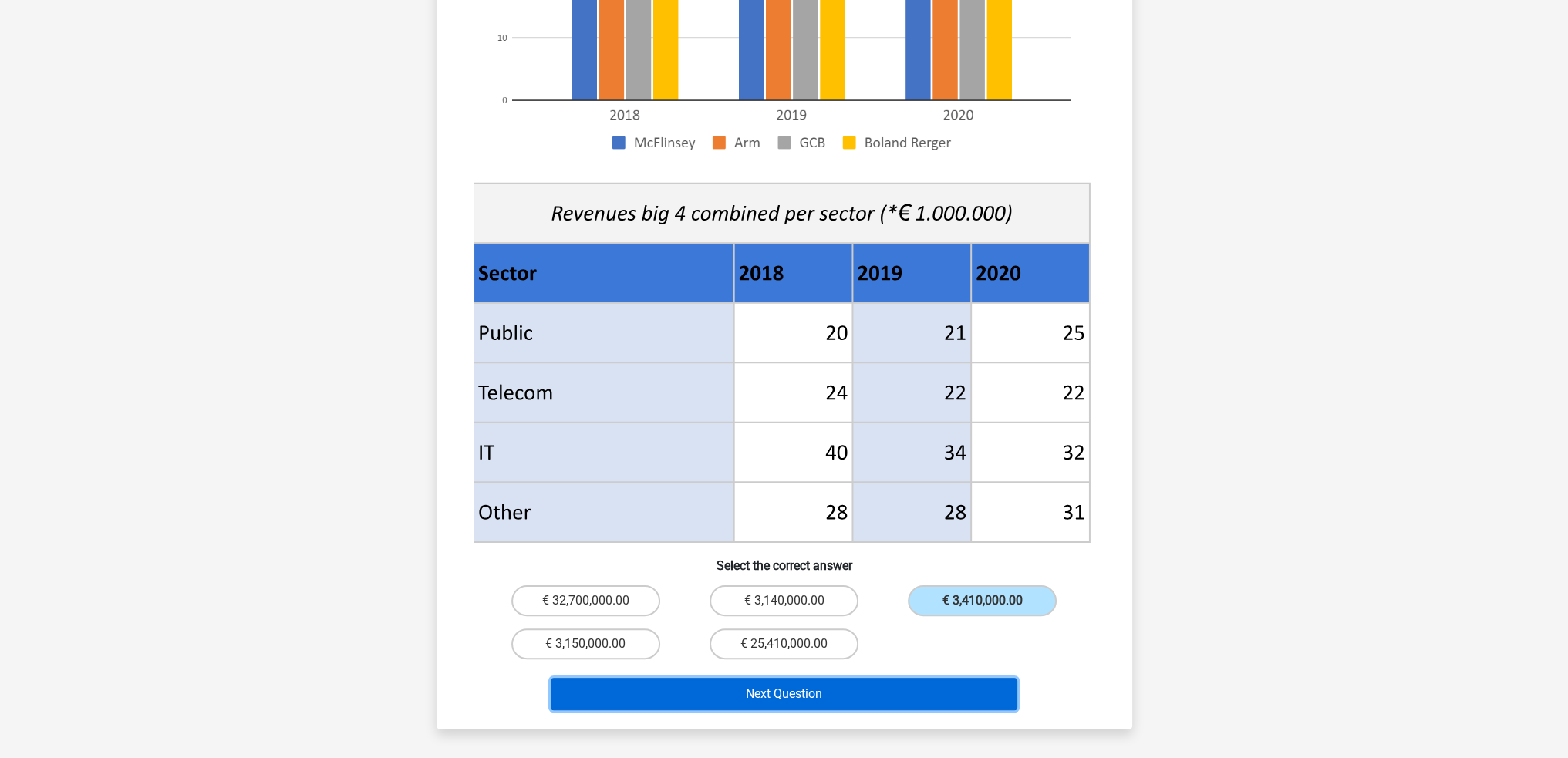 click on "Next Question" at bounding box center (784, 694) 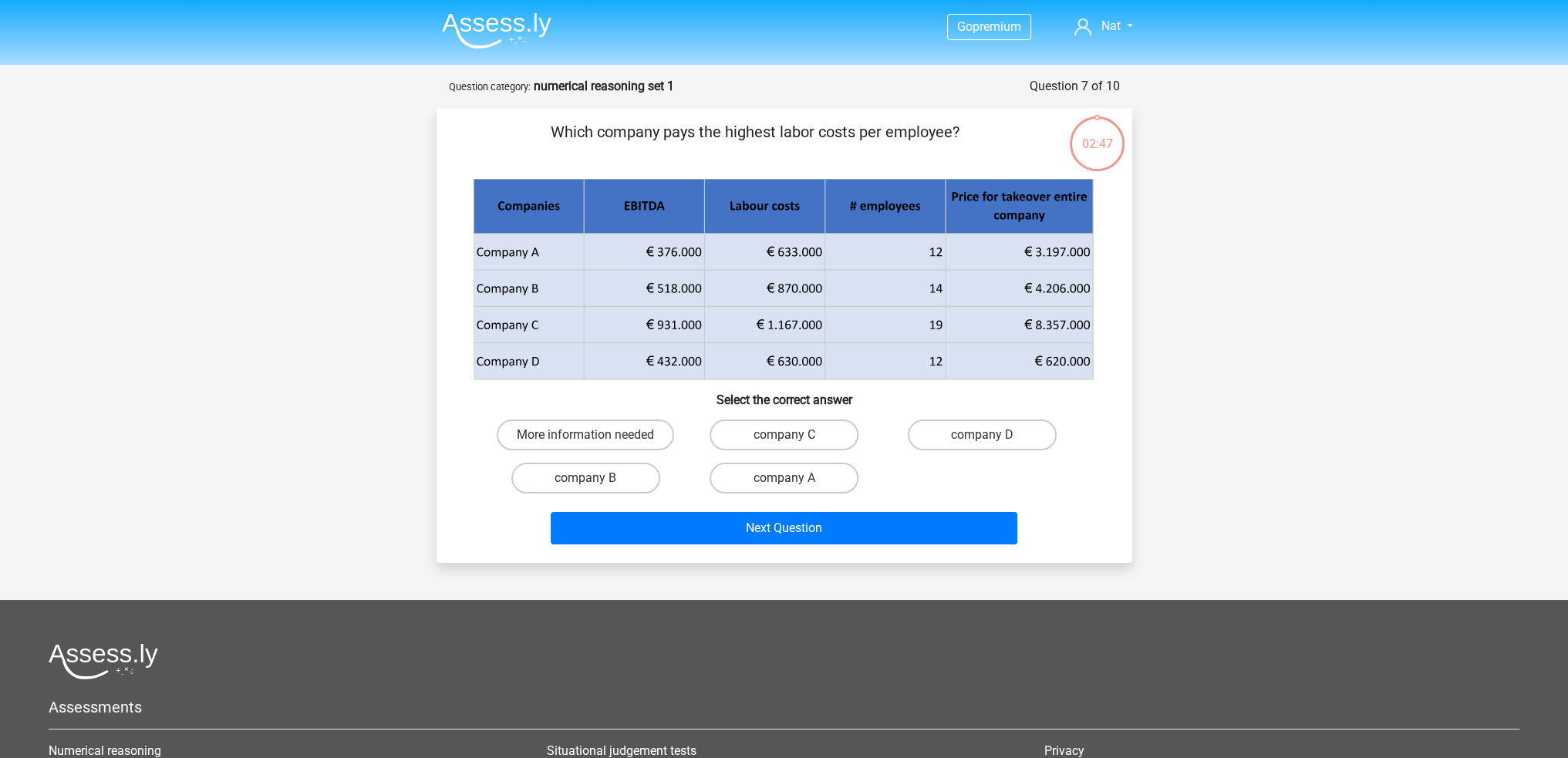 scroll, scrollTop: 0, scrollLeft: 0, axis: both 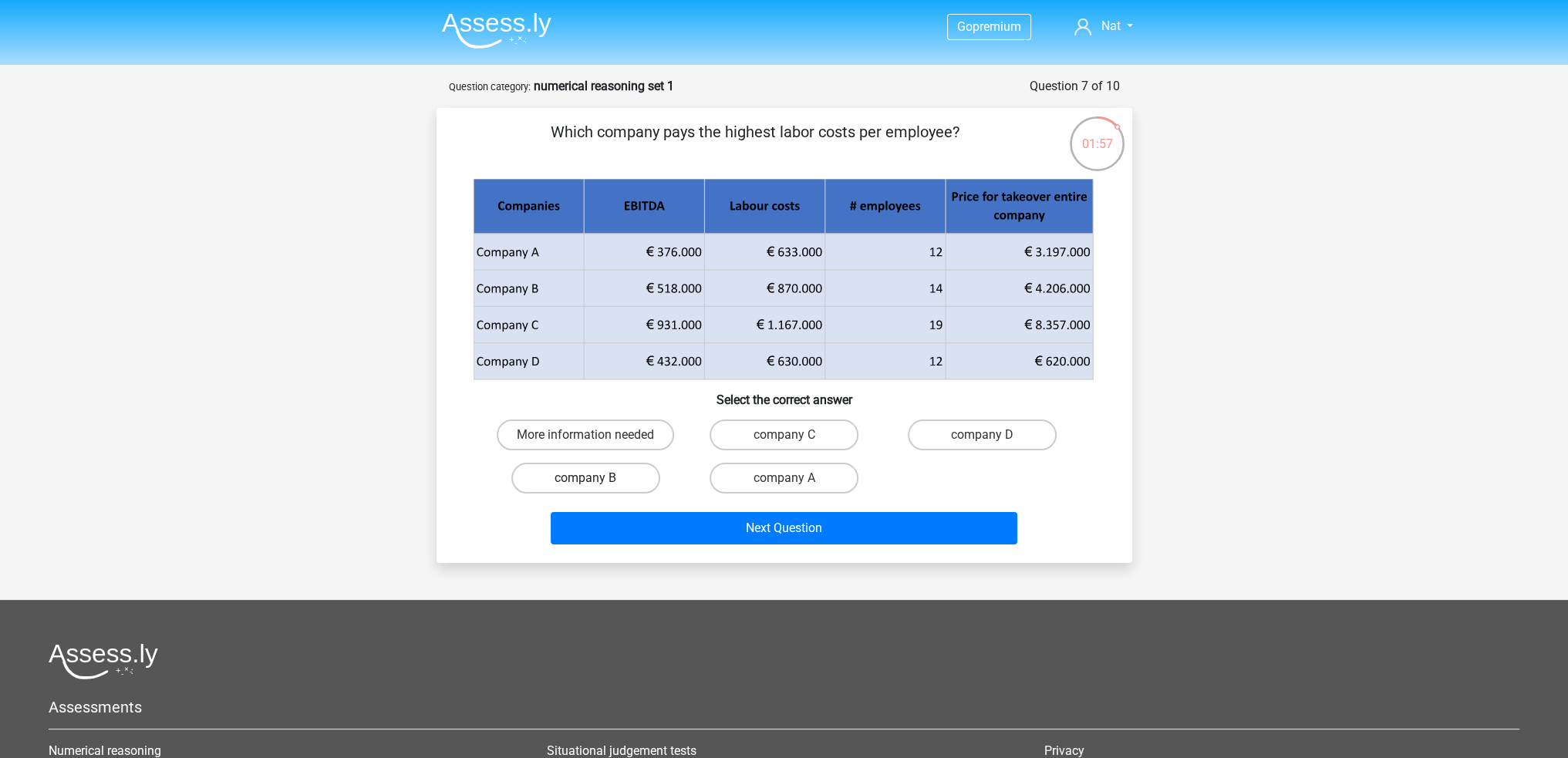 click on "company B" at bounding box center [585, 478] 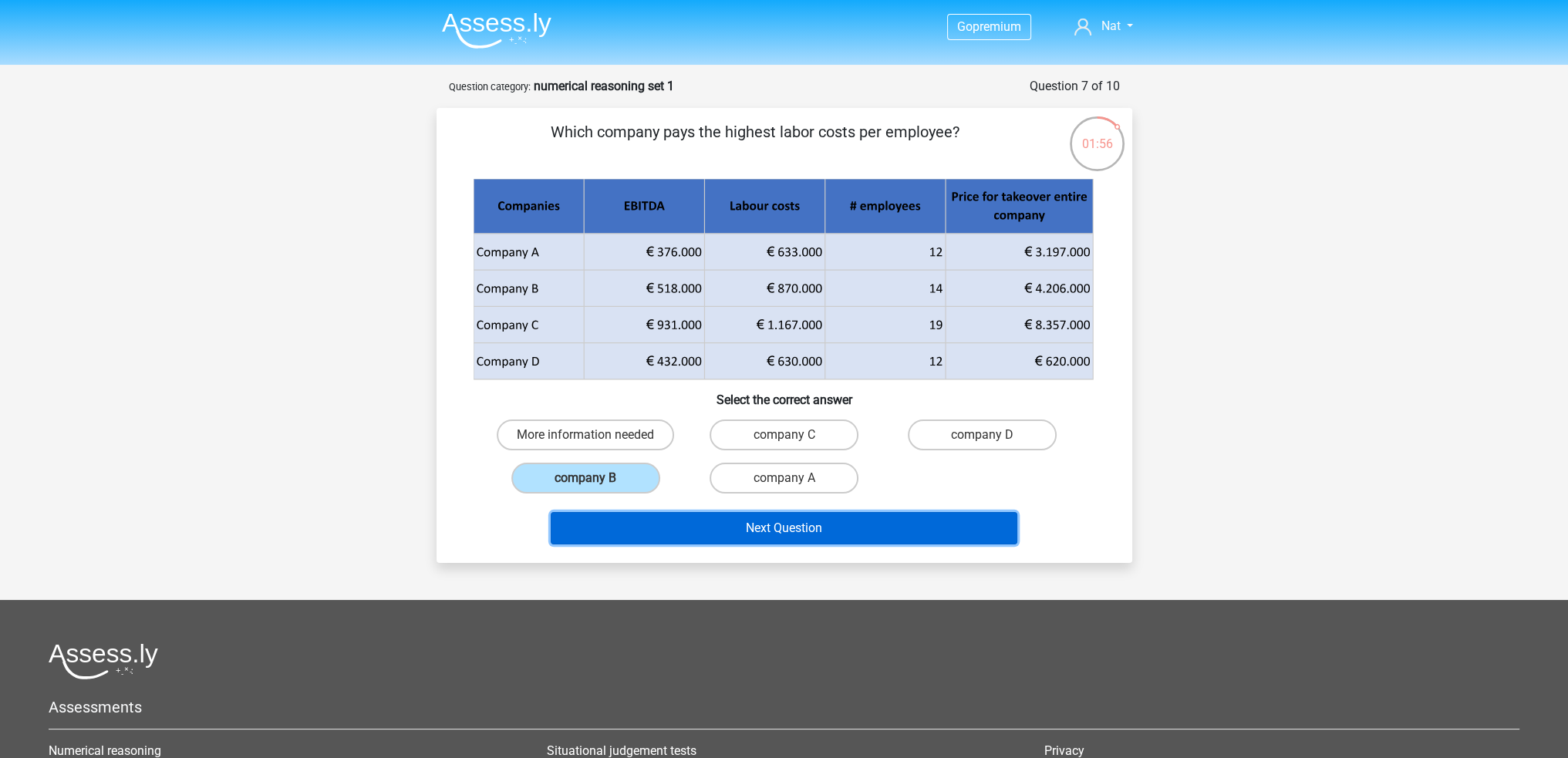 click on "Next Question" at bounding box center (784, 528) 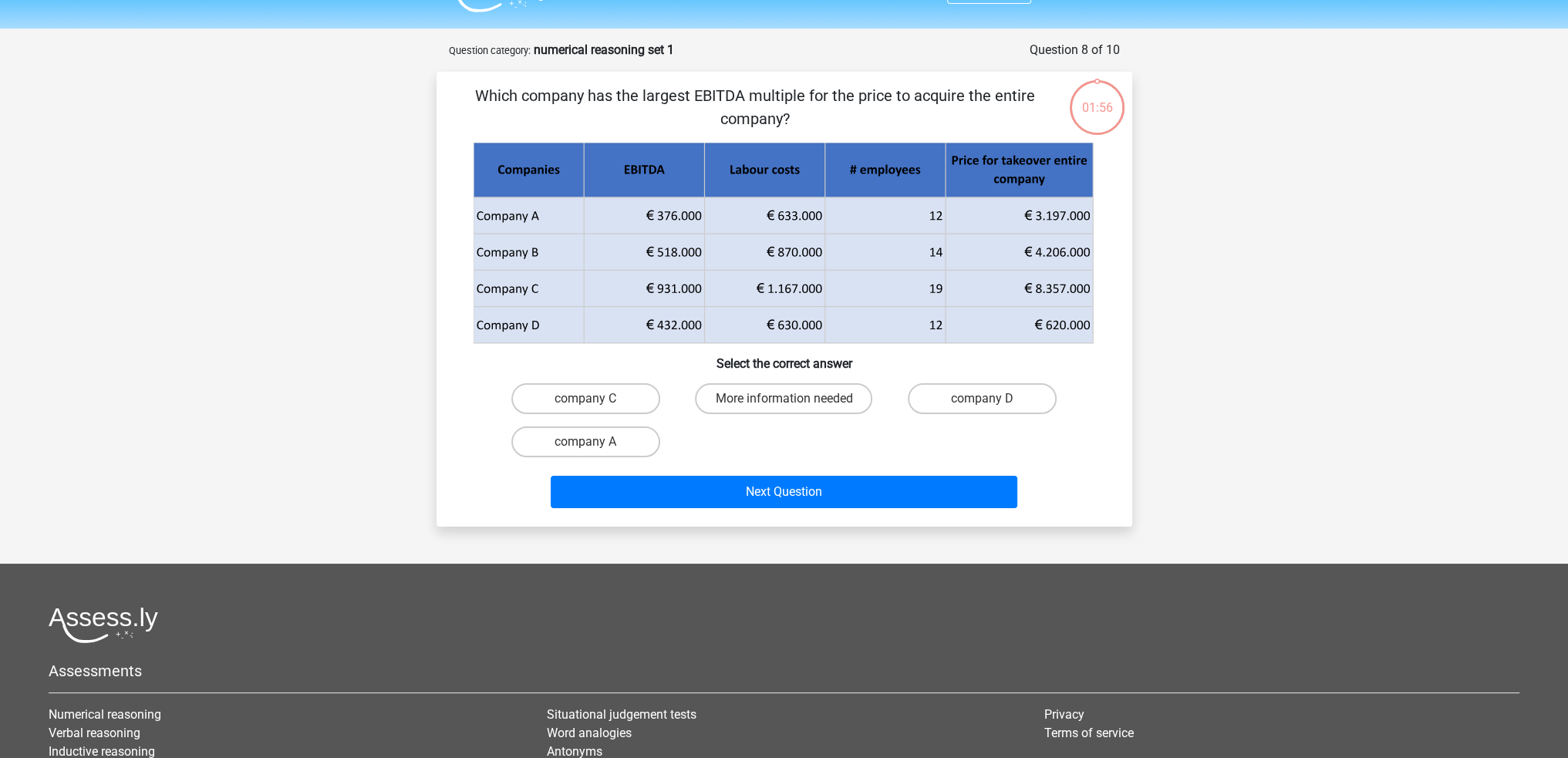 scroll, scrollTop: 0, scrollLeft: 0, axis: both 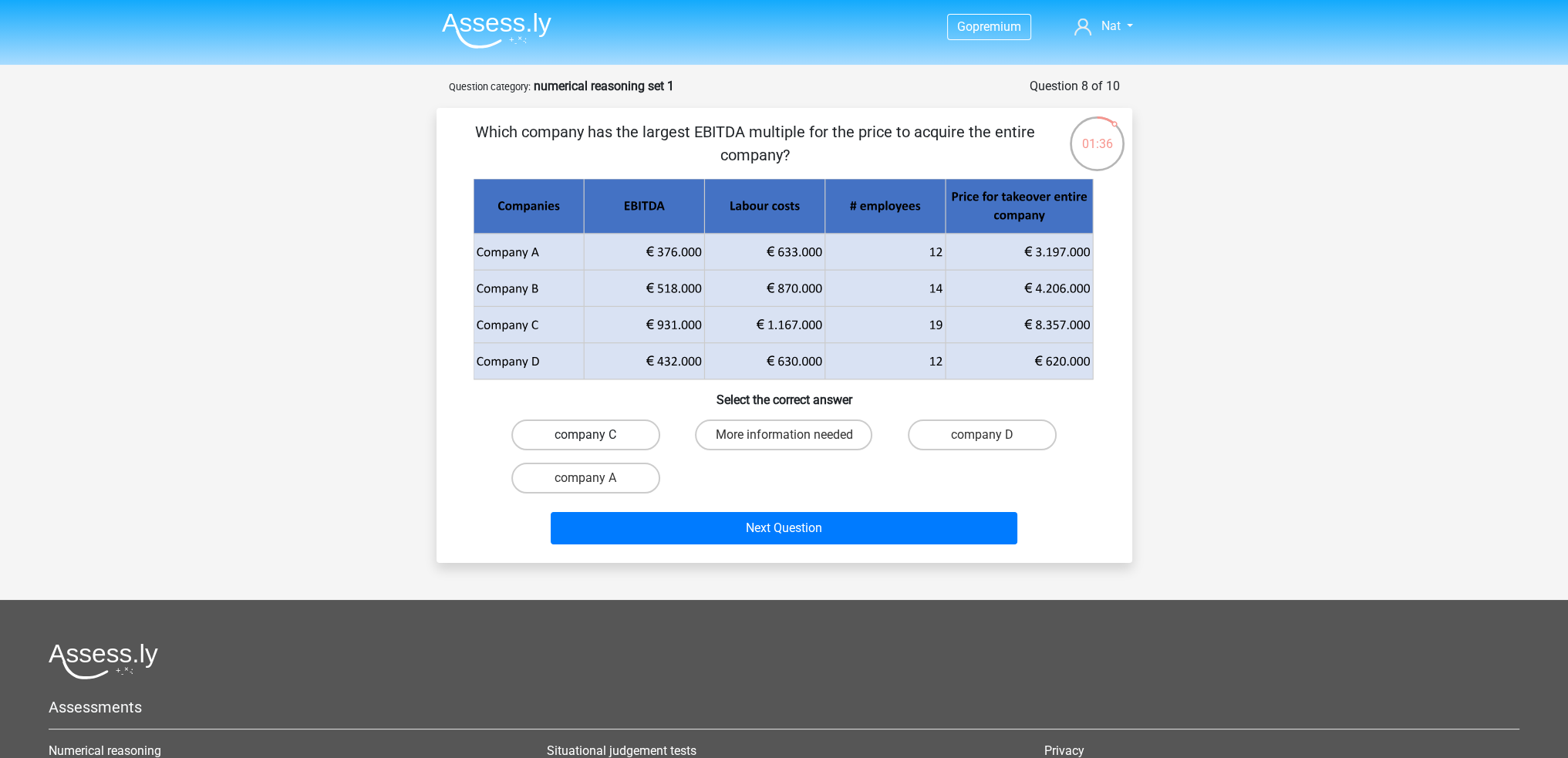 click on "company C" at bounding box center (585, 435) 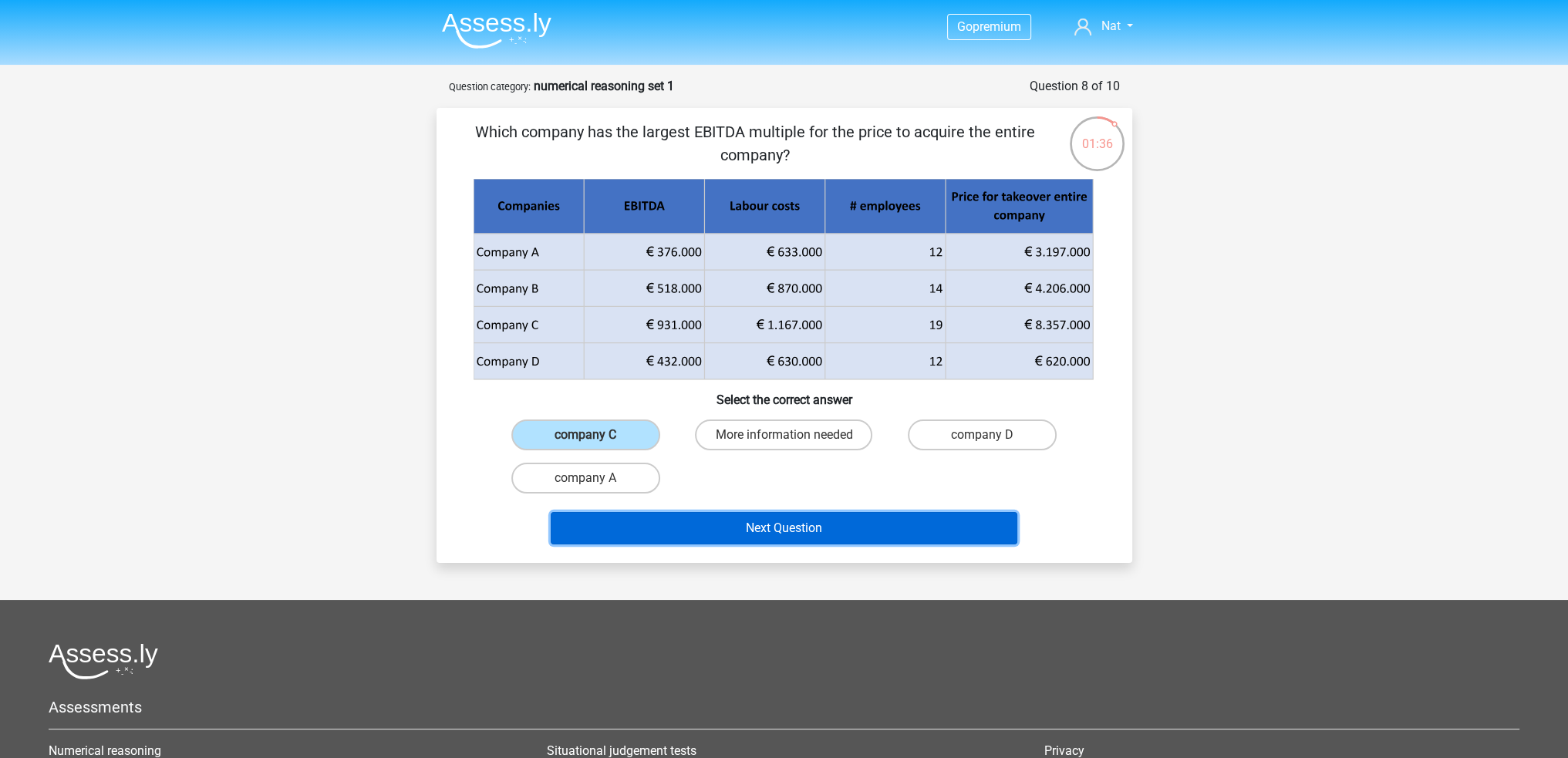 click on "Next Question" at bounding box center (784, 528) 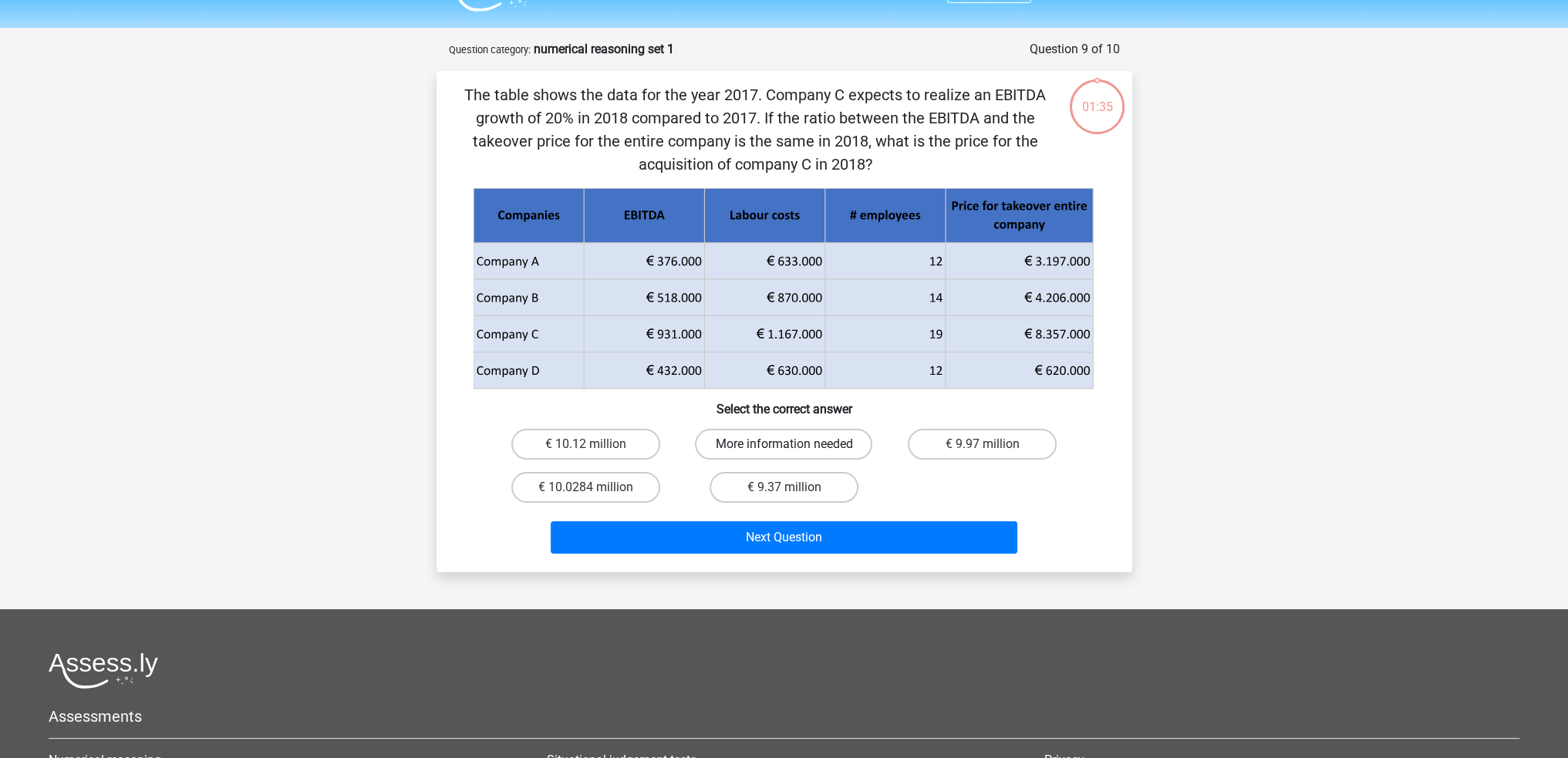 scroll, scrollTop: 0, scrollLeft: 0, axis: both 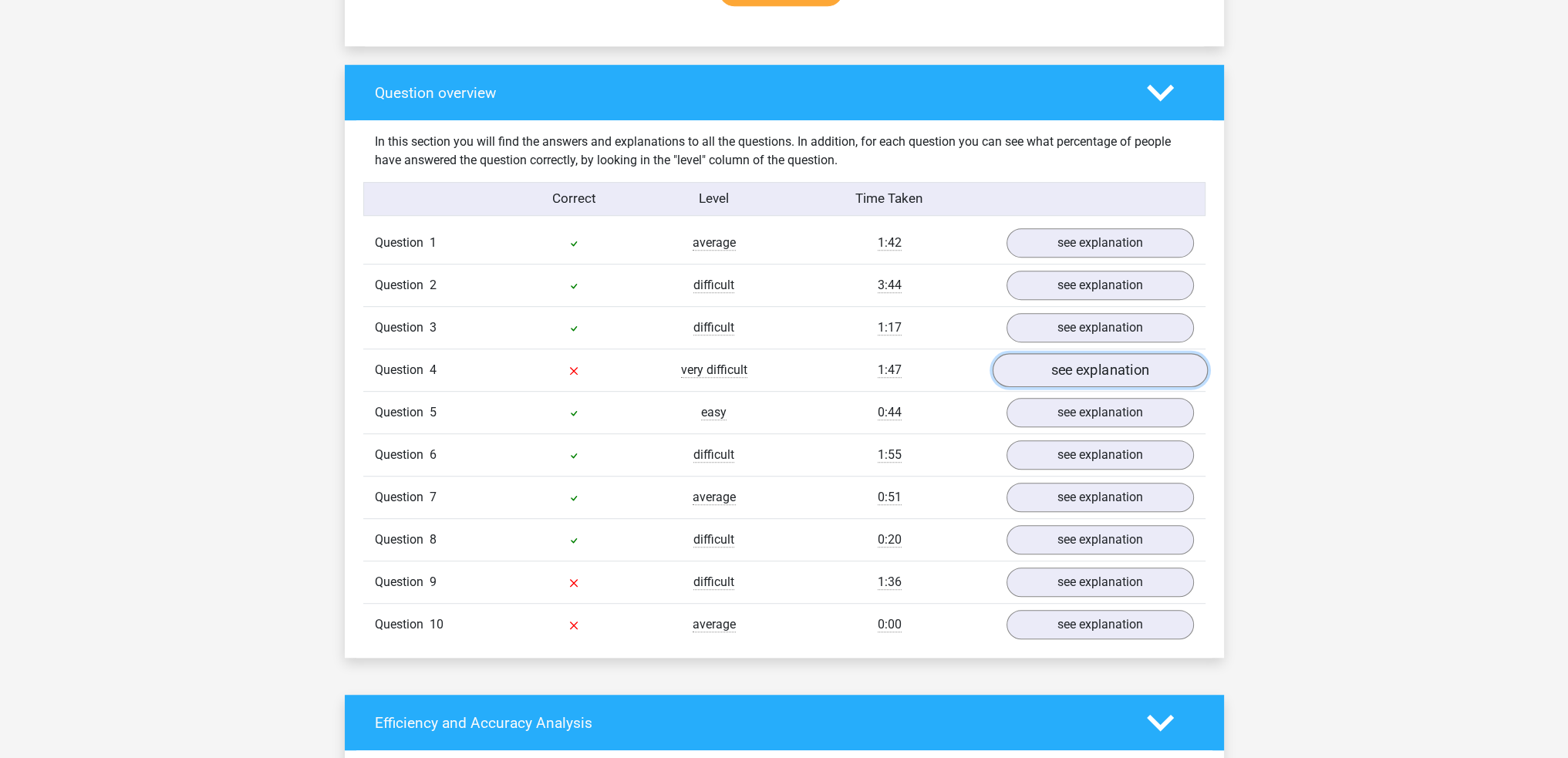 click on "see explanation" at bounding box center [1099, 370] 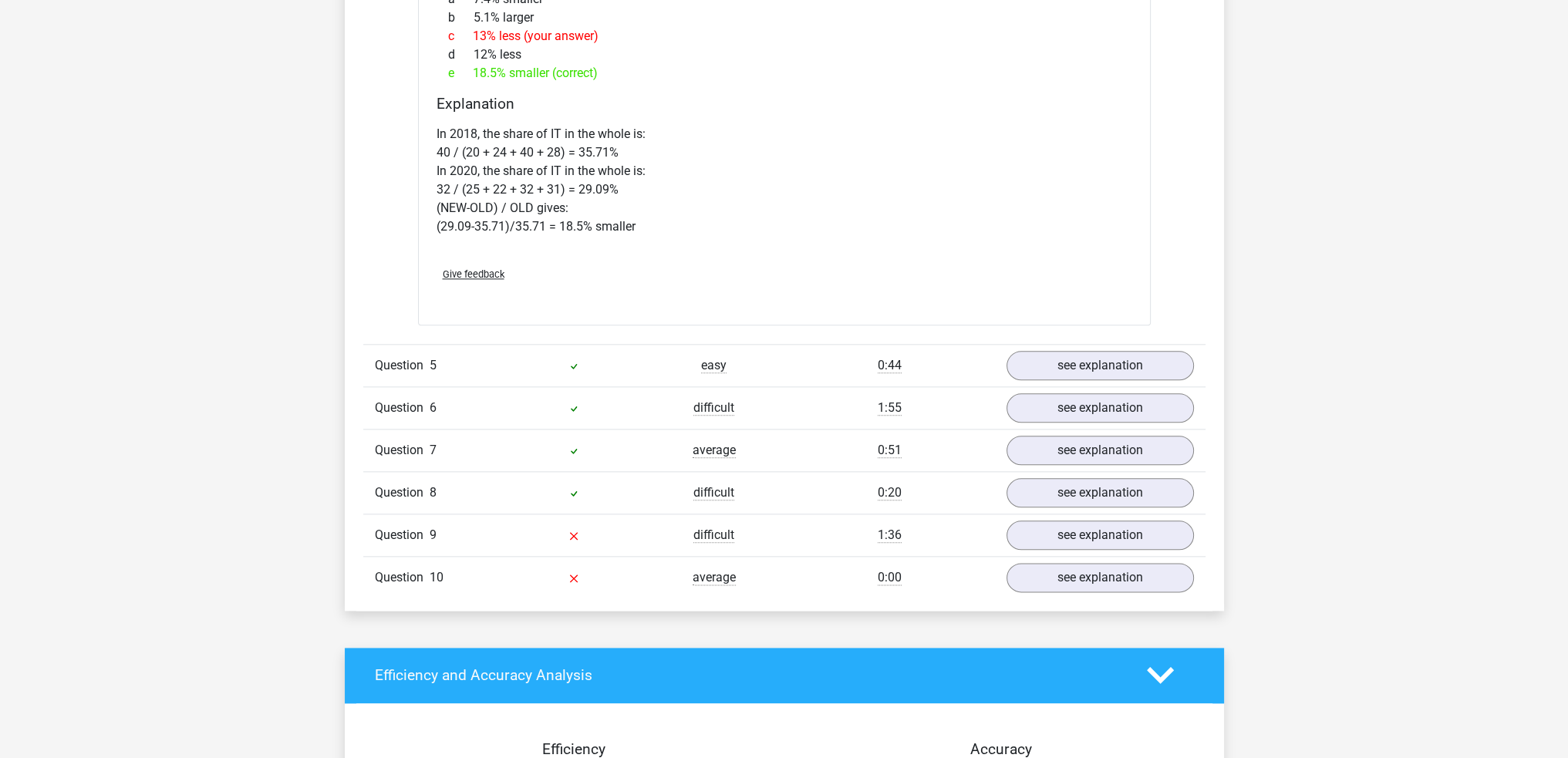 scroll, scrollTop: 2390, scrollLeft: 0, axis: vertical 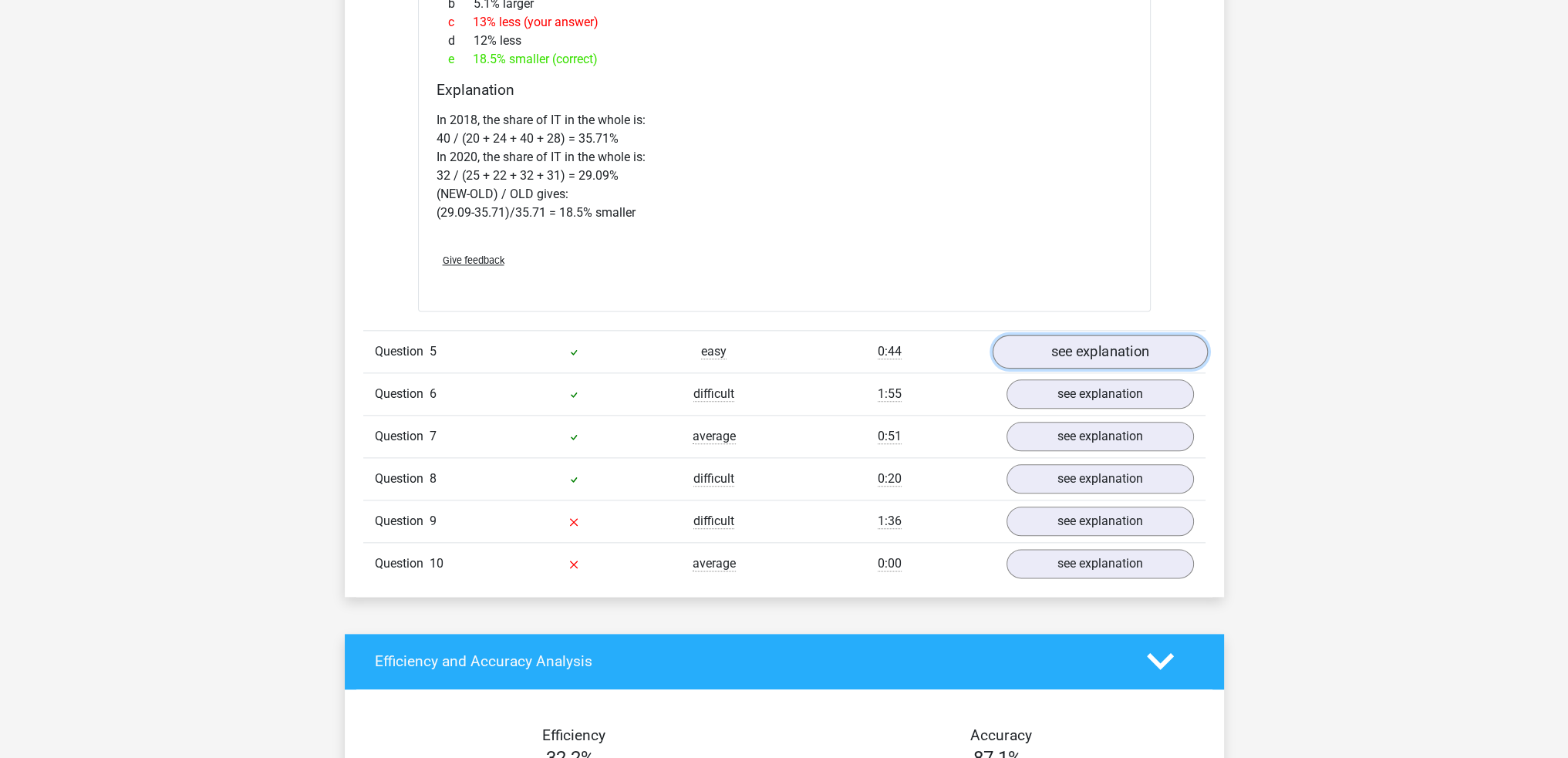 click on "see explanation" at bounding box center (1099, 352) 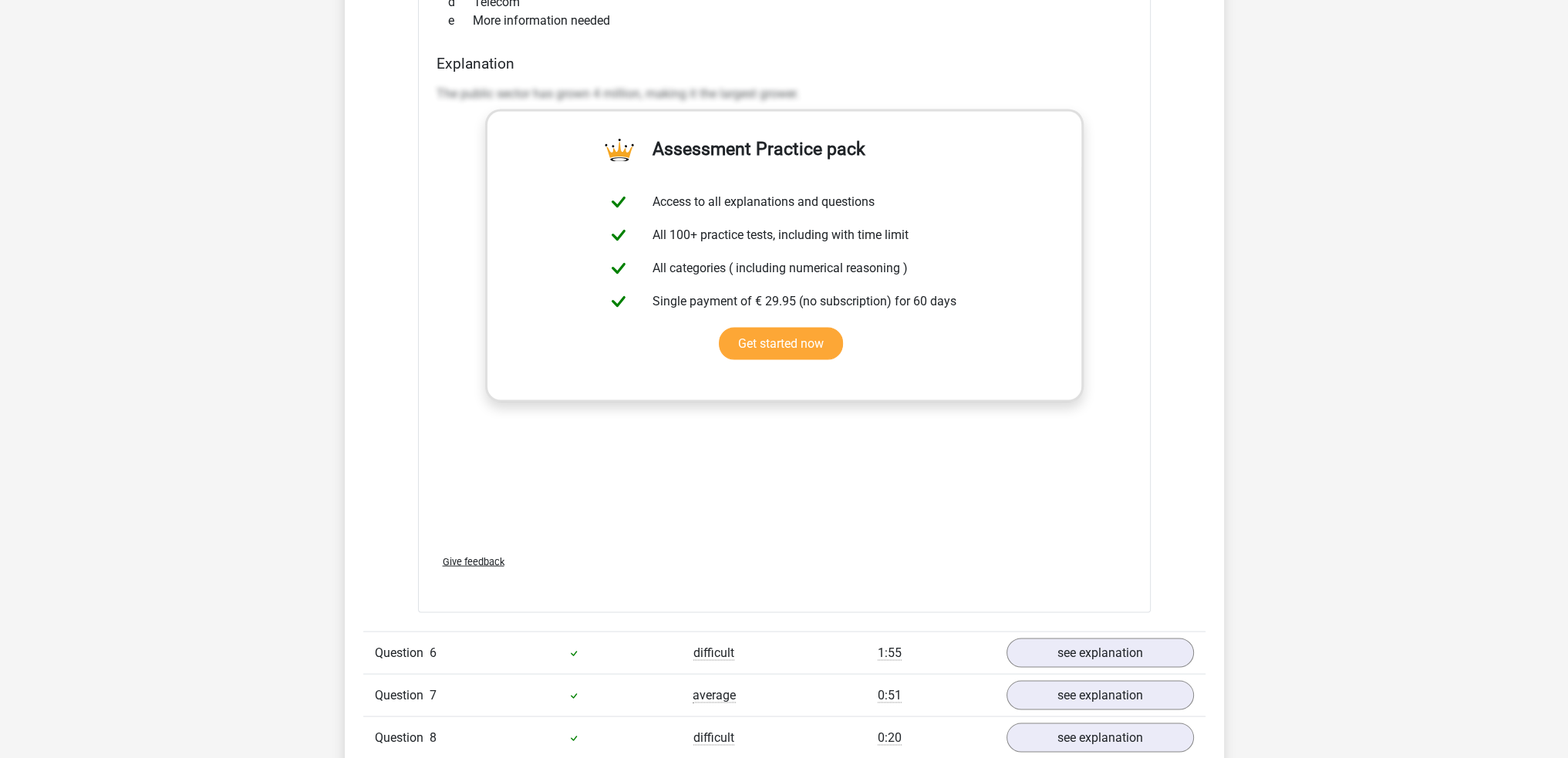 scroll, scrollTop: 3933, scrollLeft: 0, axis: vertical 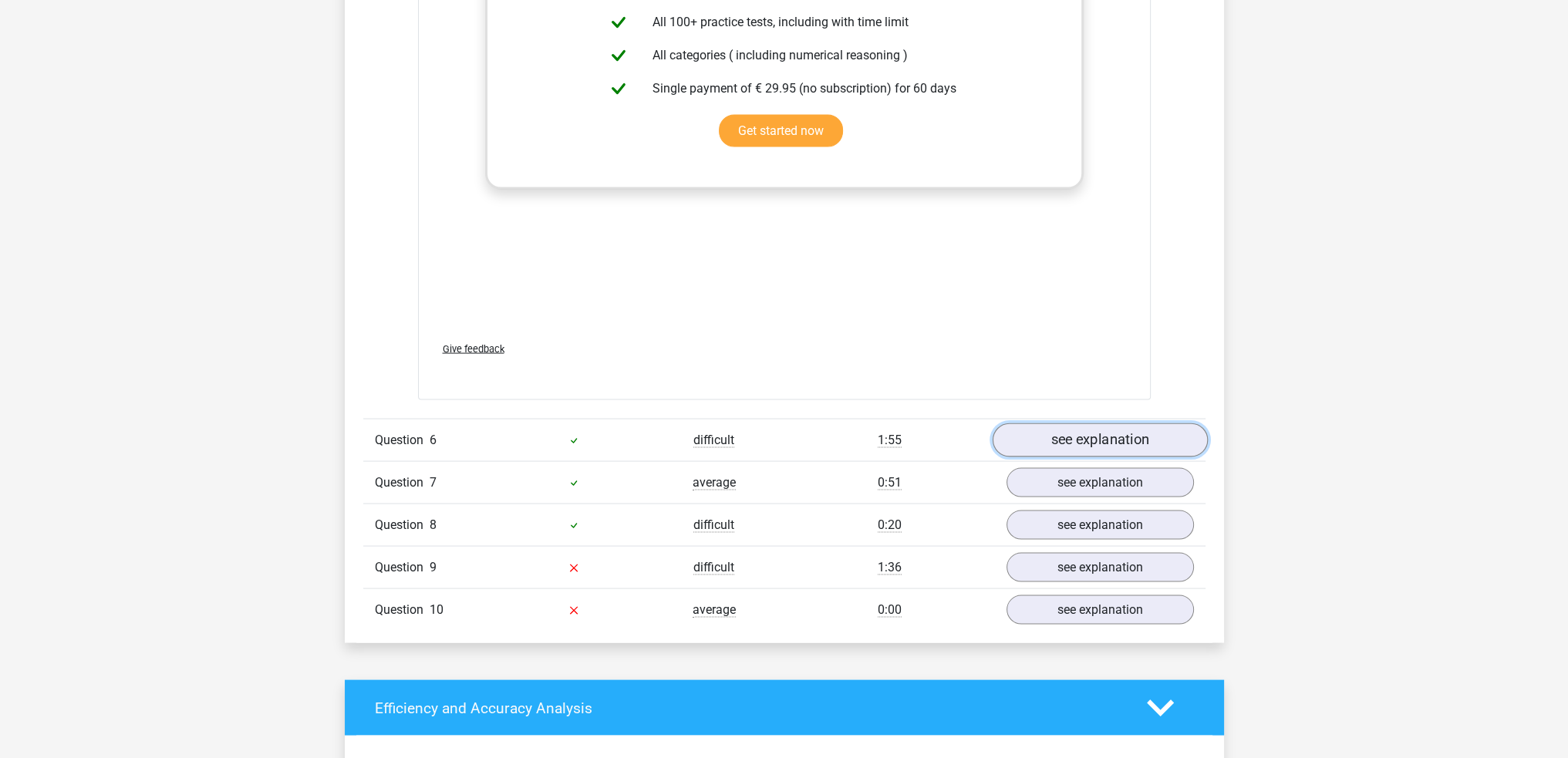 click on "see explanation" at bounding box center (1099, 441) 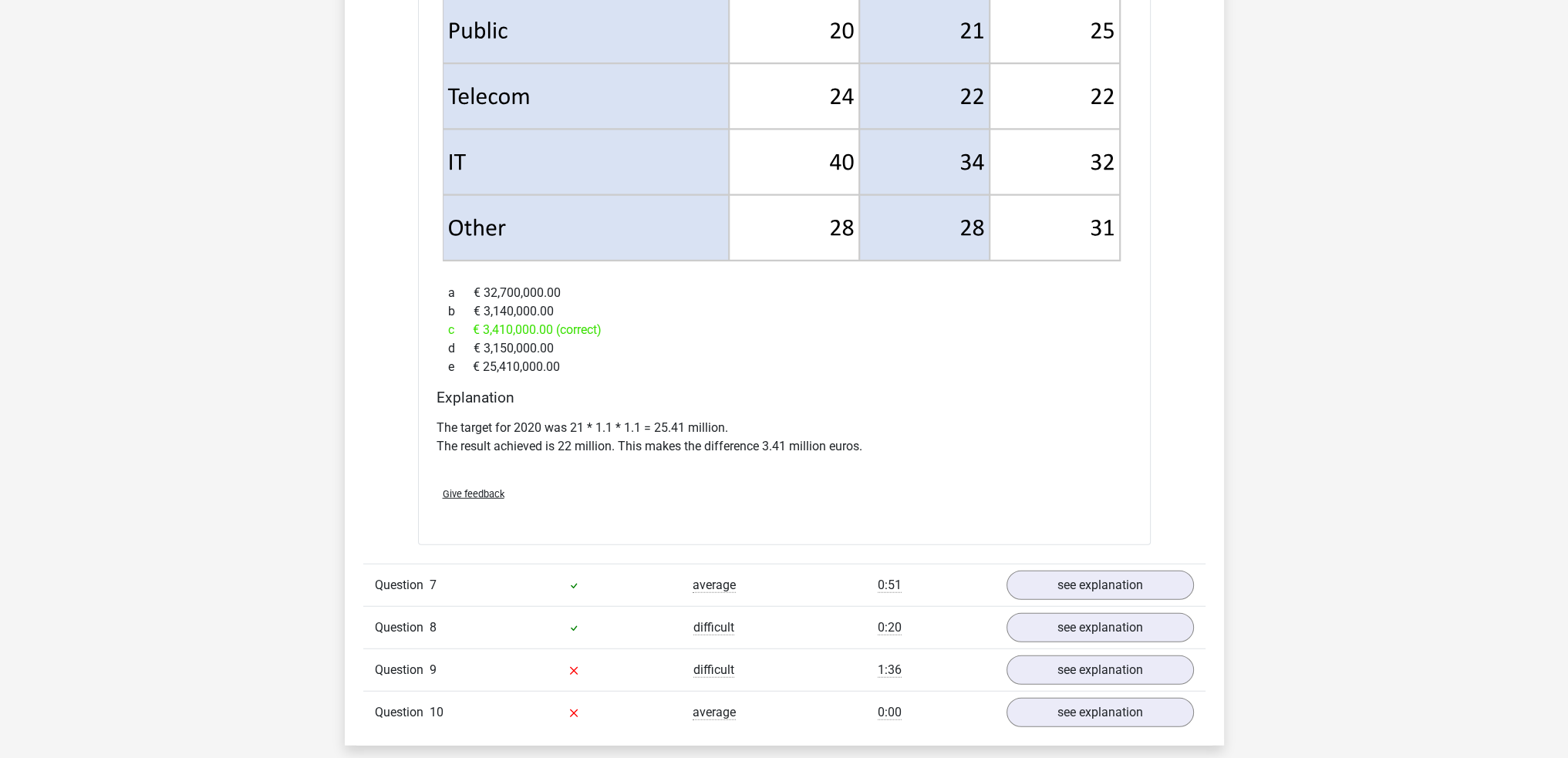 scroll, scrollTop: 5089, scrollLeft: 0, axis: vertical 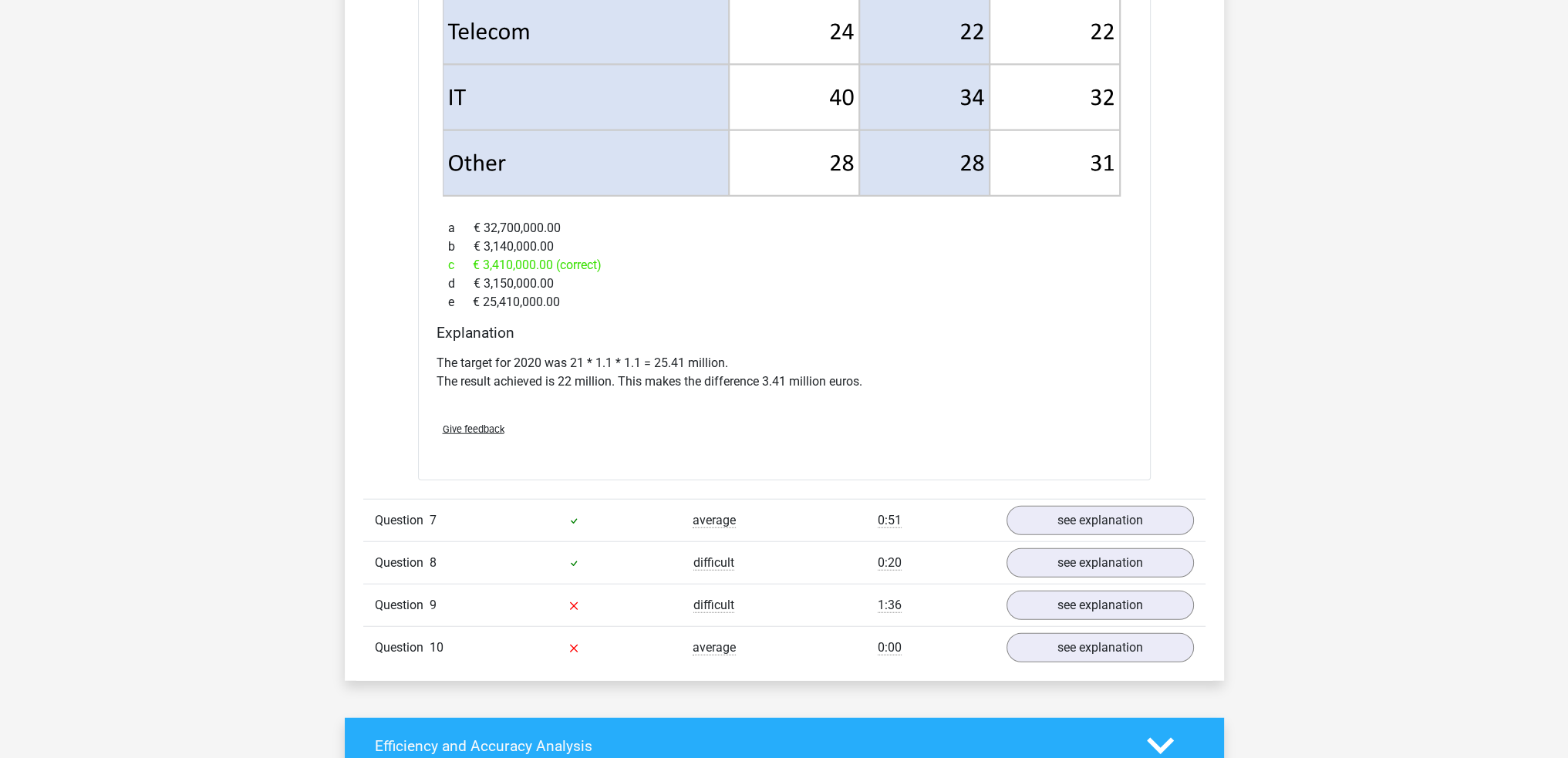 click on "Question
8
difficult
0:20
see explanation" at bounding box center [784, 562] 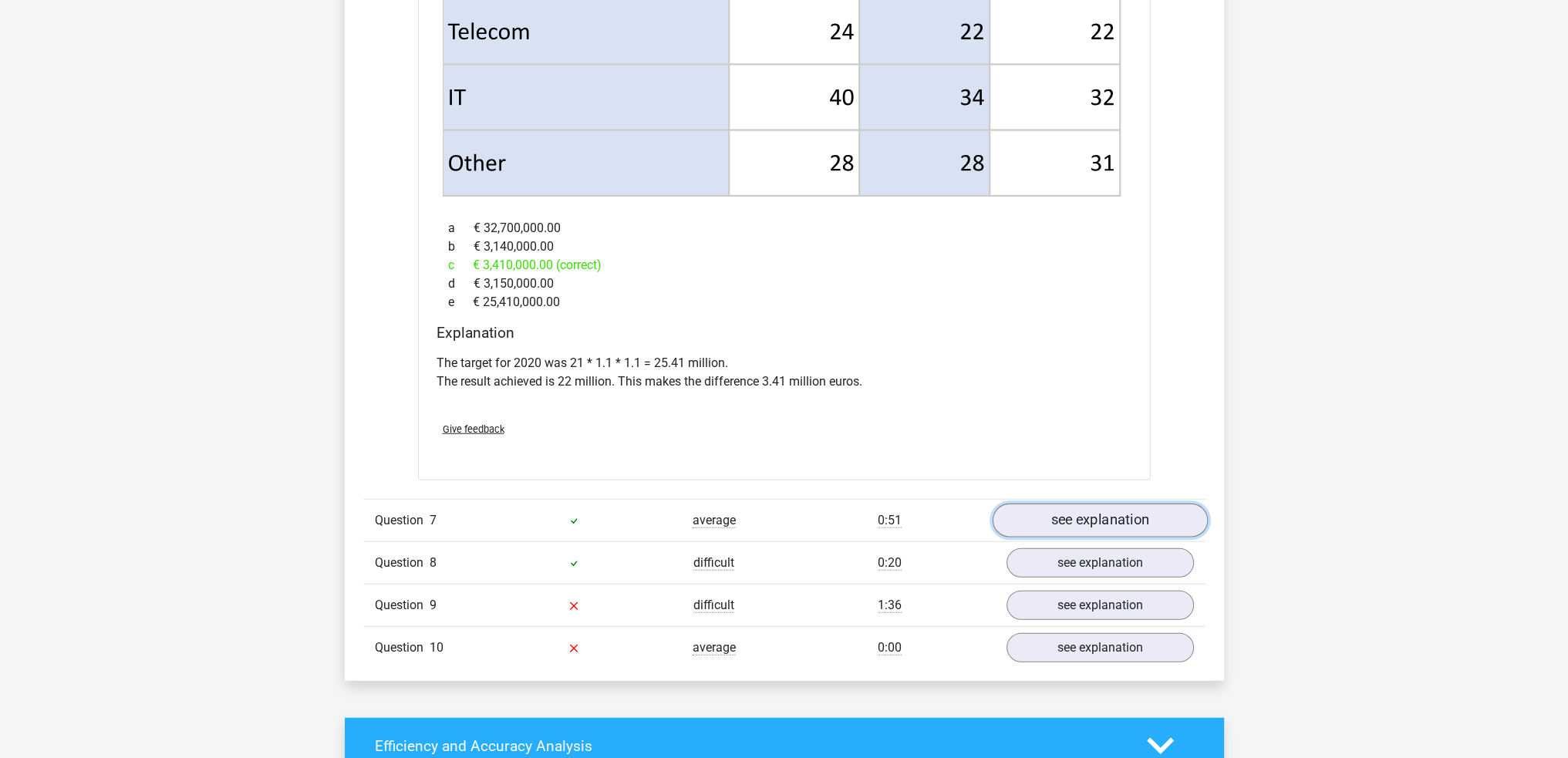 click on "see explanation" at bounding box center (1099, 520) 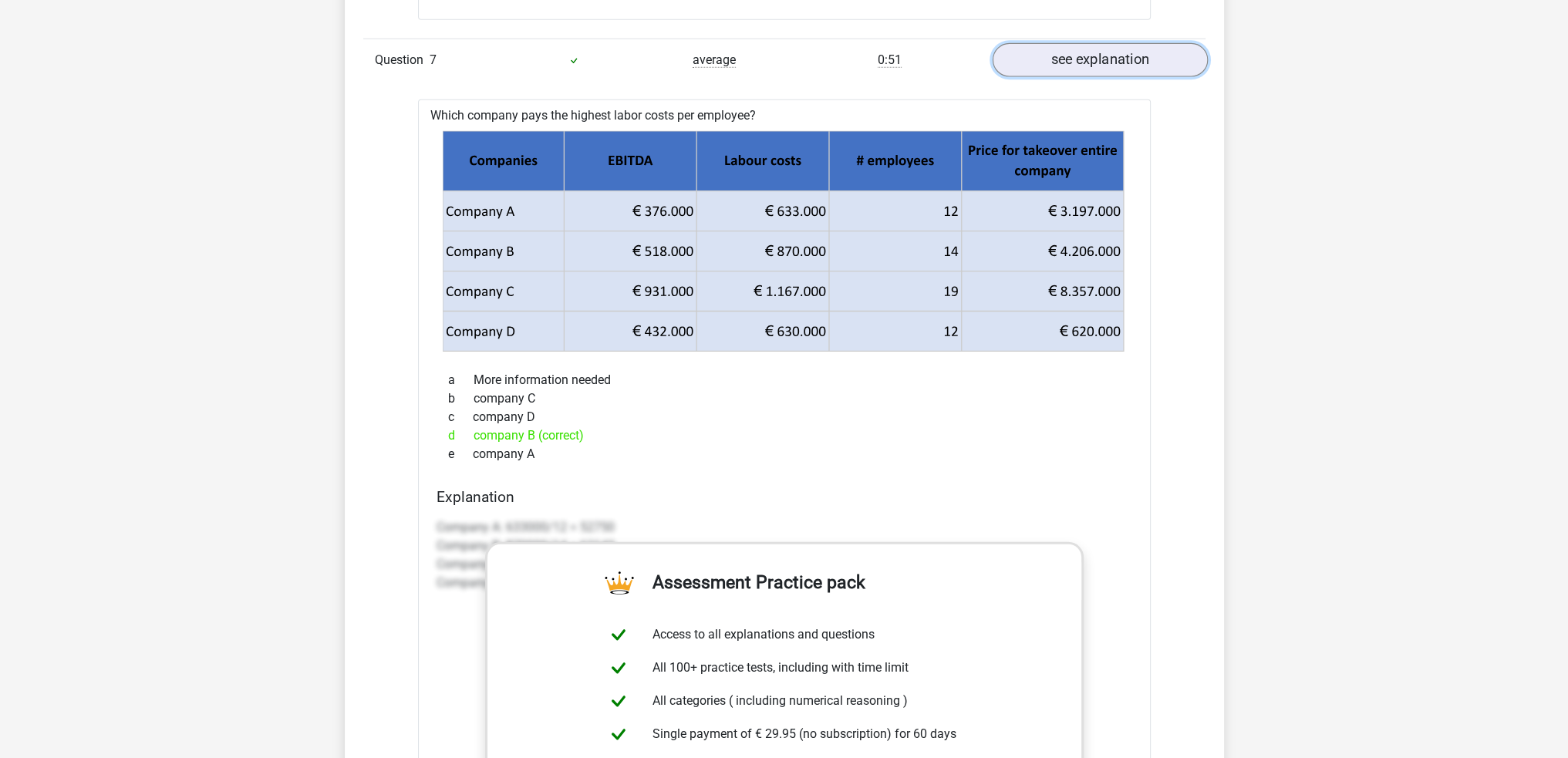 scroll, scrollTop: 5552, scrollLeft: 0, axis: vertical 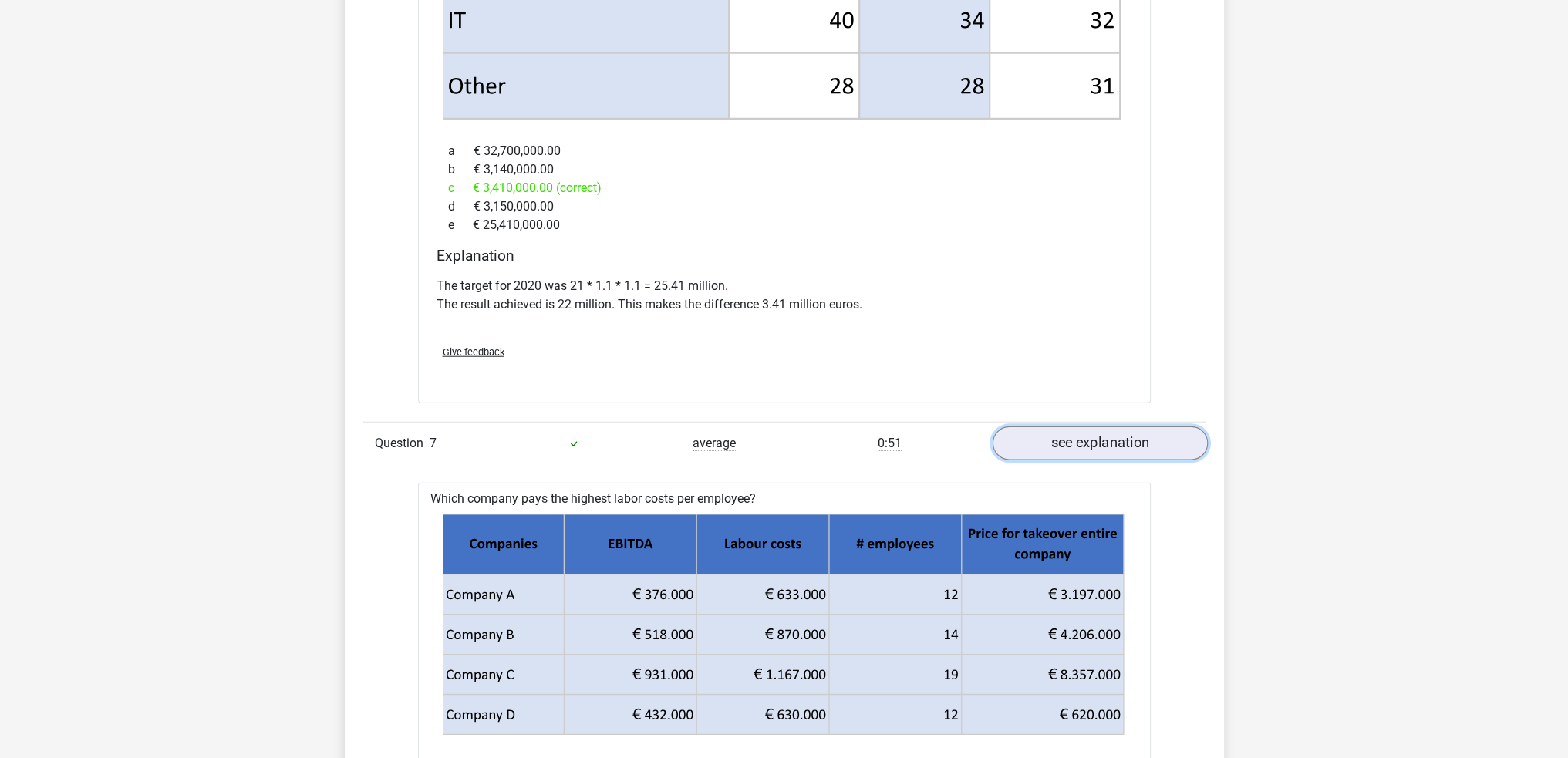 click on "see explanation" at bounding box center [1099, 443] 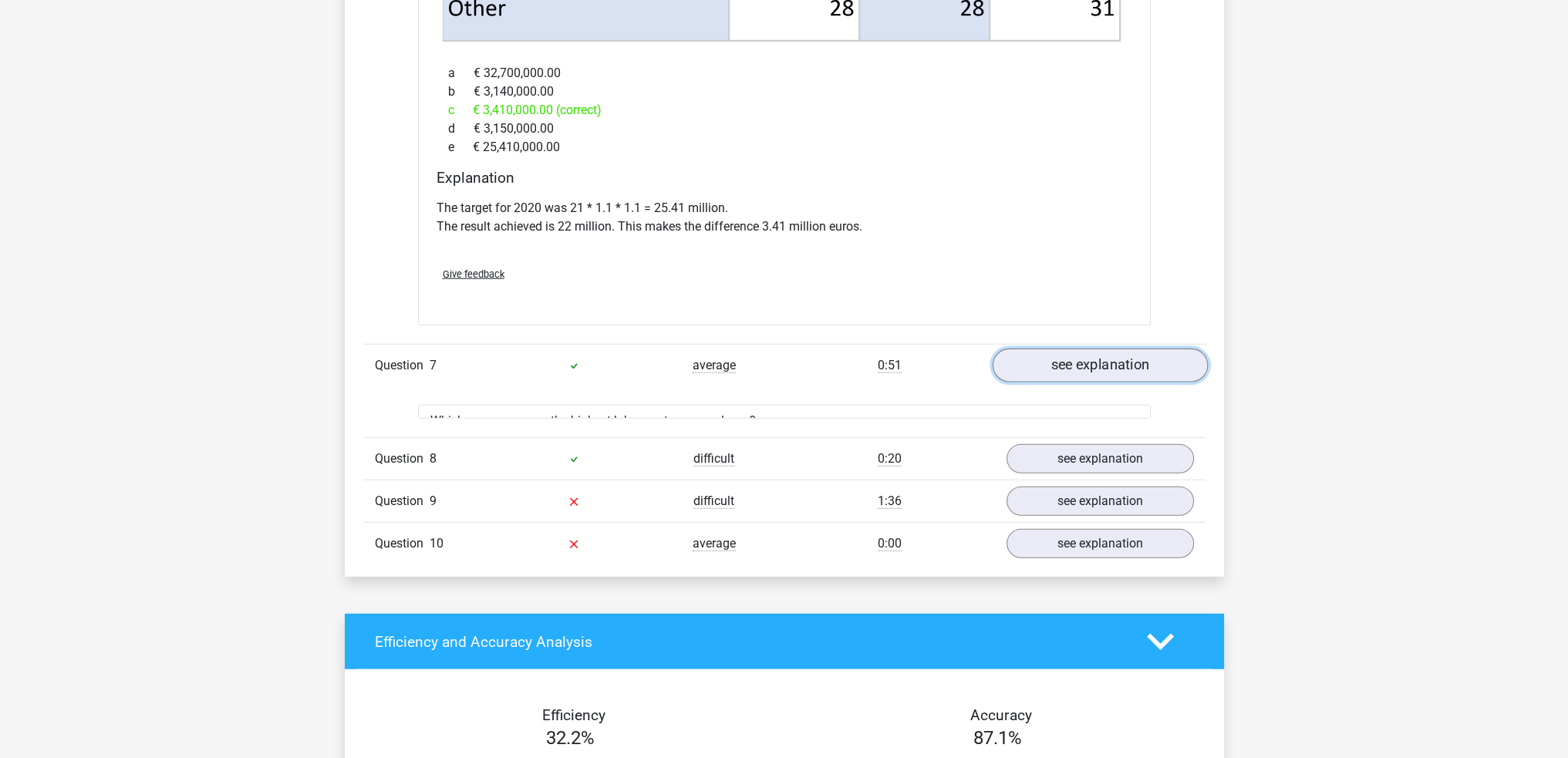 scroll, scrollTop: 5321, scrollLeft: 0, axis: vertical 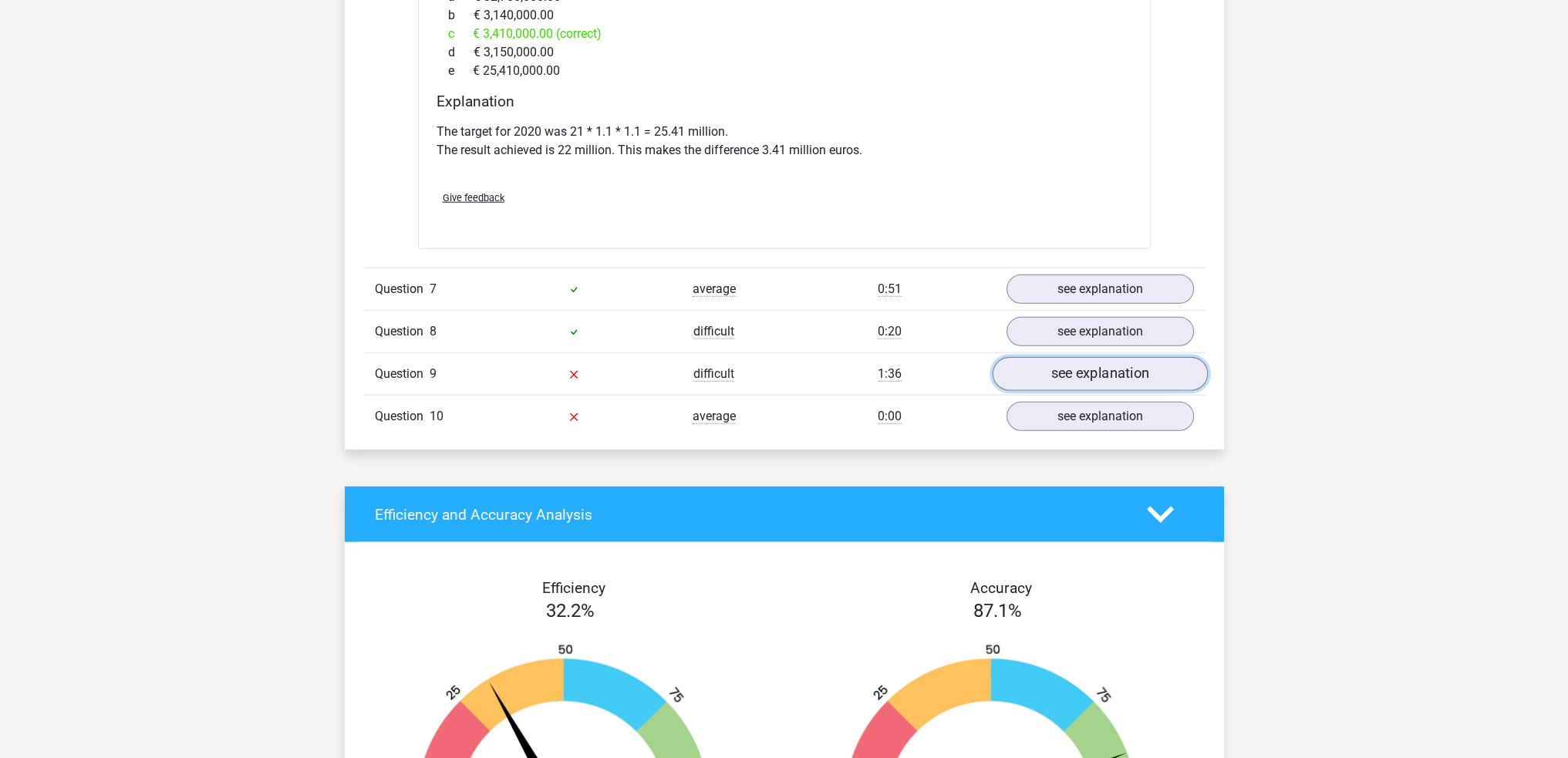 click on "see explanation" at bounding box center (1099, 374) 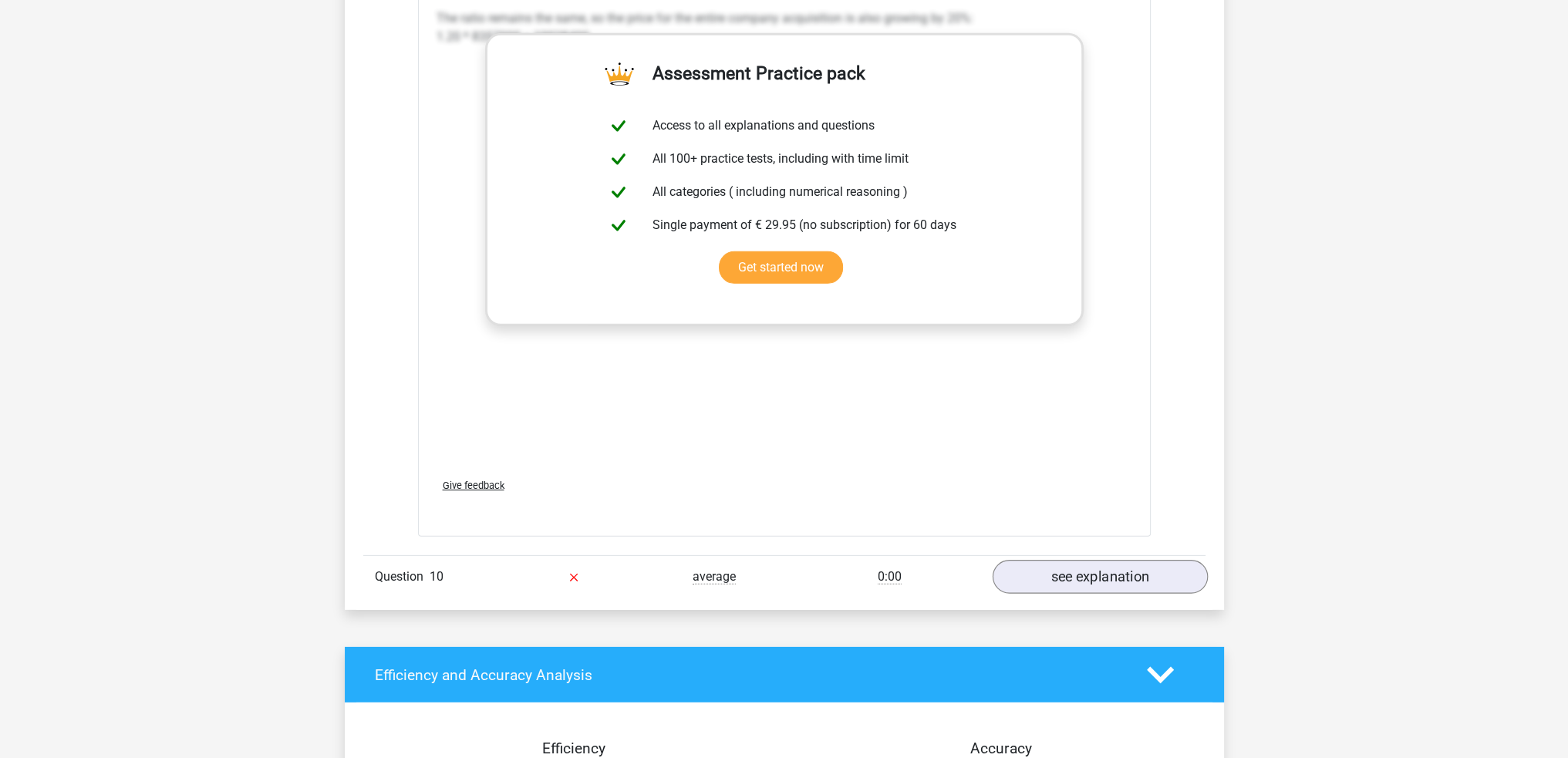scroll, scrollTop: 6246, scrollLeft: 0, axis: vertical 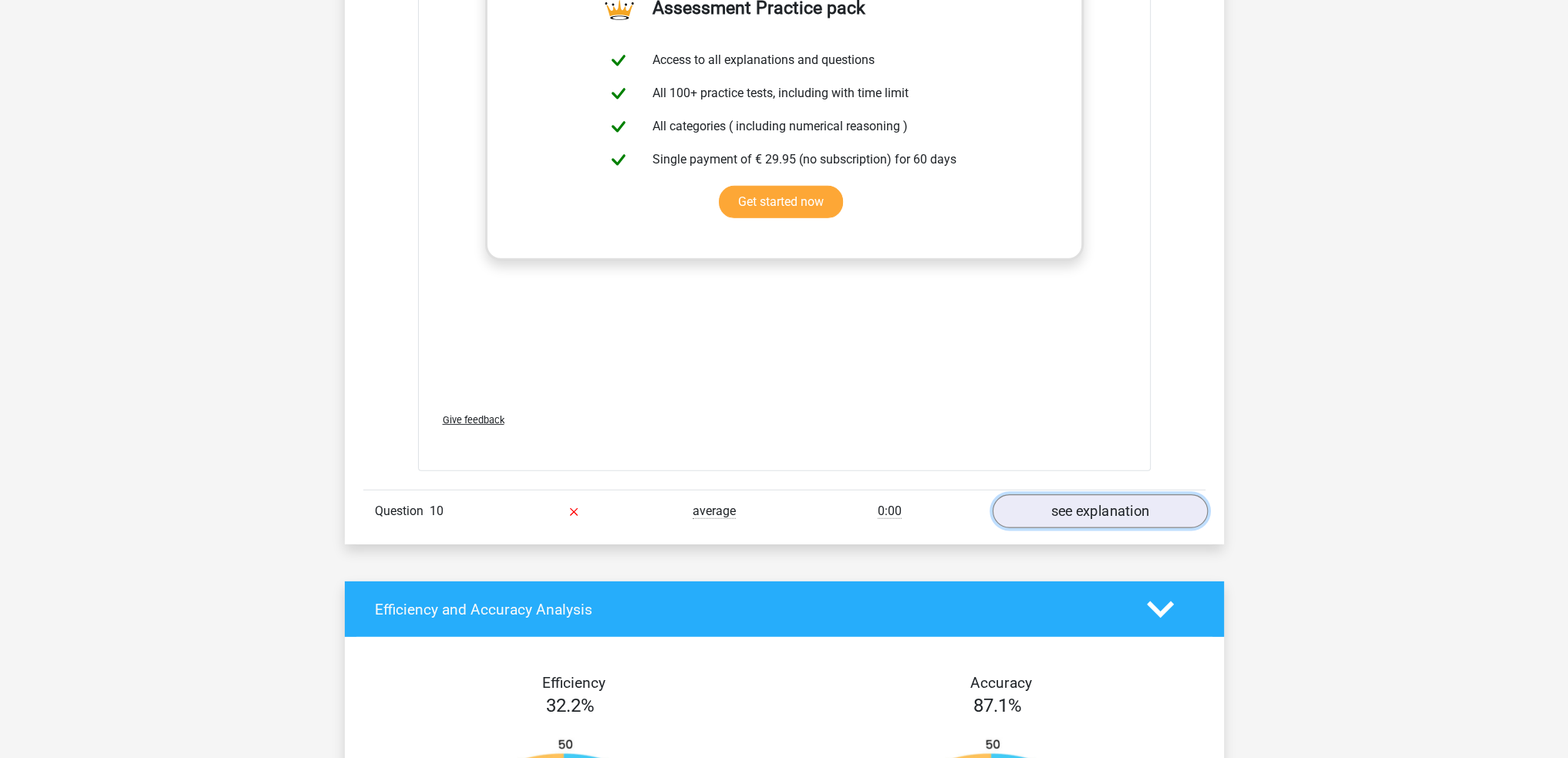 click on "see explanation" at bounding box center (1099, 511) 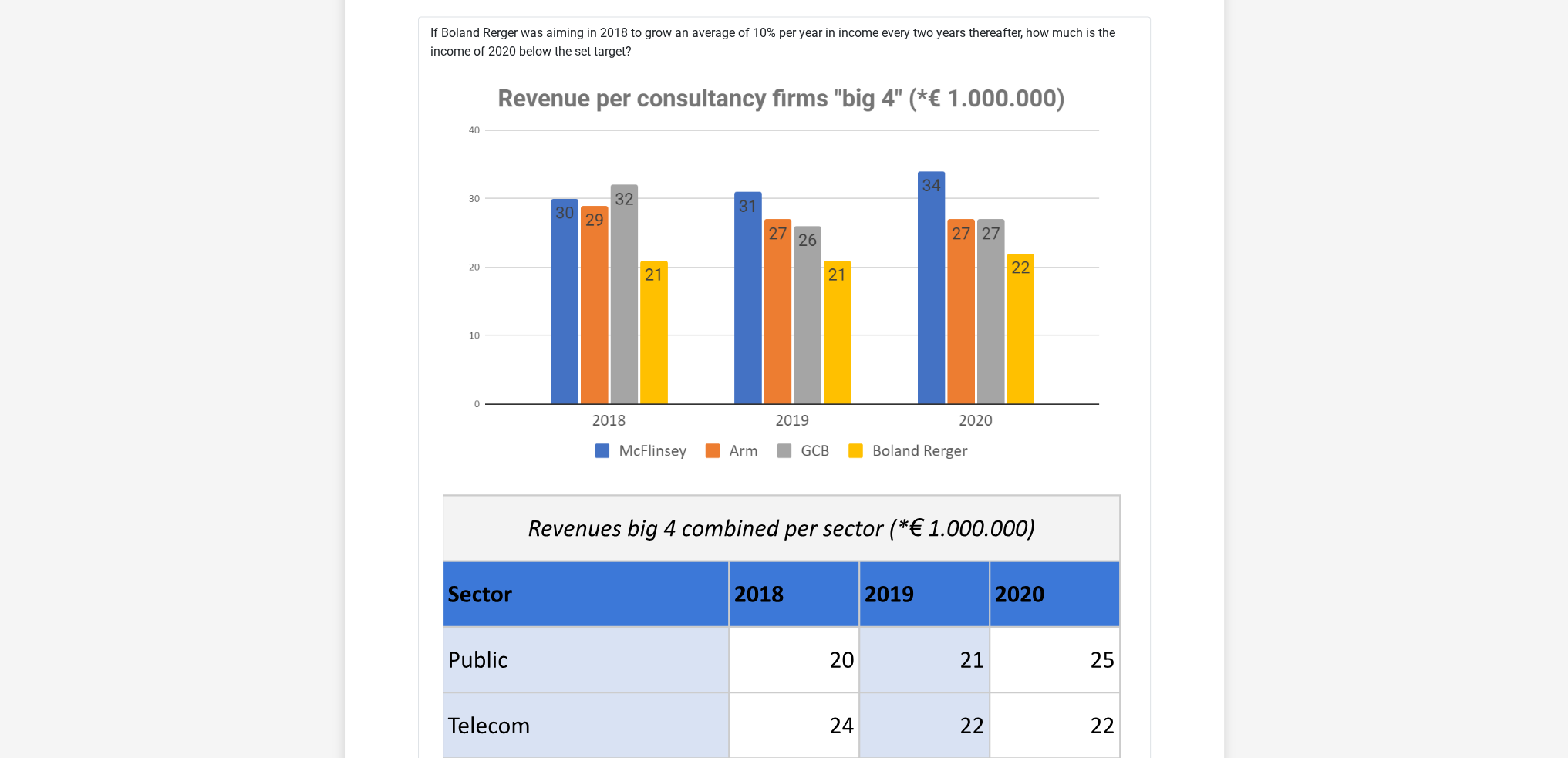 scroll, scrollTop: 3933, scrollLeft: 0, axis: vertical 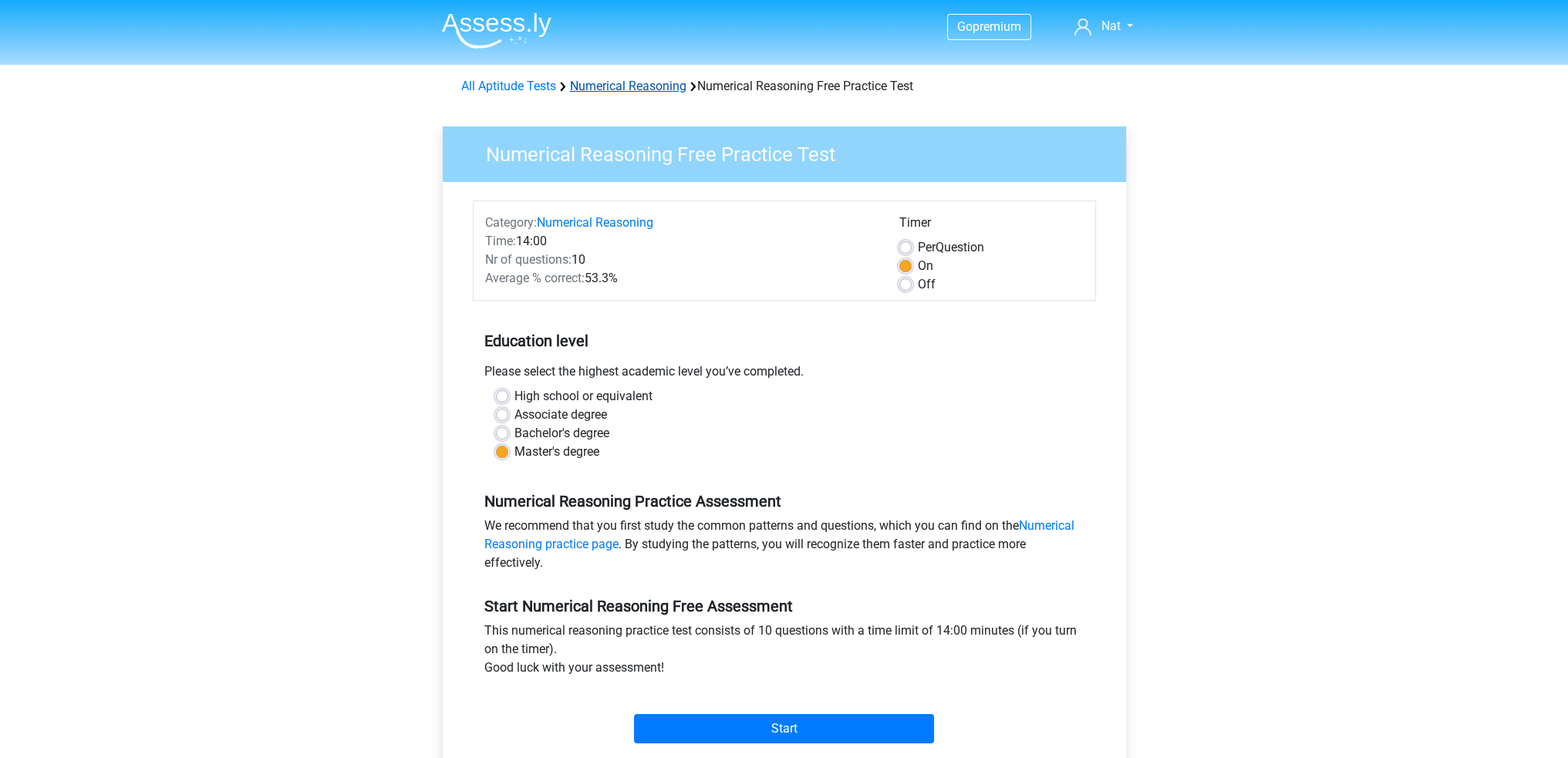 click on "Numerical Reasoning" at bounding box center (628, 86) 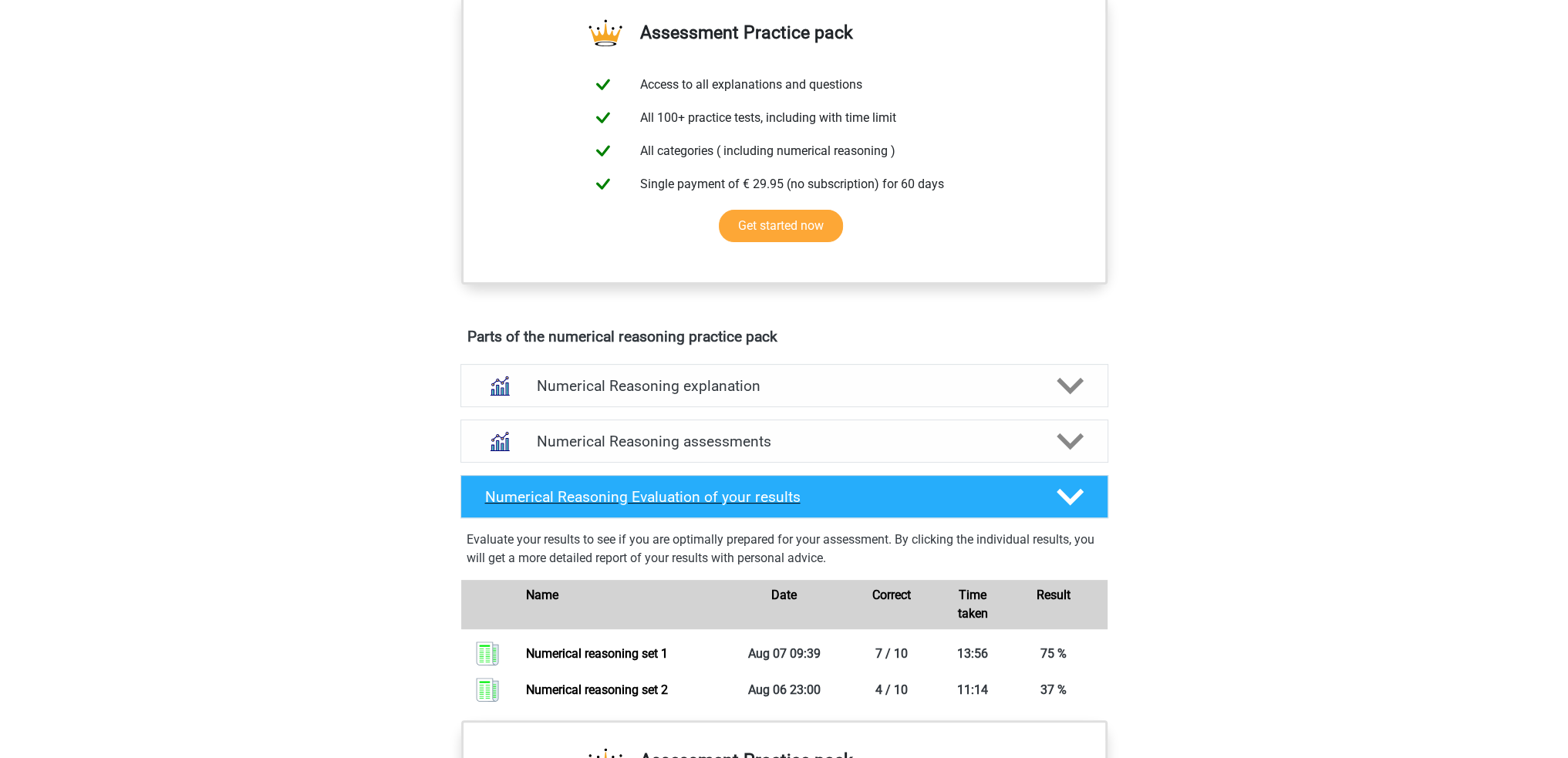 scroll, scrollTop: 771, scrollLeft: 0, axis: vertical 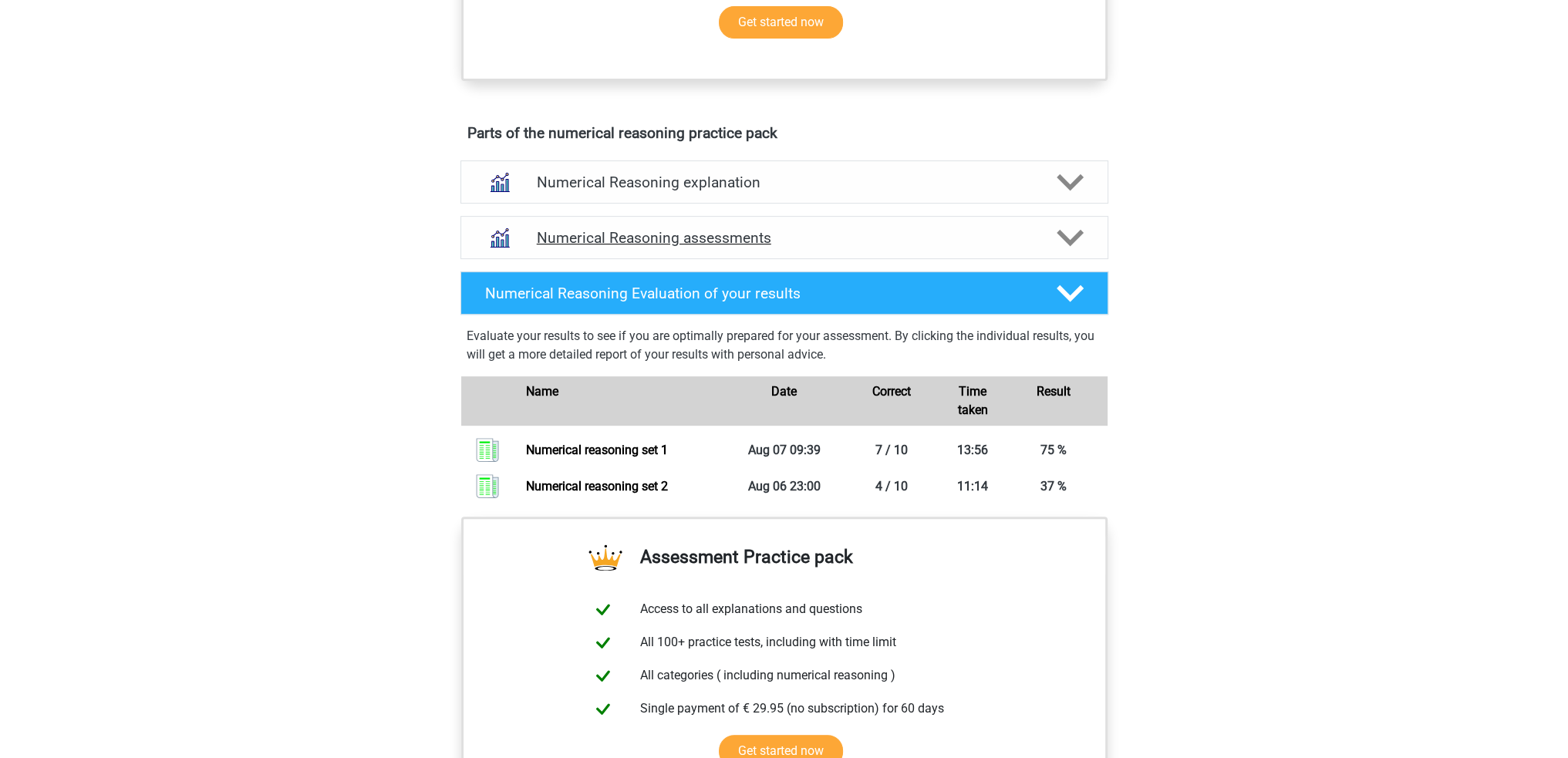 click on "Numerical Reasoning assessments" at bounding box center [784, 238] 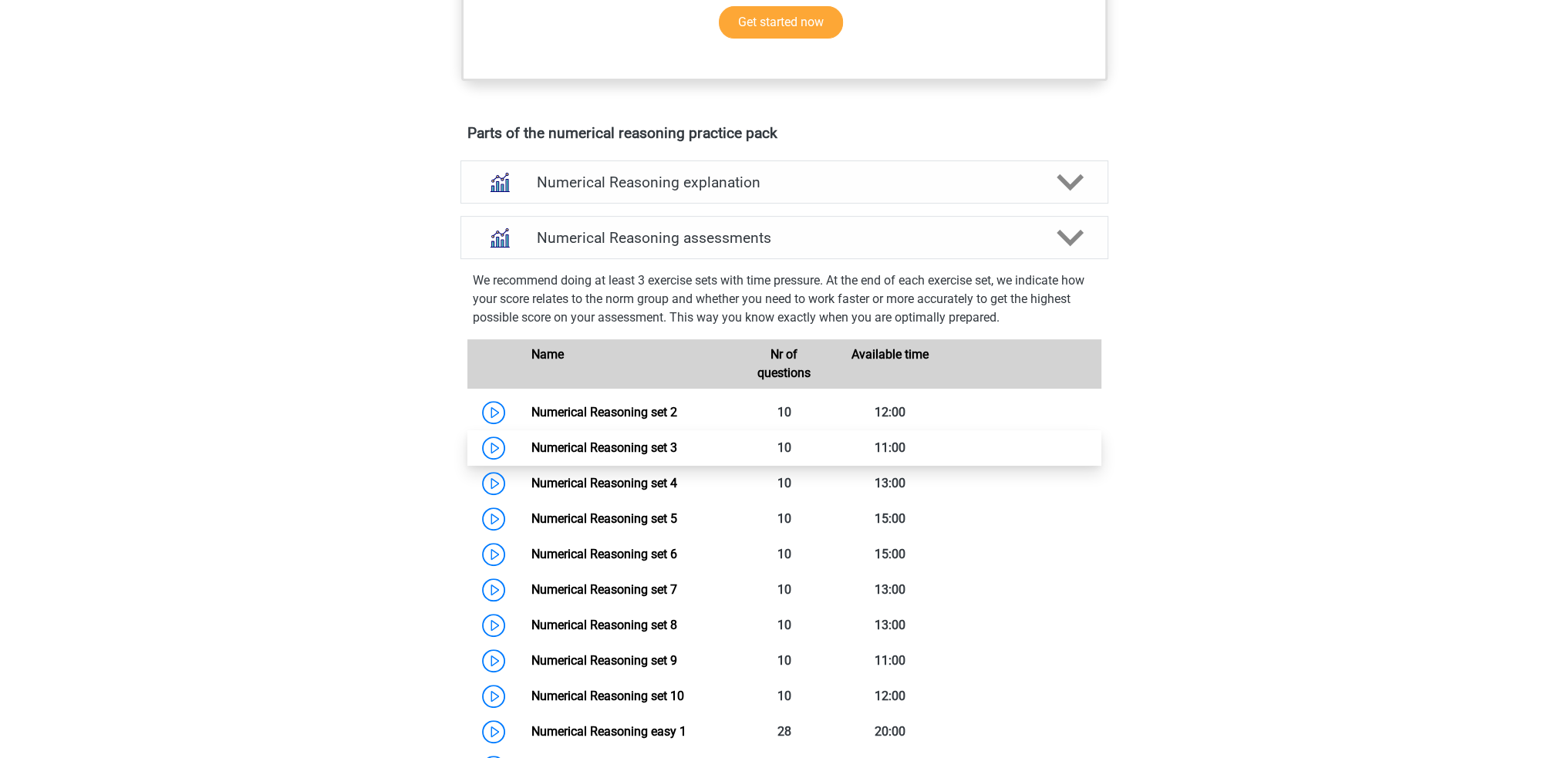click on "Numerical Reasoning
set 3" at bounding box center [604, 447] 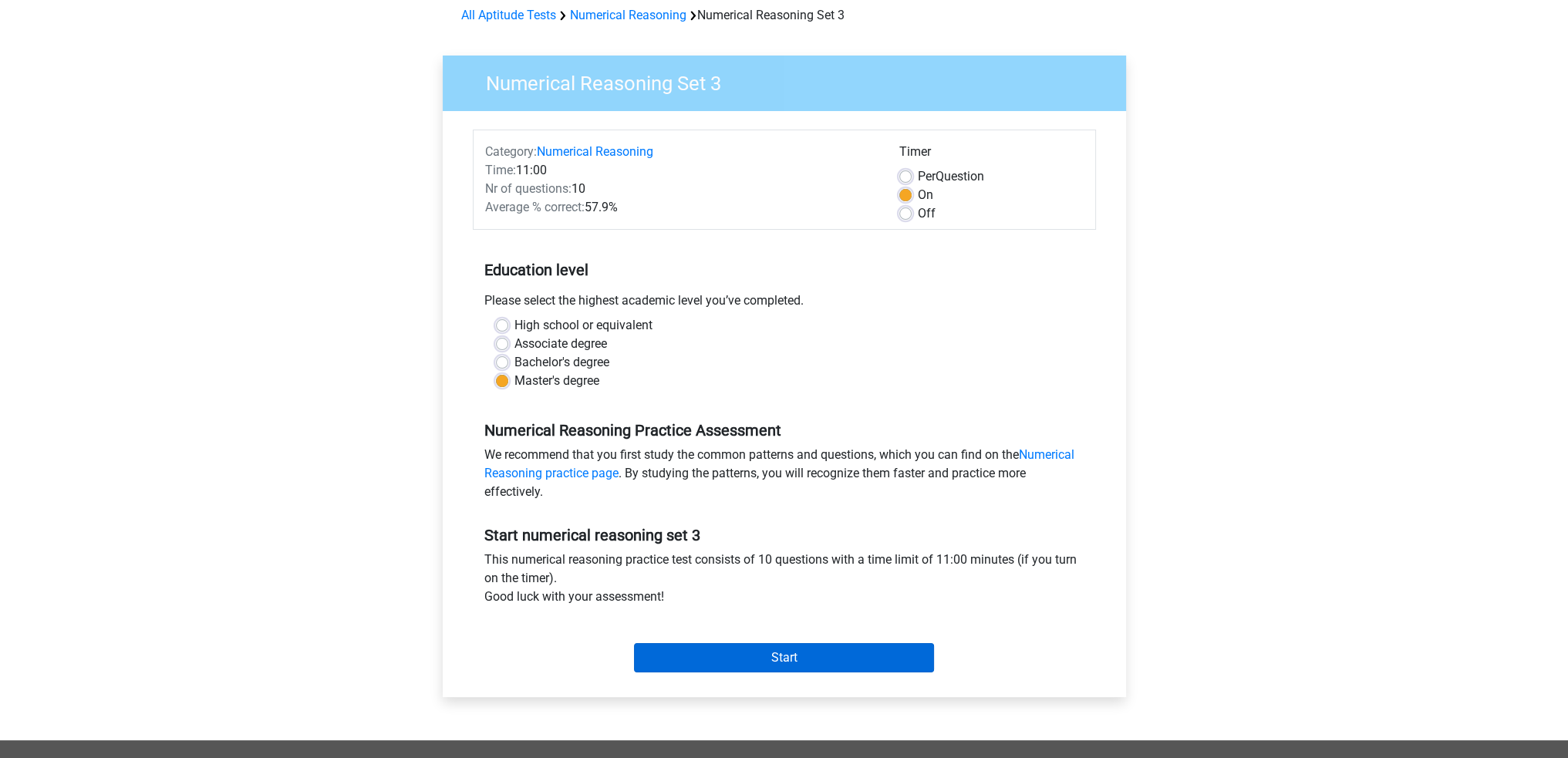 scroll, scrollTop: 154, scrollLeft: 0, axis: vertical 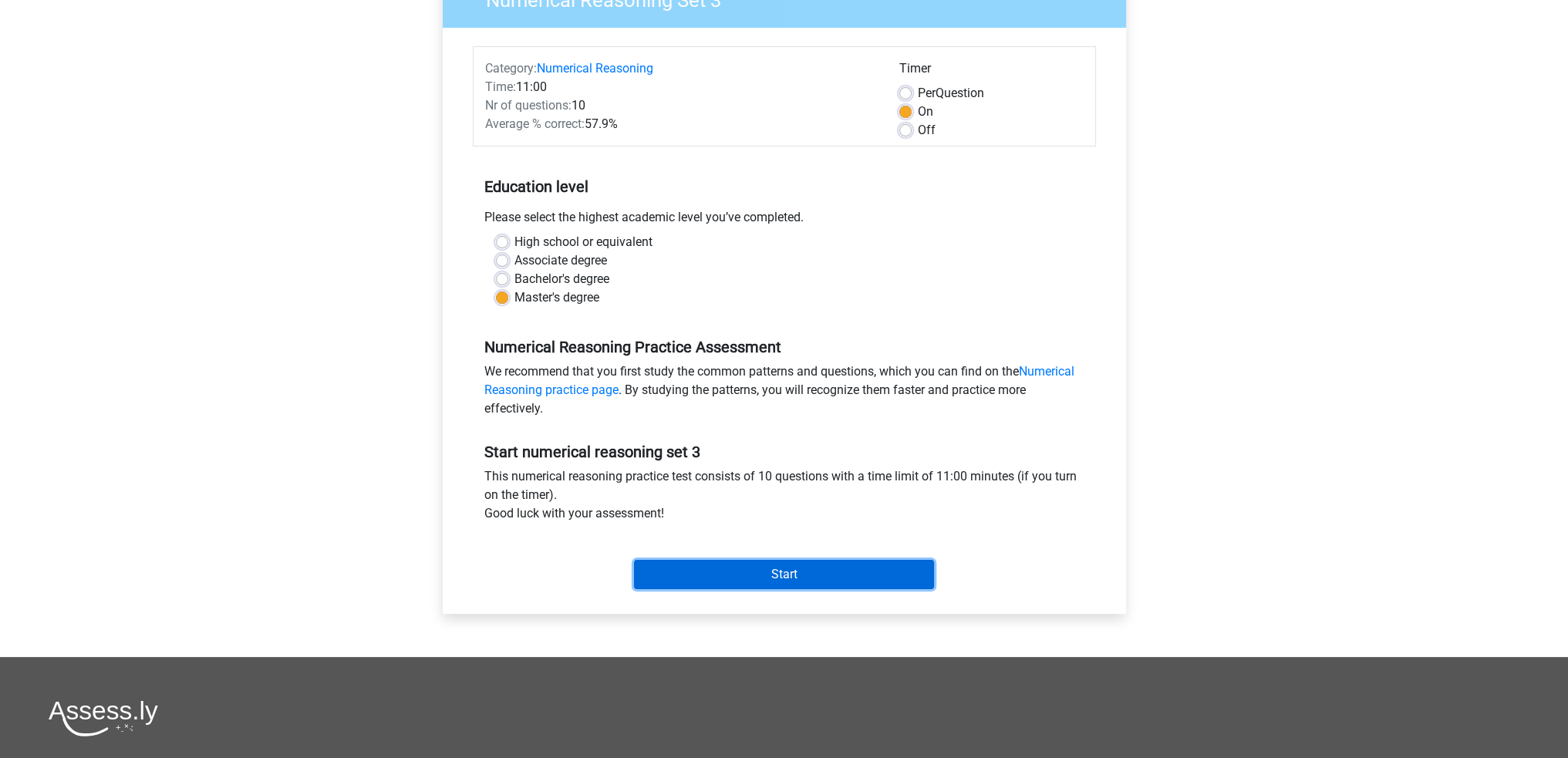 click on "Start" at bounding box center (784, 574) 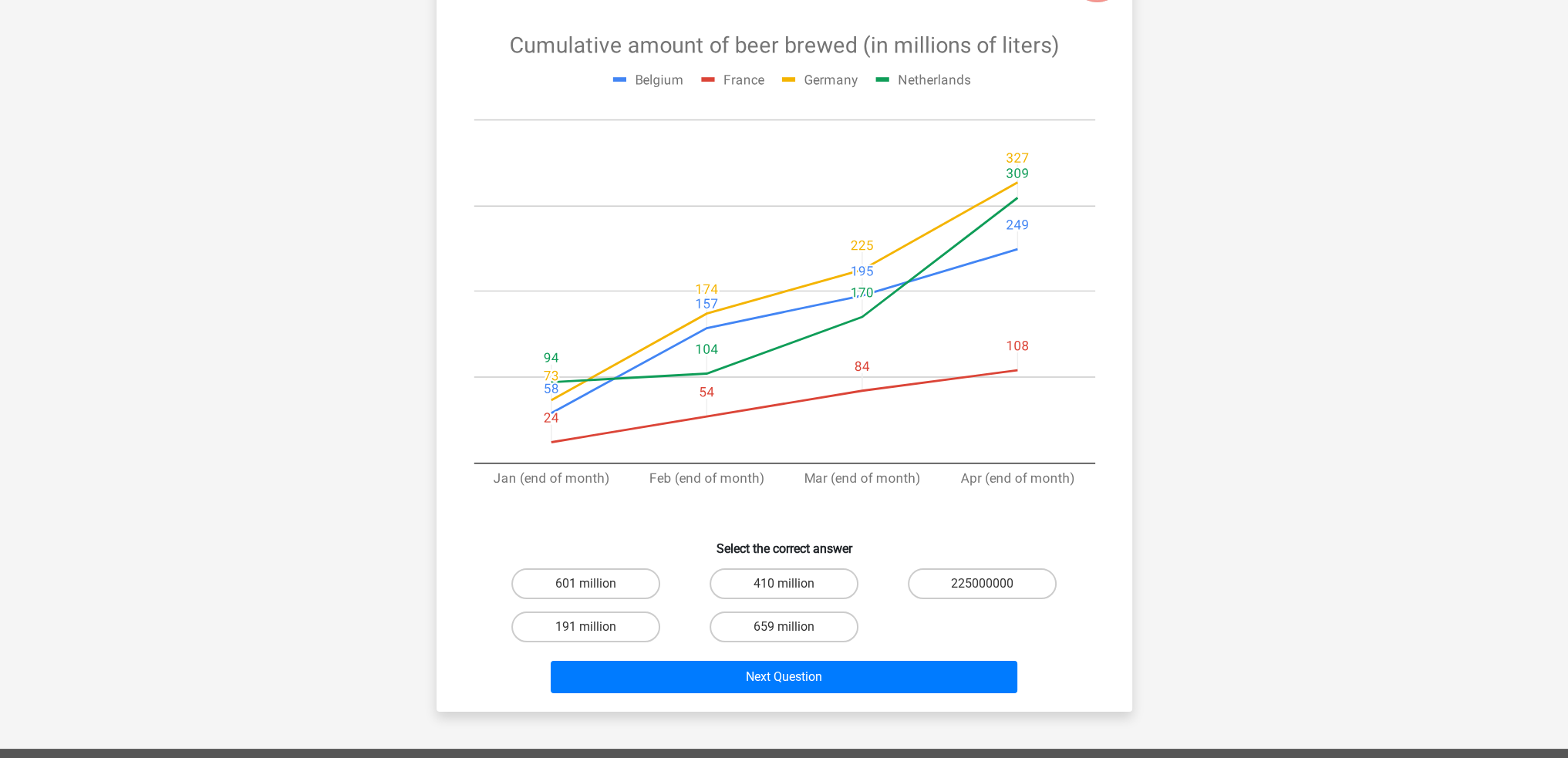 scroll, scrollTop: 77, scrollLeft: 0, axis: vertical 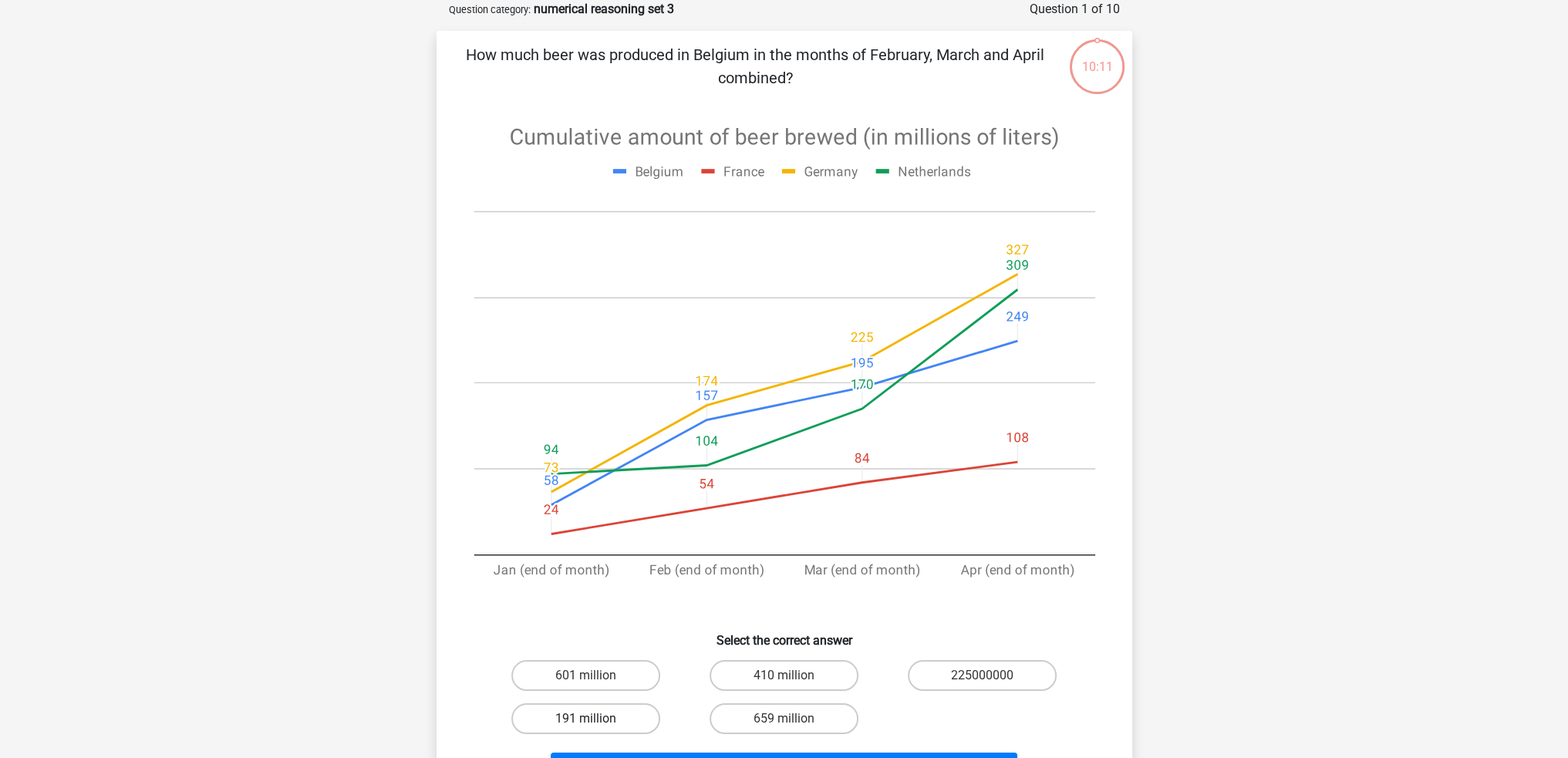 click on "191 million" at bounding box center [585, 719] 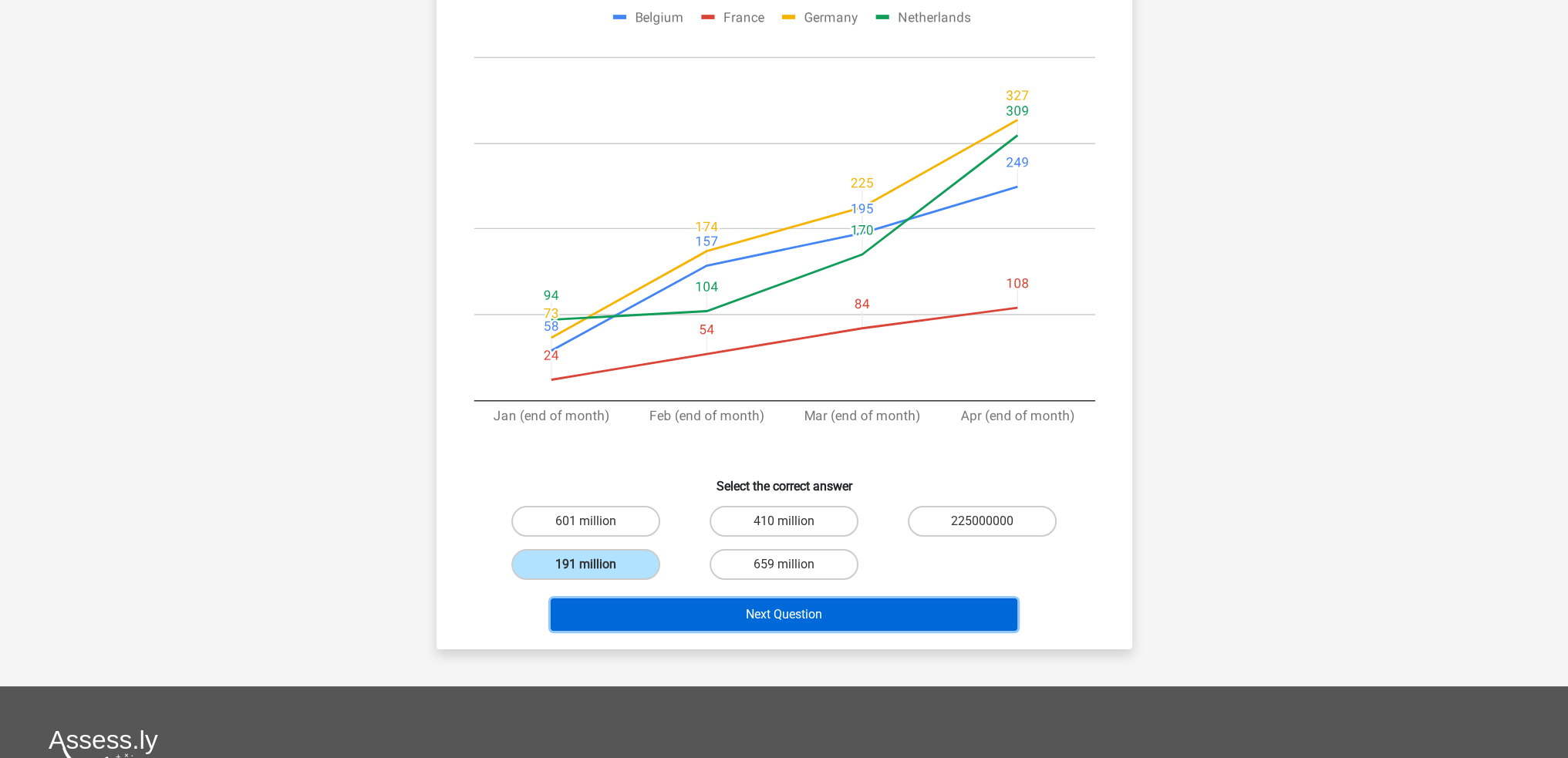 click on "Next Question" at bounding box center (784, 615) 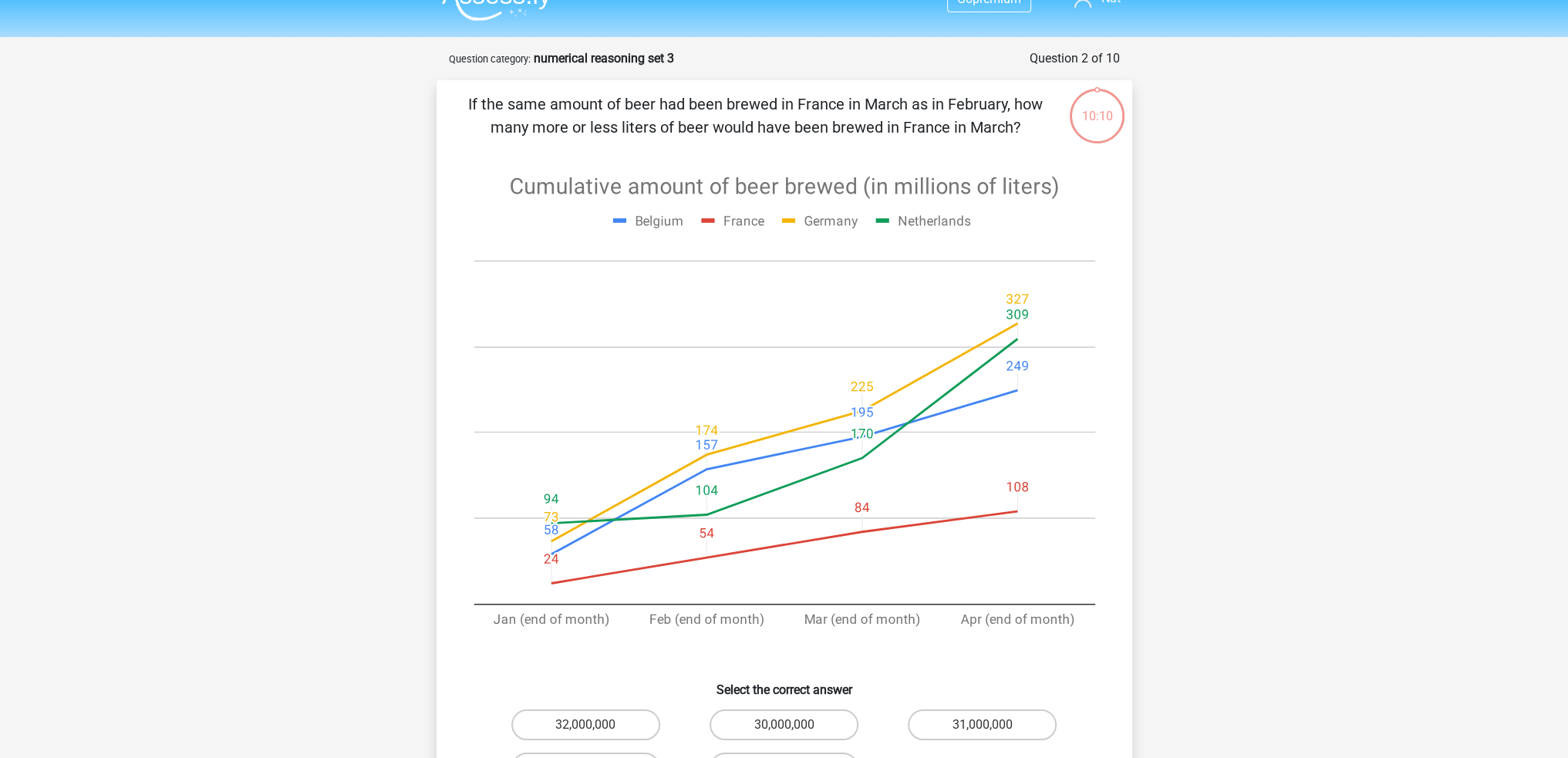 scroll, scrollTop: 0, scrollLeft: 0, axis: both 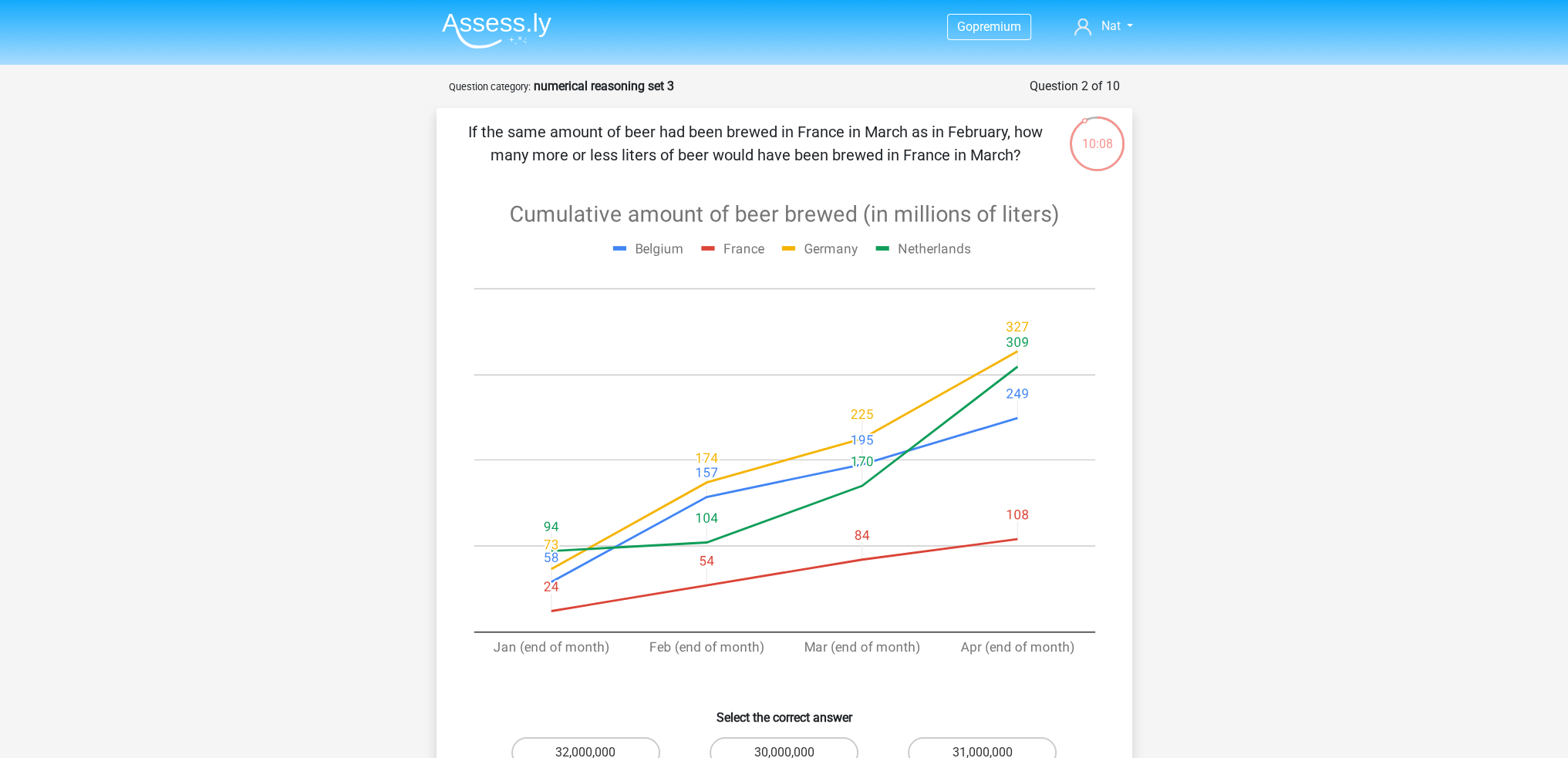 click on "If the same amount of beer had been brewed in France in March as in February, how many more or less liters of beer would have been brewed in France in March?" at bounding box center (755, 143) 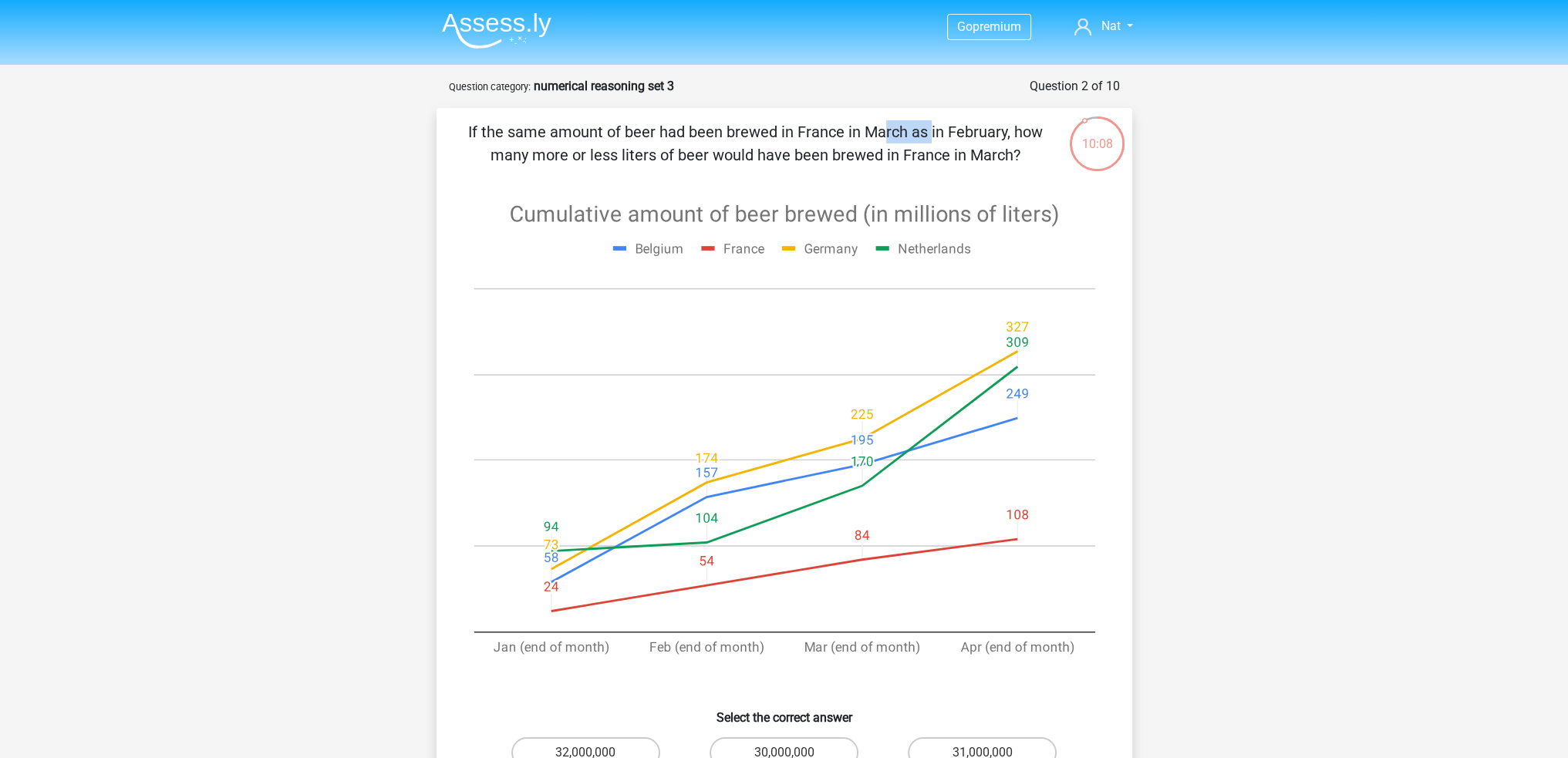 click on "If the same amount of beer had been brewed in France in March as in February, how many more or less liters of beer would have been brewed in France in March?" at bounding box center (755, 143) 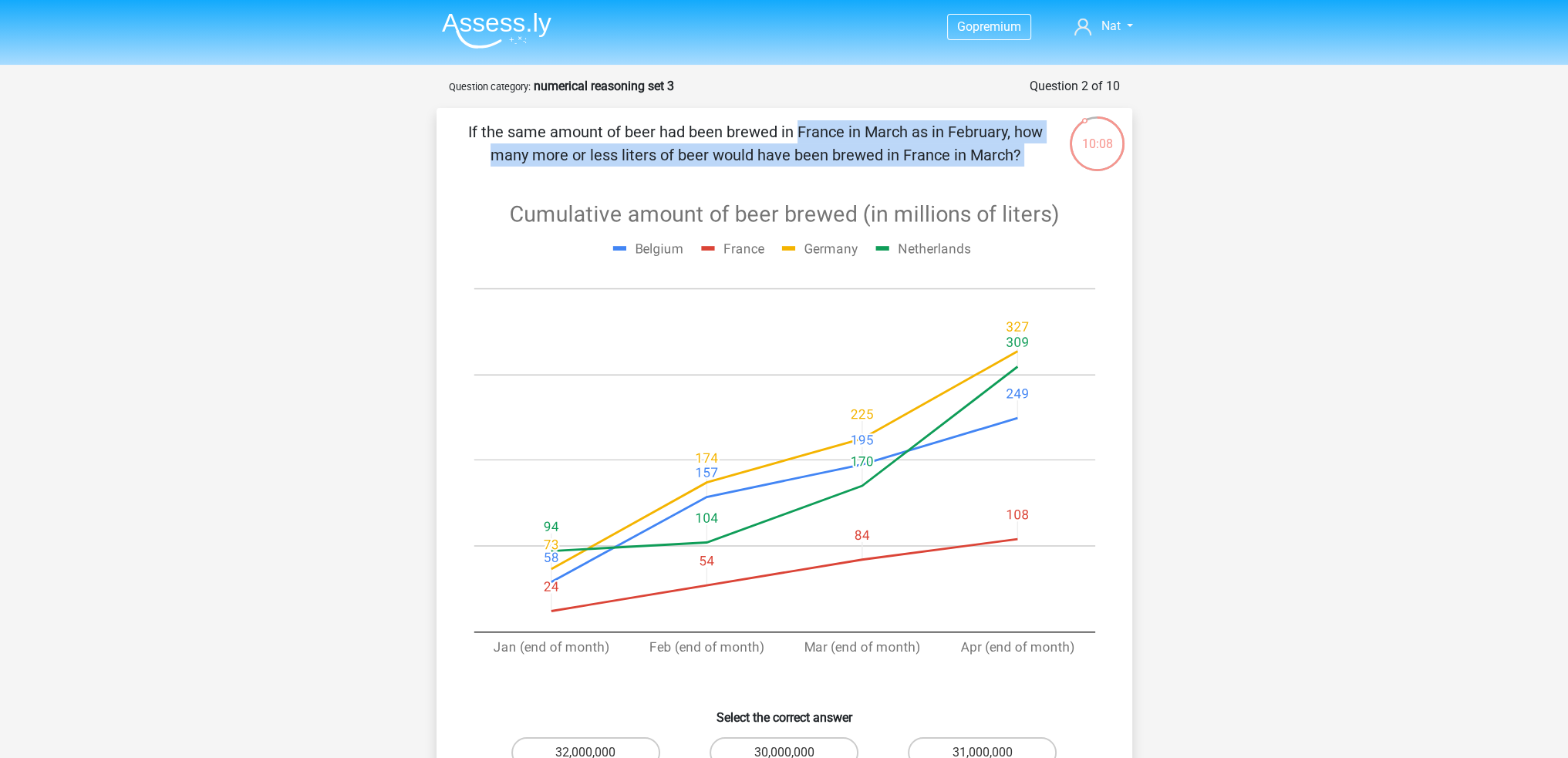 click on "If the same amount of beer had been brewed in France in March as in February, how many more or less liters of beer would have been brewed in France in March?" at bounding box center [755, 143] 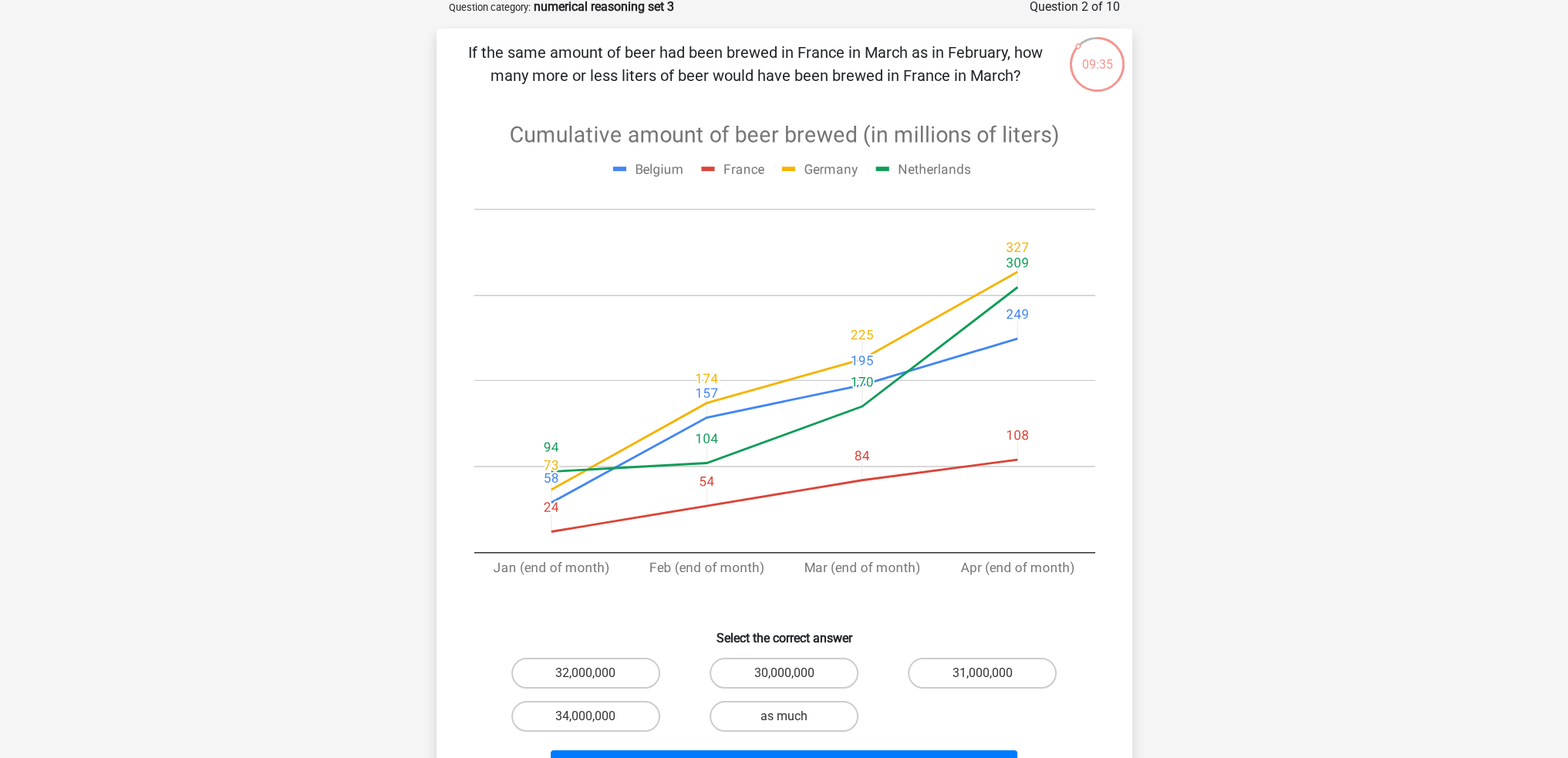scroll, scrollTop: 154, scrollLeft: 0, axis: vertical 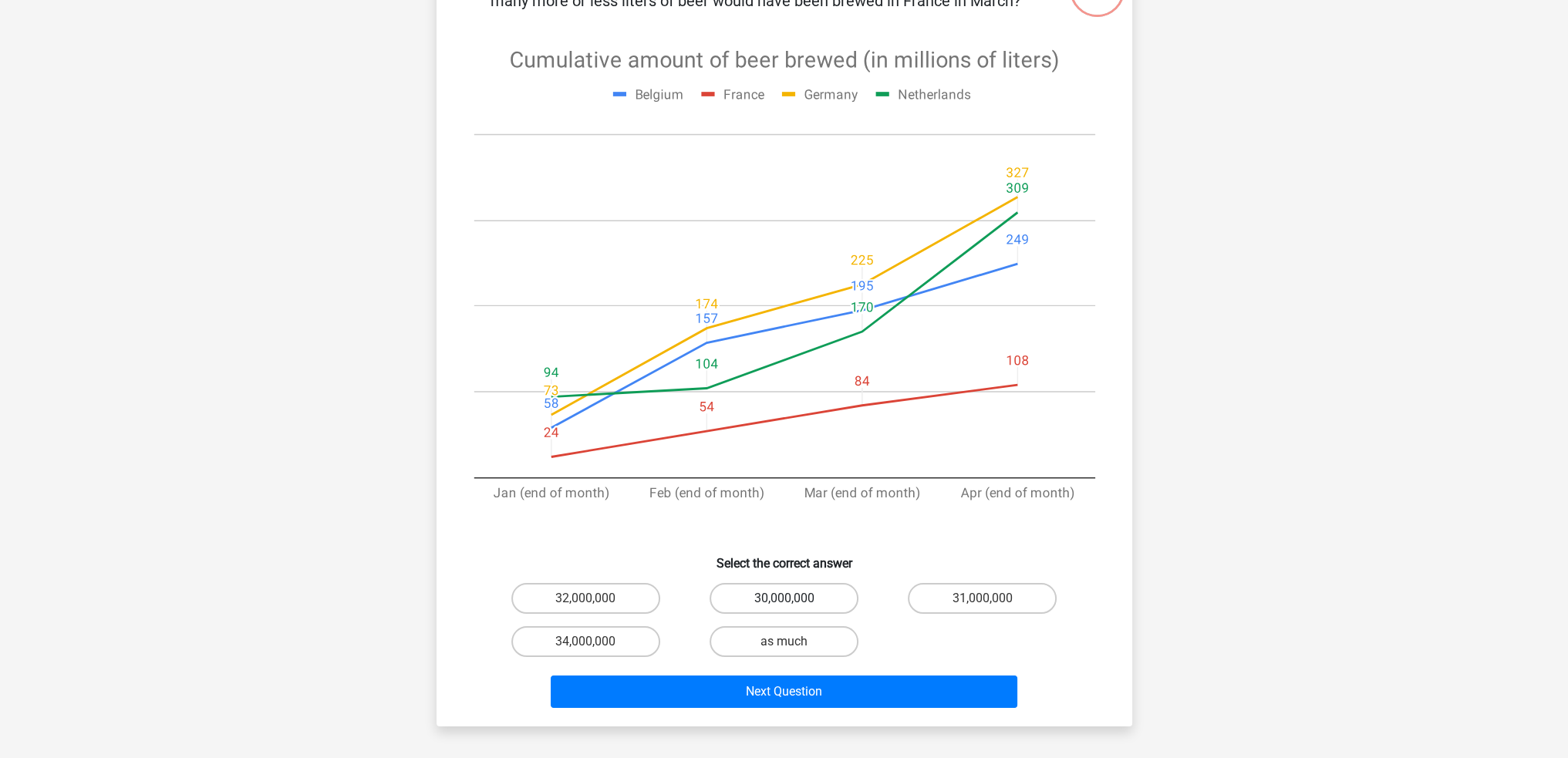 click on "30,000,000" at bounding box center [784, 598] 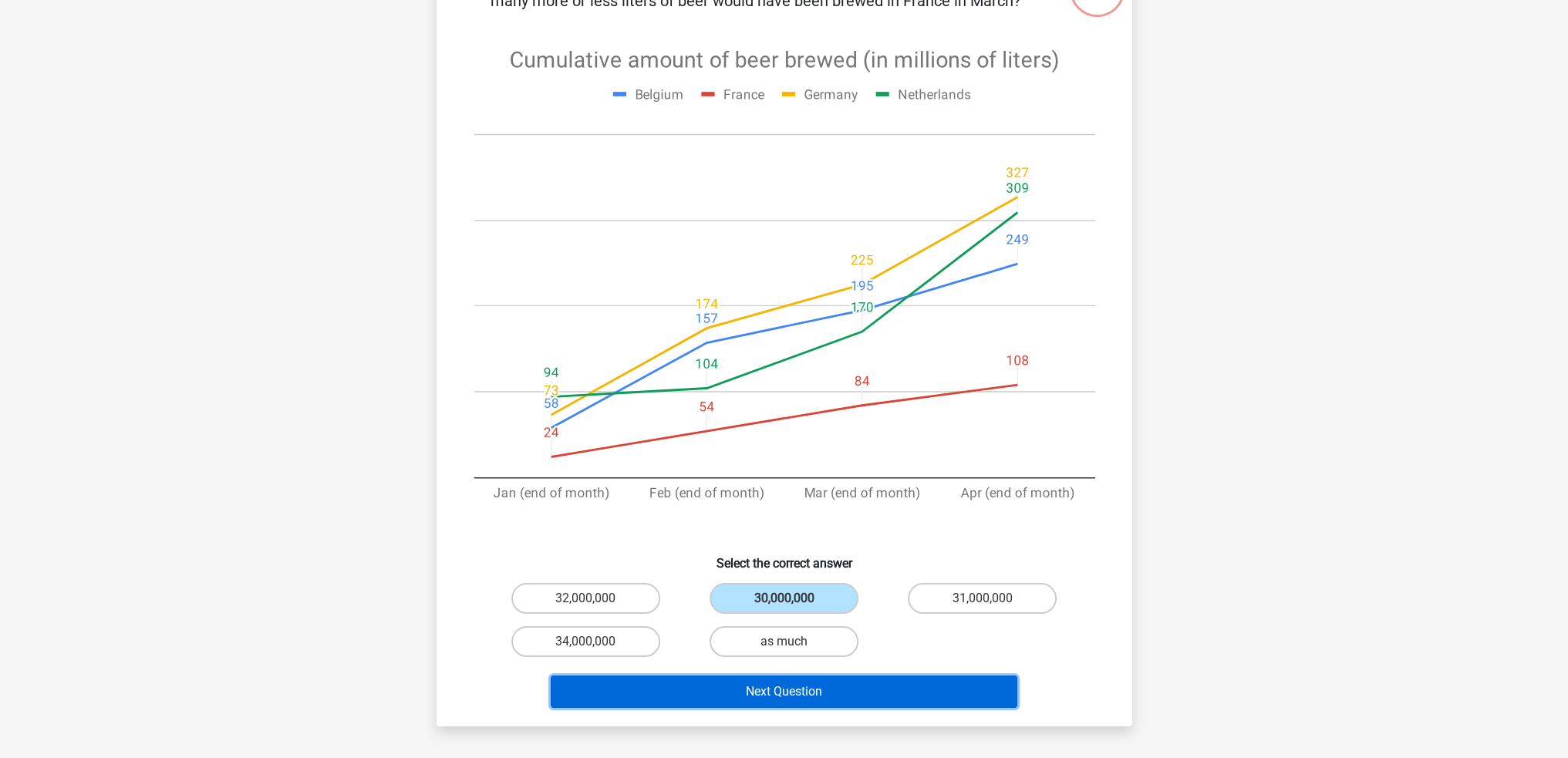 click on "Next Question" at bounding box center (784, 692) 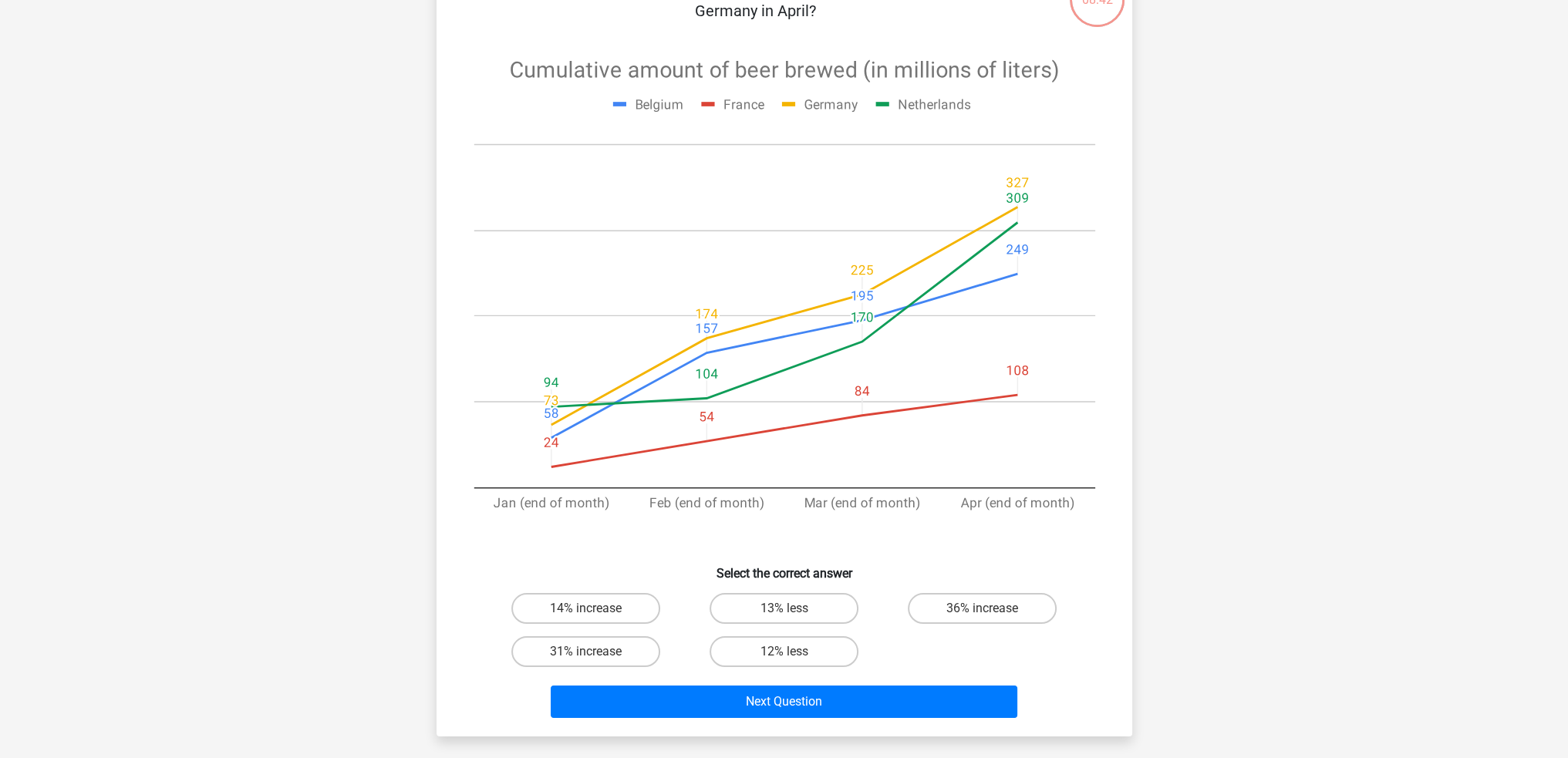 scroll, scrollTop: 154, scrollLeft: 0, axis: vertical 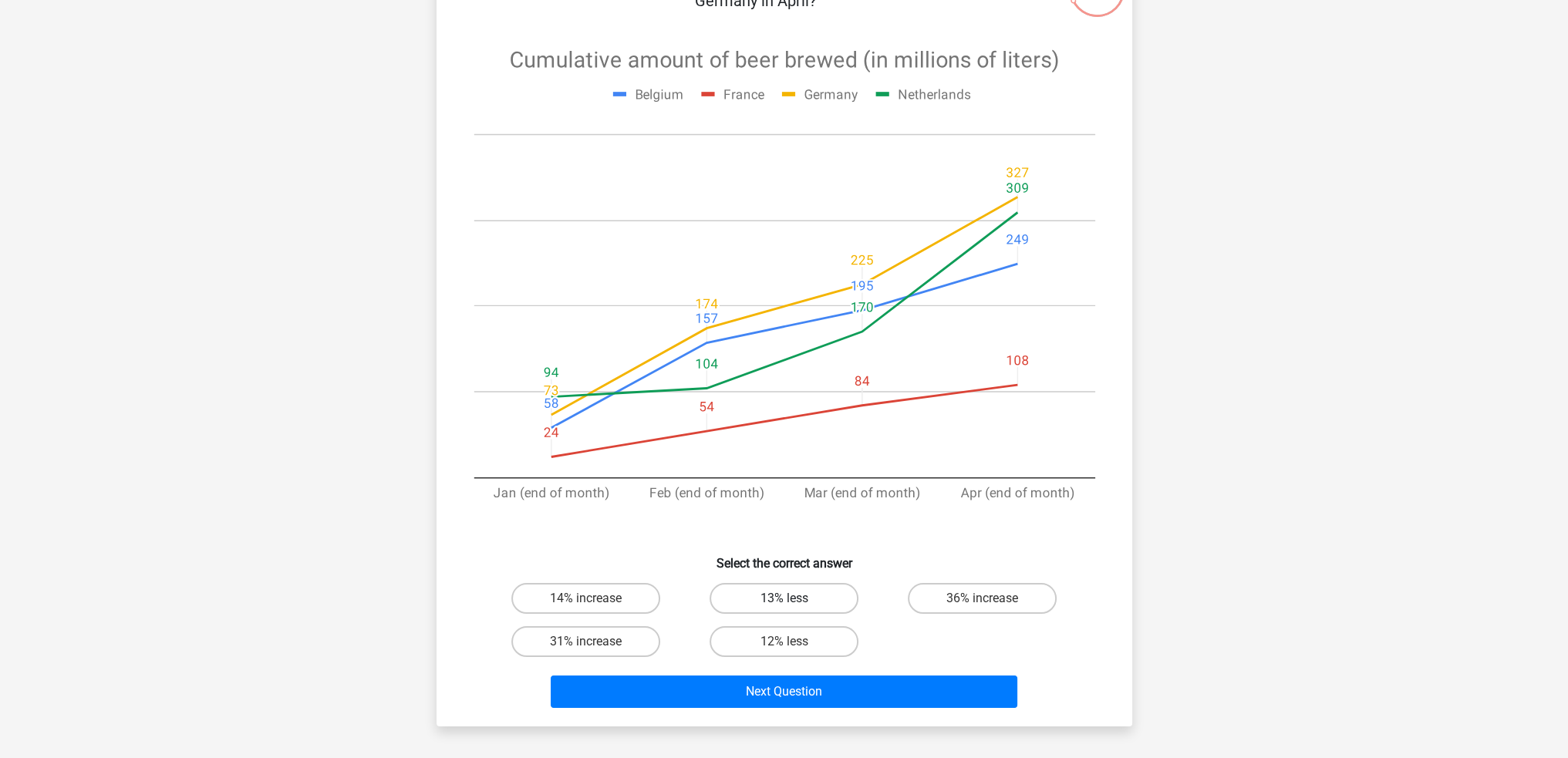 click on "13% less" at bounding box center (784, 598) 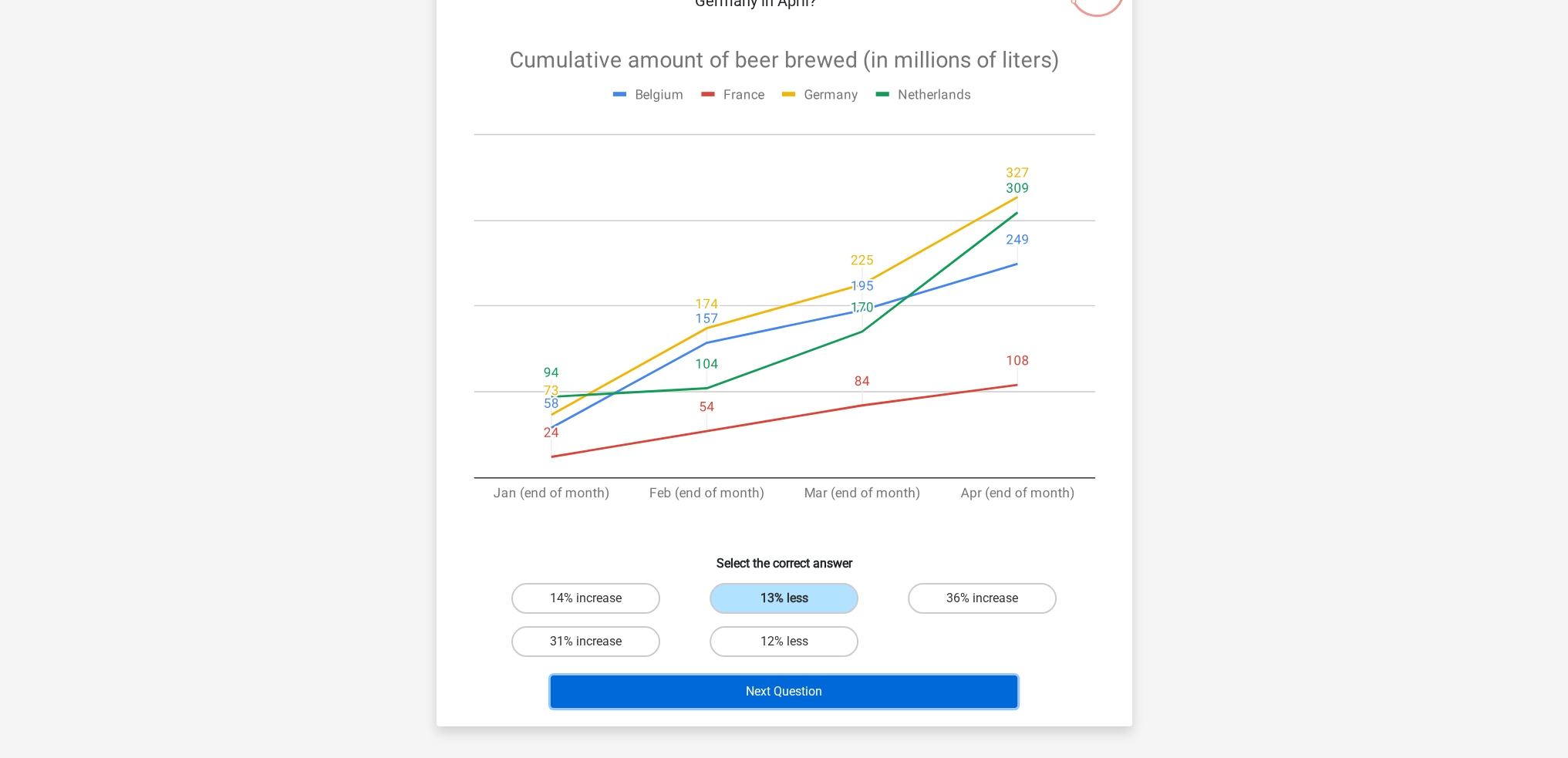click on "Next Question" at bounding box center (784, 692) 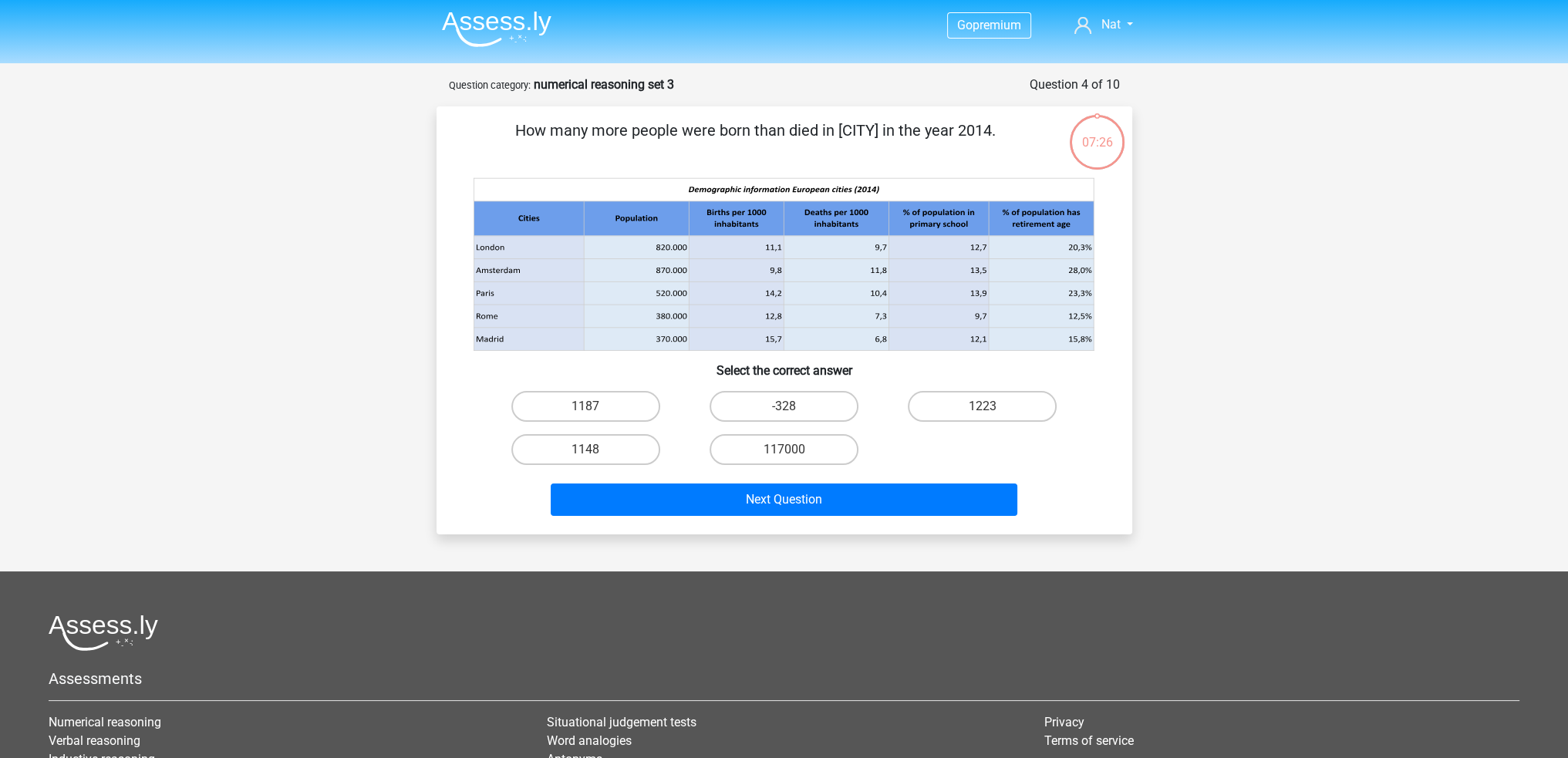 scroll, scrollTop: 0, scrollLeft: 0, axis: both 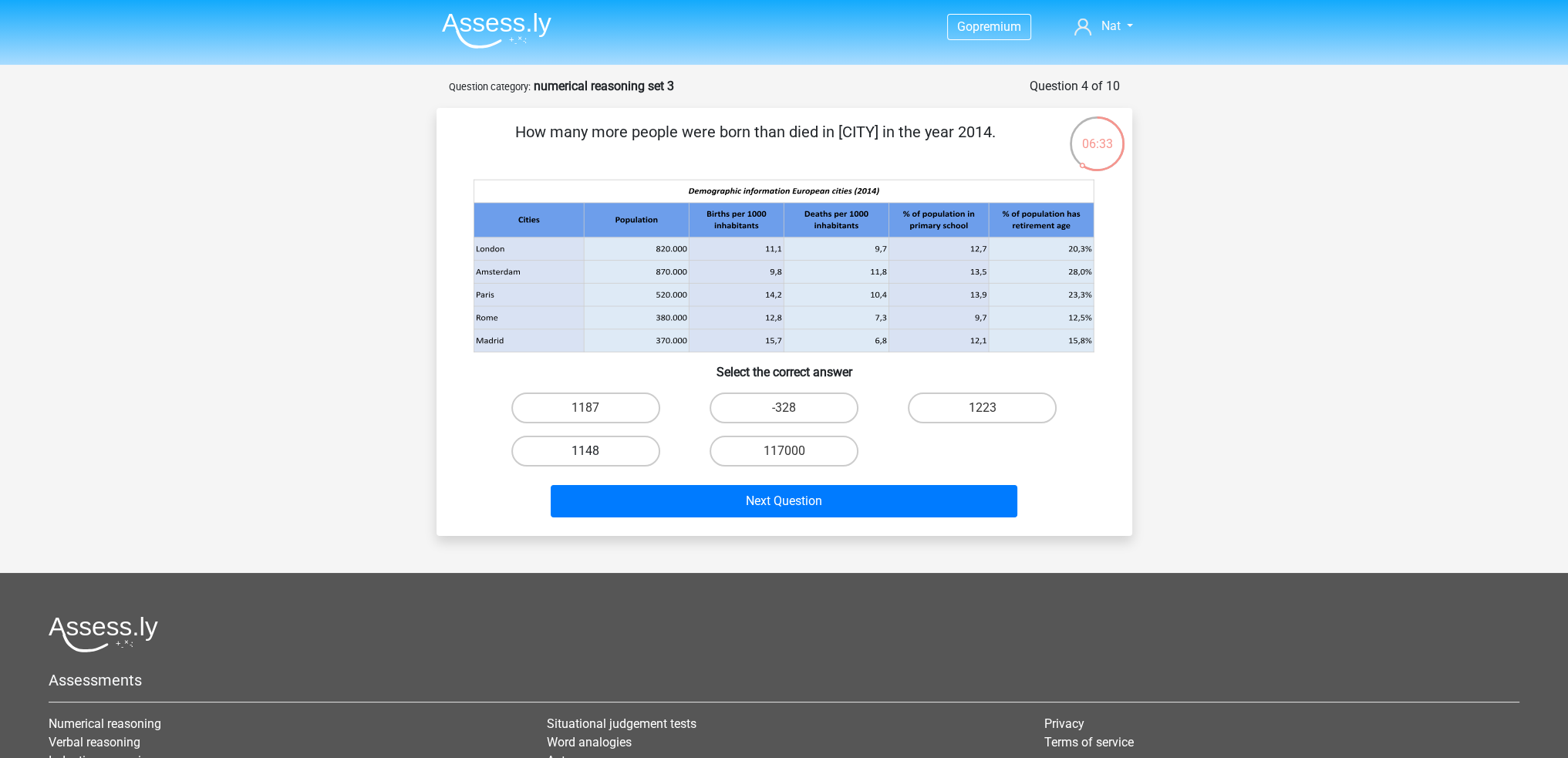 click on "1148" at bounding box center (585, 451) 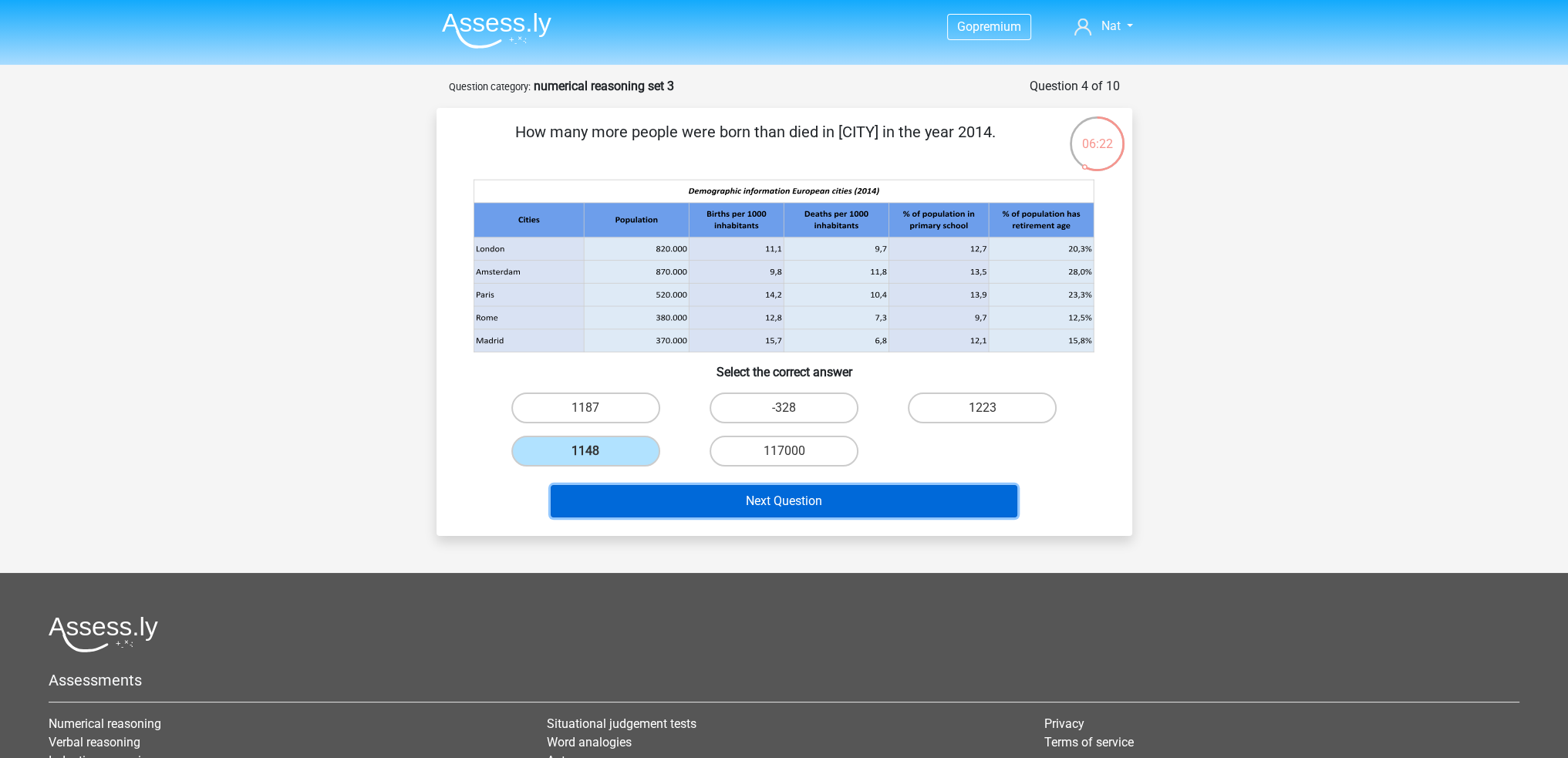 click on "Next Question" at bounding box center [784, 501] 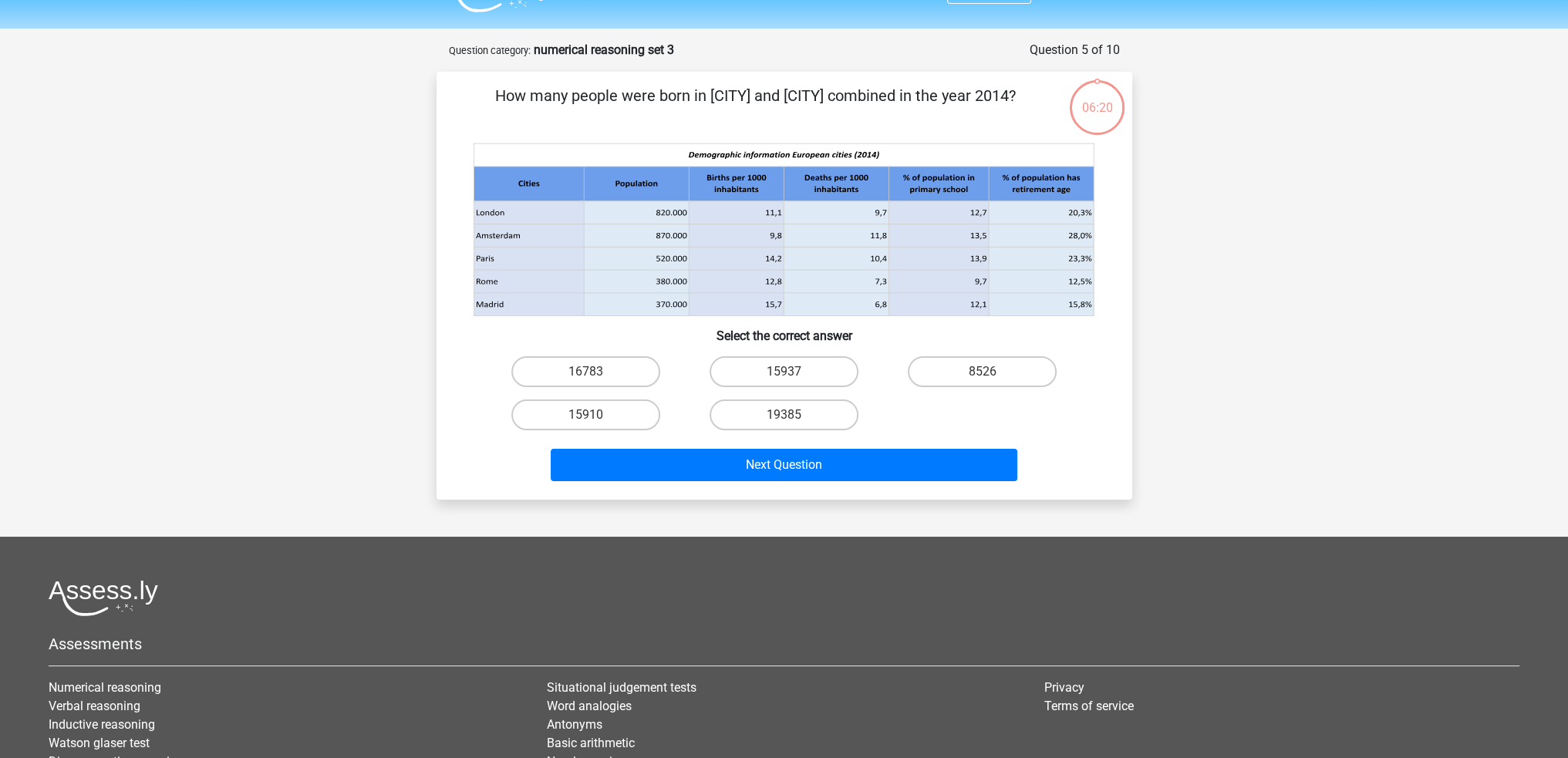 scroll, scrollTop: 0, scrollLeft: 0, axis: both 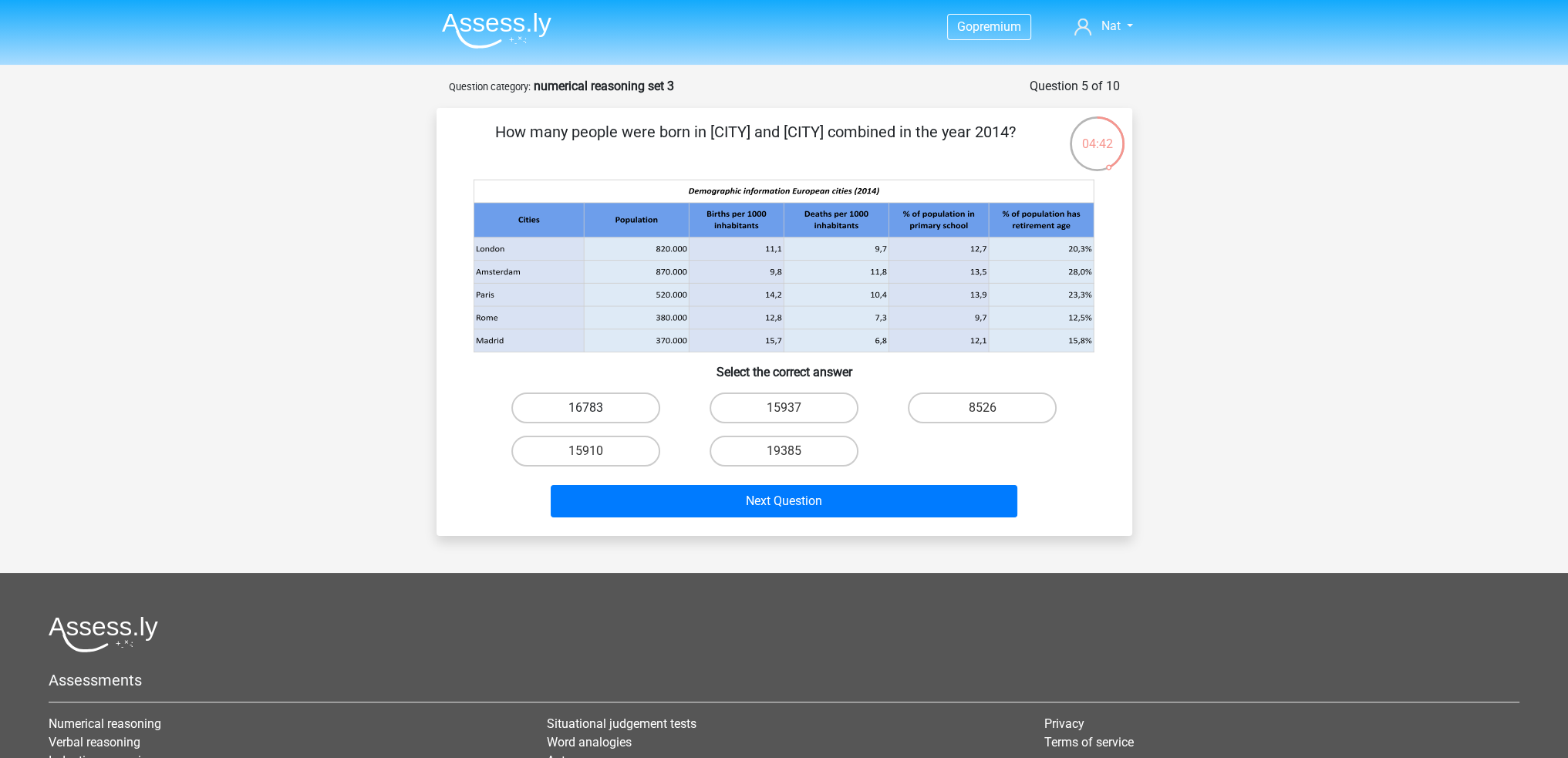 click on "16783" at bounding box center (585, 408) 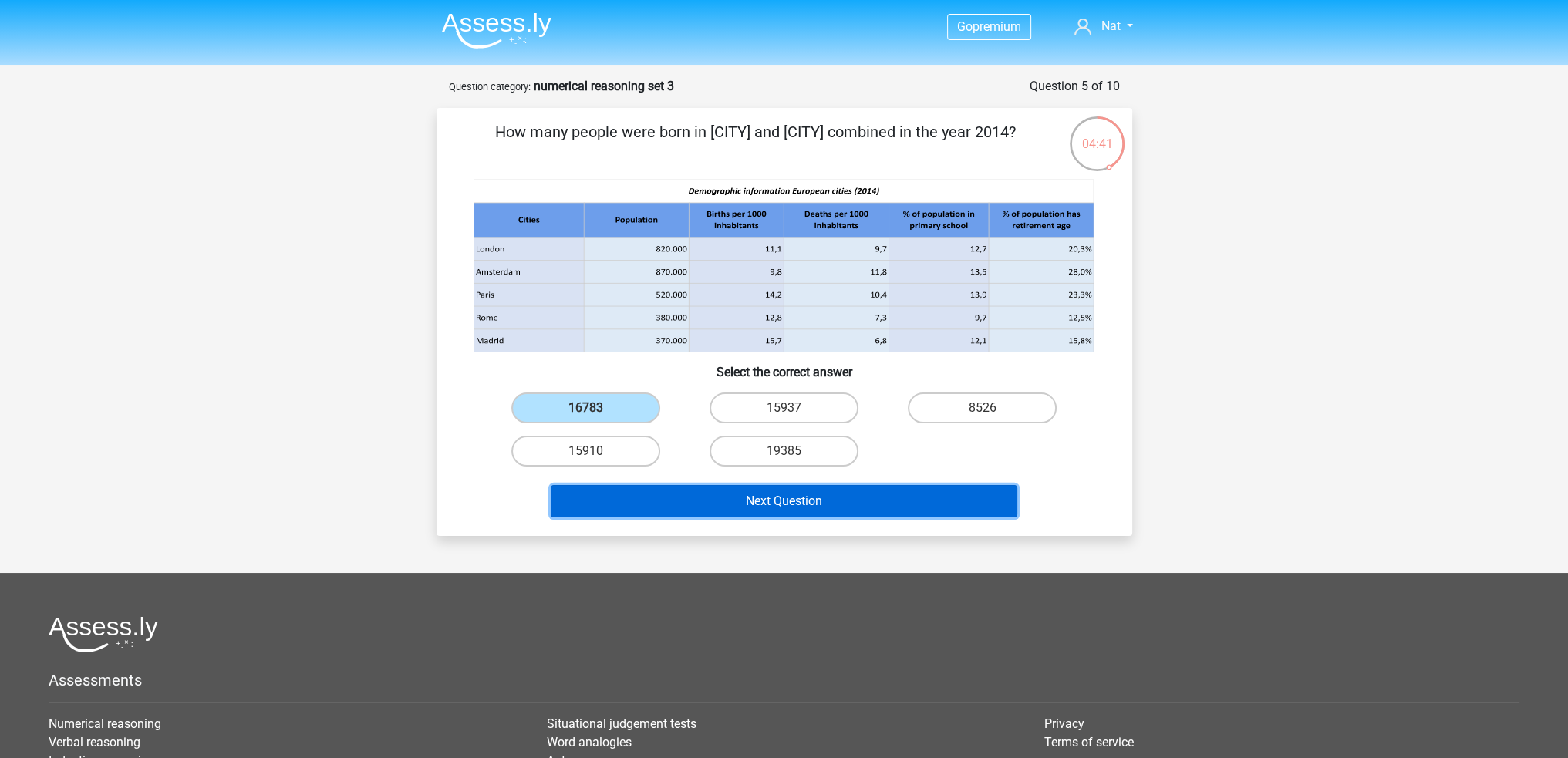 click on "Next Question" at bounding box center [784, 501] 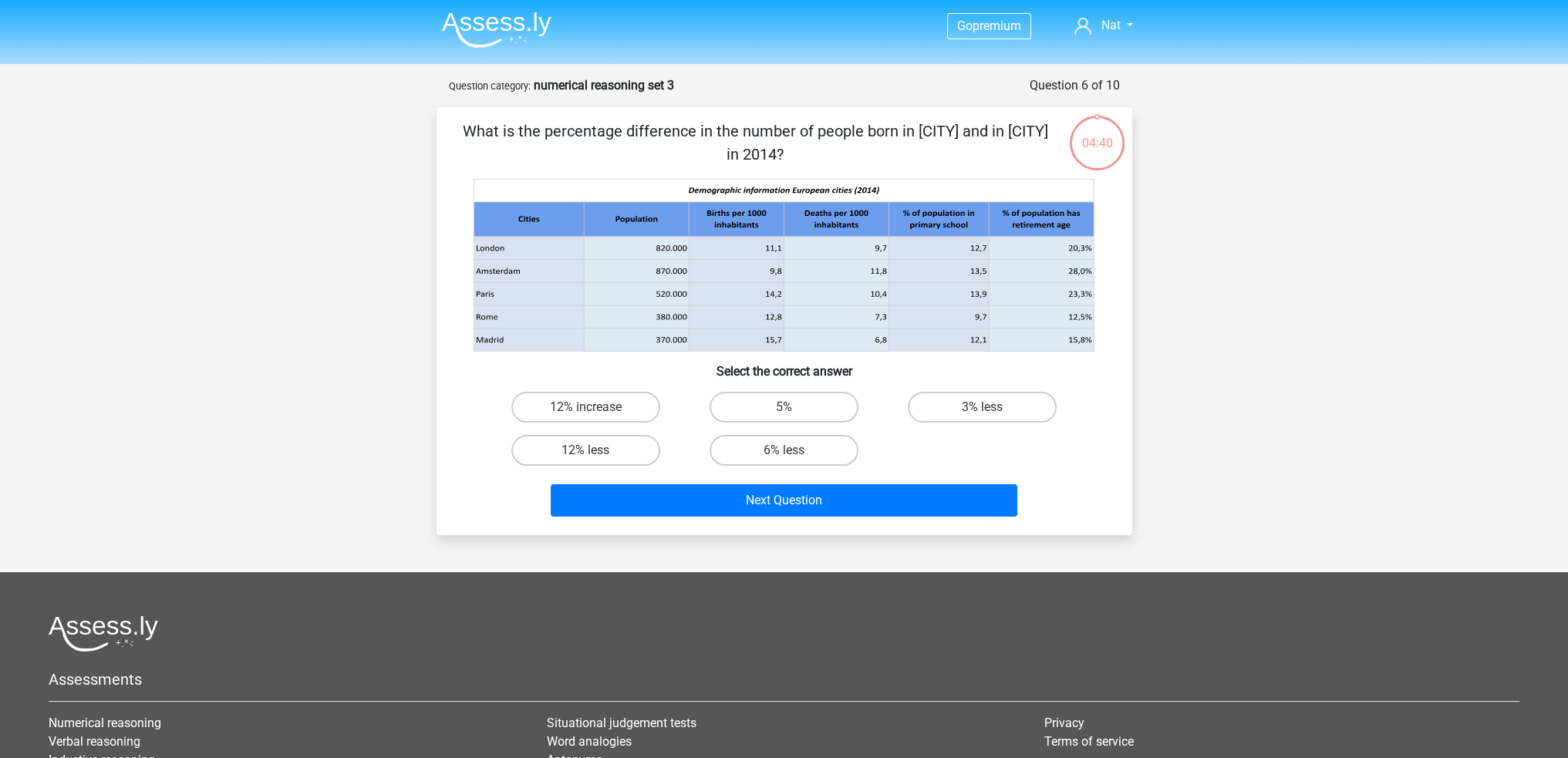 scroll, scrollTop: 0, scrollLeft: 0, axis: both 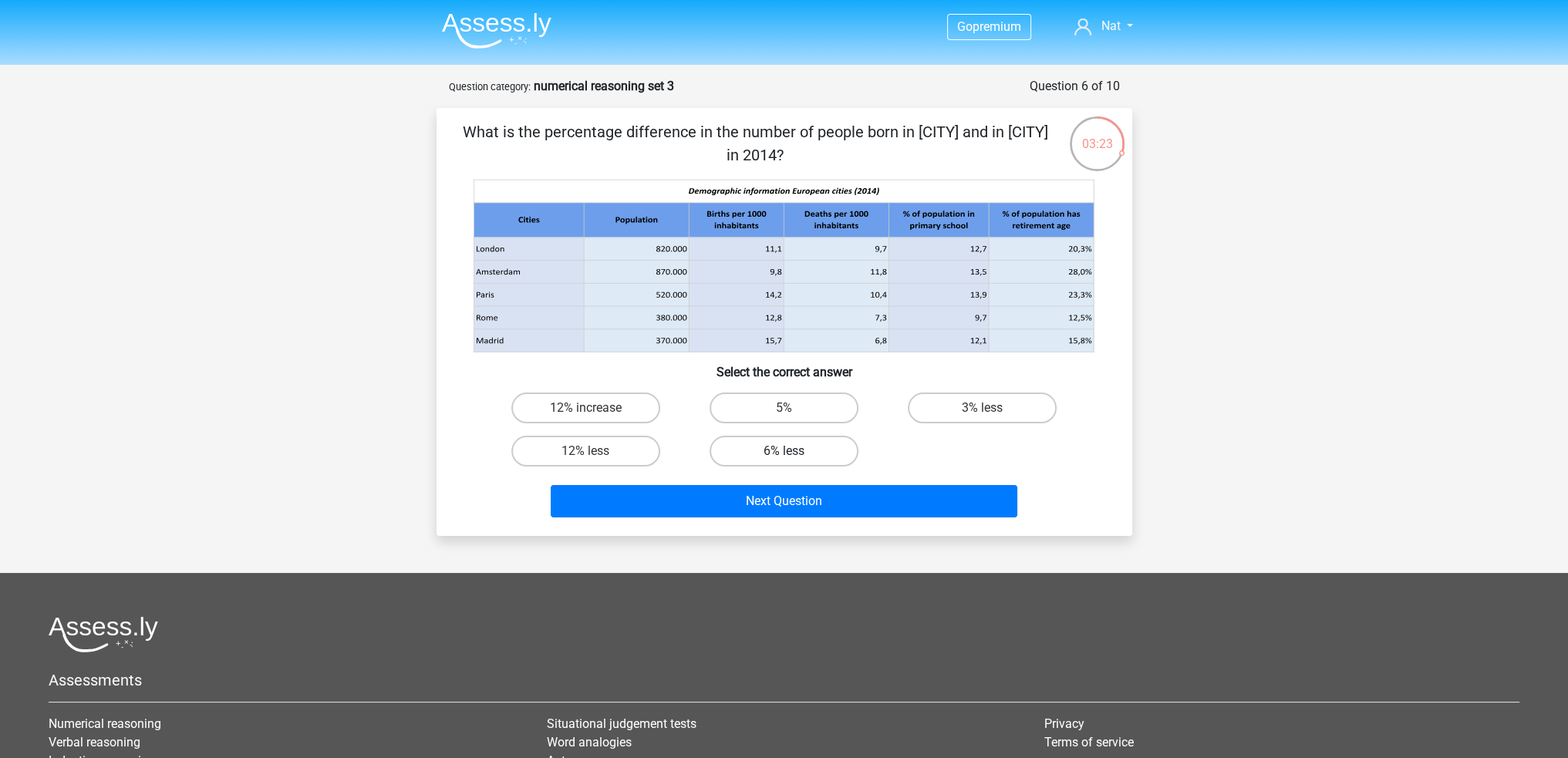click on "6% less" at bounding box center [784, 451] 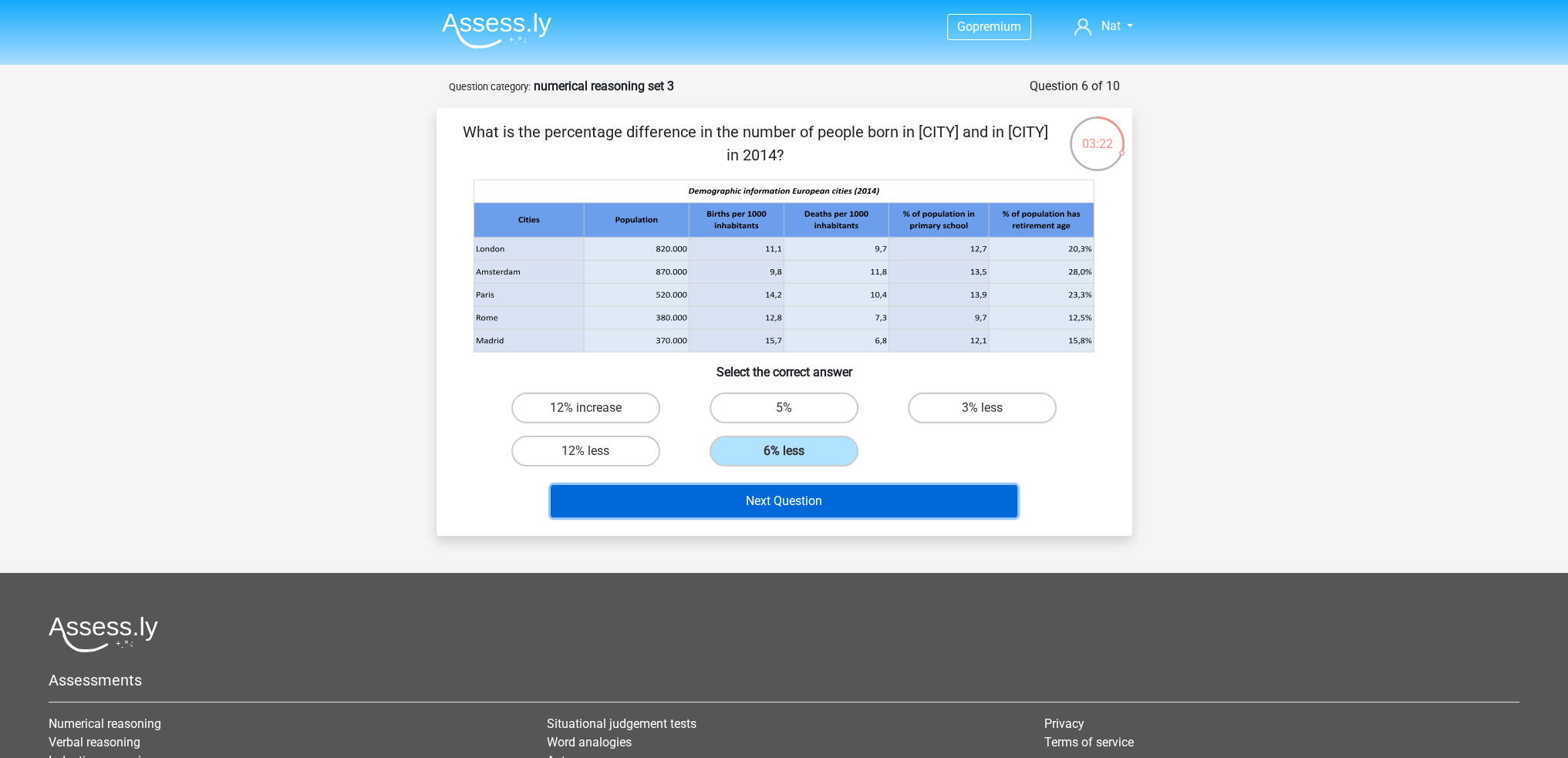 click on "Next Question" at bounding box center [784, 501] 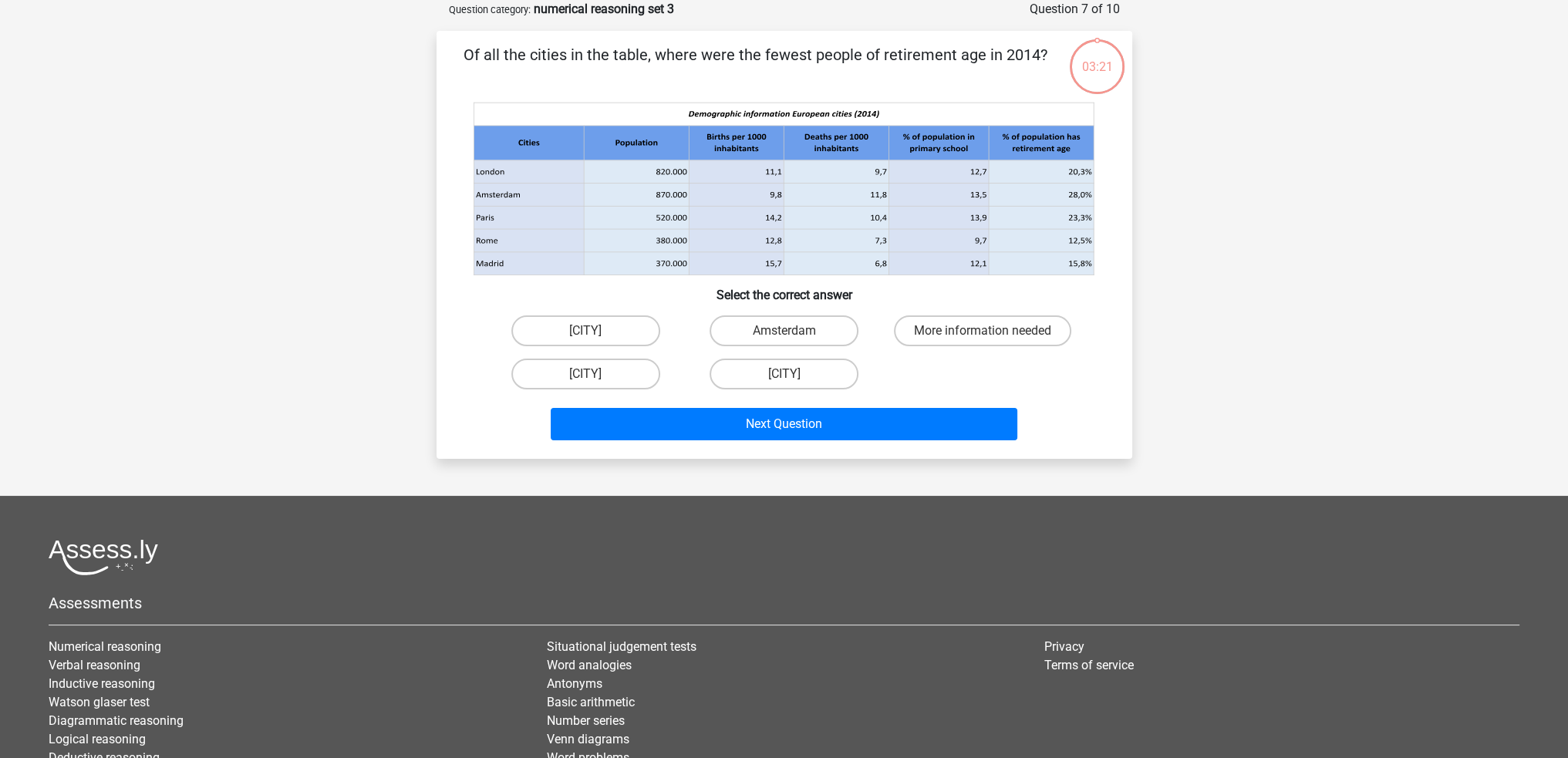 scroll, scrollTop: 0, scrollLeft: 0, axis: both 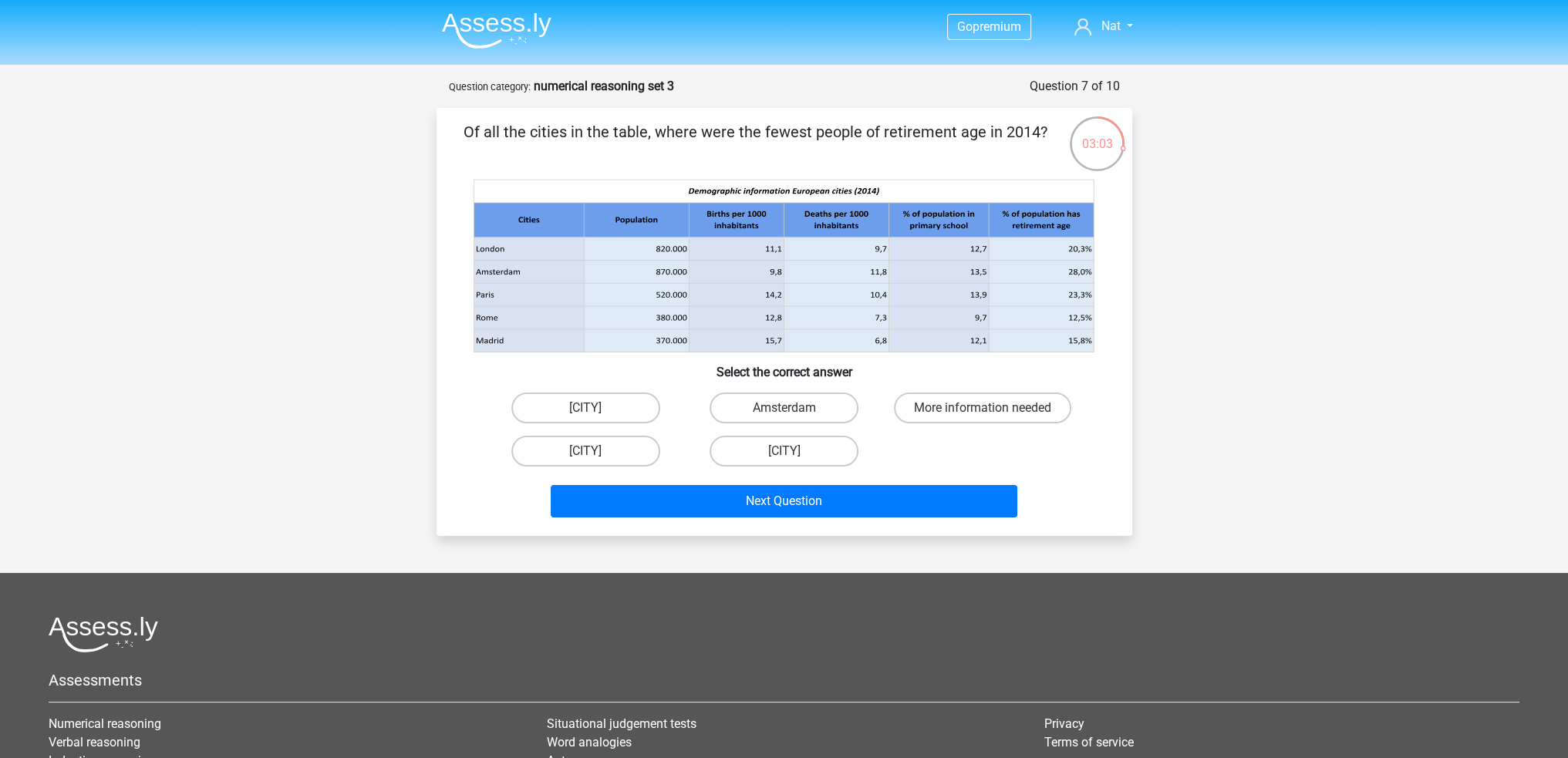 click on "Rome" at bounding box center [590, 456] 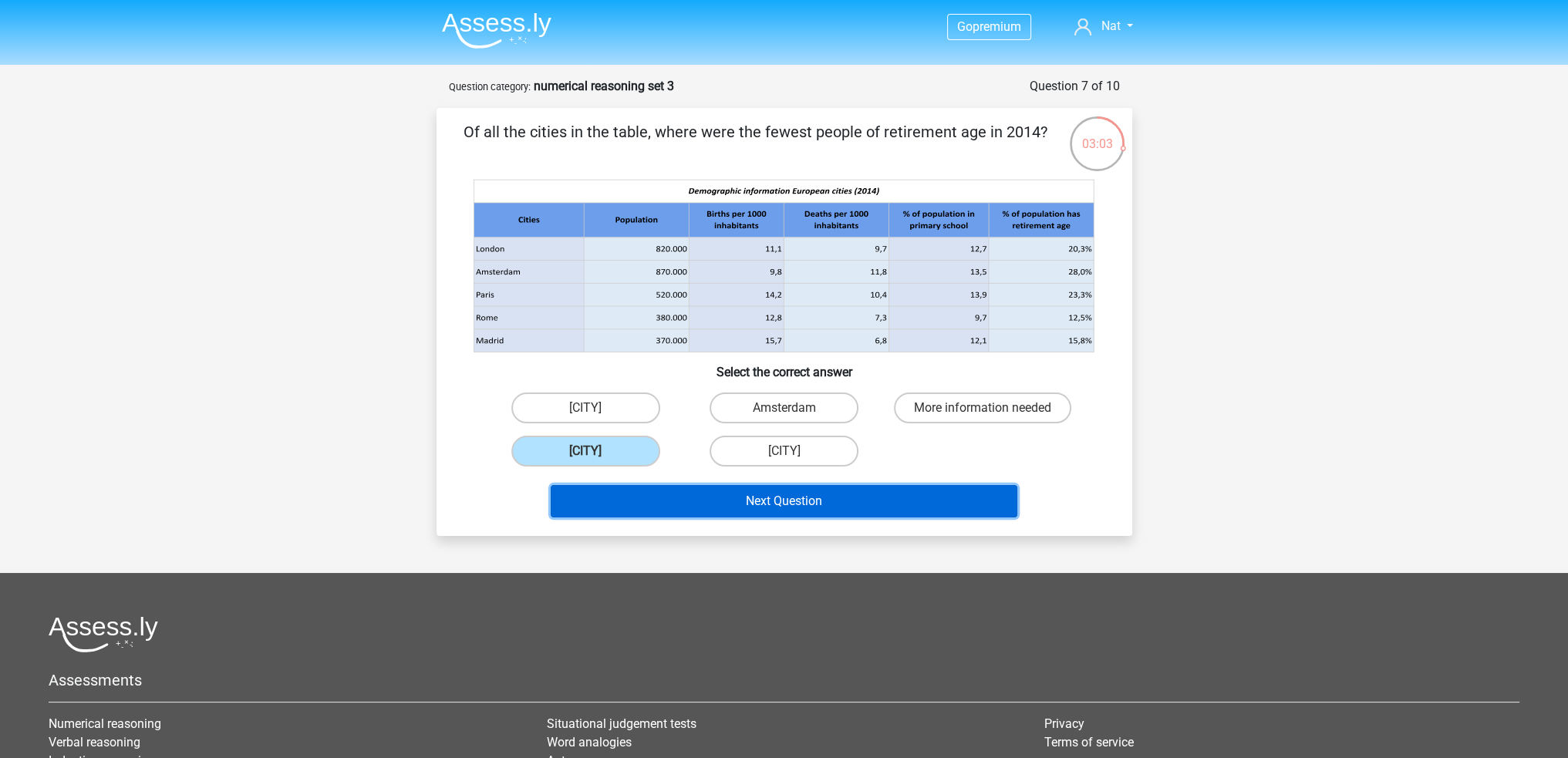 click on "Next Question" at bounding box center (784, 501) 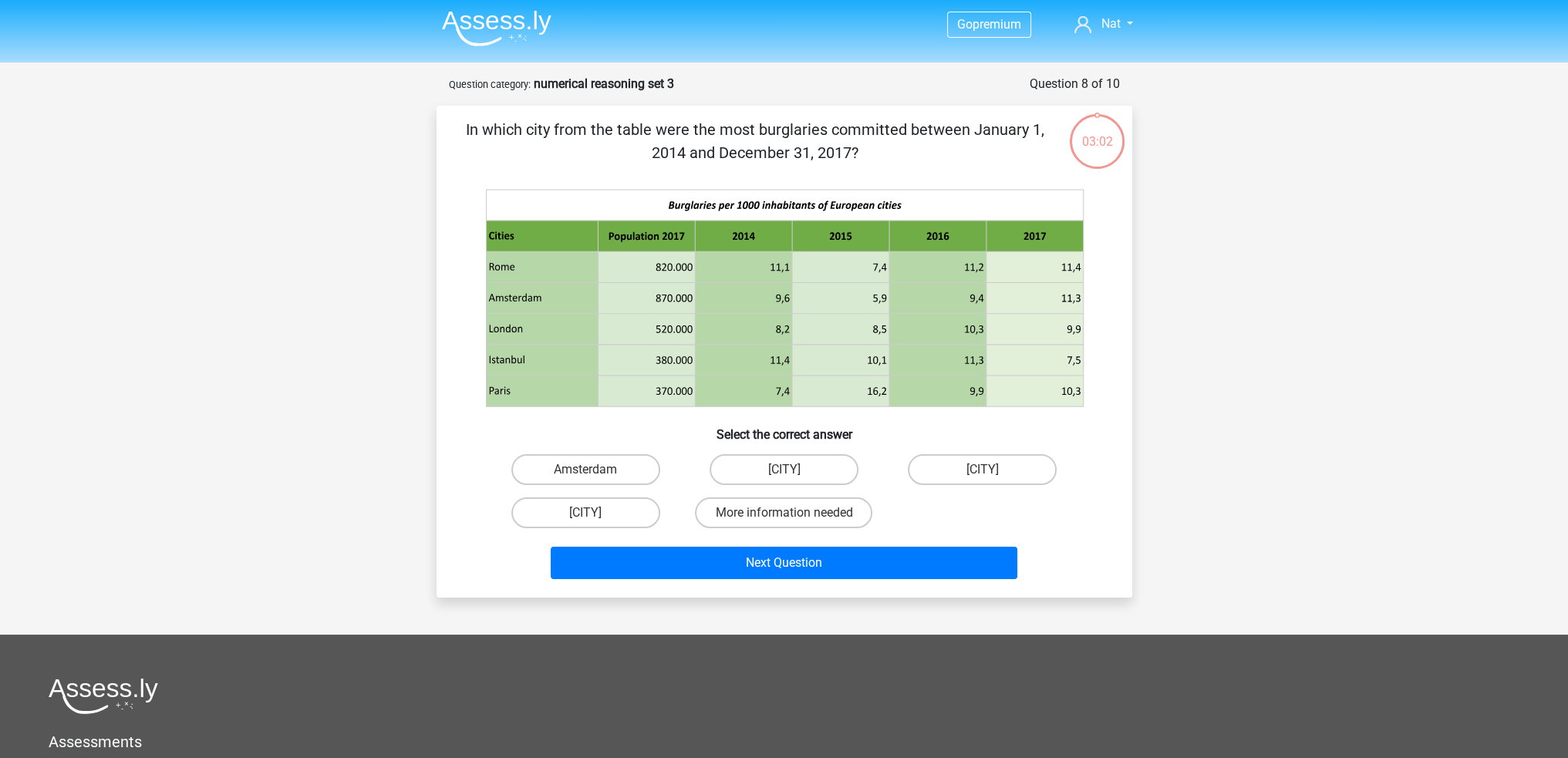scroll, scrollTop: 0, scrollLeft: 0, axis: both 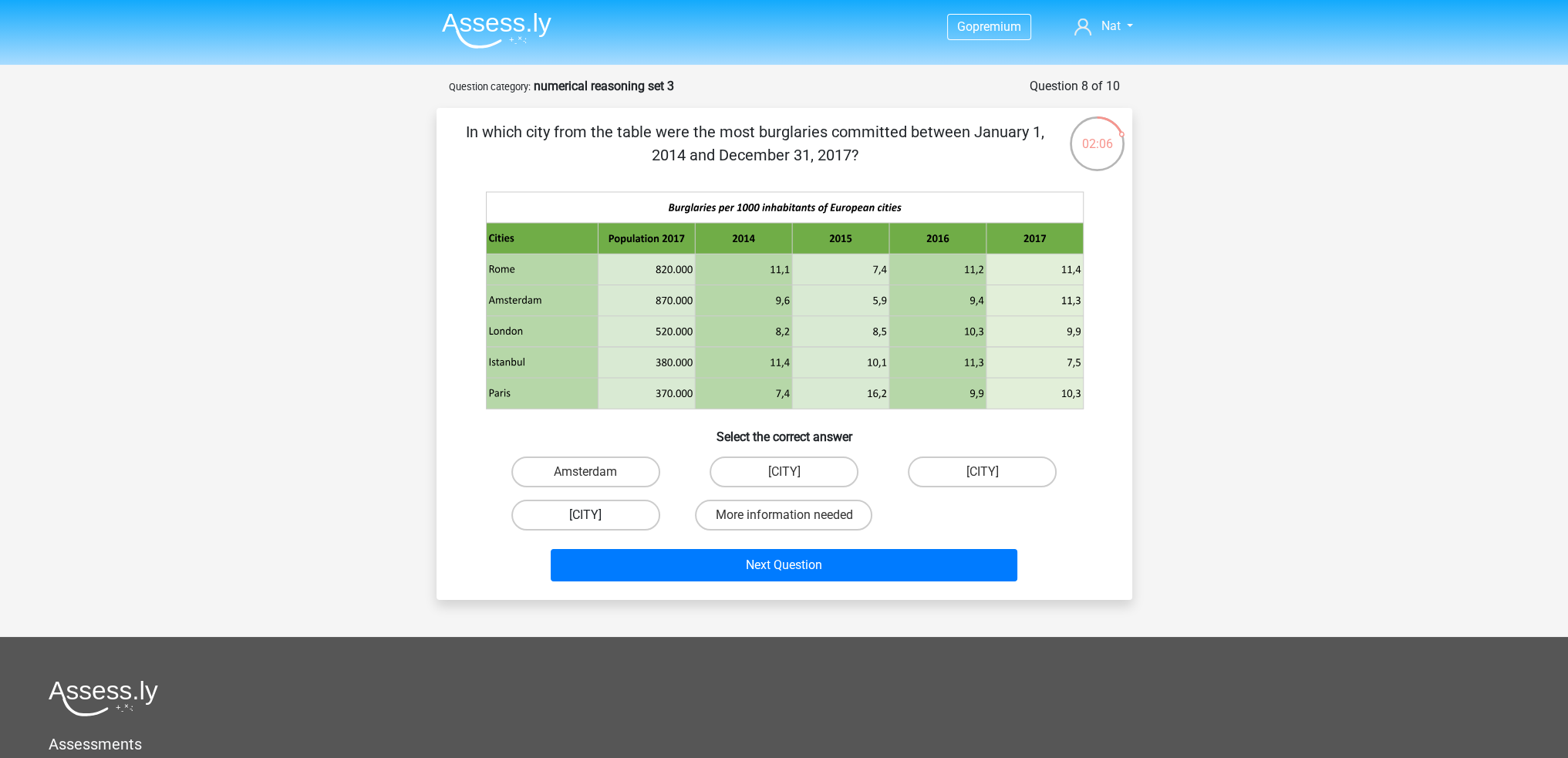 click on "Rome" at bounding box center [585, 515] 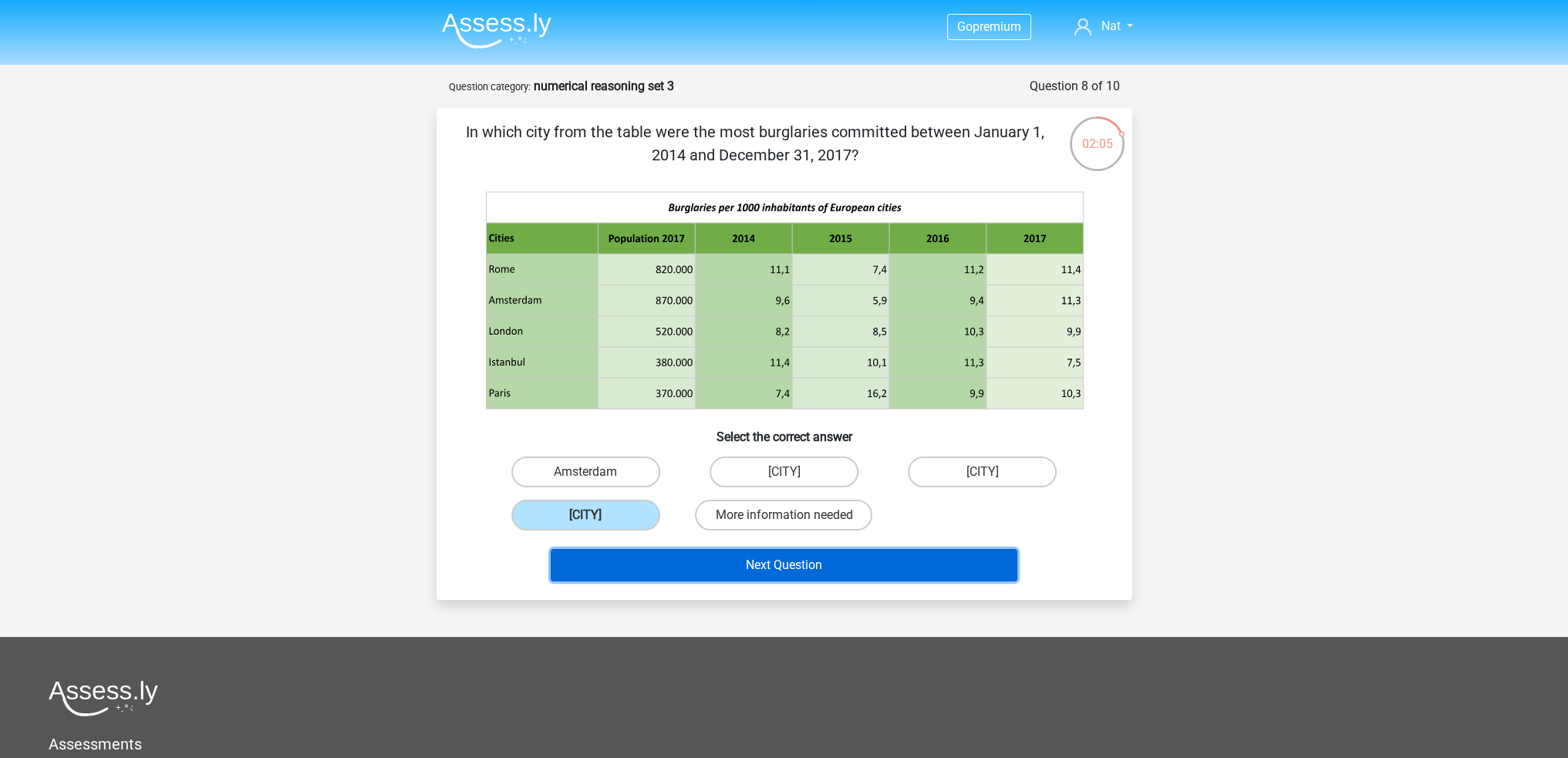 click on "Next Question" at bounding box center (784, 565) 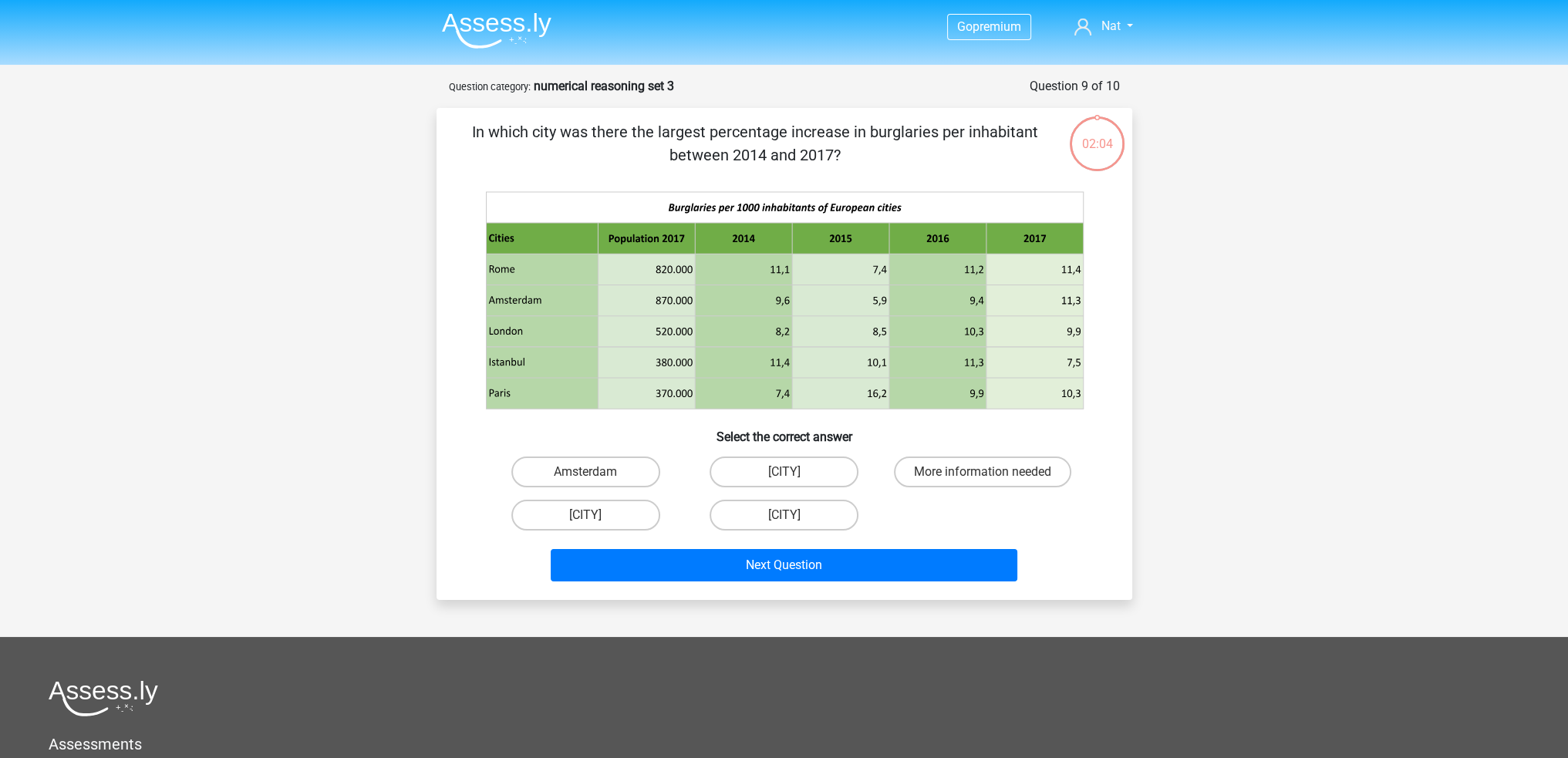 scroll, scrollTop: 0, scrollLeft: 0, axis: both 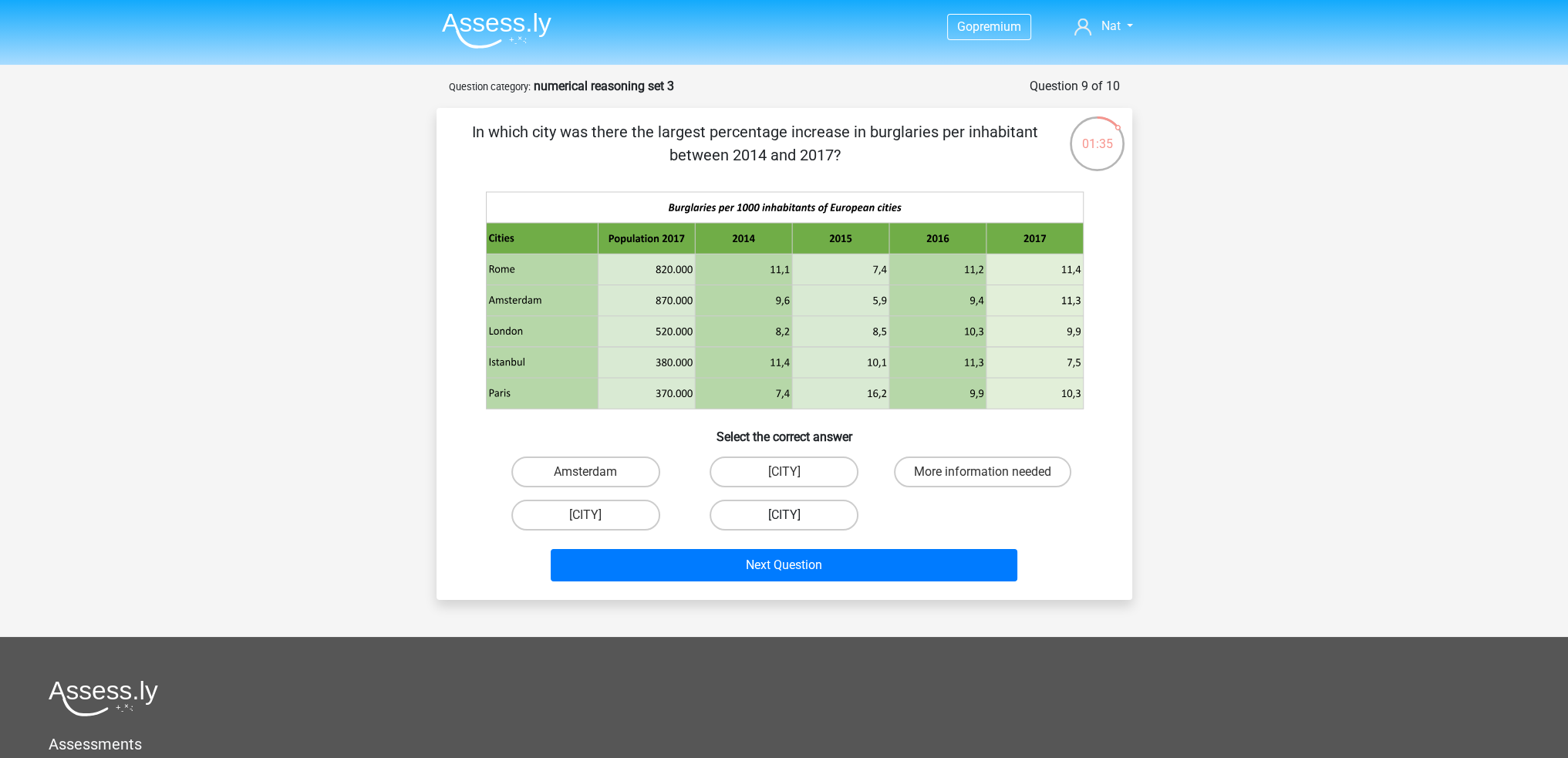 click on "Paris" at bounding box center [784, 515] 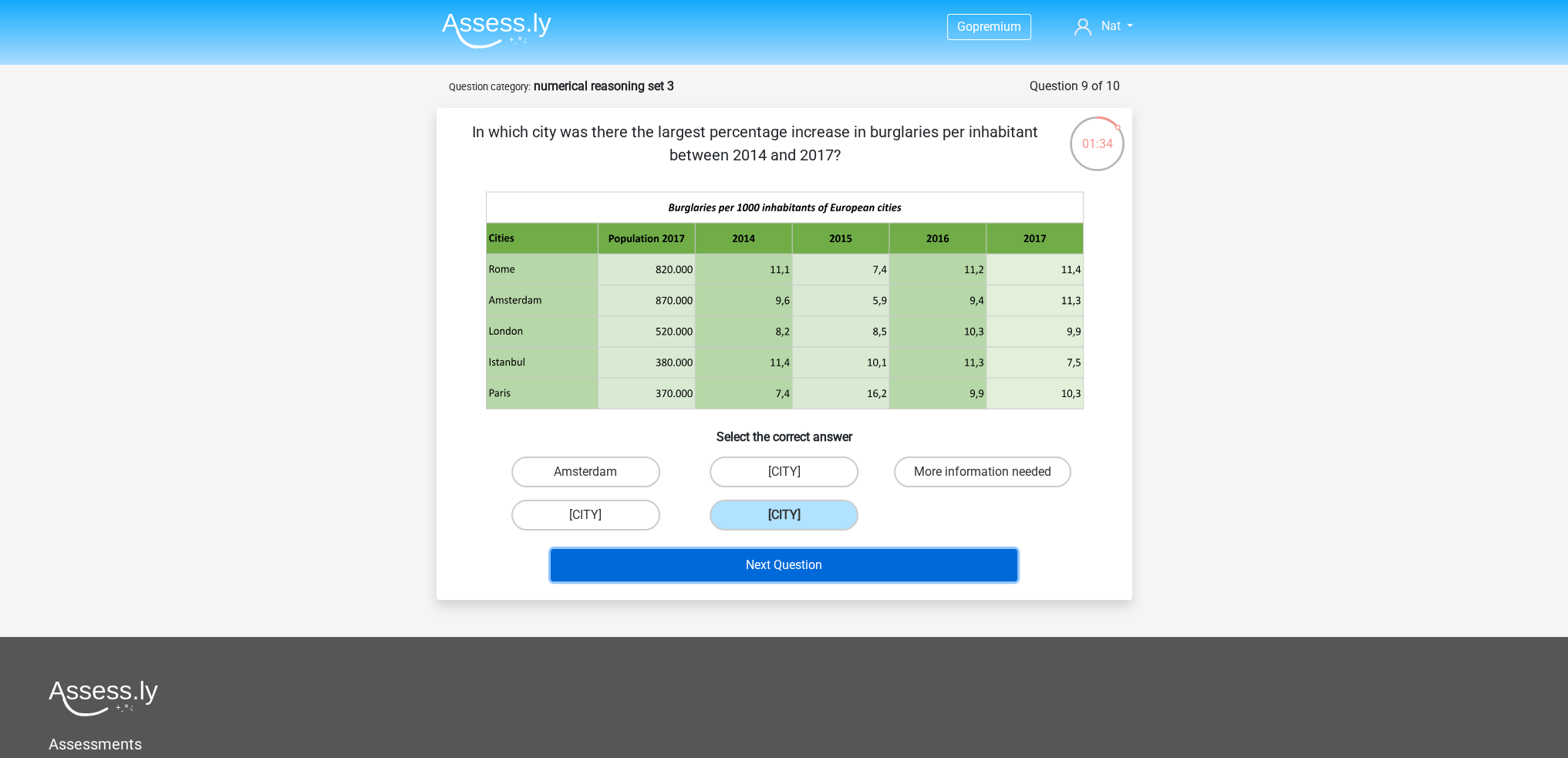 click on "Next Question" at bounding box center (784, 565) 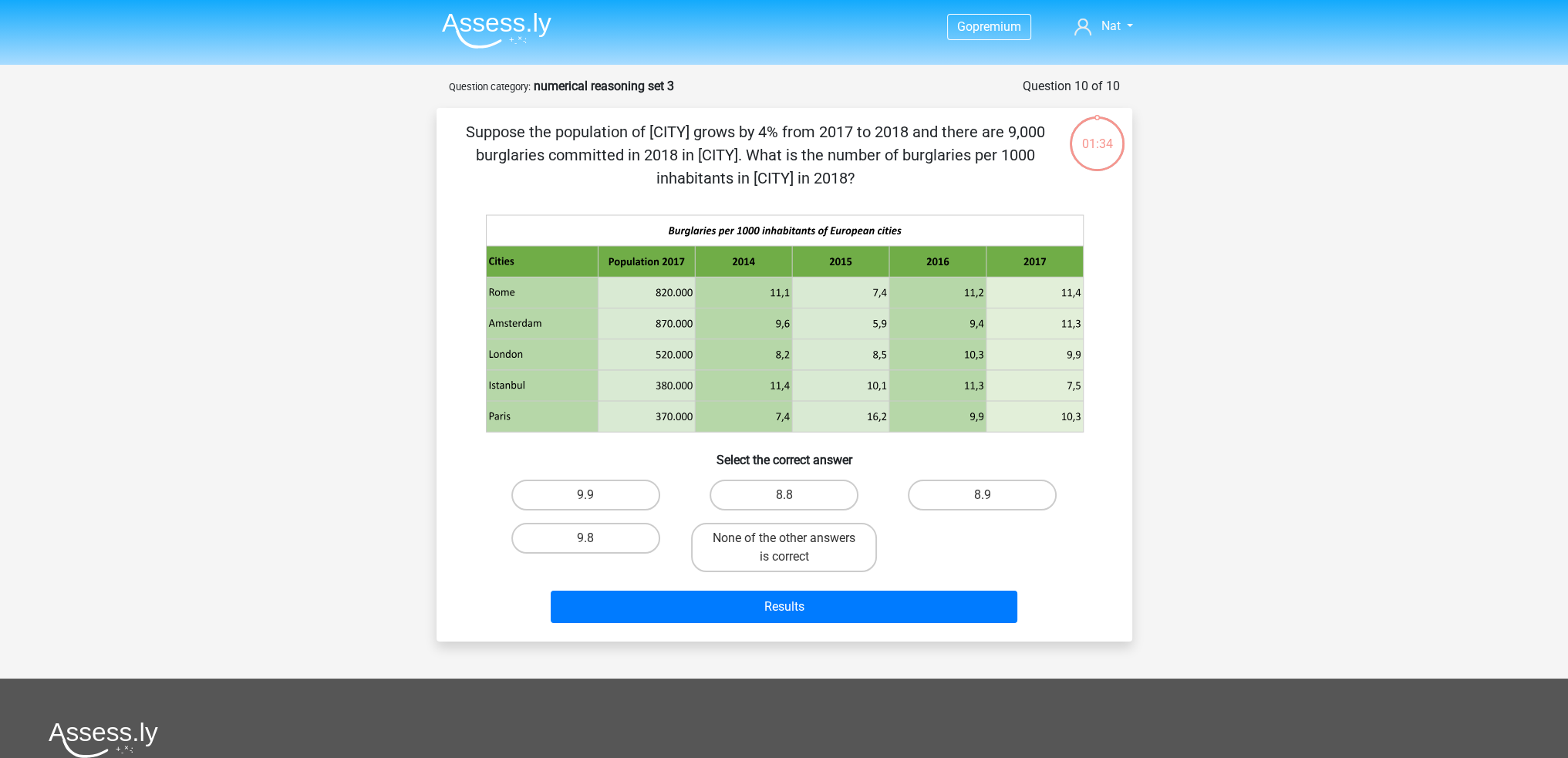 scroll, scrollTop: 0, scrollLeft: 0, axis: both 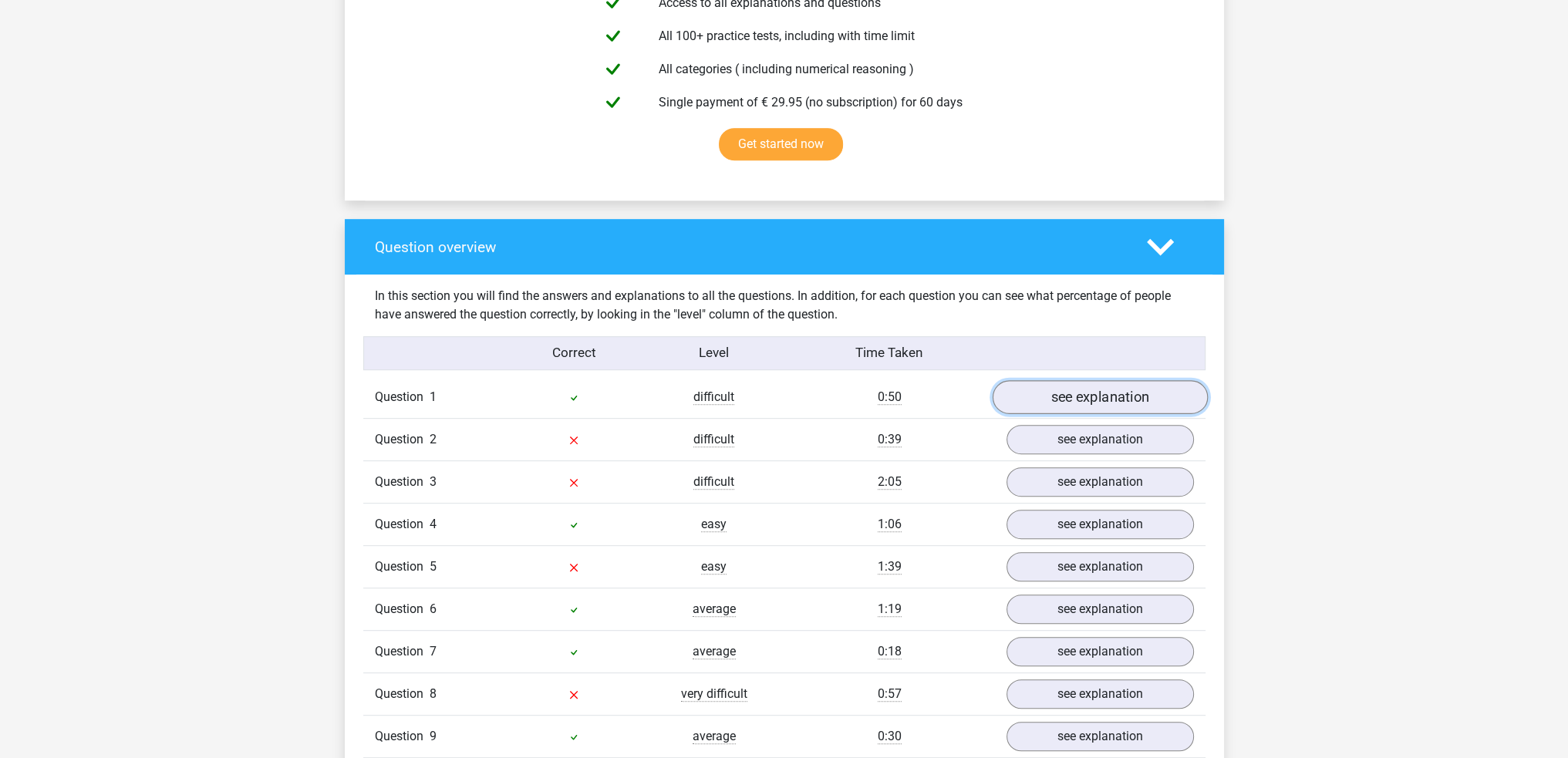 click on "see explanation" at bounding box center [1099, 397] 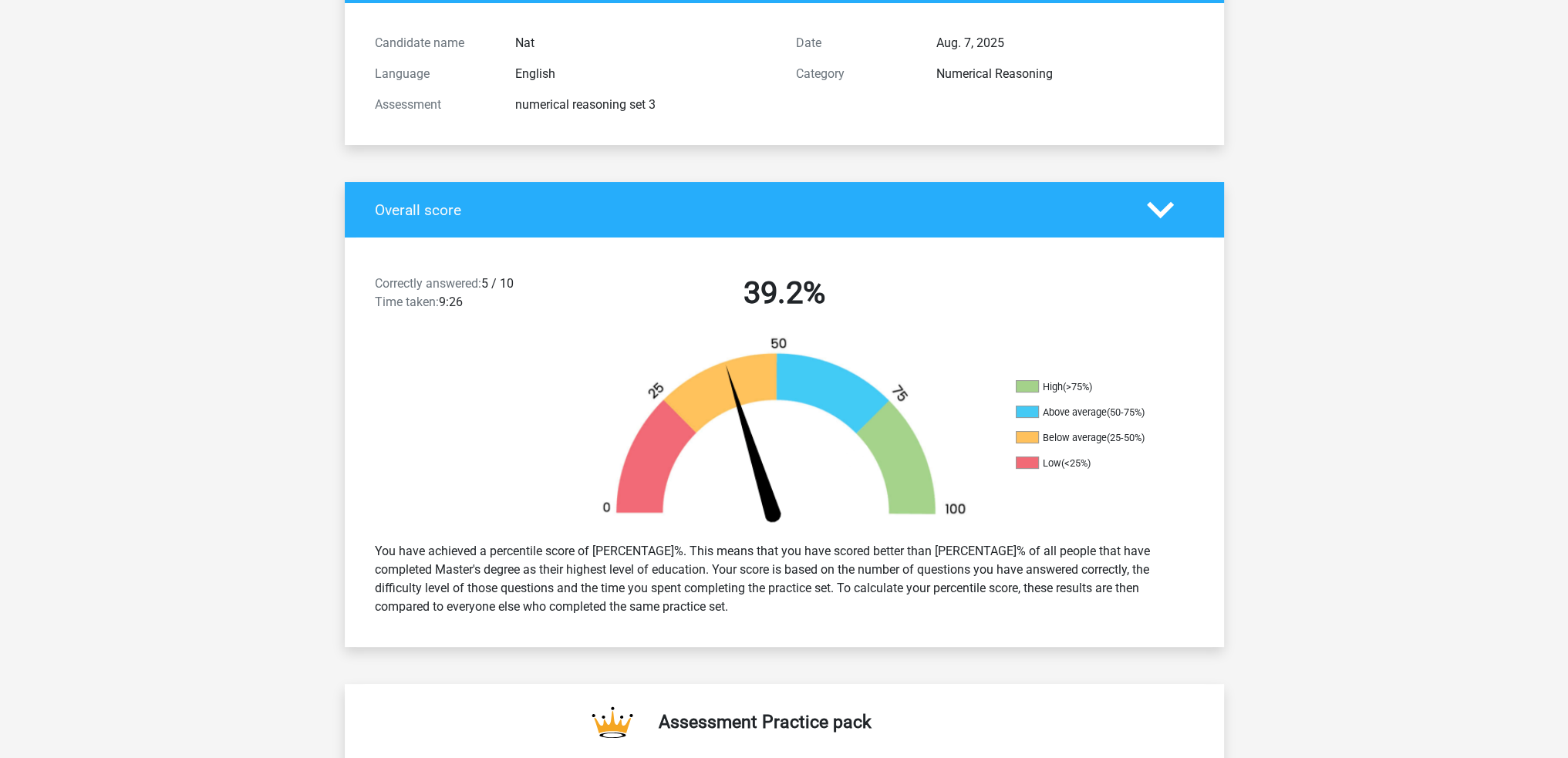 scroll, scrollTop: 0, scrollLeft: 0, axis: both 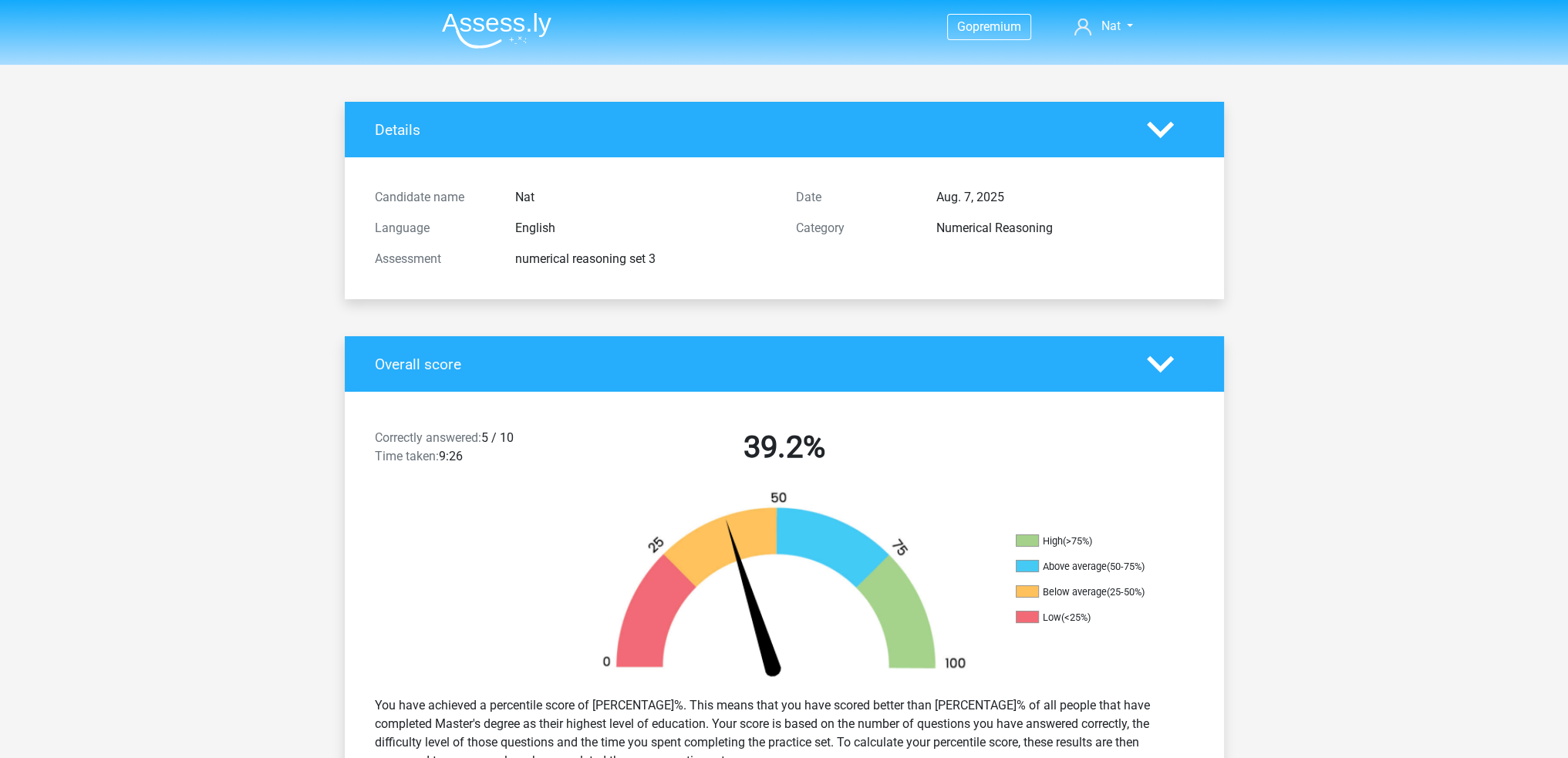 click 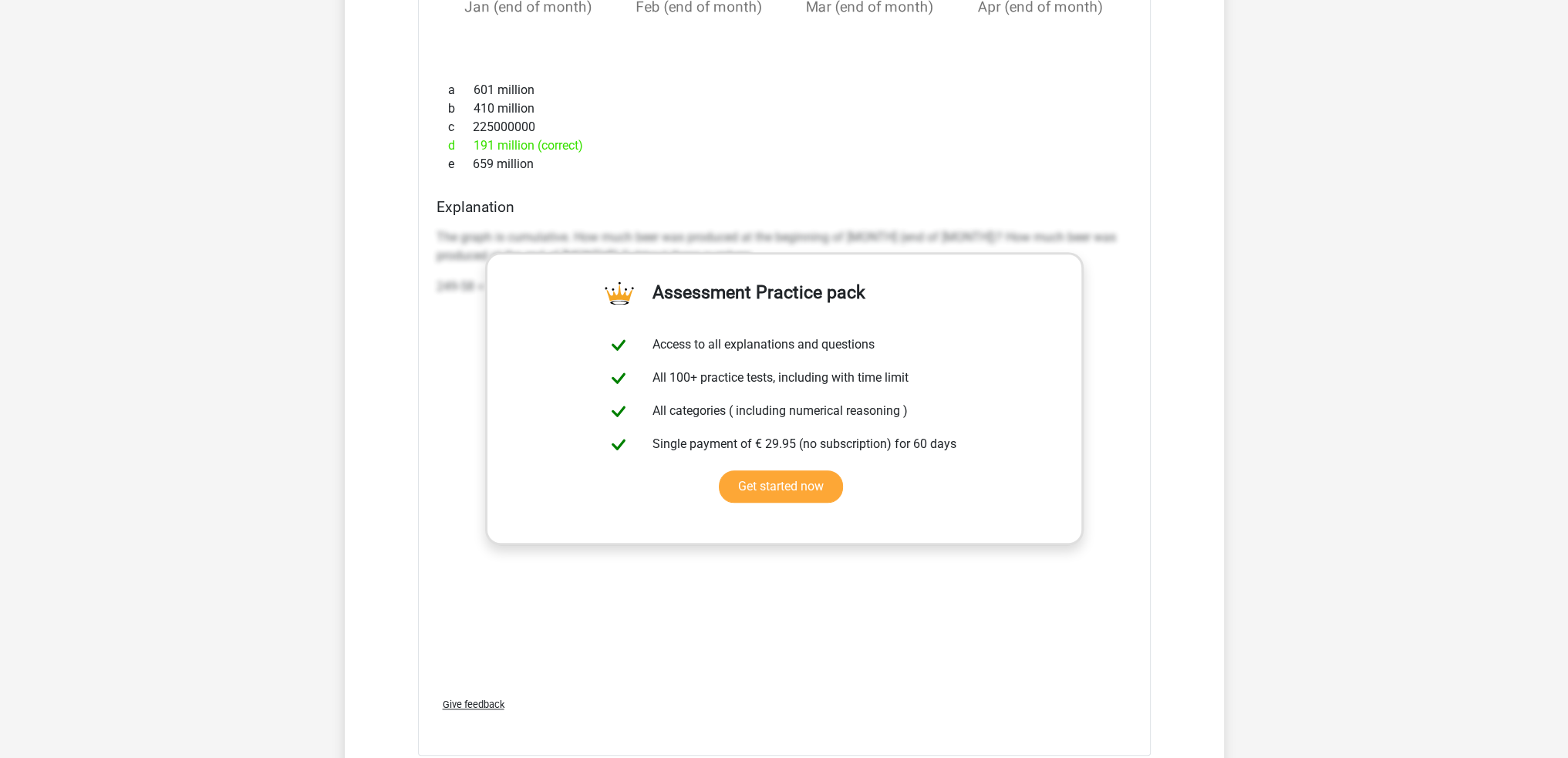 scroll, scrollTop: 1774, scrollLeft: 0, axis: vertical 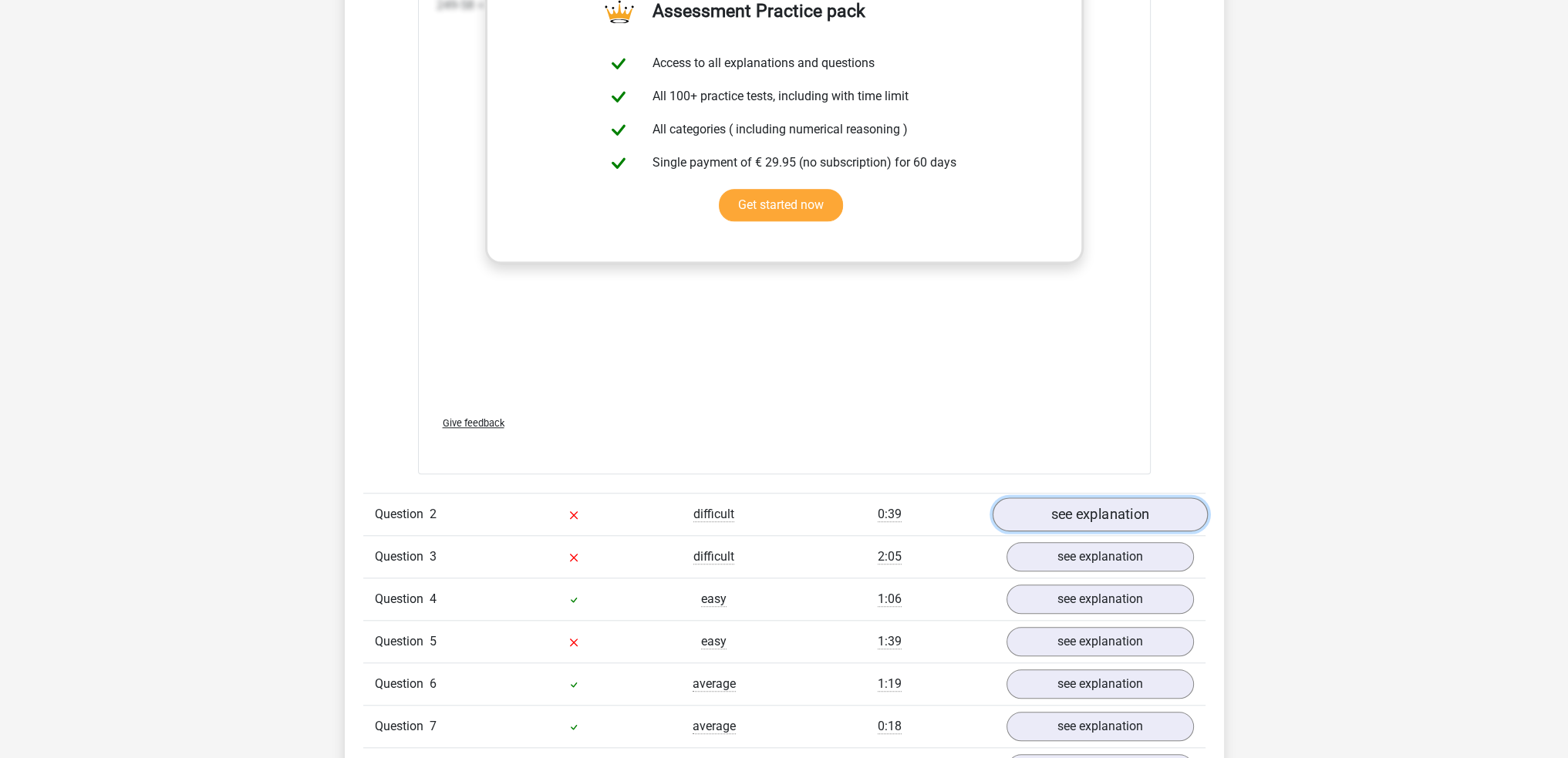 click on "see explanation" at bounding box center (1099, 515) 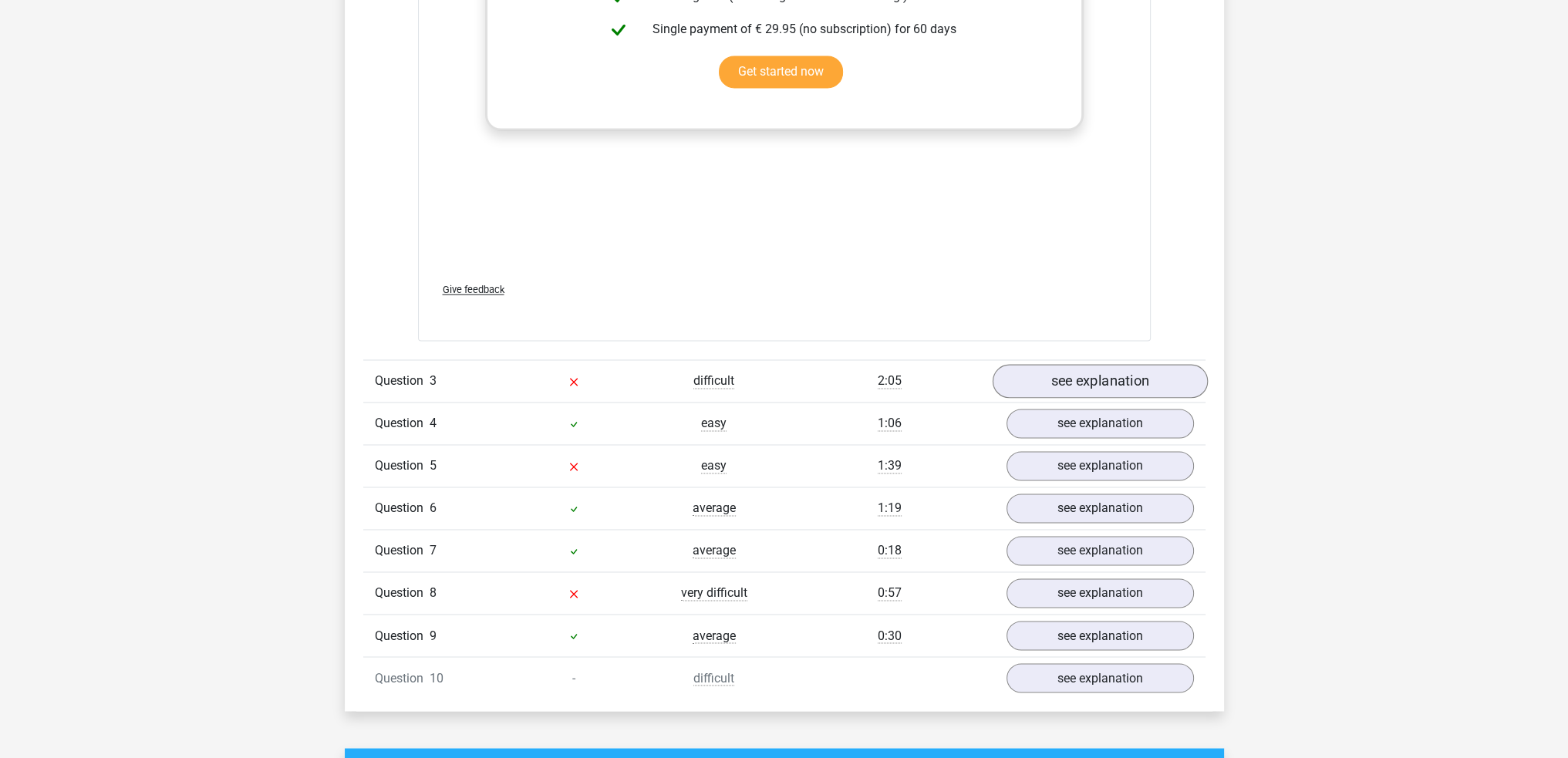 scroll, scrollTop: 3316, scrollLeft: 0, axis: vertical 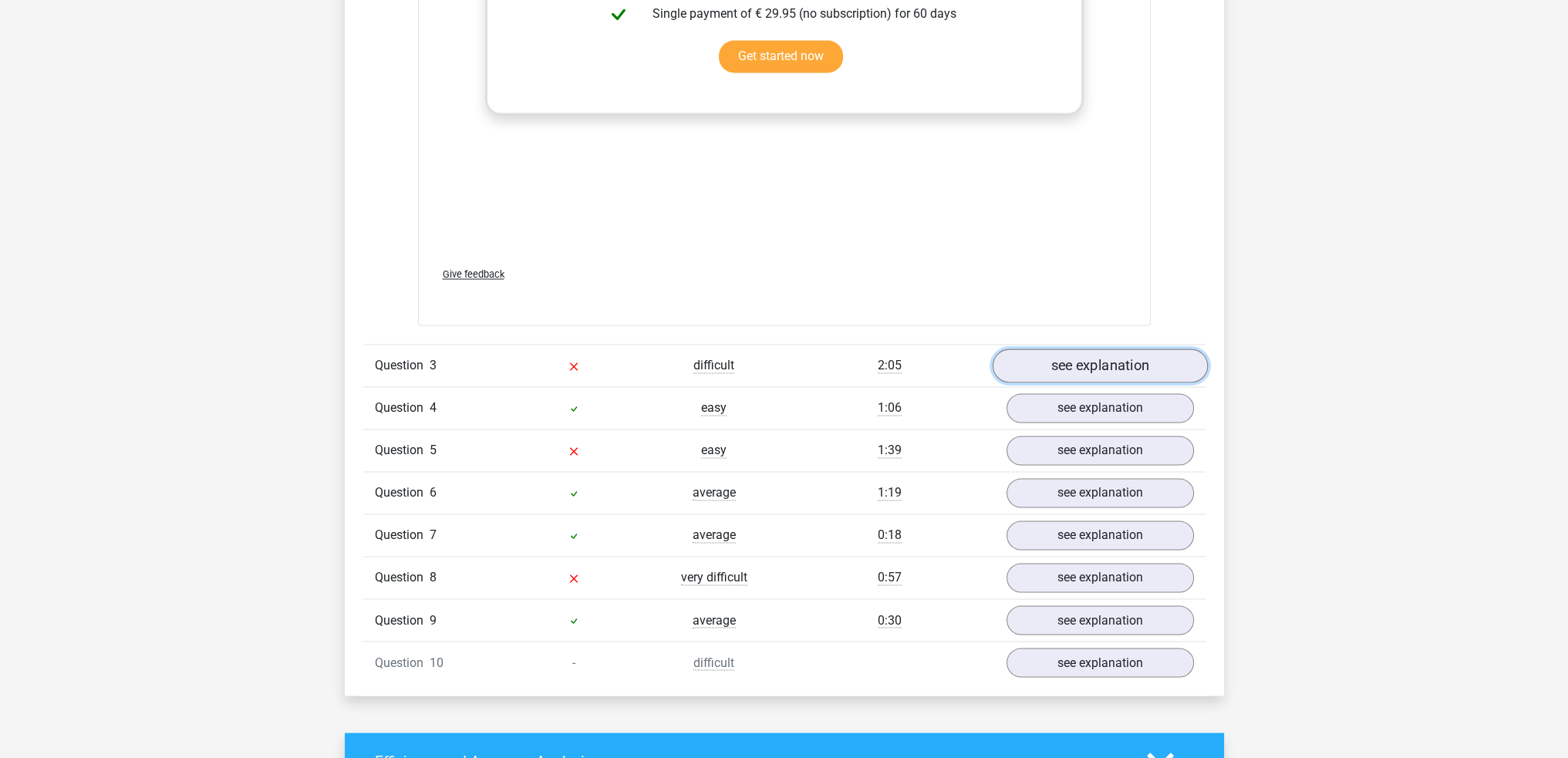 click on "see explanation" at bounding box center [1099, 366] 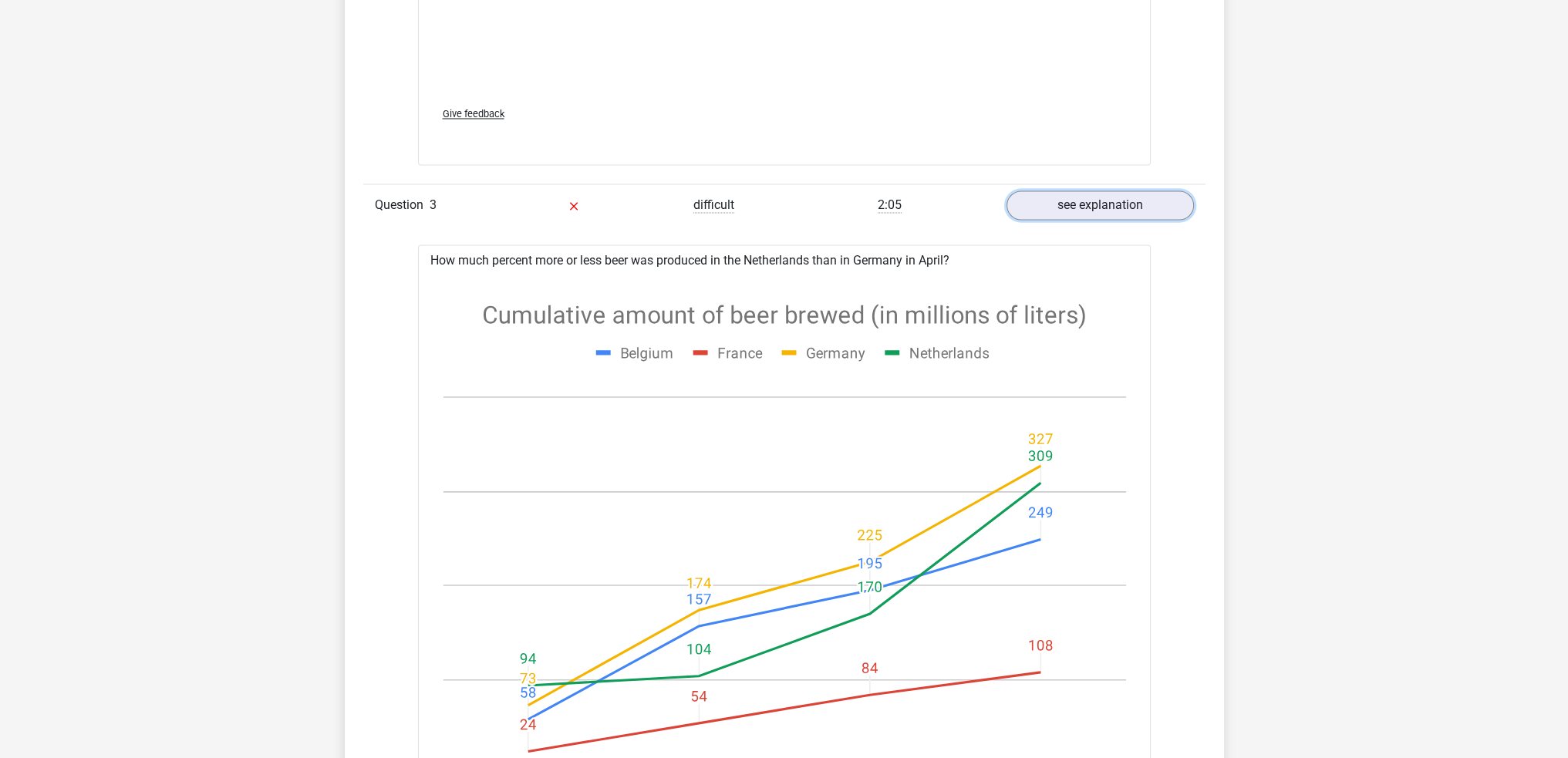scroll, scrollTop: 3470, scrollLeft: 0, axis: vertical 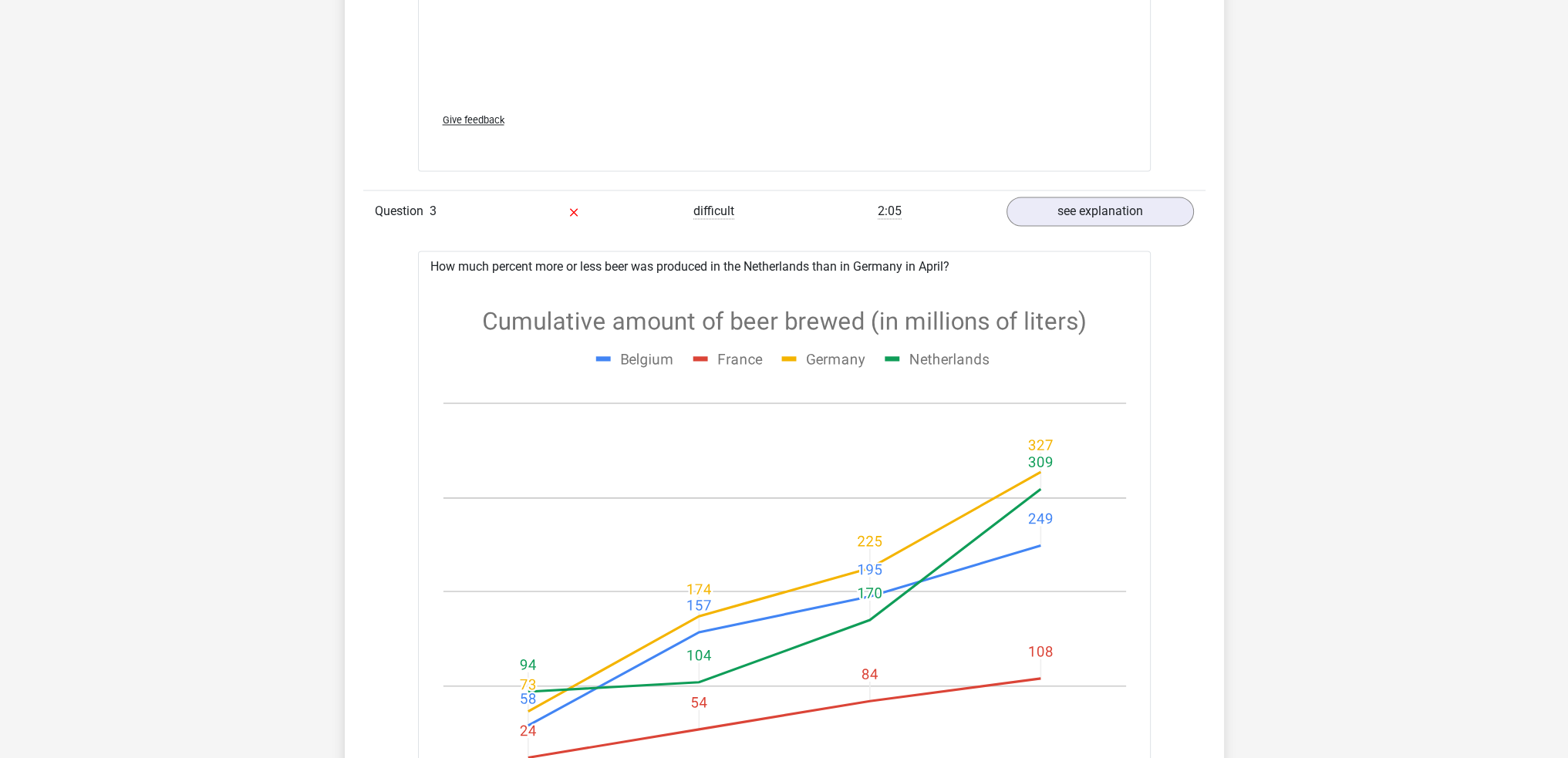 click 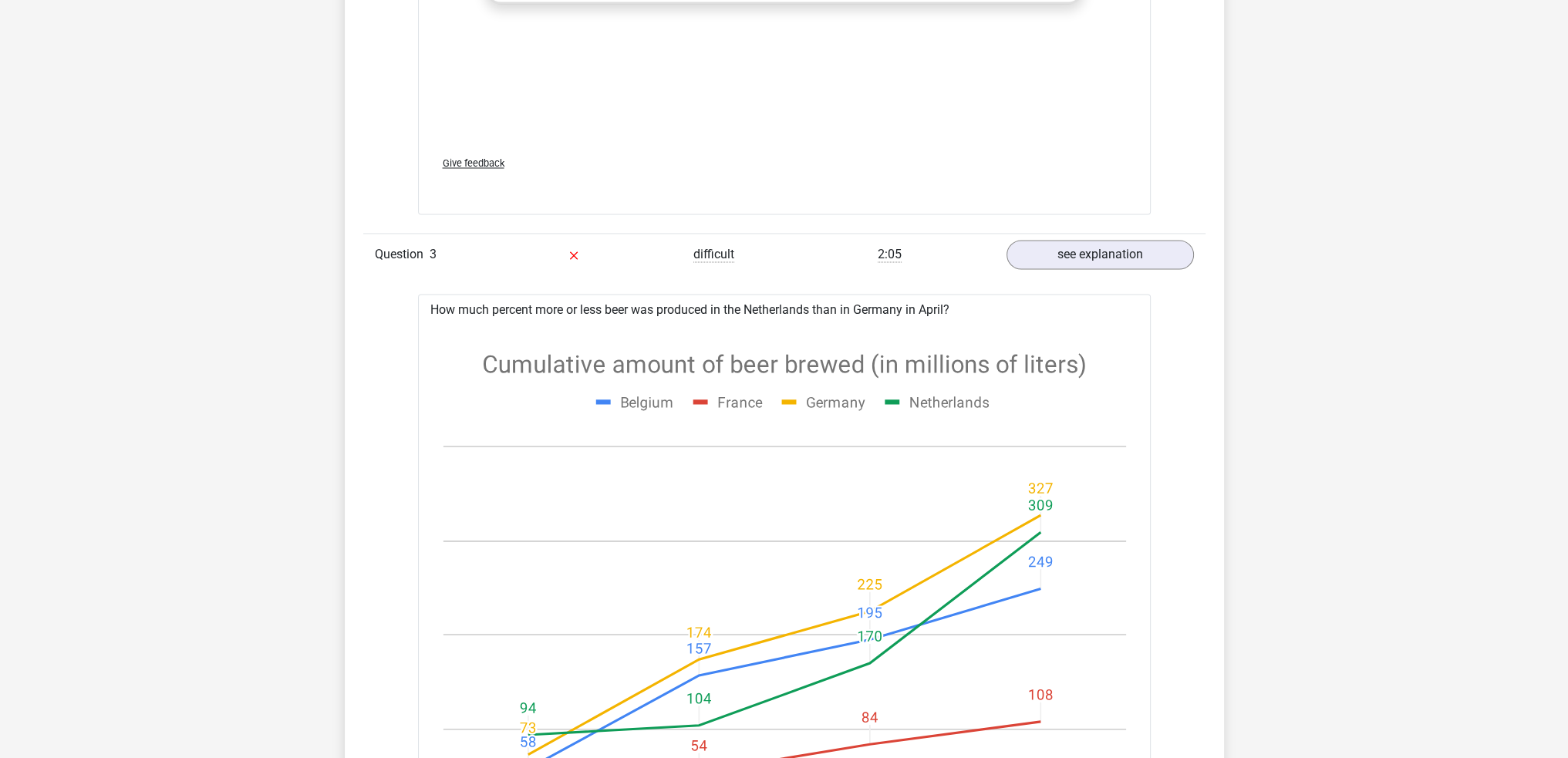 scroll, scrollTop: 3307, scrollLeft: 0, axis: vertical 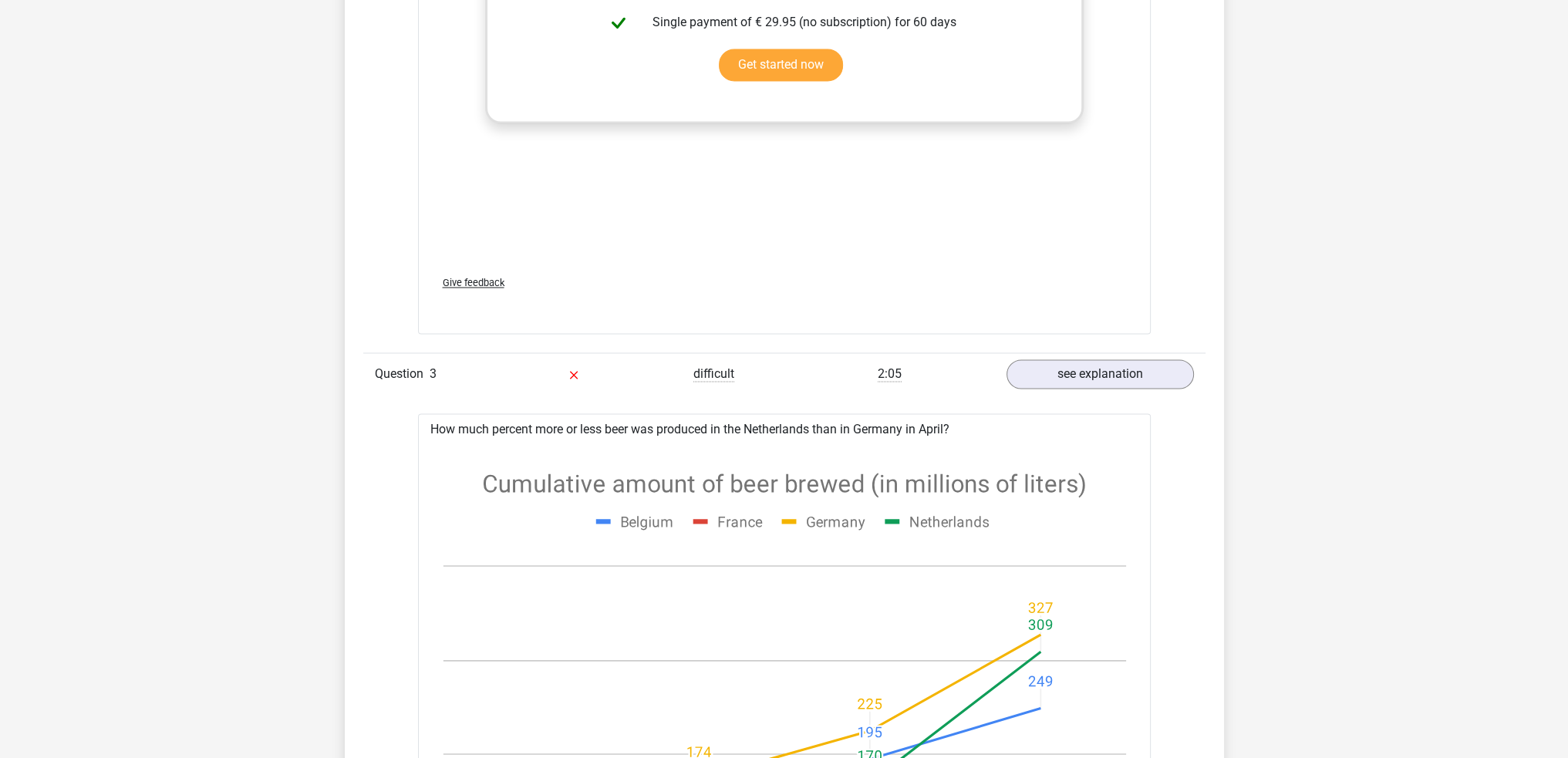 click at bounding box center [784, 730] 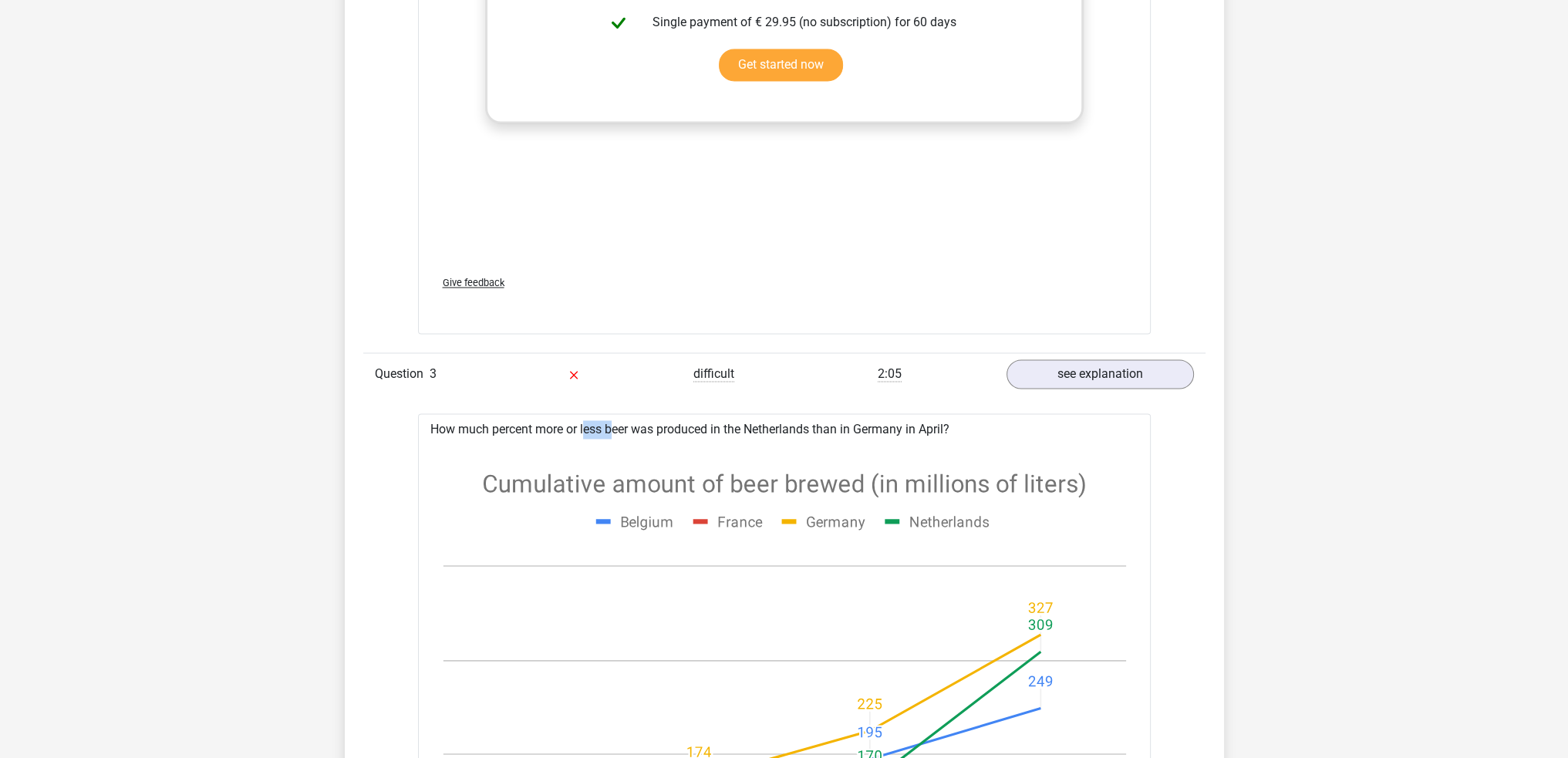 click on "How much percent more or less beer was produced in the Netherlands than in Germany in April?
a
14% increase
b
13% less
(your answer)
c
36% increase
(correct)
d
31% increase
e
12% less" at bounding box center (784, 1061) 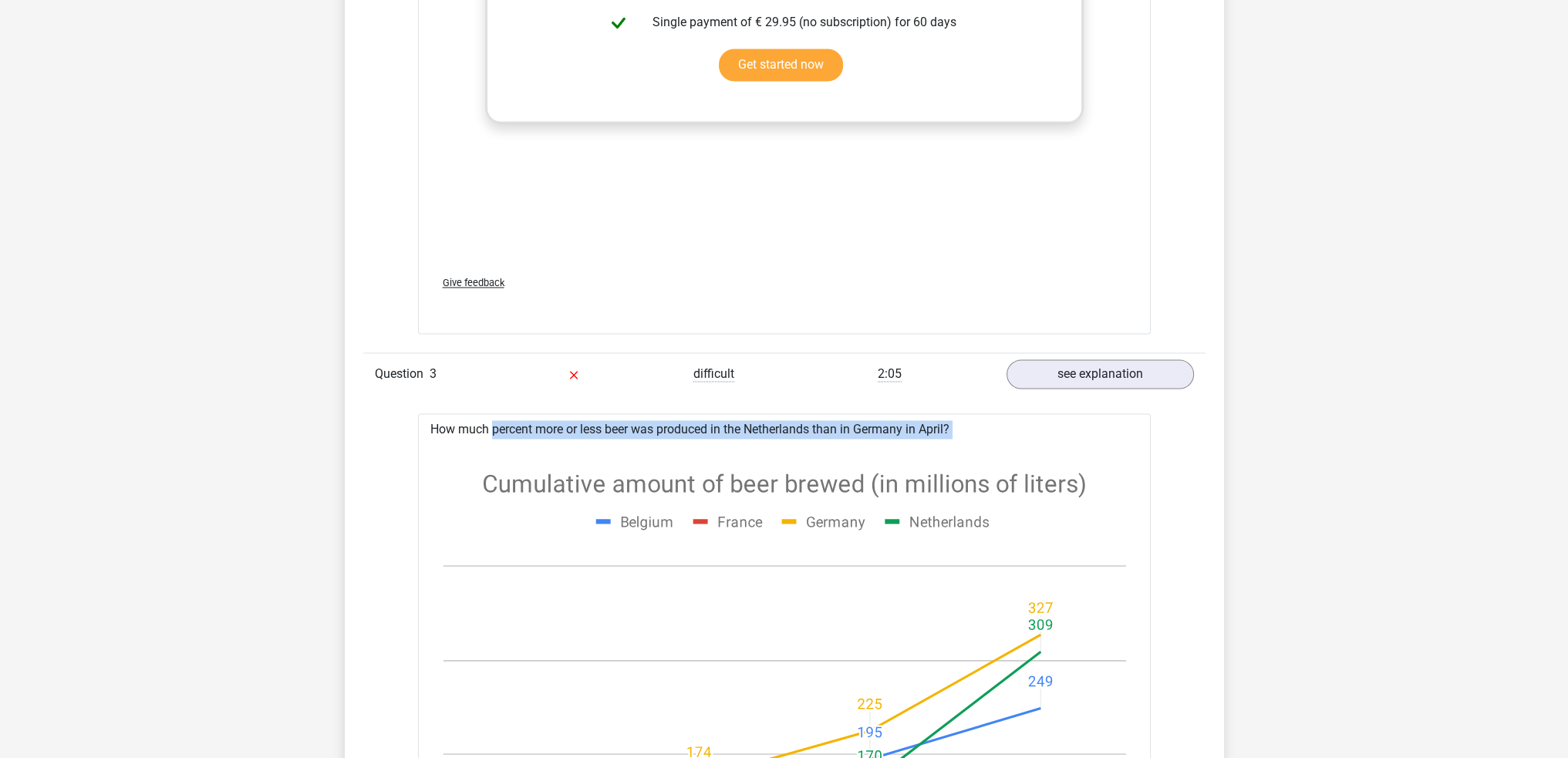 click on "How much percent more or less beer was produced in the Netherlands than in Germany in April?
a
14% increase
b
13% less
(your answer)
c
36% increase
(correct)
d
31% increase
e
12% less" at bounding box center (784, 1061) 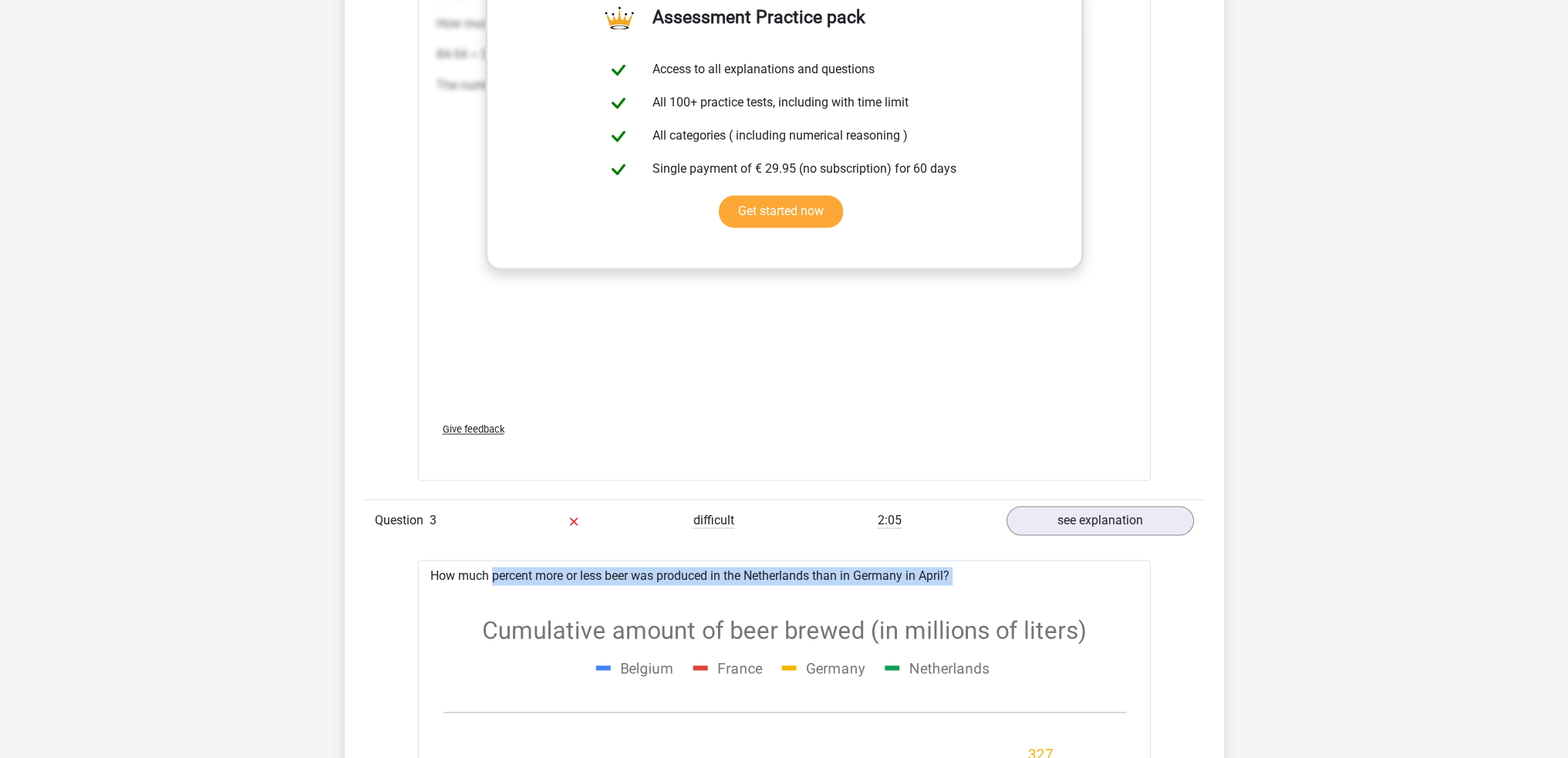 scroll, scrollTop: 3307, scrollLeft: 0, axis: vertical 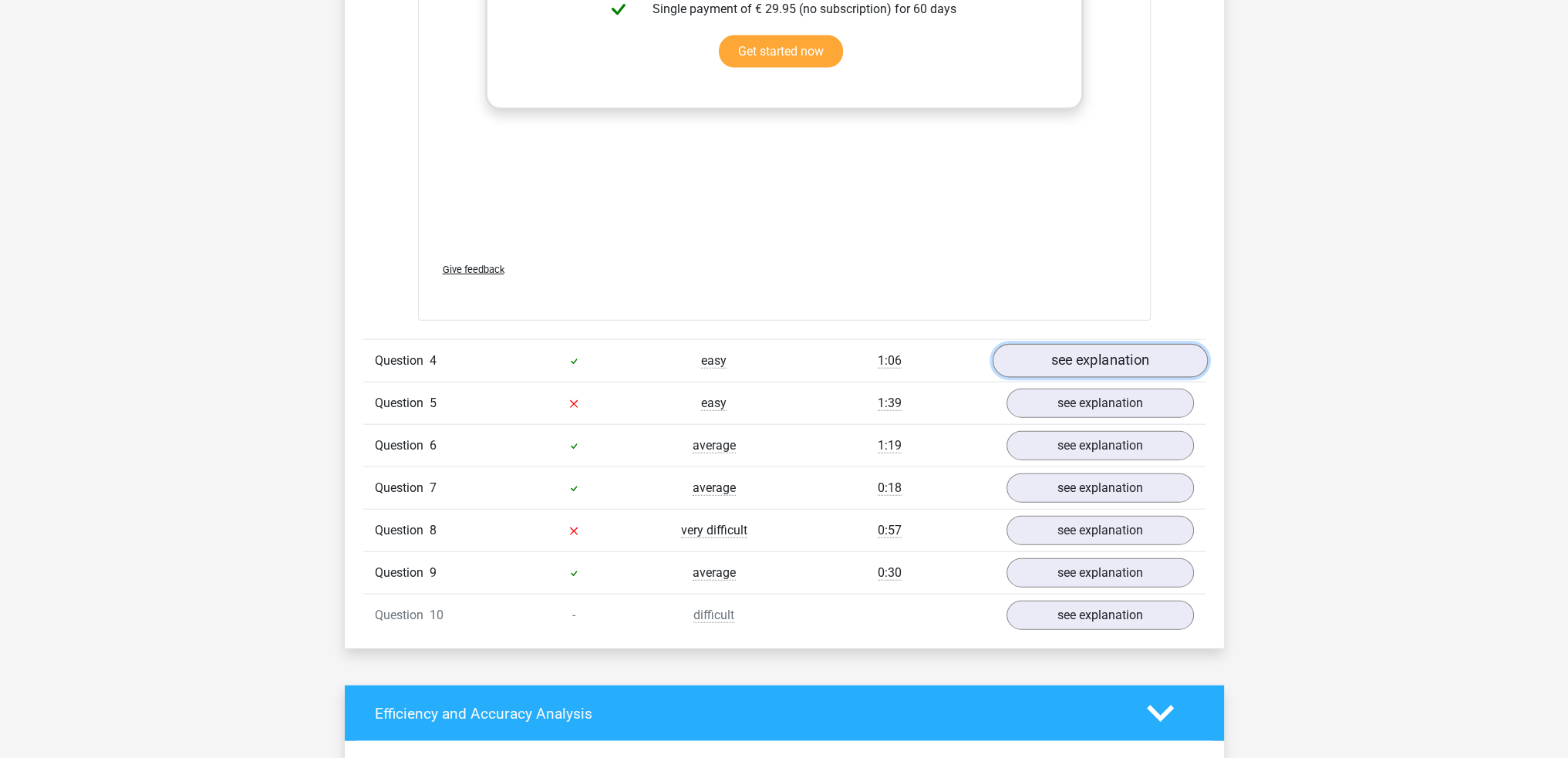 click on "see explanation" at bounding box center (1099, 361) 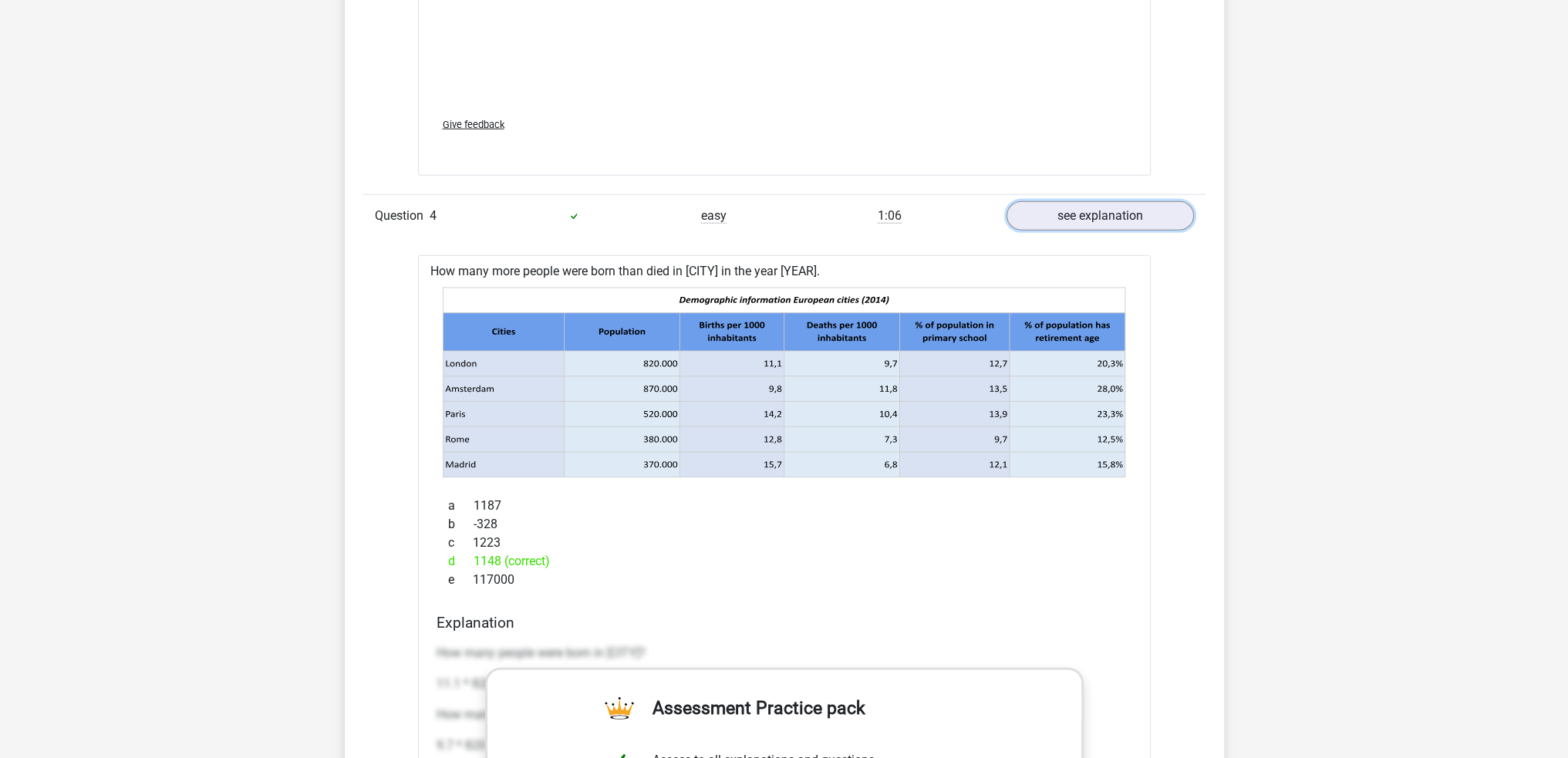 scroll, scrollTop: 4850, scrollLeft: 0, axis: vertical 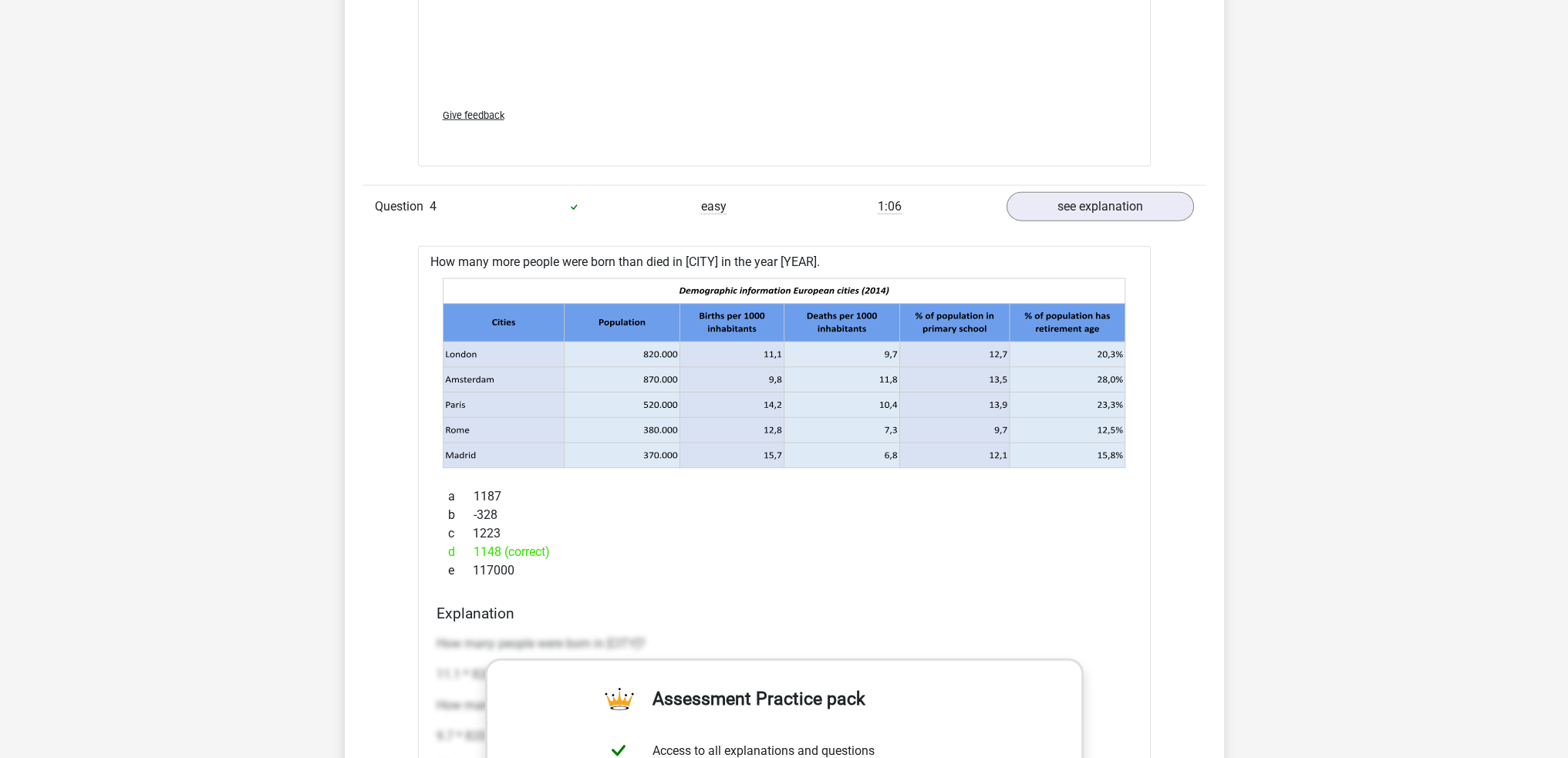 click on "Question
4
easy
1:06
see explanation" at bounding box center (784, 206) 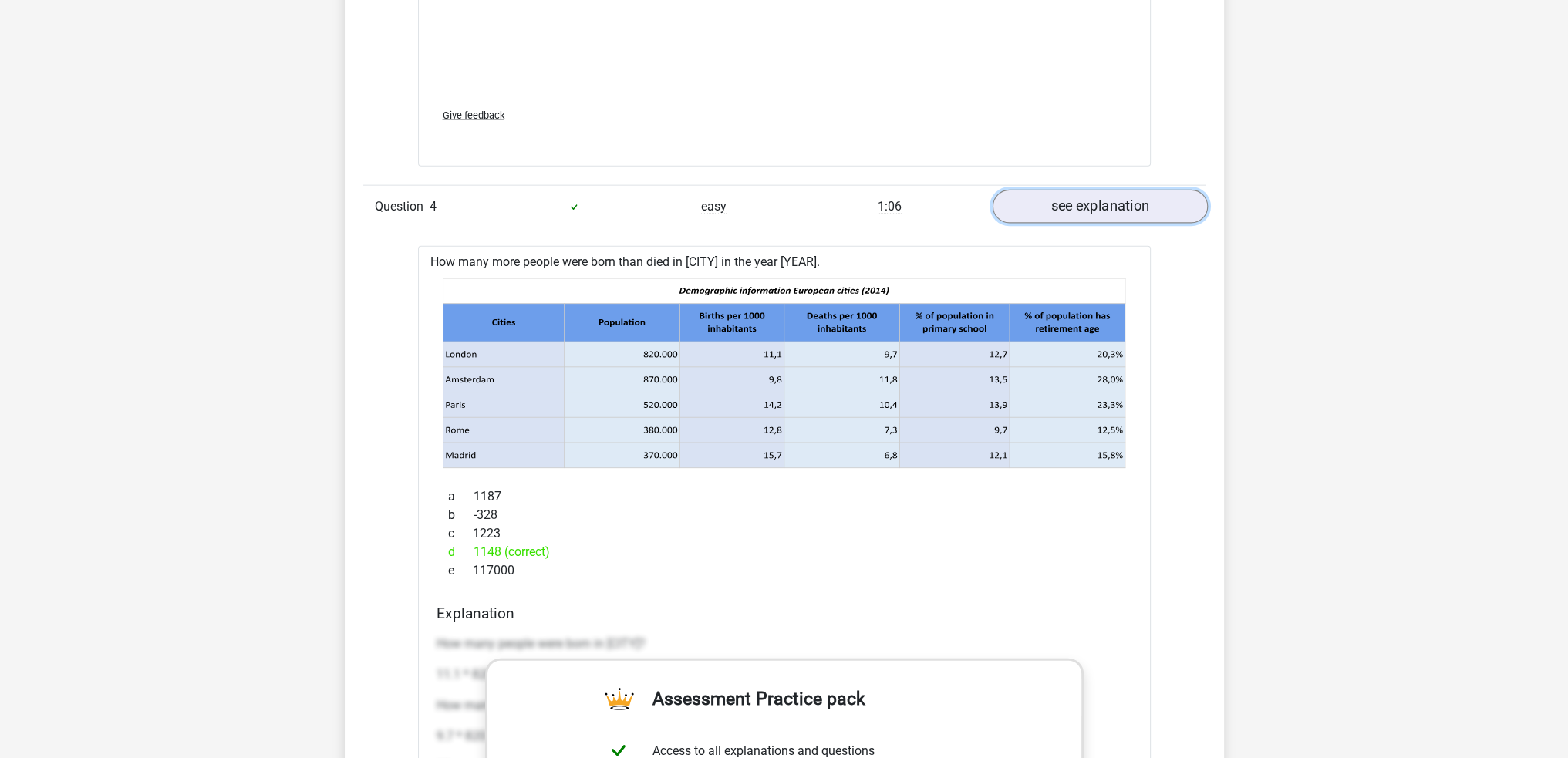 click on "see explanation" at bounding box center (1099, 207) 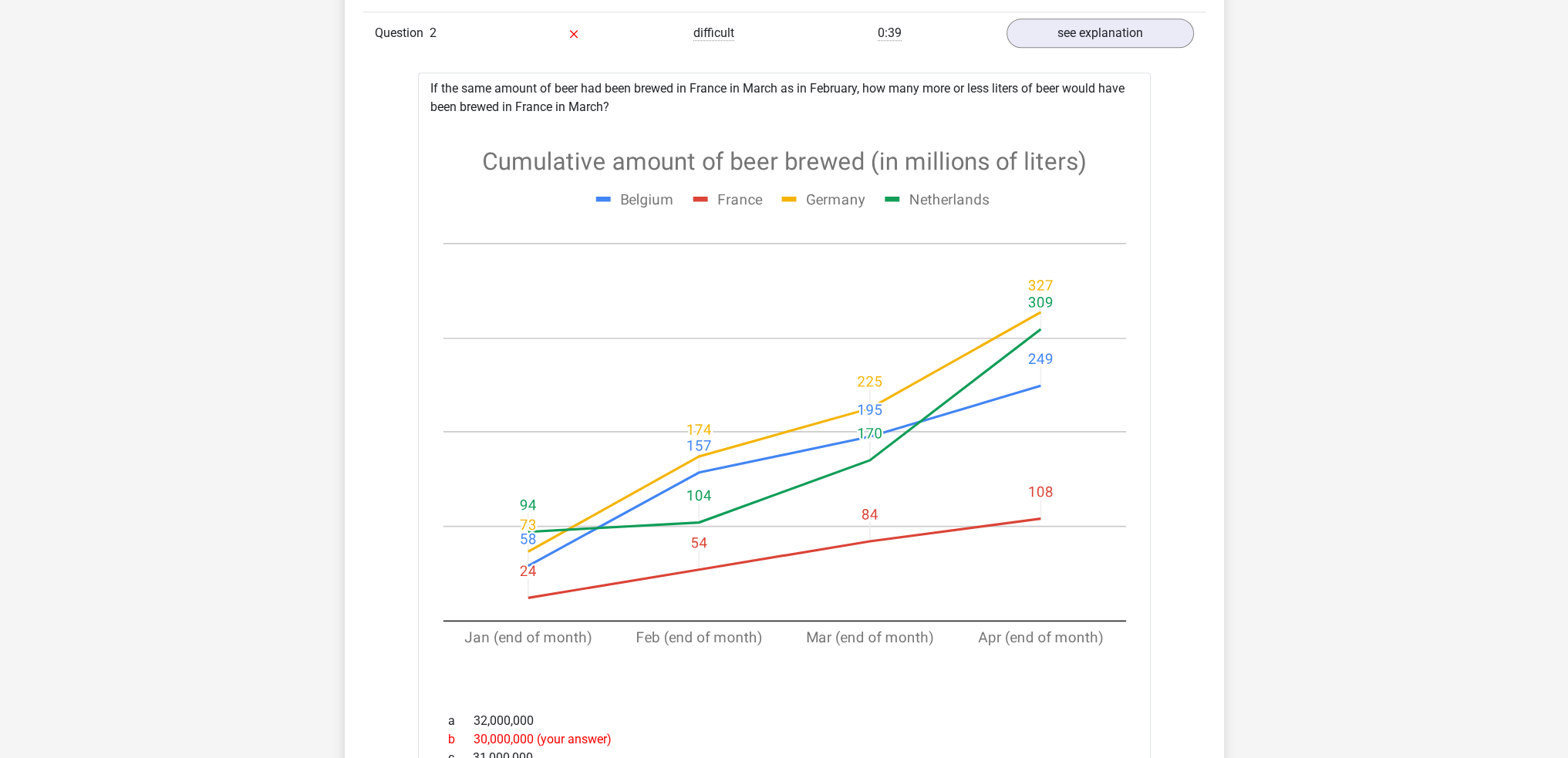 scroll, scrollTop: 2228, scrollLeft: 0, axis: vertical 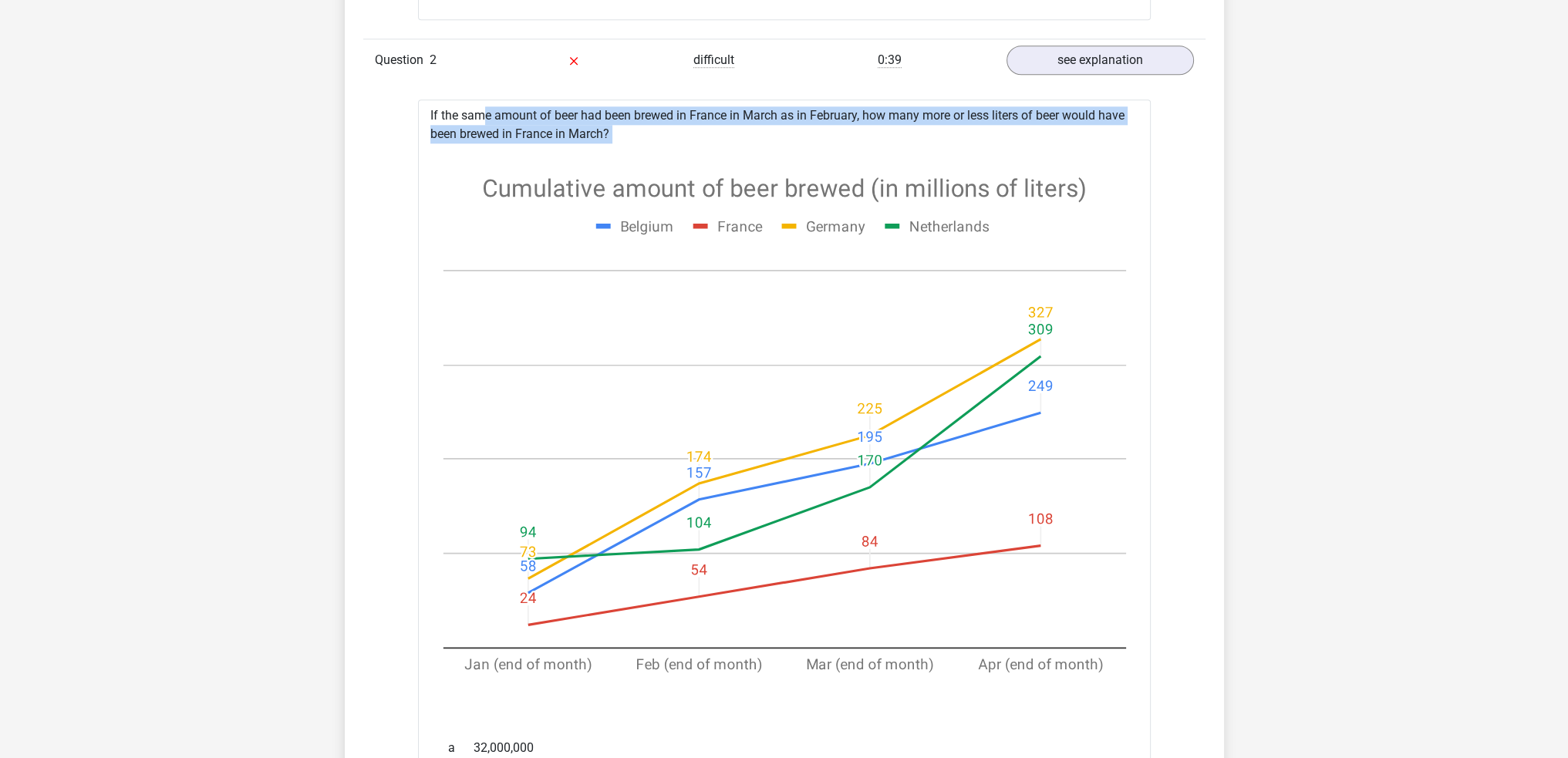 drag, startPoint x: 432, startPoint y: 115, endPoint x: 644, endPoint y: 142, distance: 213.71242 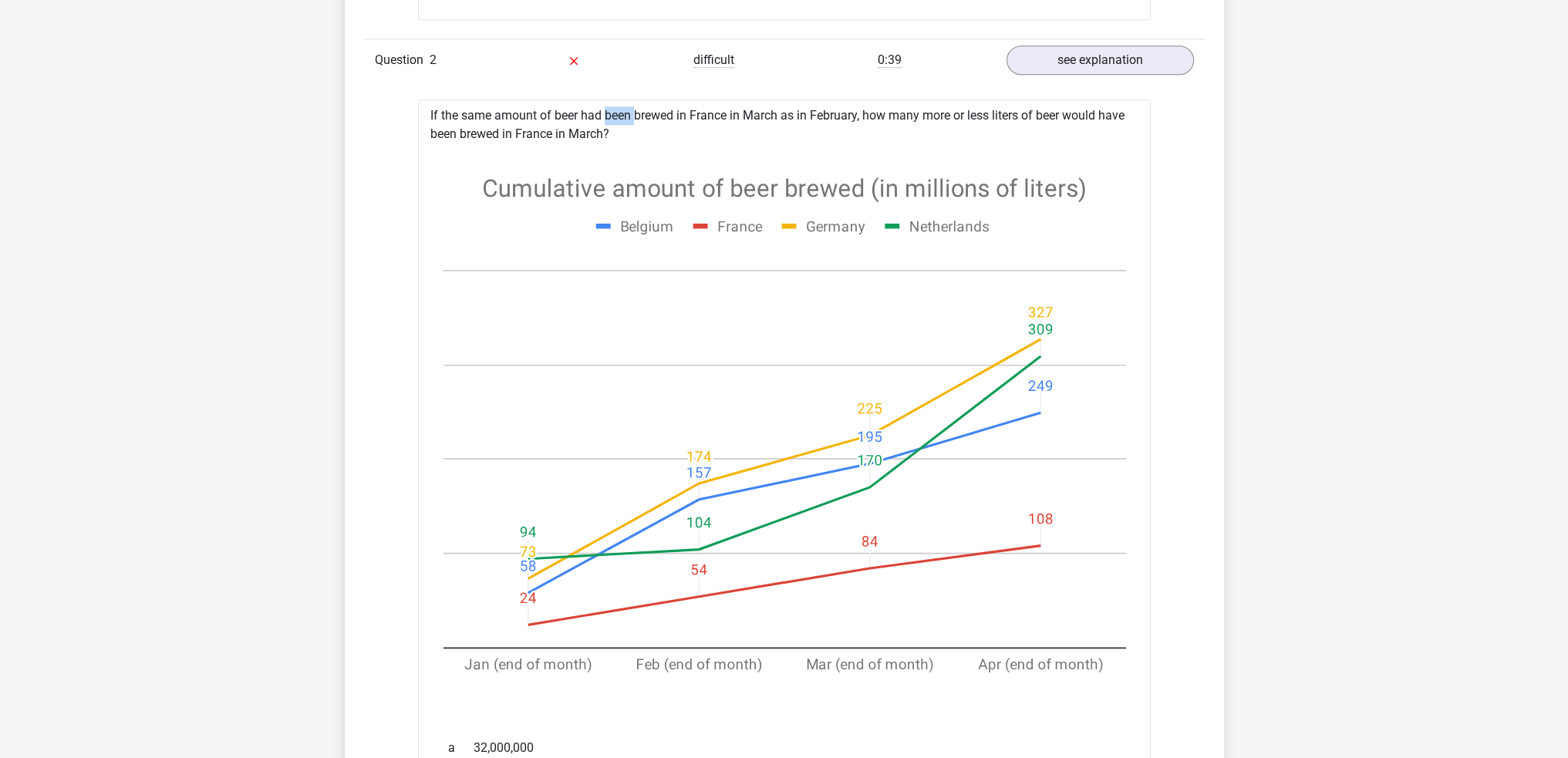 click on "If the same amount of beer had been brewed in France in March as in February, how many more or less liters of beer would have been brewed in France in March?
a
32,000,000
b
30,000,000
(your answer)
c
31,000,000
d
34,000,000
e
as much
(correct)" at bounding box center [784, 756] 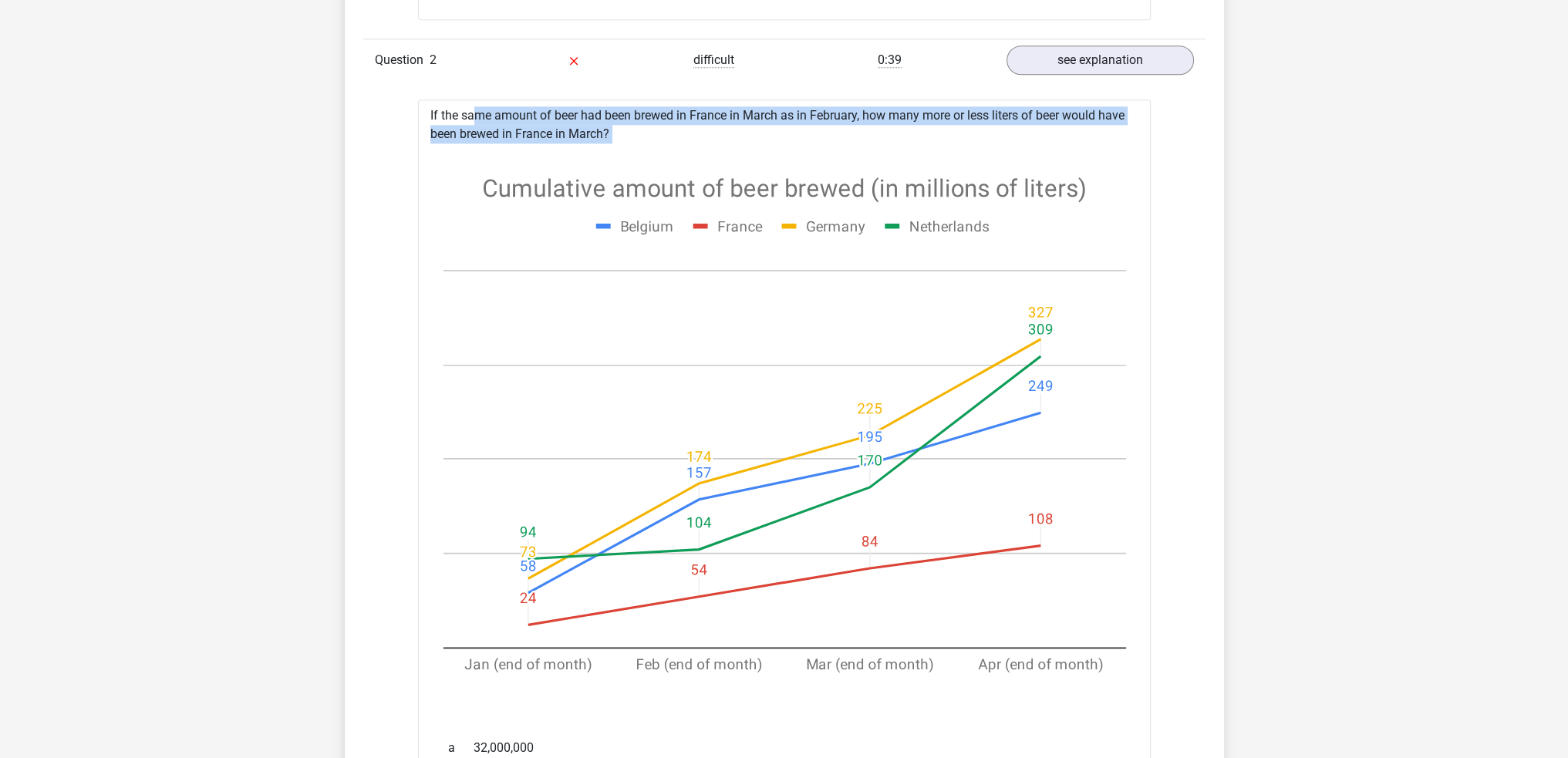 click on "If the same amount of beer had been brewed in France in March as in February, how many more or less liters of beer would have been brewed in France in March?
a
32,000,000
b
30,000,000
(your answer)
c
31,000,000
d
34,000,000
e
as much
(correct)" at bounding box center (784, 756) 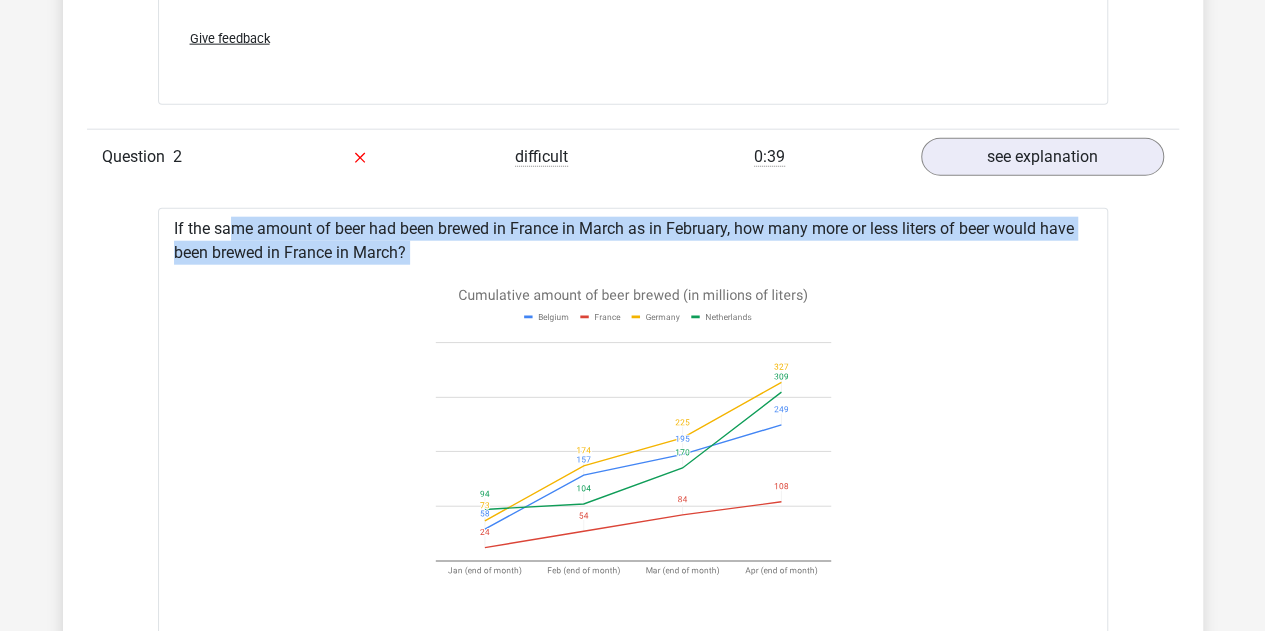 scroll, scrollTop: 2389, scrollLeft: 0, axis: vertical 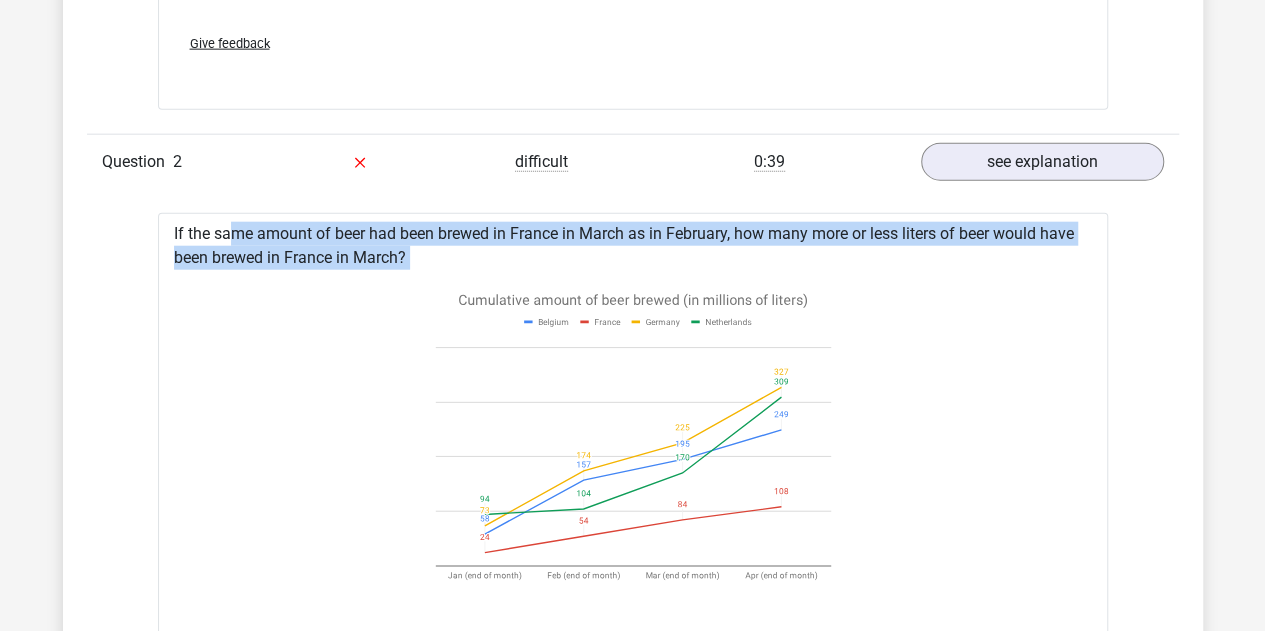 click 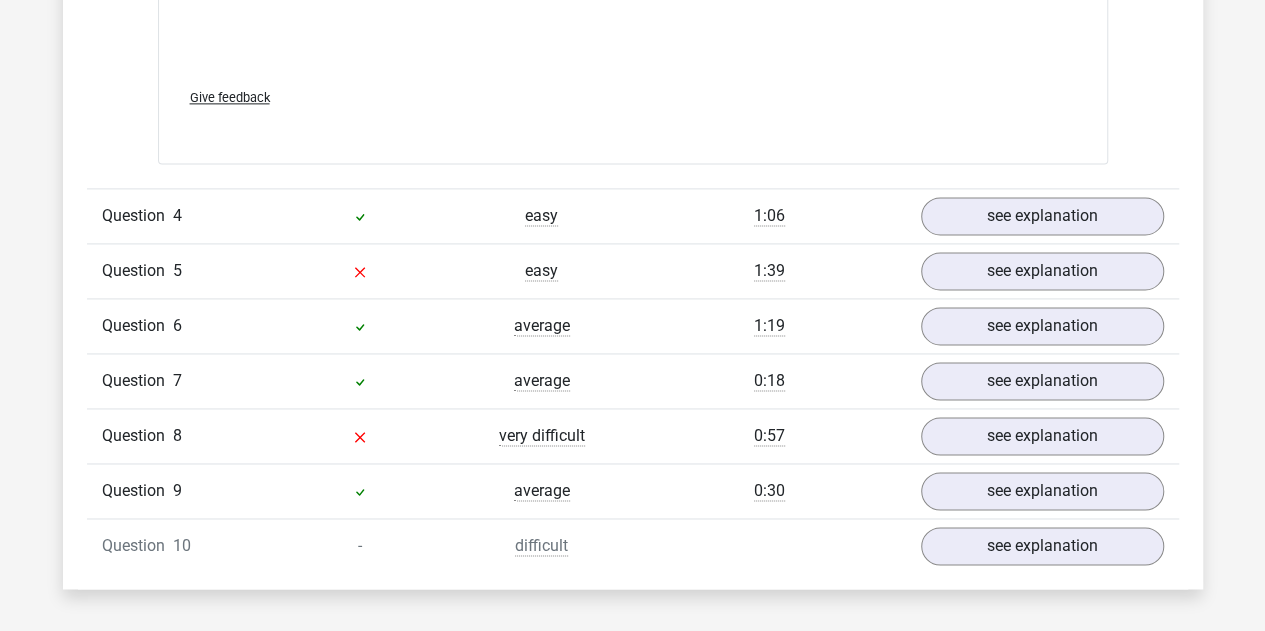 scroll, scrollTop: 5189, scrollLeft: 0, axis: vertical 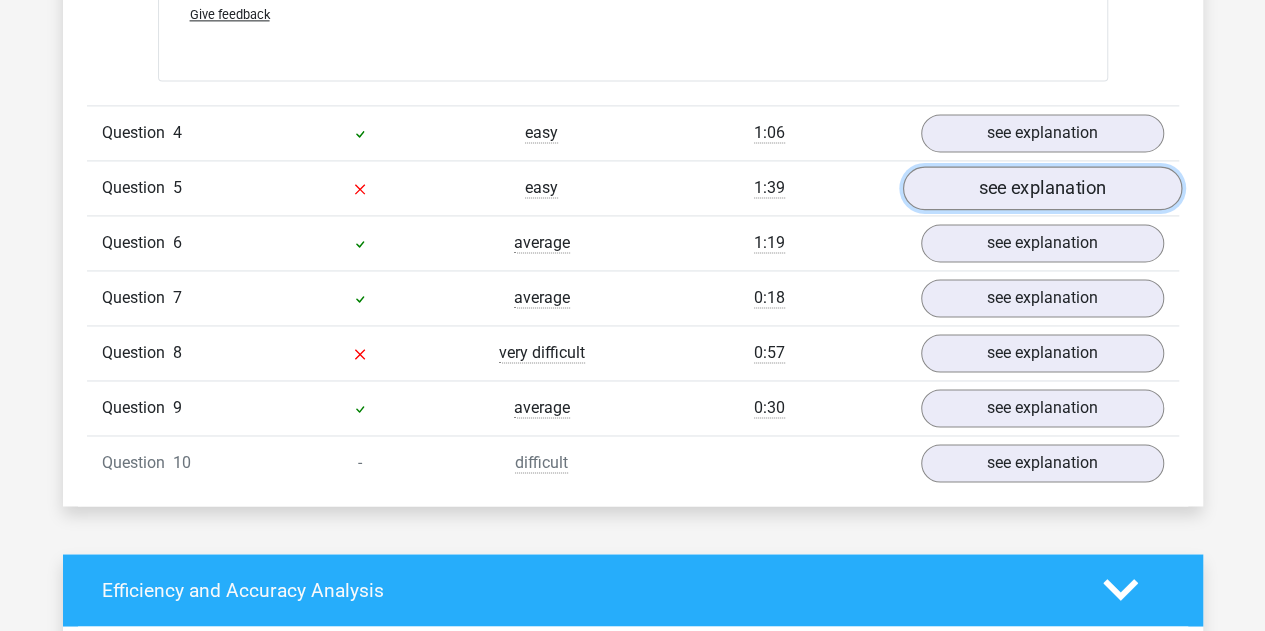 click on "see explanation" at bounding box center (1041, 188) 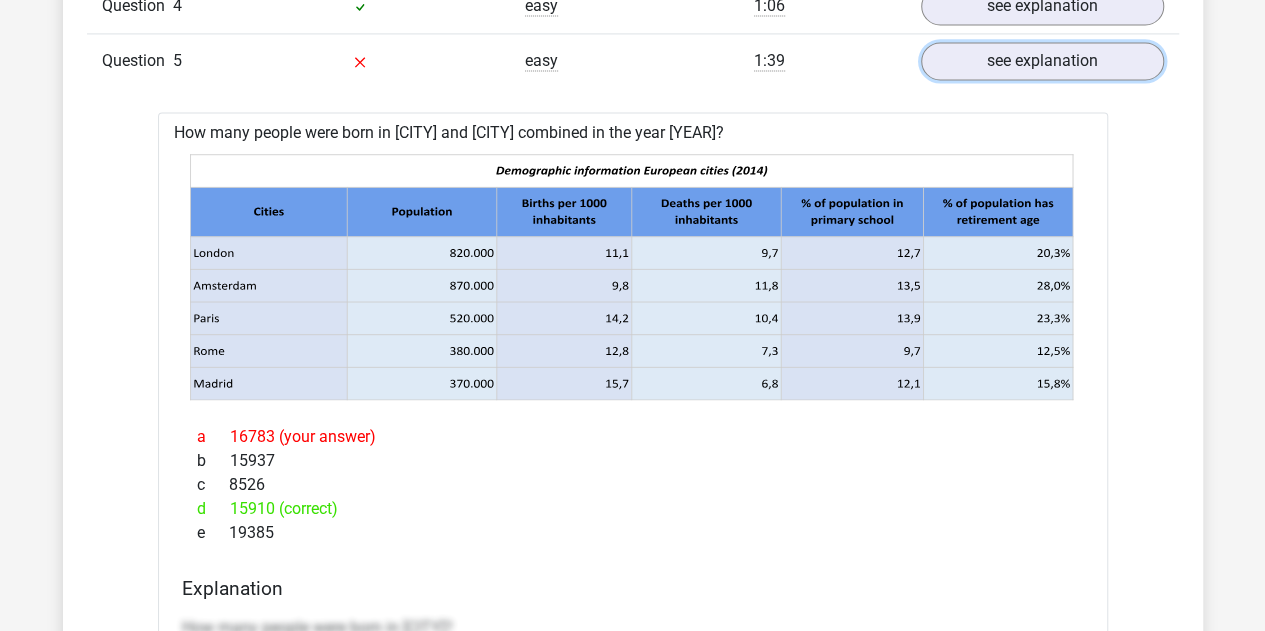 scroll, scrollTop: 5289, scrollLeft: 0, axis: vertical 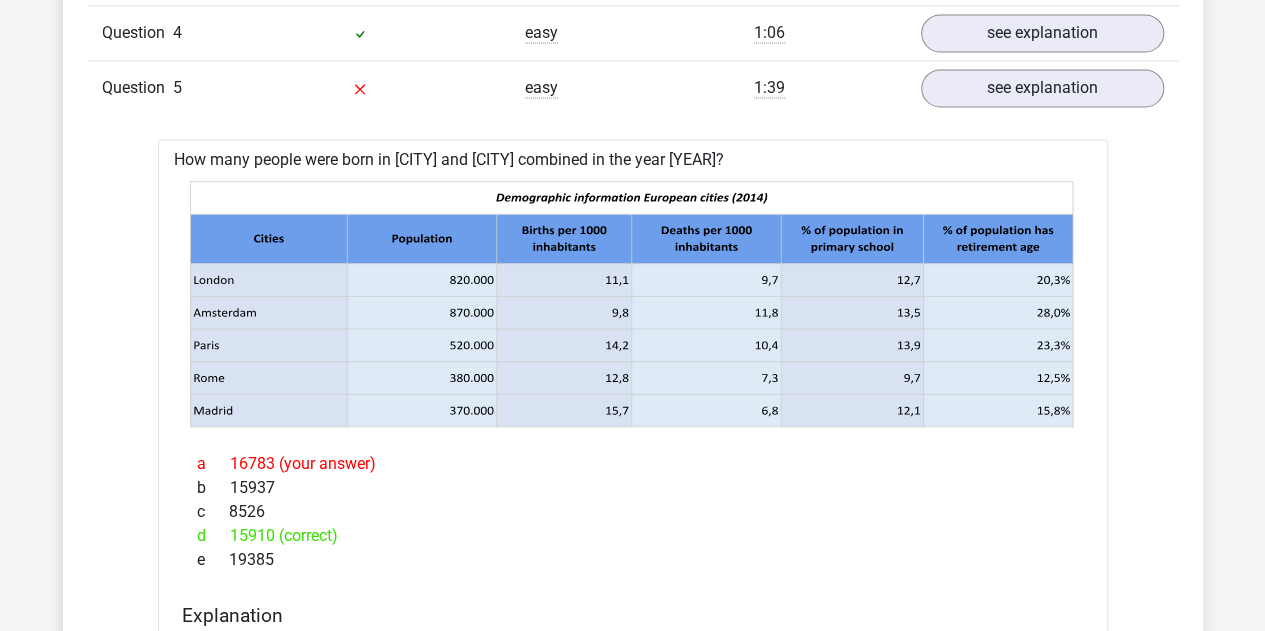 drag, startPoint x: 261, startPoint y: 252, endPoint x: 995, endPoint y: 503, distance: 775.73 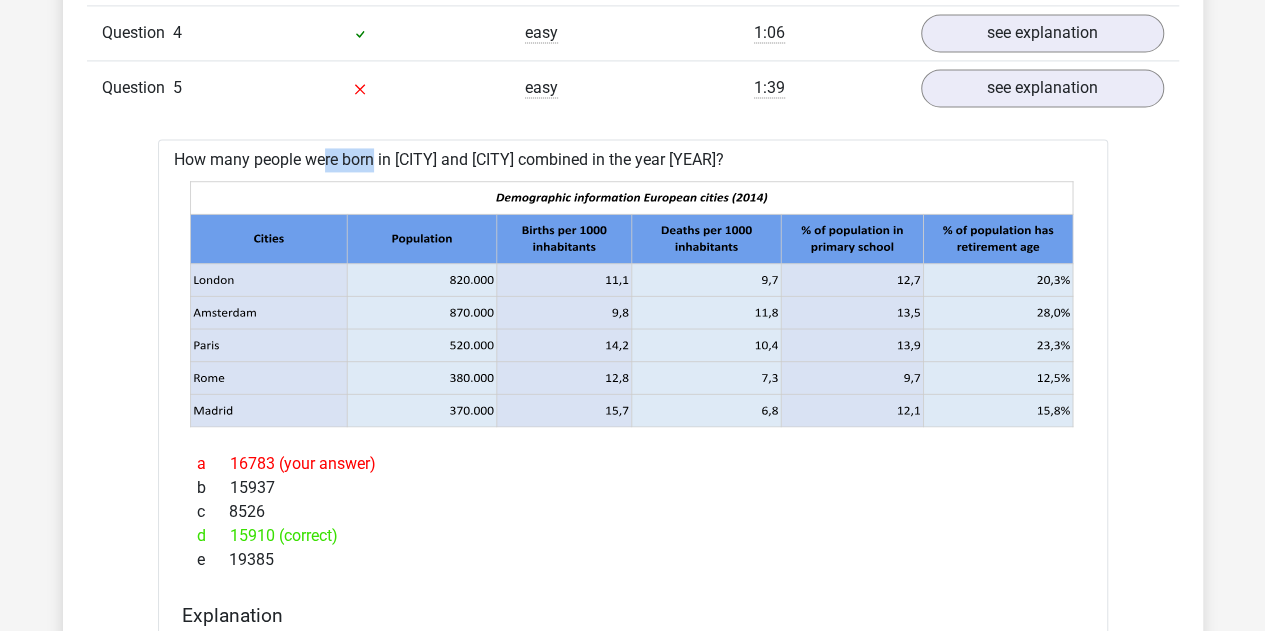 click on "How many people were born in Amsterdam and Pris combined in the year 2014?
a
16783
(your answer)
b
15937
c
8526
d
15910
(correct)
e
19385" at bounding box center [633, 733] 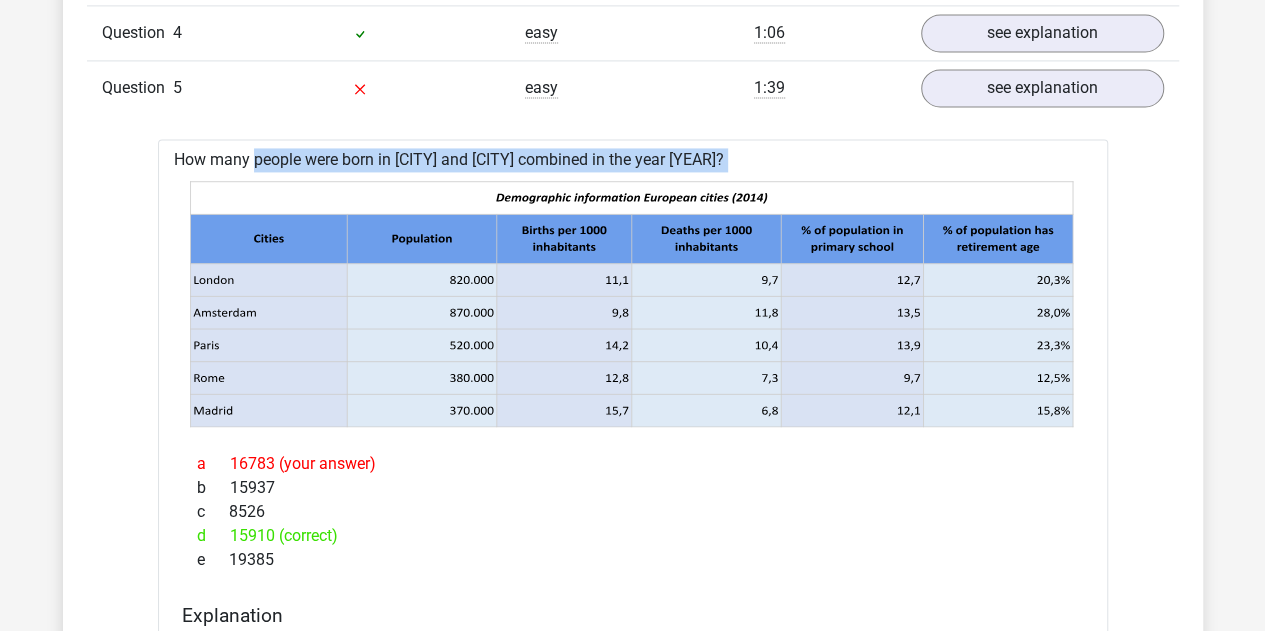 click on "How many people were born in Amsterdam and Pris combined in the year 2014?
a
16783
(your answer)
b
15937
c
8526
d
15910
(correct)
e
19385" at bounding box center [633, 733] 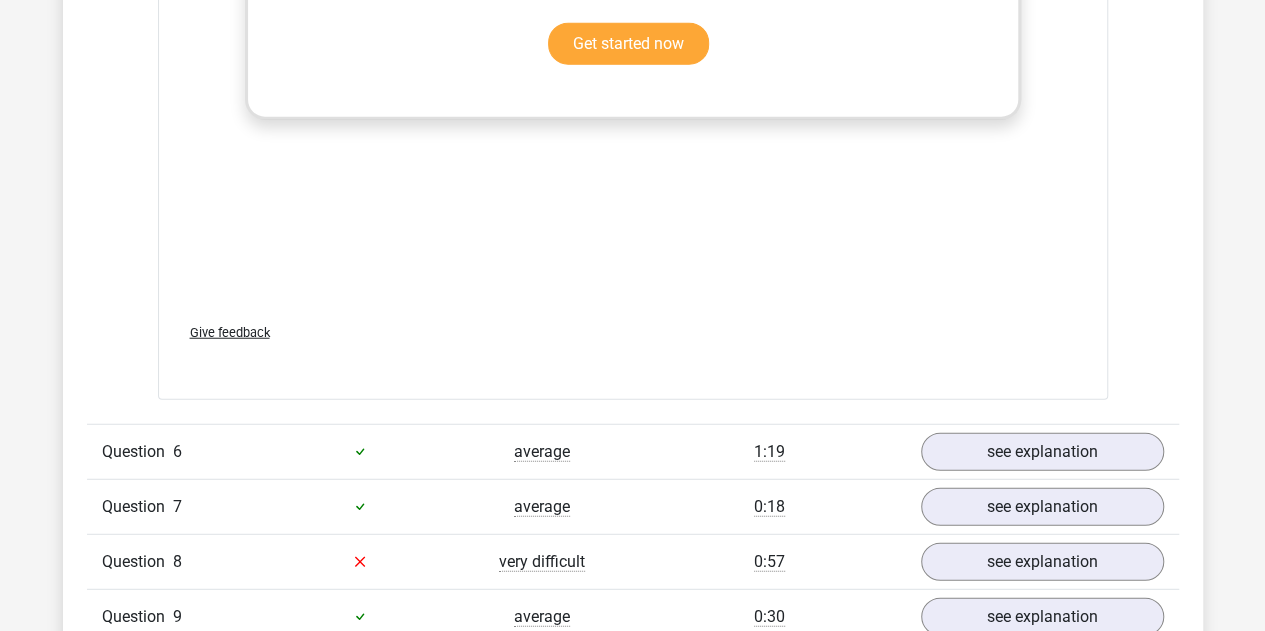 scroll, scrollTop: 6289, scrollLeft: 0, axis: vertical 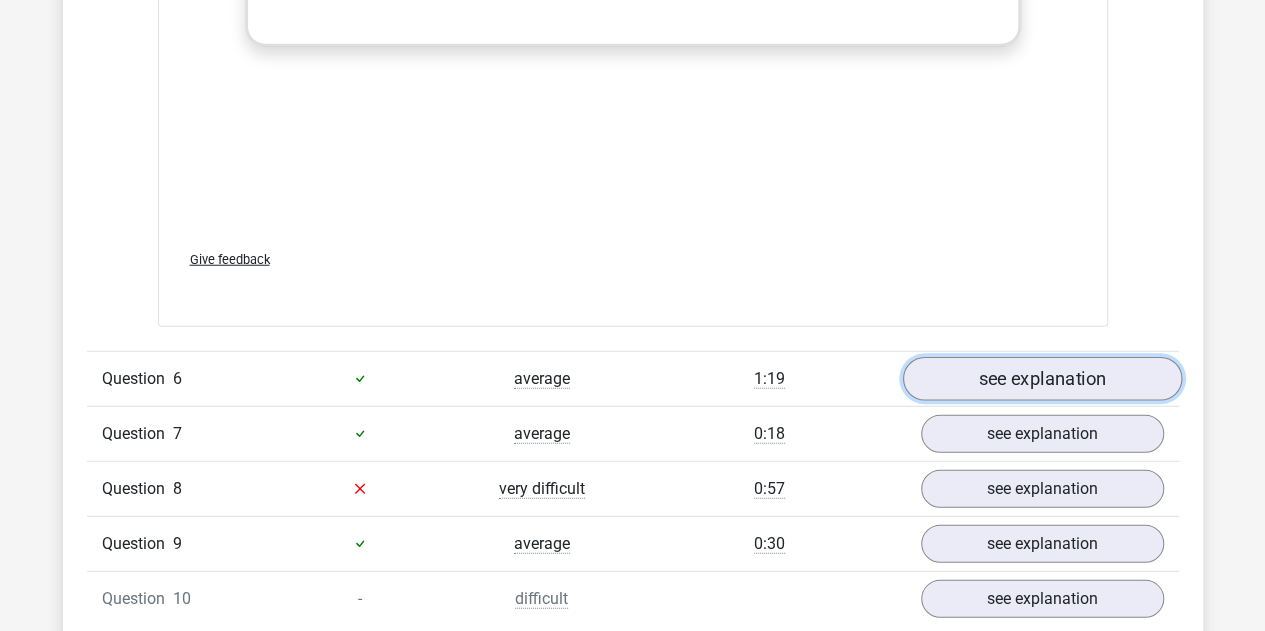 click on "see explanation" at bounding box center [1041, 379] 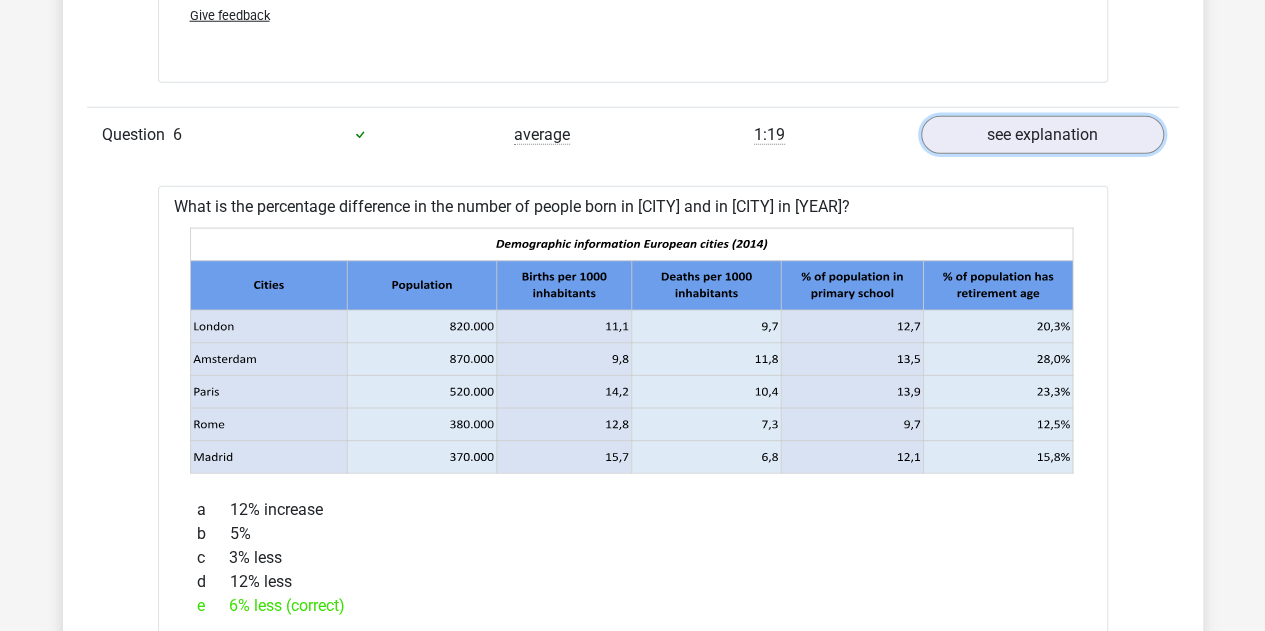 scroll, scrollTop: 6589, scrollLeft: 0, axis: vertical 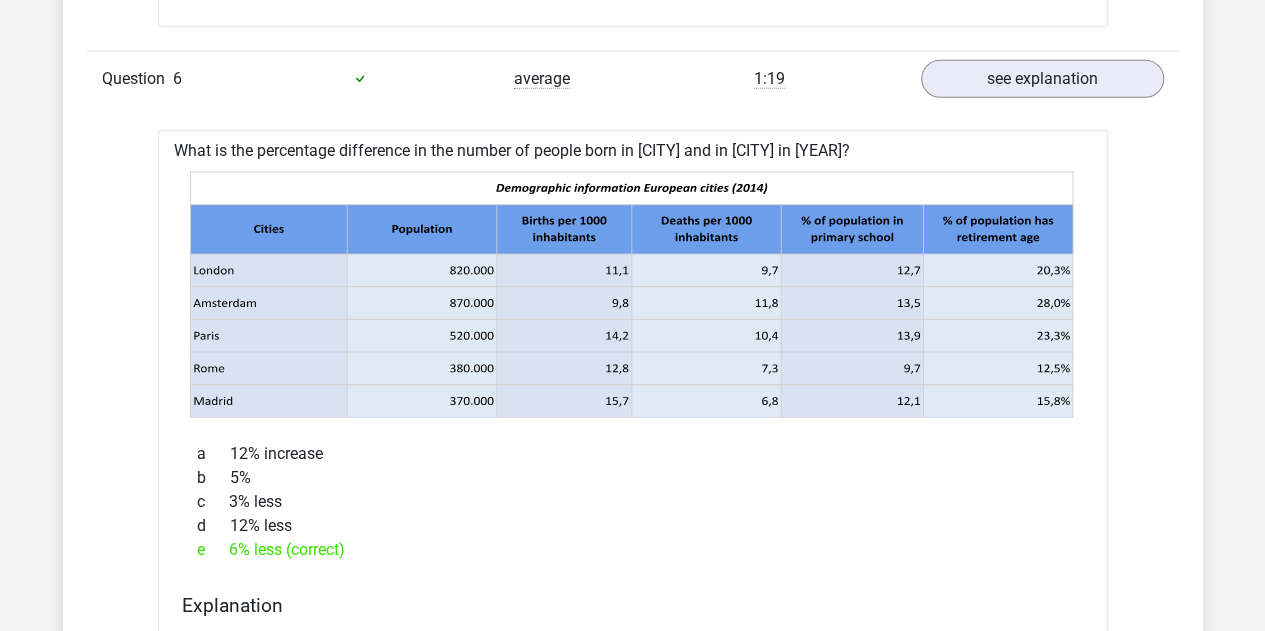 click on "What is the percentage difference in the number of people born in Amsterdam and in London in 2014?
a
12% increase
b
5%
c
3% less
d
12% less
e
6% less
(correct)" at bounding box center [633, 724] 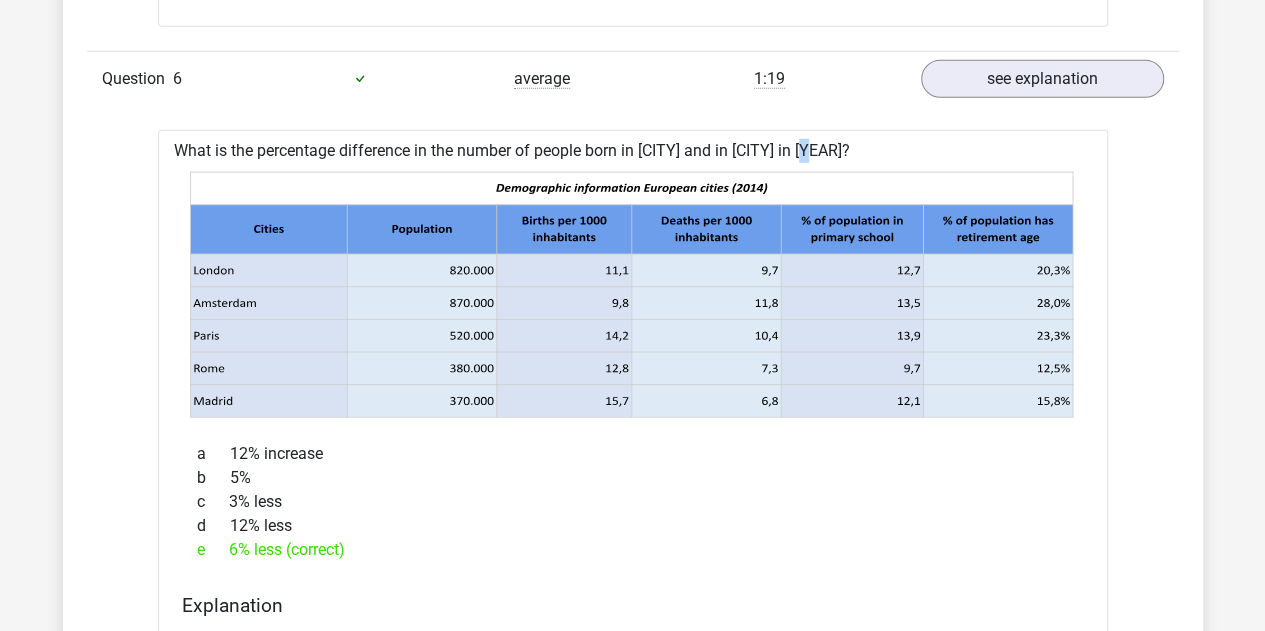 click on "What is the percentage difference in the number of people born in Amsterdam and in London in 2014?
a
12% increase
b
5%
c
3% less
d
12% less
e
6% less
(correct)" at bounding box center [633, 724] 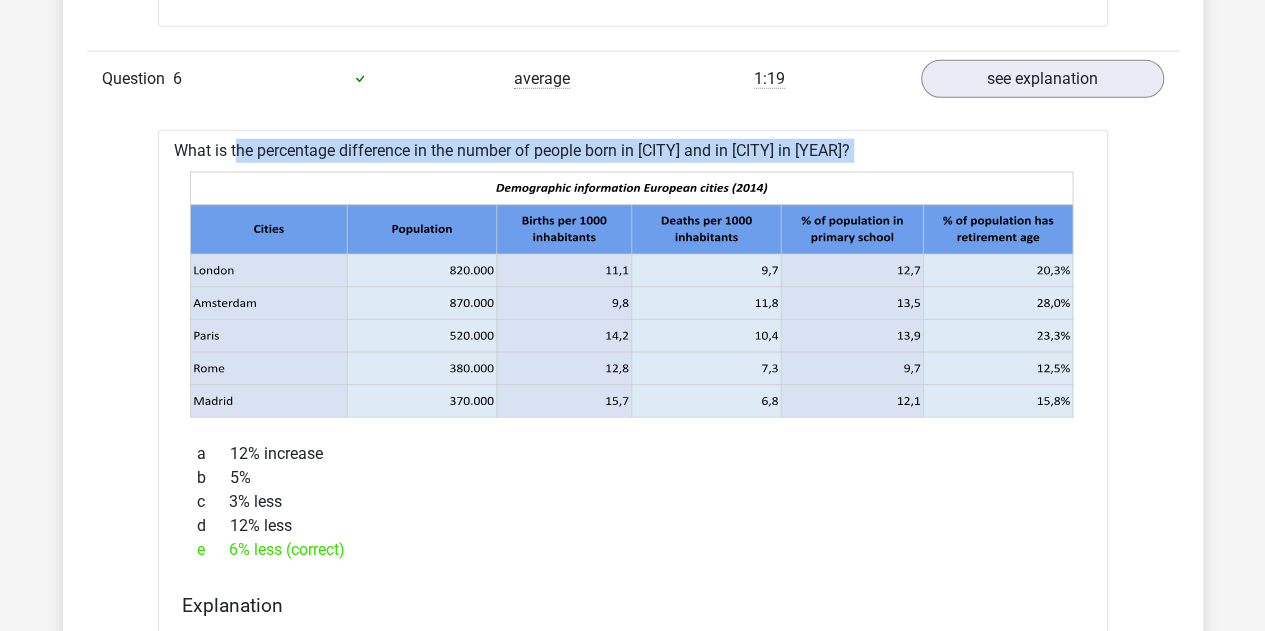 click on "What is the percentage difference in the number of people born in Amsterdam and in London in 2014?
a
12% increase
b
5%
c
3% less
d
12% less
e
6% less
(correct)" at bounding box center [633, 724] 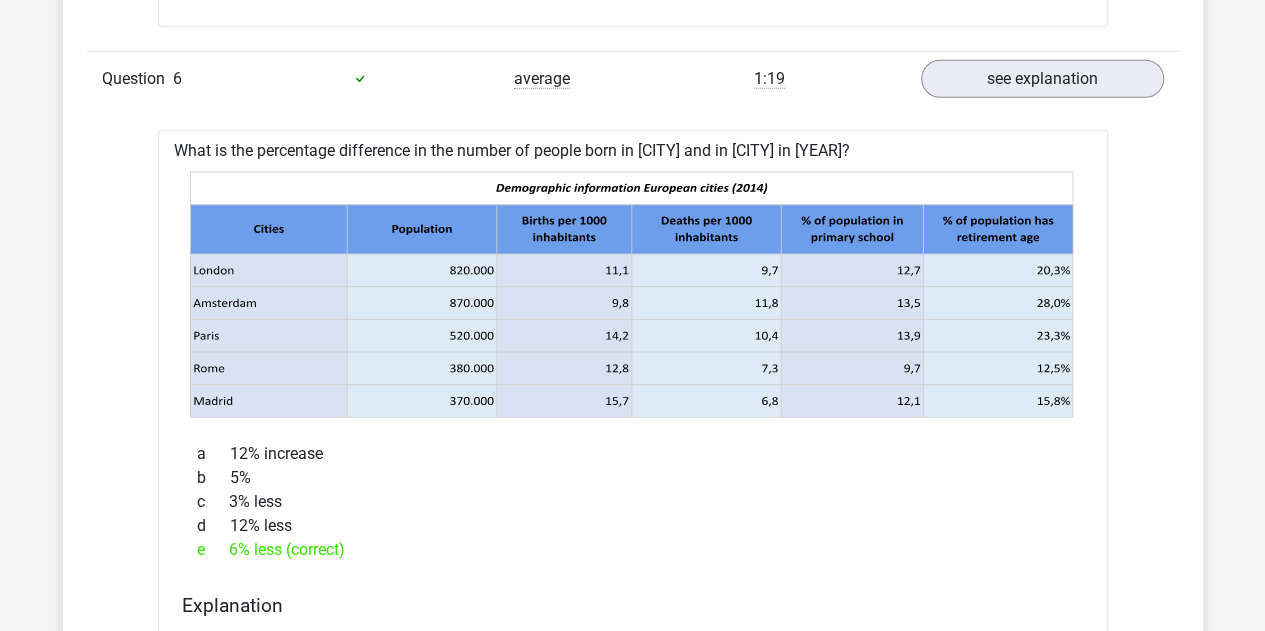 click on "b
5%" at bounding box center (633, 478) 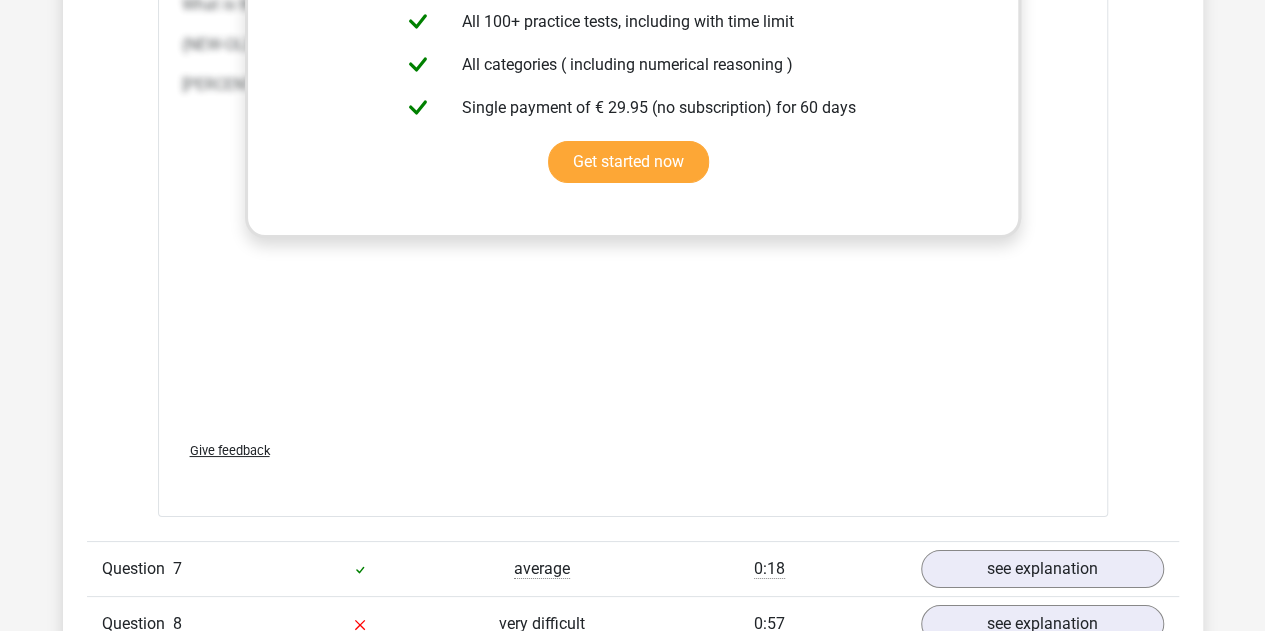 scroll, scrollTop: 7689, scrollLeft: 0, axis: vertical 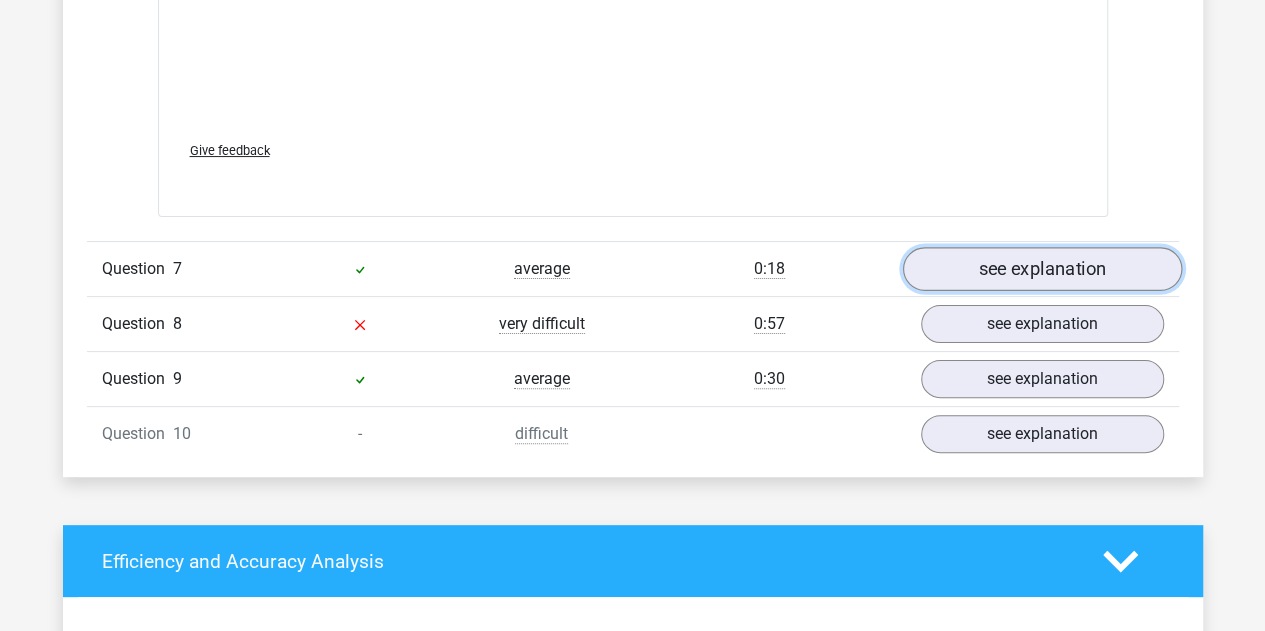 click on "see explanation" at bounding box center (1041, 269) 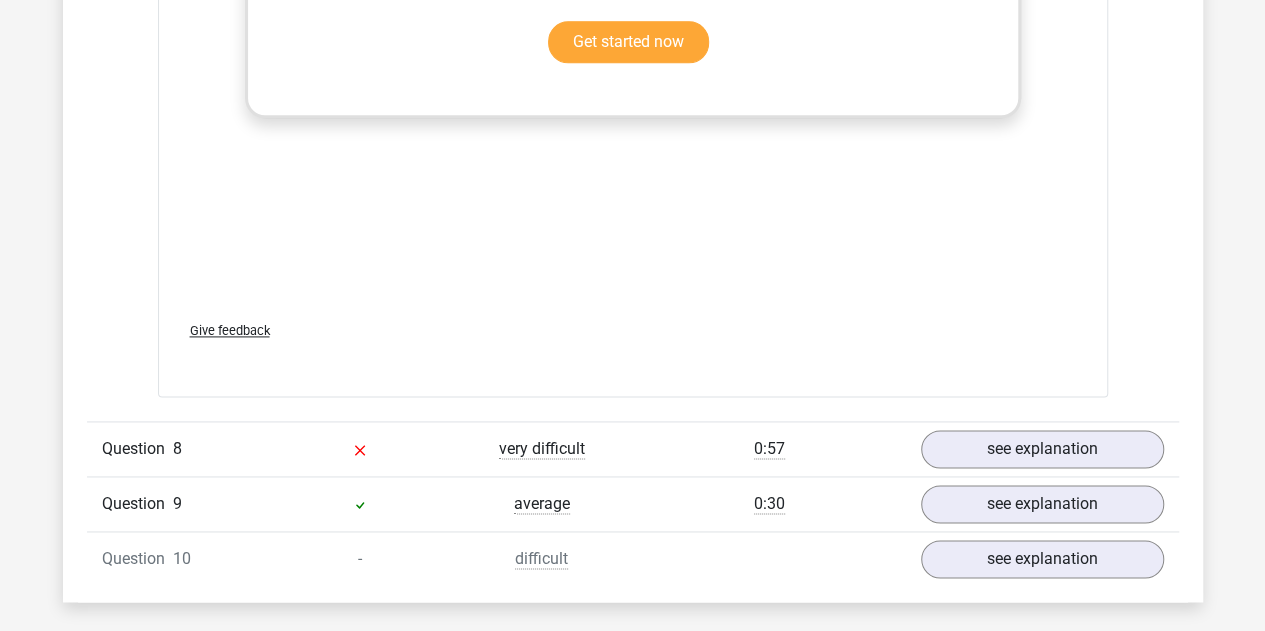 scroll, scrollTop: 8889, scrollLeft: 0, axis: vertical 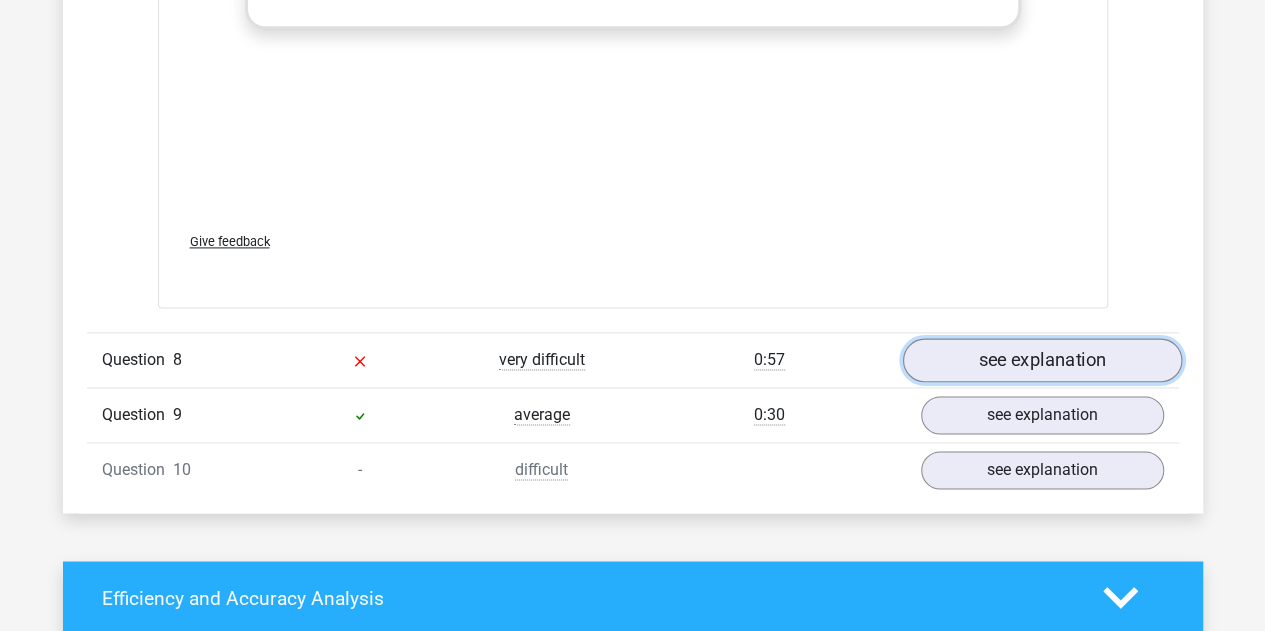 click on "see explanation" at bounding box center (1041, 360) 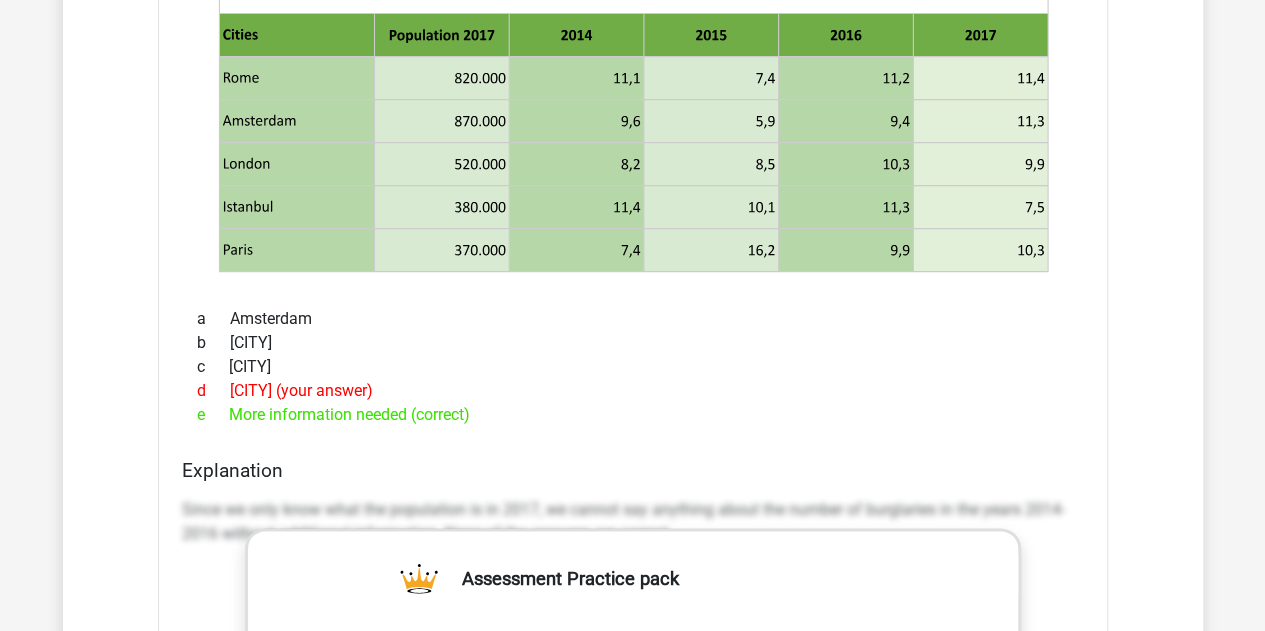 scroll, scrollTop: 9189, scrollLeft: 0, axis: vertical 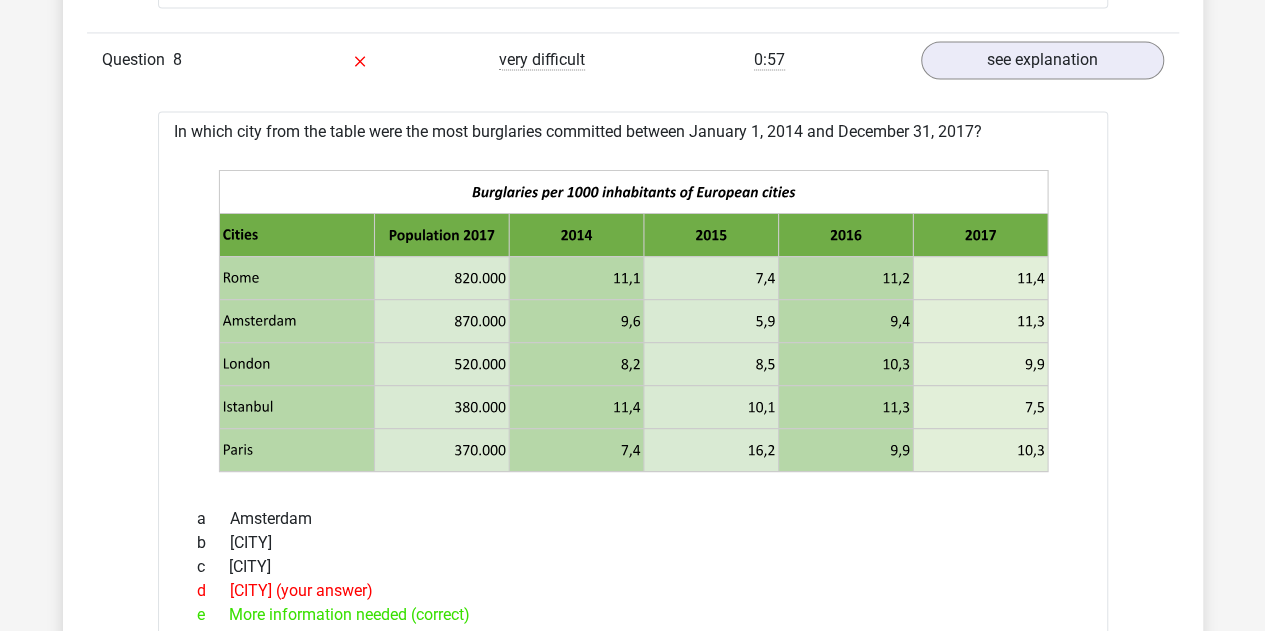 click on "In which city from the table were the most burglaries committed between January 1, 2014 and December 31, 2017?
a
Amsterdam
b
Paris
c
Madrid
d
Rome
(your answer)
e
More information needed
(correct)" at bounding box center [633, 746] 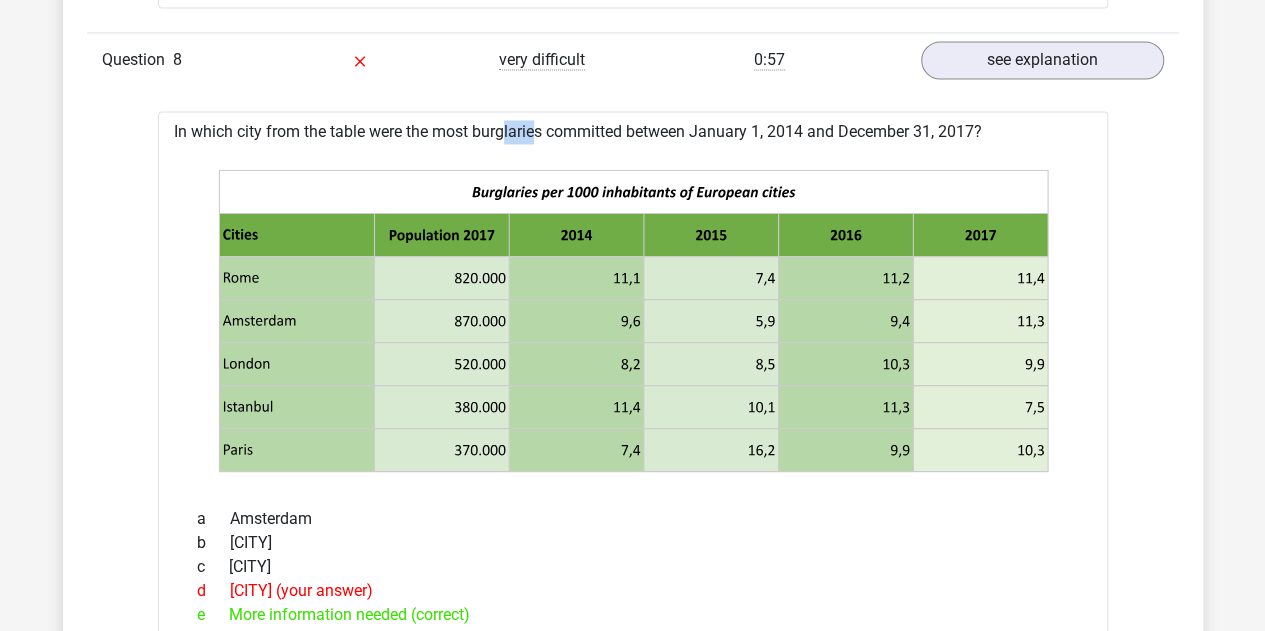 click on "In which city from the table were the most burglaries committed between January 1, 2014 and December 31, 2017?
a
Amsterdam
b
Paris
c
Madrid
d
Rome
(your answer)
e
More information needed
(correct)" at bounding box center [633, 746] 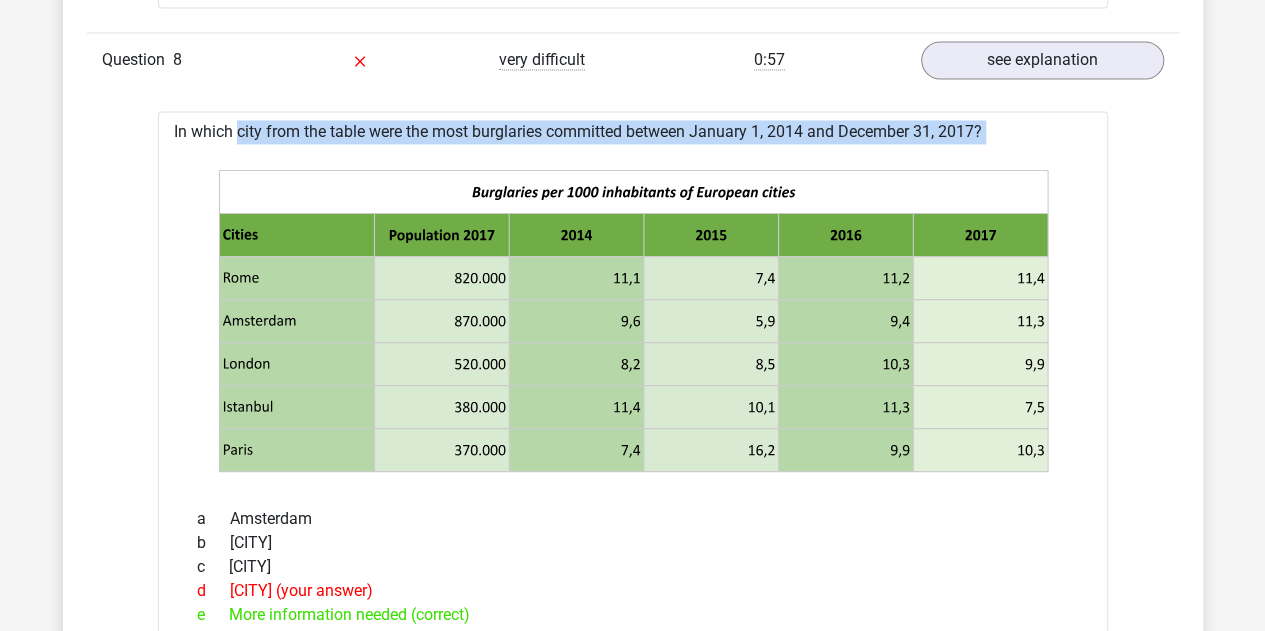 click on "In which city from the table were the most burglaries committed between January 1, 2014 and December 31, 2017?
a
Amsterdam
b
Paris
c
Madrid
d
Rome
(your answer)
e
More information needed
(correct)" at bounding box center [633, 746] 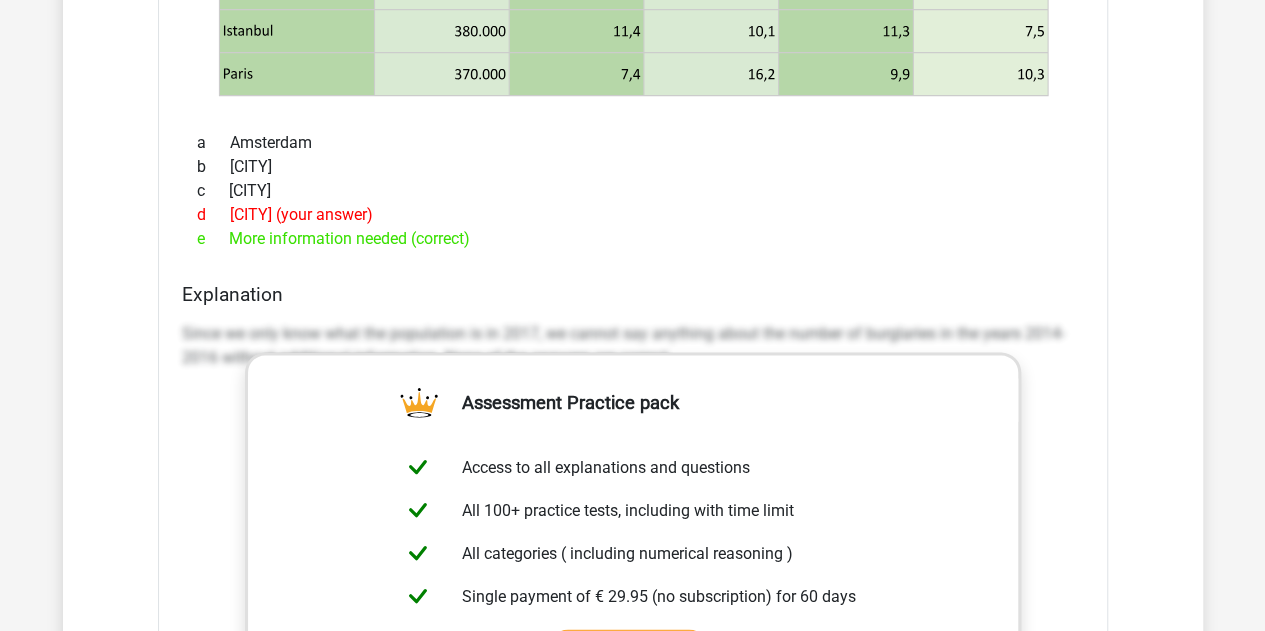 scroll, scrollTop: 9589, scrollLeft: 0, axis: vertical 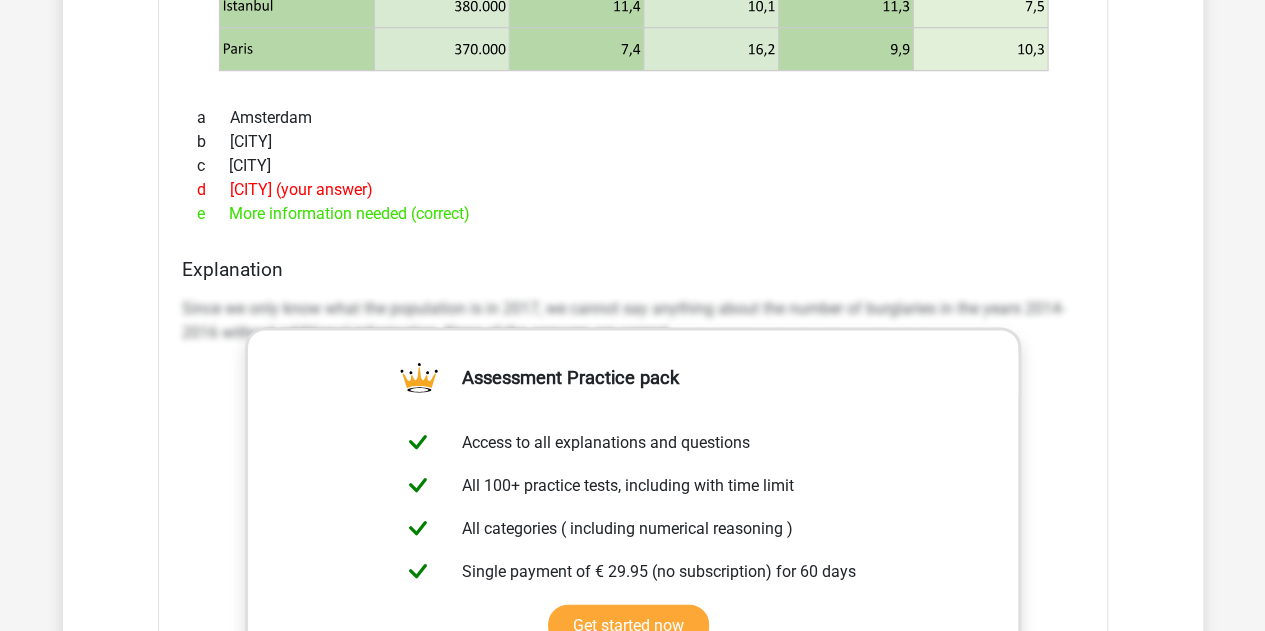 click on "Since we only know what the population is in 2017, we cannot say anything about the number of burglaries in the years 2014-2016 without additional information. None of the answers are correct." at bounding box center [633, 321] 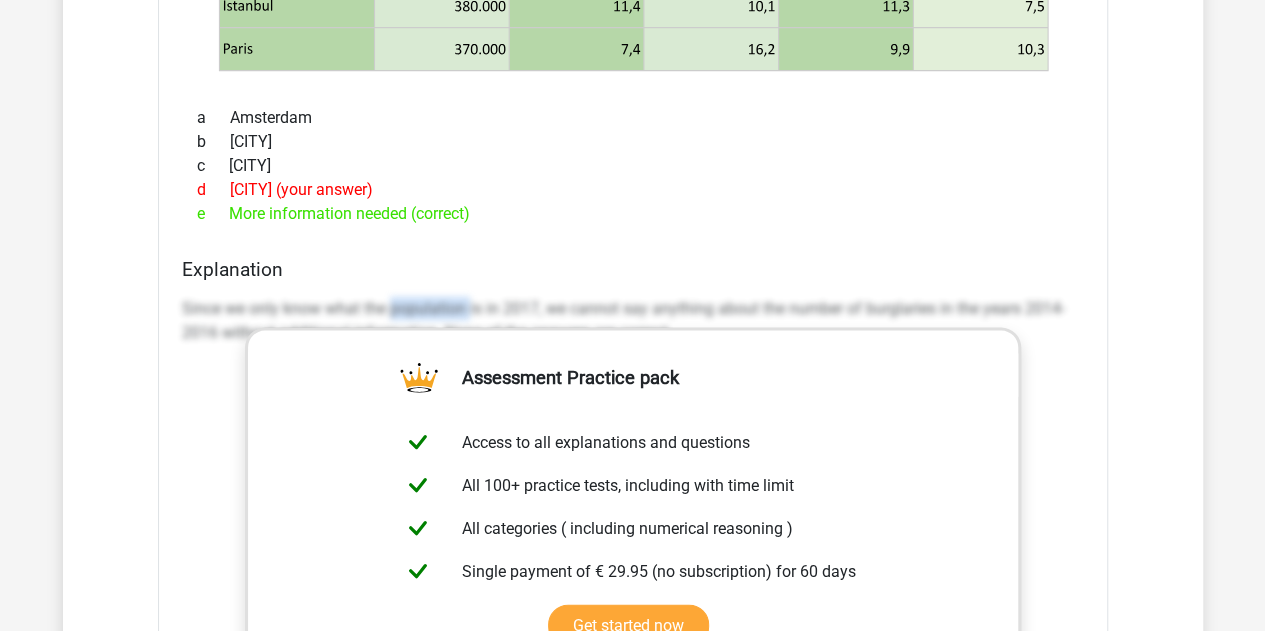 click on "Since we only know what the population is in 2017, we cannot say anything about the number of burglaries in the years 2014-2016 without additional information. None of the answers are correct." at bounding box center (633, 321) 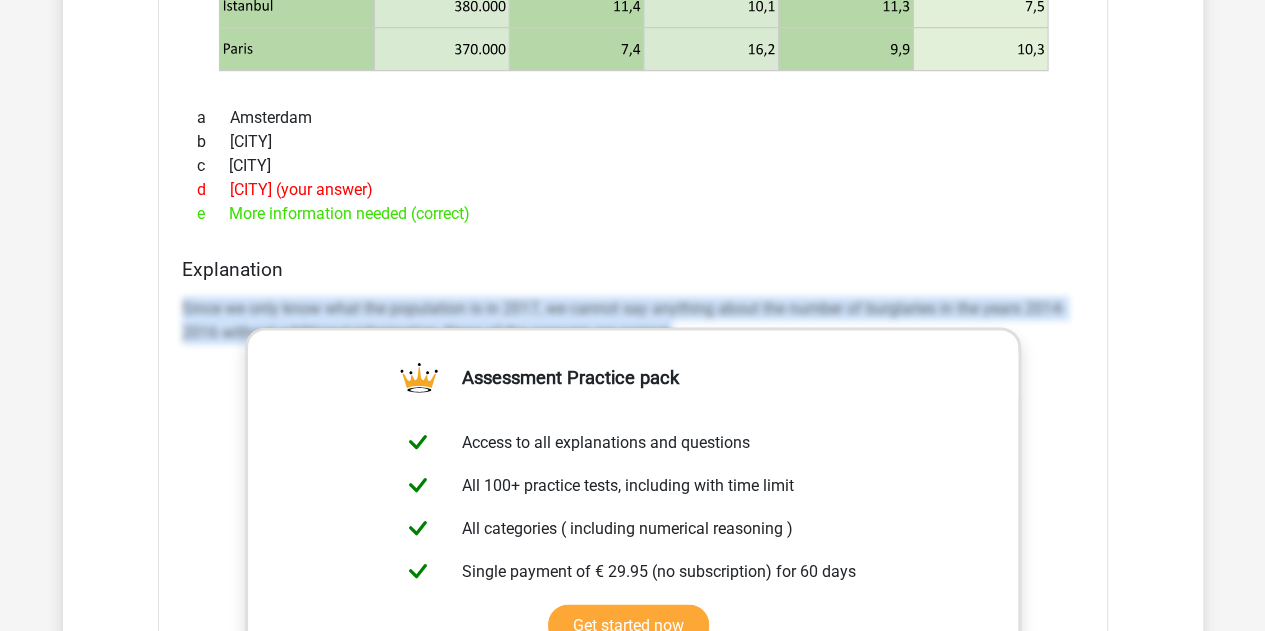 click on "Since we only know what the population is in 2017, we cannot say anything about the number of burglaries in the years 2014-2016 without additional information. None of the answers are correct." at bounding box center [633, 321] 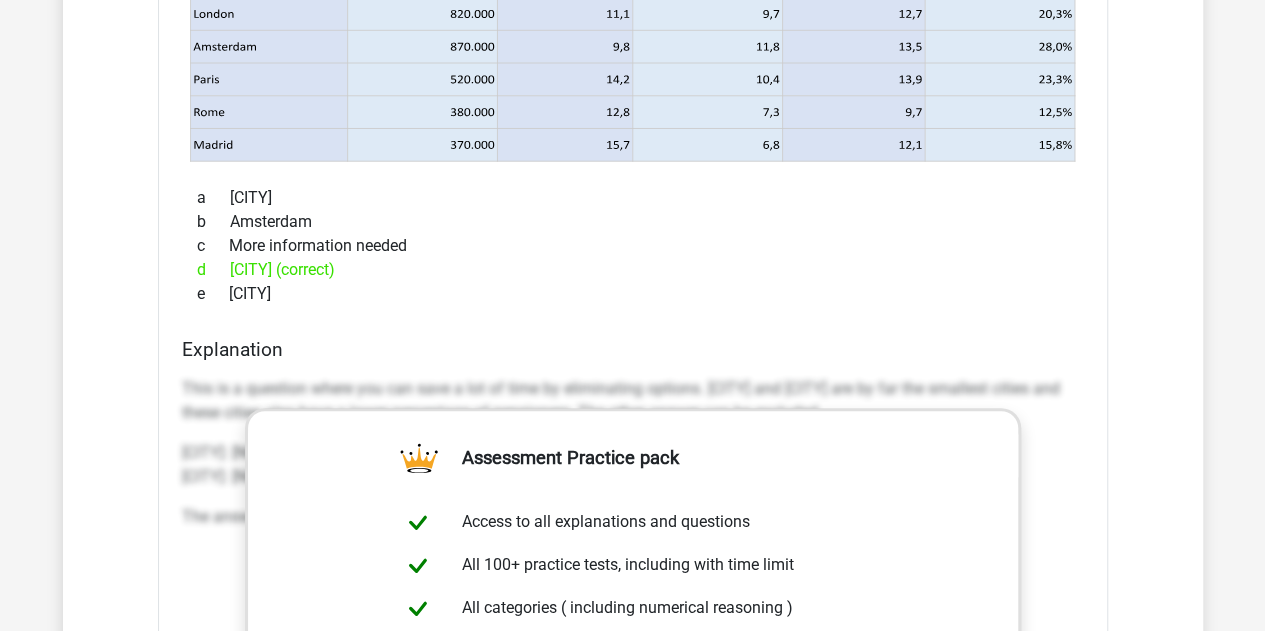 scroll, scrollTop: 8289, scrollLeft: 0, axis: vertical 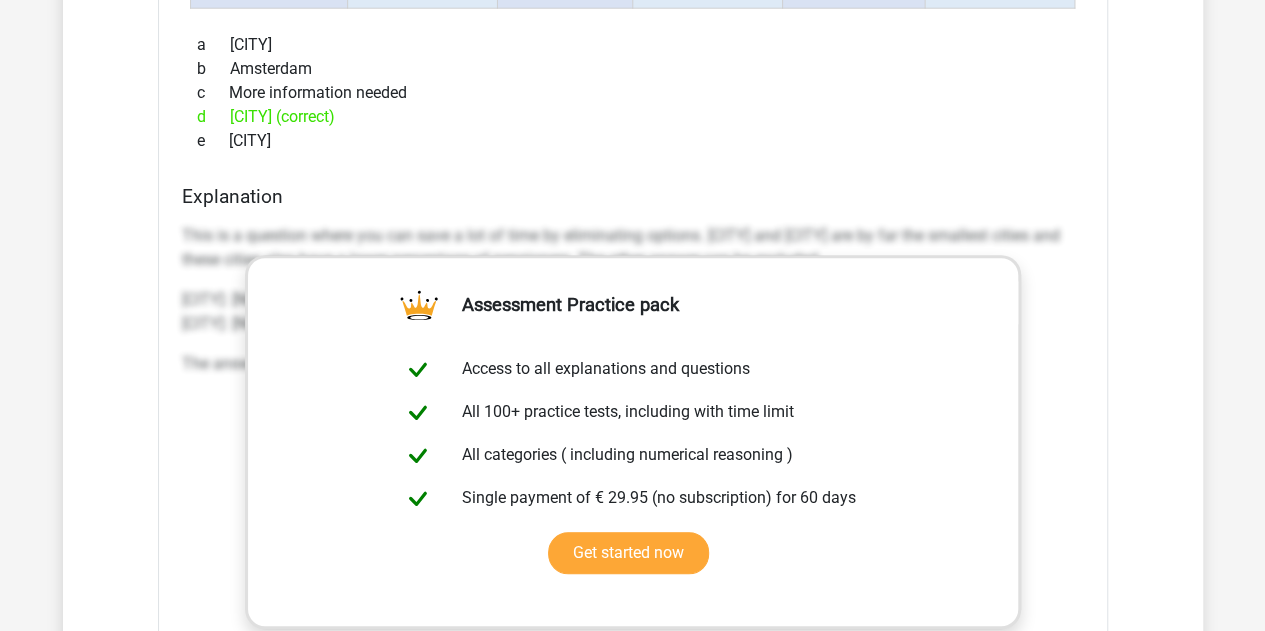 click on "This is a question where you can save a lot of time by eliminating options. Rome and Madrid are by far the smallest cities and these cities also have a lower percentage of pensioners. The other answer can be excluded." at bounding box center [633, 248] 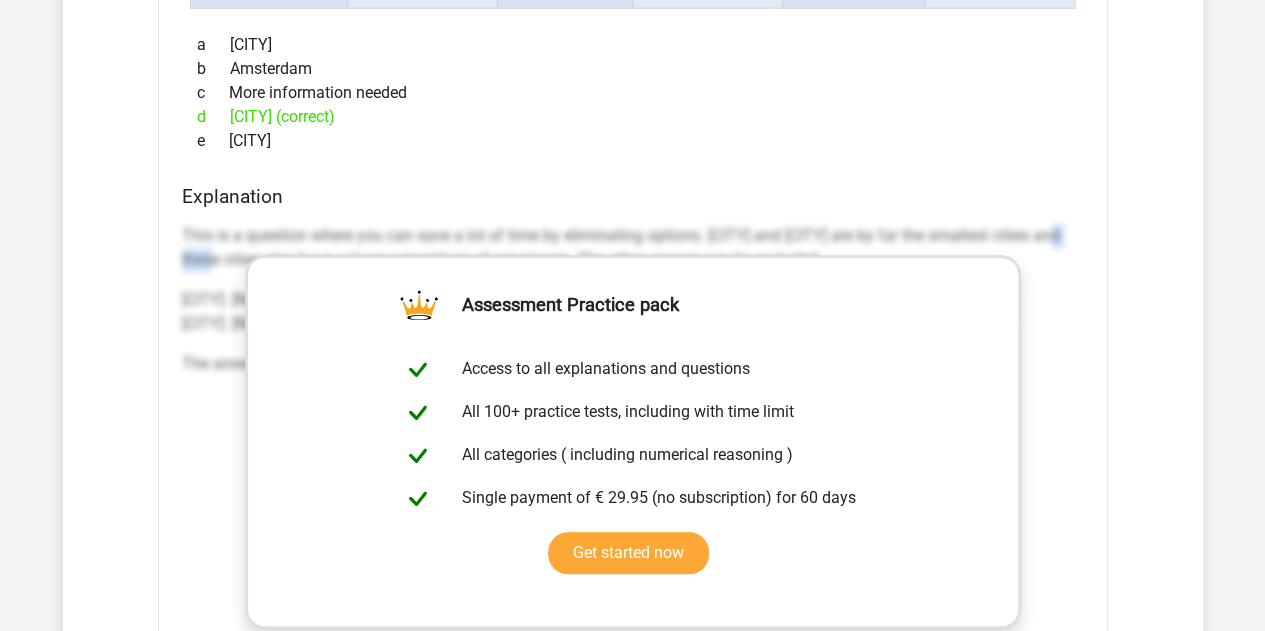 click on "This is a question where you can save a lot of time by eliminating options. Rome and Madrid are by far the smallest cities and these cities also have a lower percentage of pensioners. The other answer can be excluded." at bounding box center [633, 248] 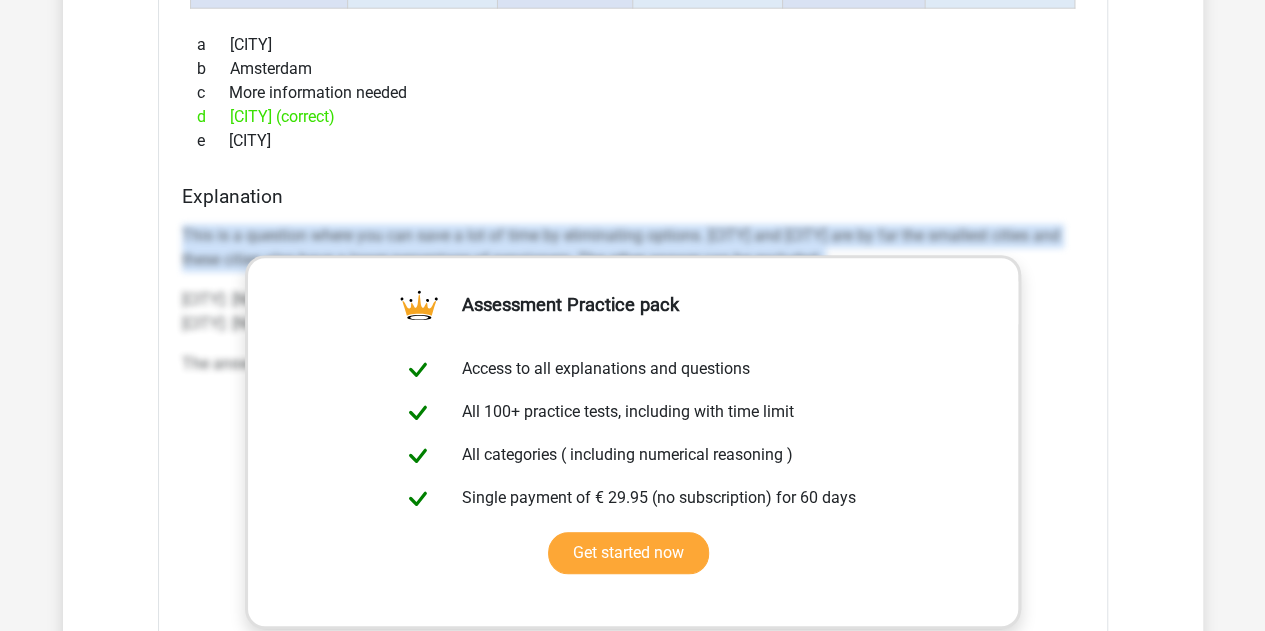 click on "This is a question where you can save a lot of time by eliminating options. Rome and Madrid are by far the smallest cities and these cities also have a lower percentage of pensioners. The other answer can be excluded." at bounding box center (633, 248) 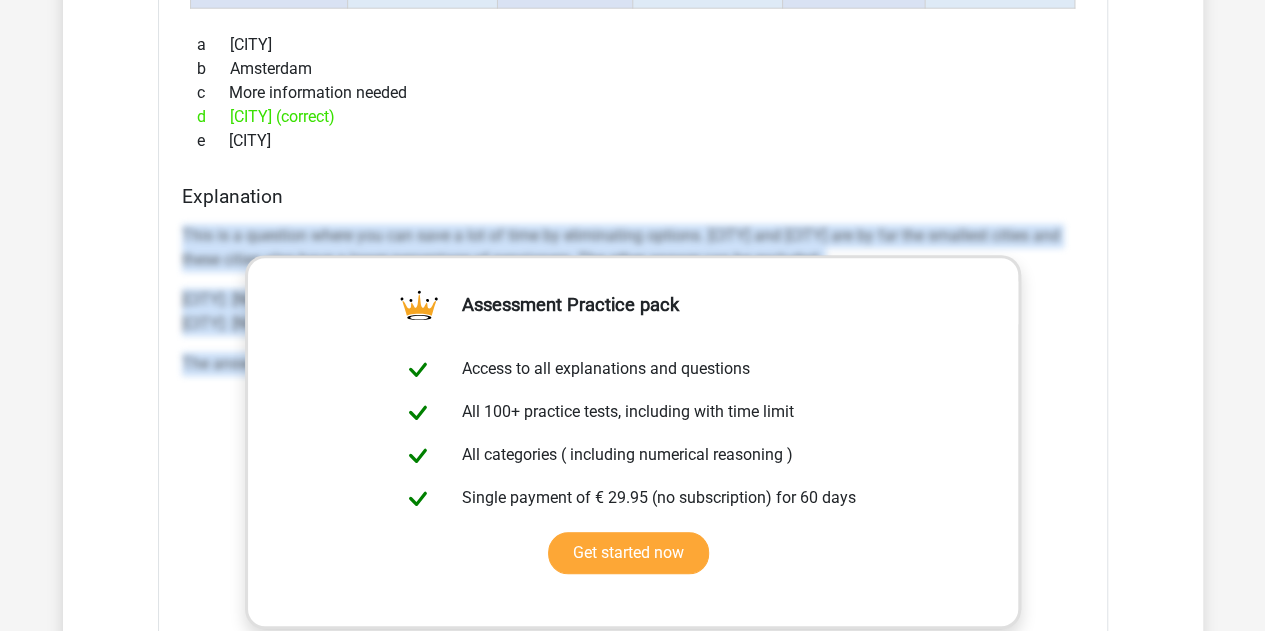 drag, startPoint x: 180, startPoint y: 225, endPoint x: 1046, endPoint y: 388, distance: 881.20654 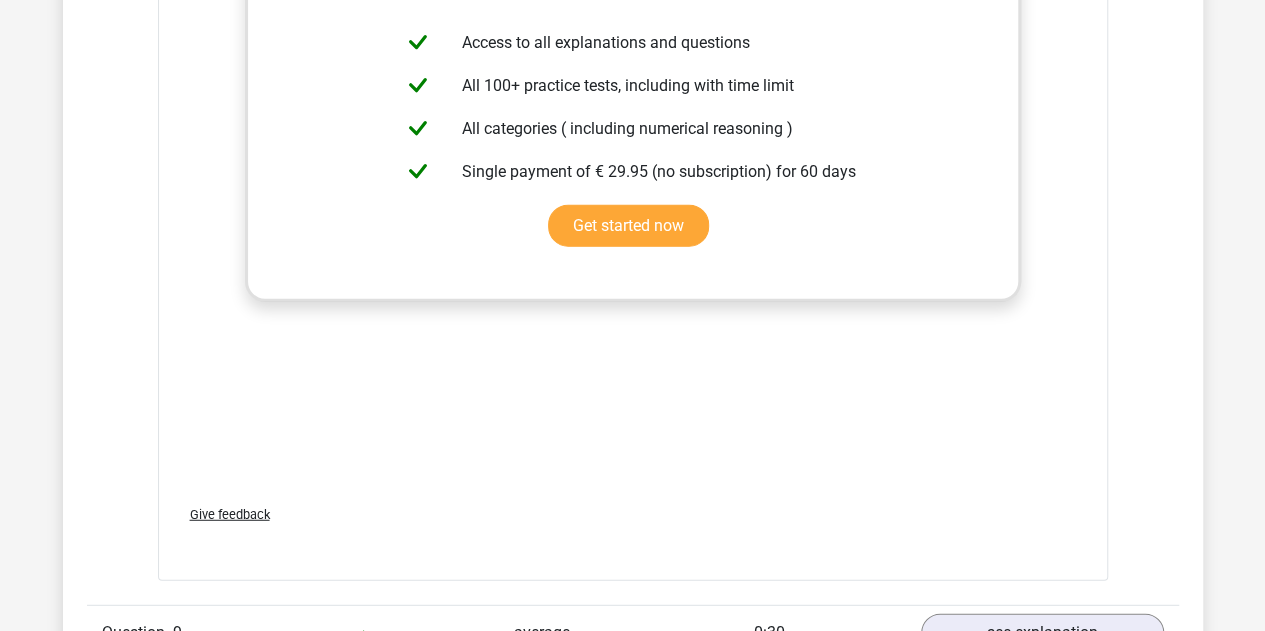 scroll, scrollTop: 10389, scrollLeft: 0, axis: vertical 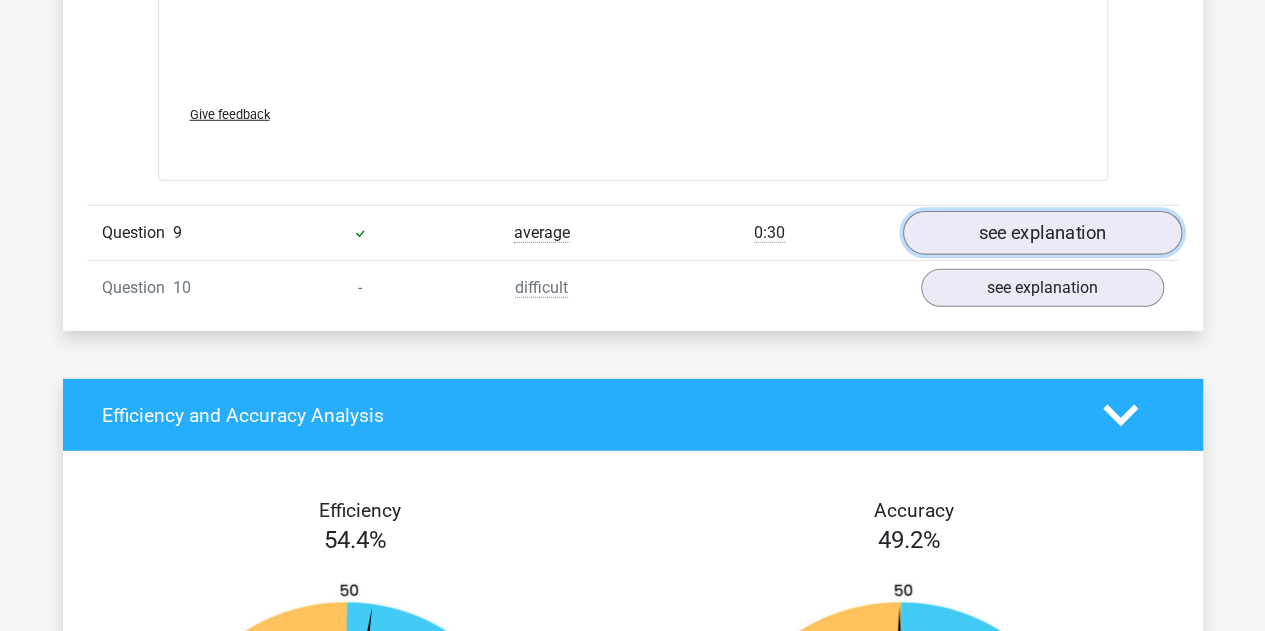 click on "see explanation" at bounding box center (1041, 233) 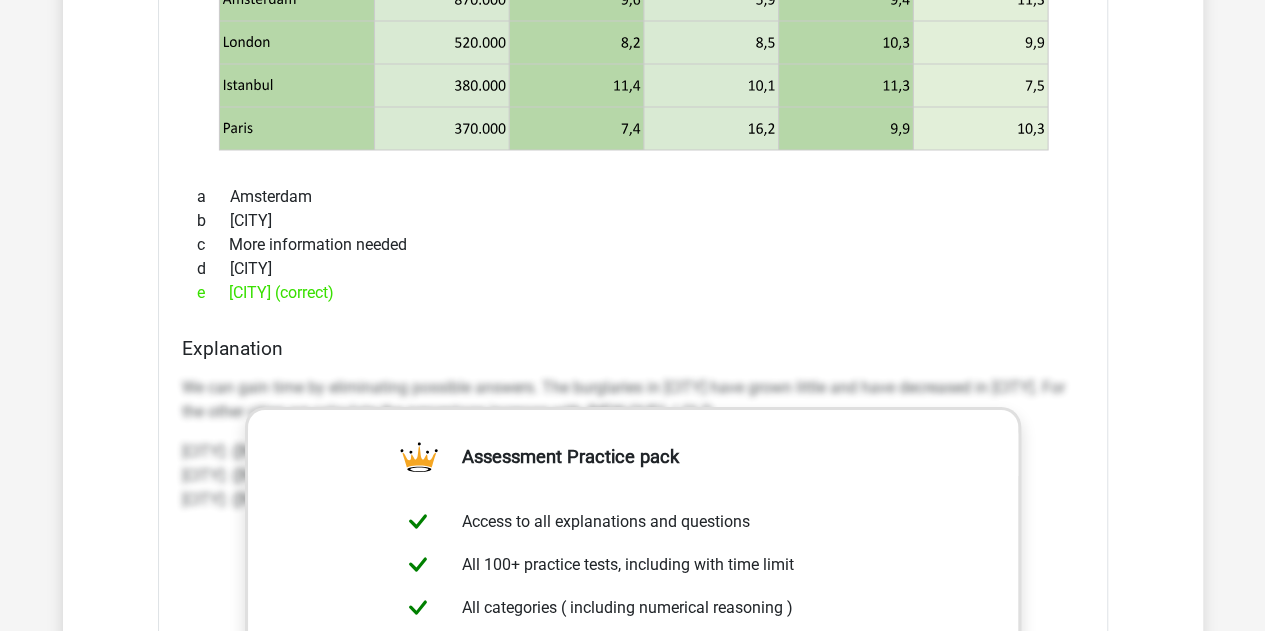 scroll, scrollTop: 10889, scrollLeft: 0, axis: vertical 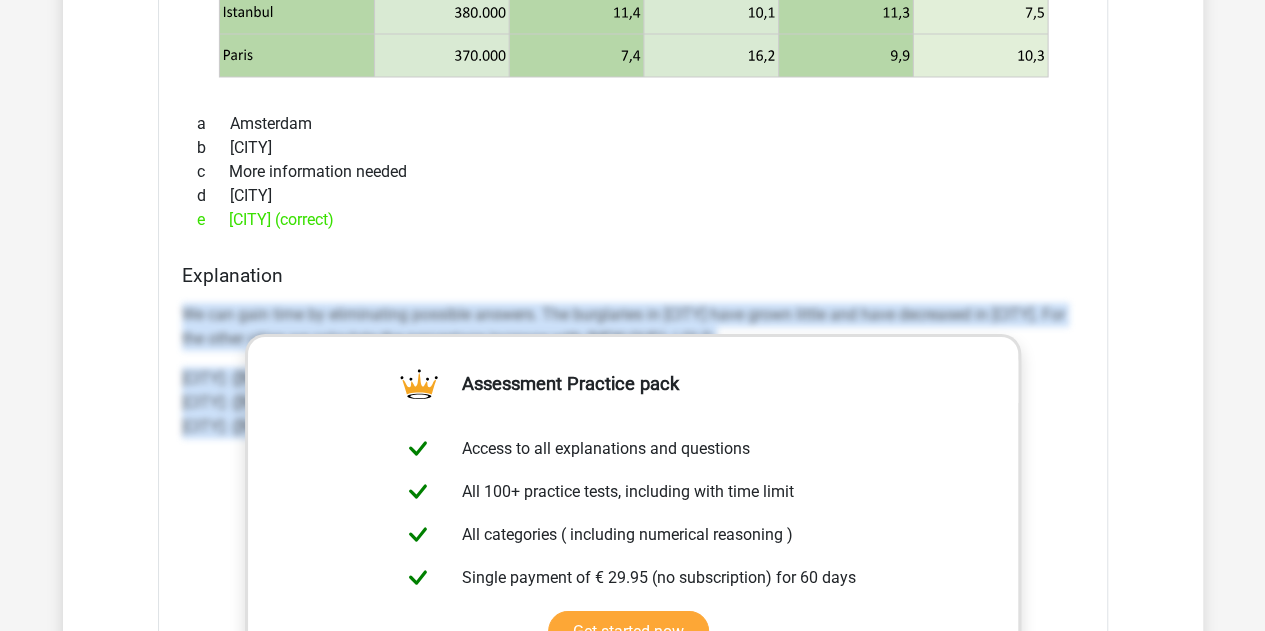 drag, startPoint x: 182, startPoint y: 365, endPoint x: 1051, endPoint y: 624, distance: 906.77563 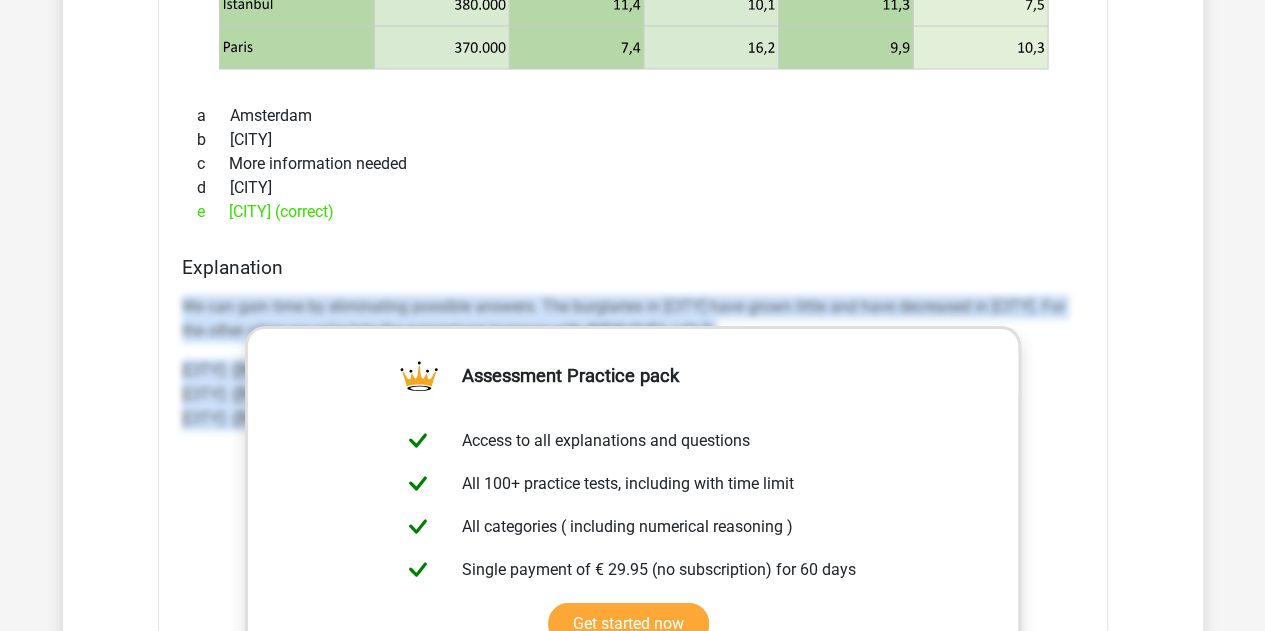 copy on "We can gain time by eliminating possible answers. The burglaries in Rome have grown little and have decreased in Istanbul. For the other cities we calculate the percentage increase with (NEW-OUD) / OLD
Amsterdam: (11.3-9.6) /9.6 = 18% London: (9.9-8.2) /8.2 = 21% Paris: (10.3-7.4) /7.4 = 39%" 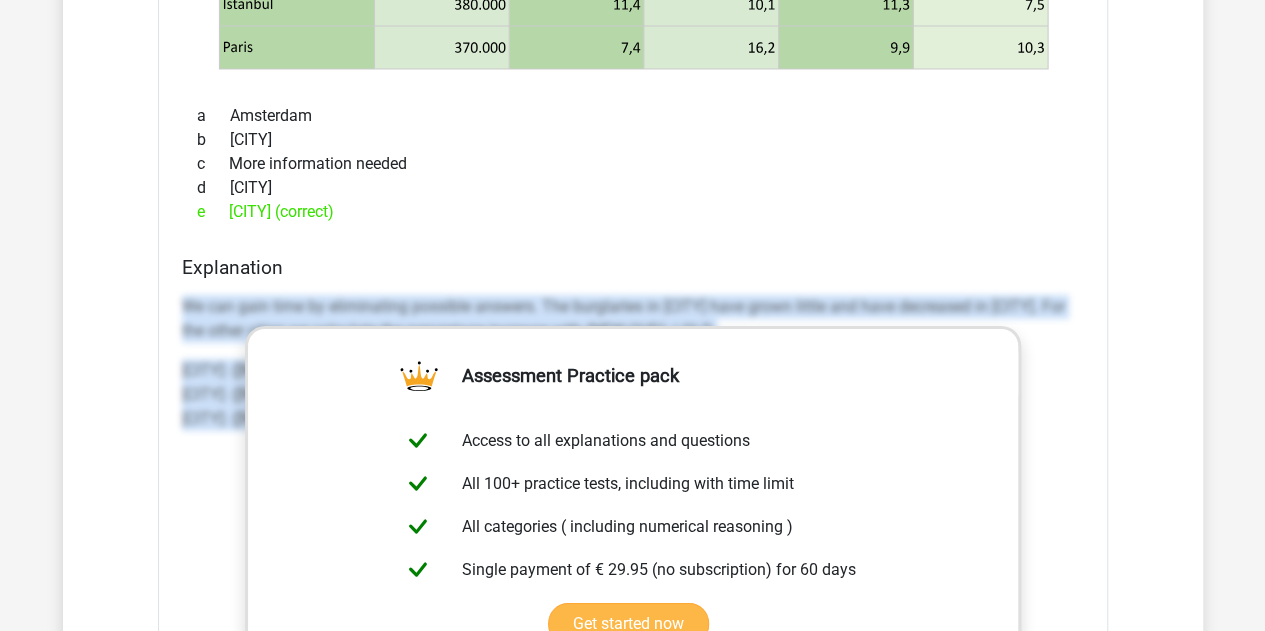 scroll, scrollTop: 10664, scrollLeft: 0, axis: vertical 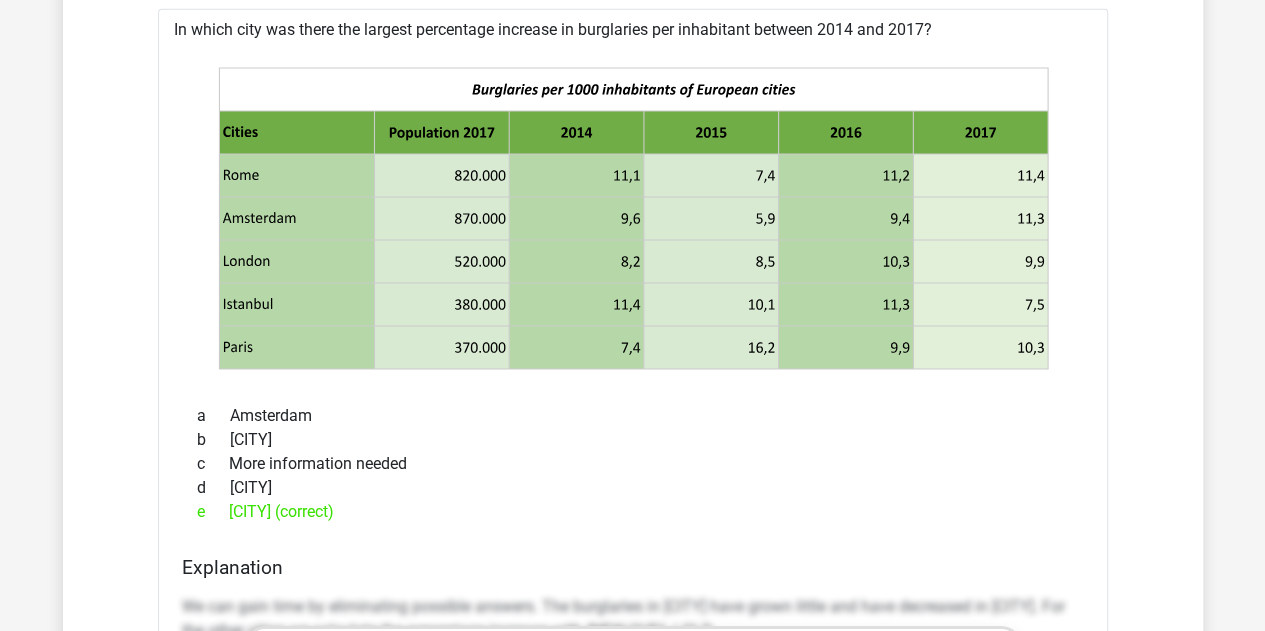 click on "c
More information needed" at bounding box center (633, 464) 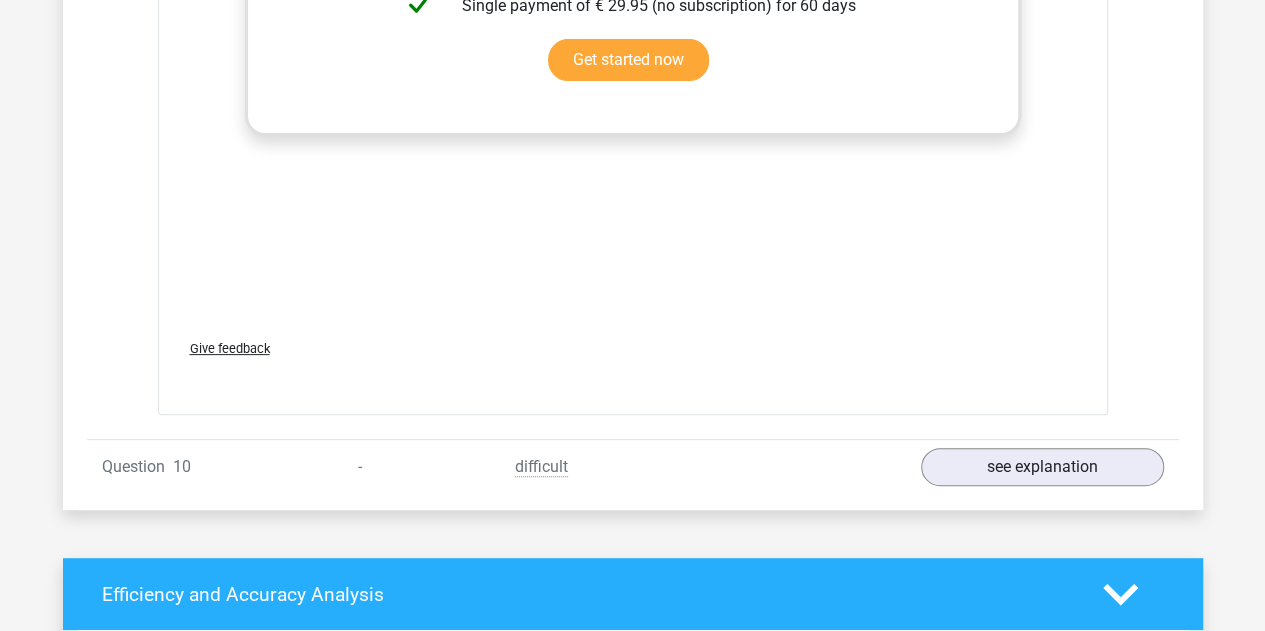 scroll, scrollTop: 11664, scrollLeft: 0, axis: vertical 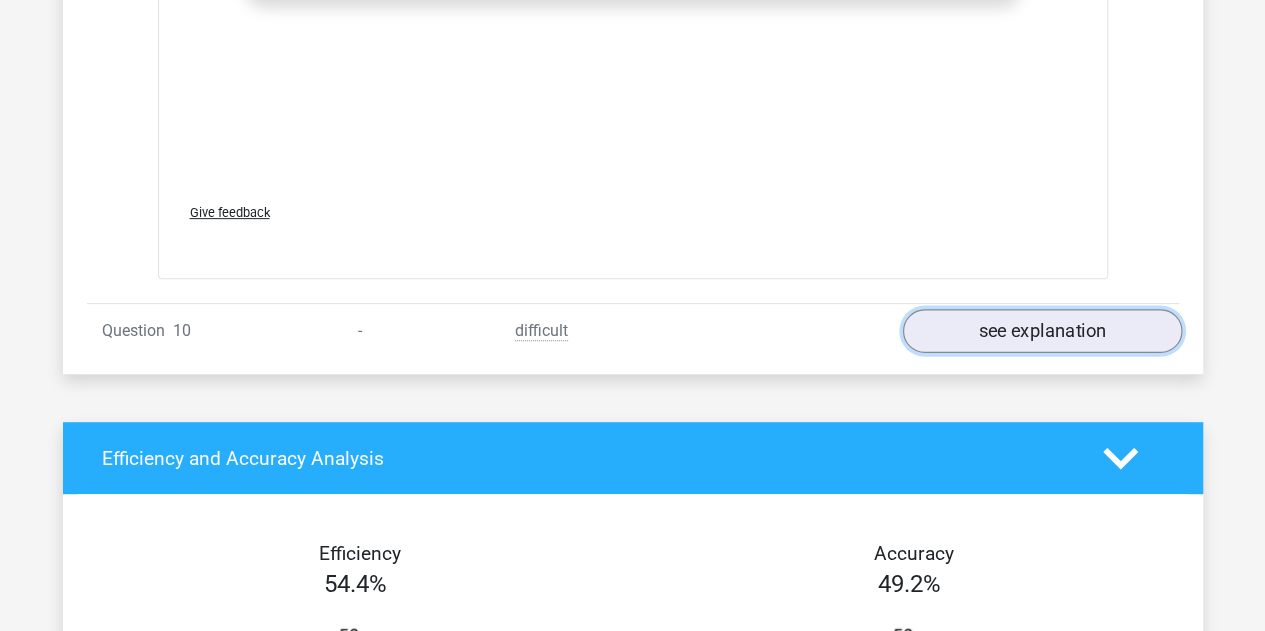 click on "see explanation" at bounding box center [1041, 332] 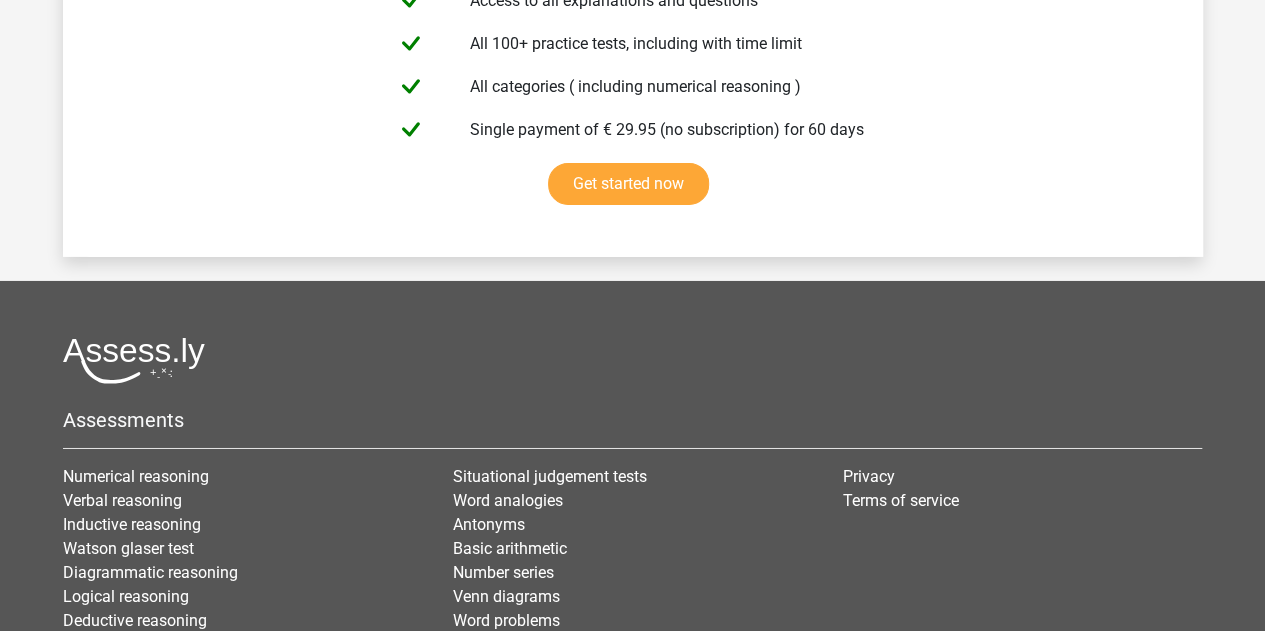 scroll, scrollTop: 14503, scrollLeft: 0, axis: vertical 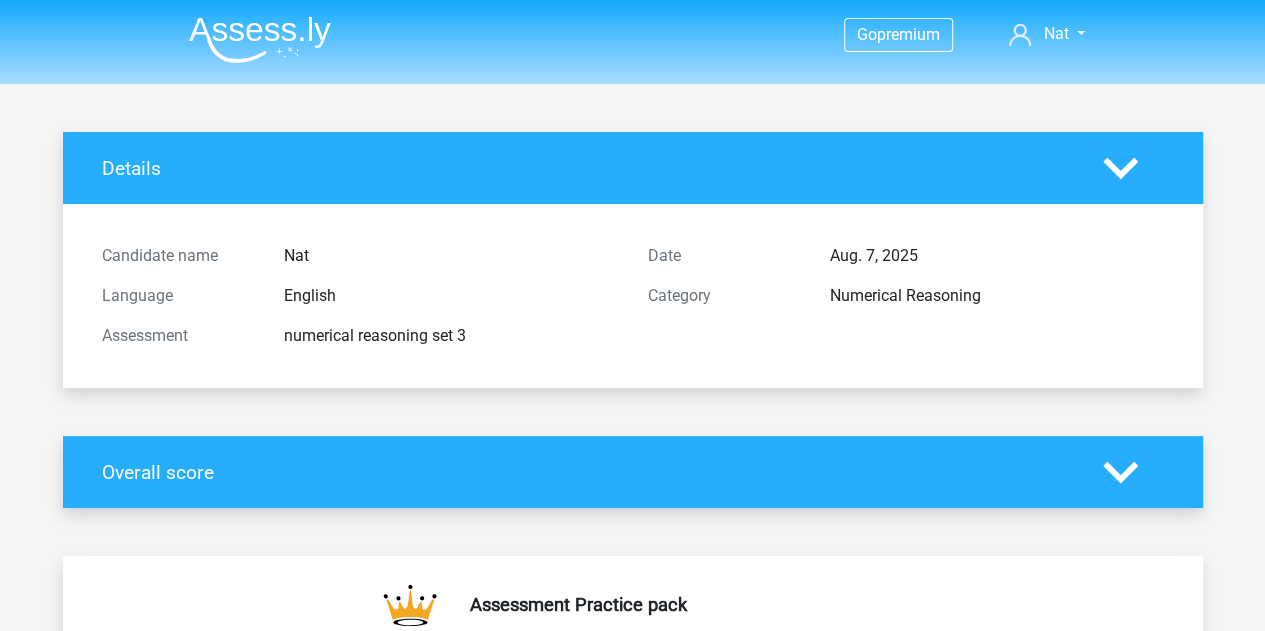 click at bounding box center [260, 39] 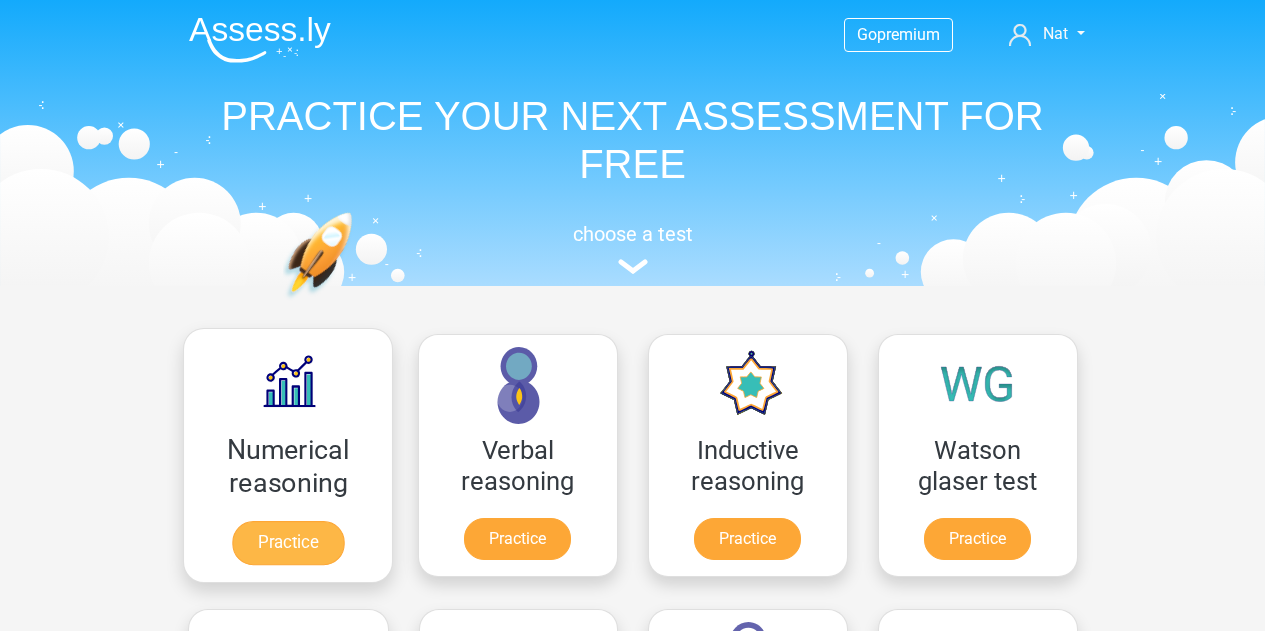 scroll, scrollTop: 300, scrollLeft: 0, axis: vertical 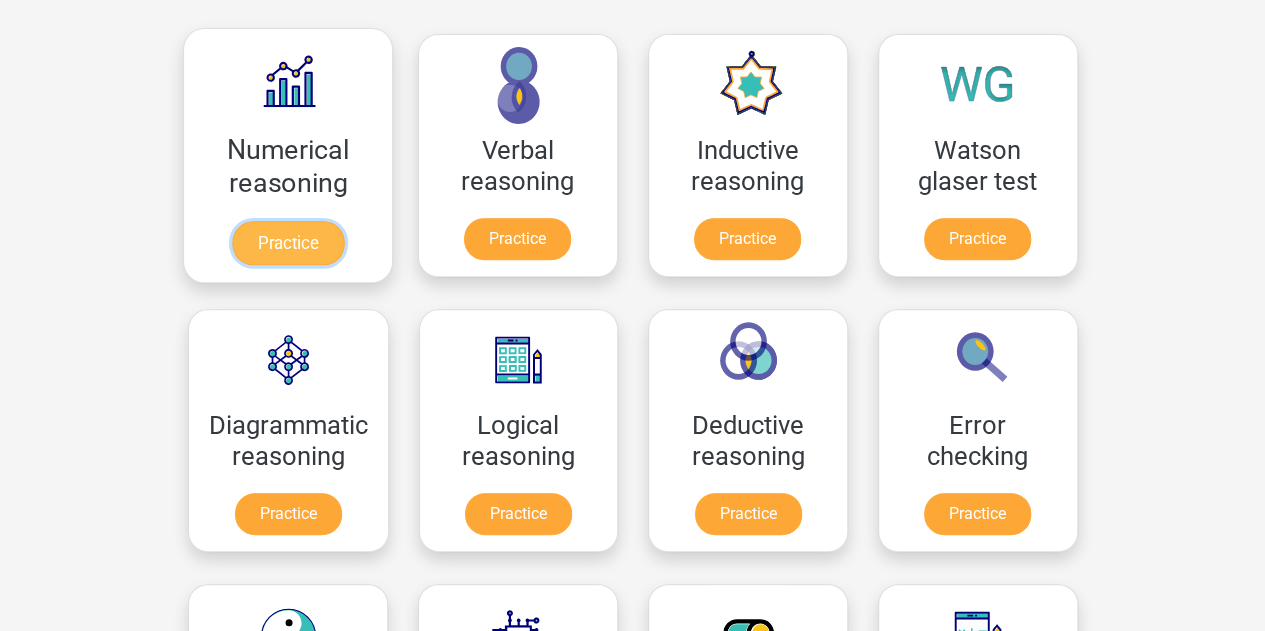 click on "Practice" at bounding box center (287, 243) 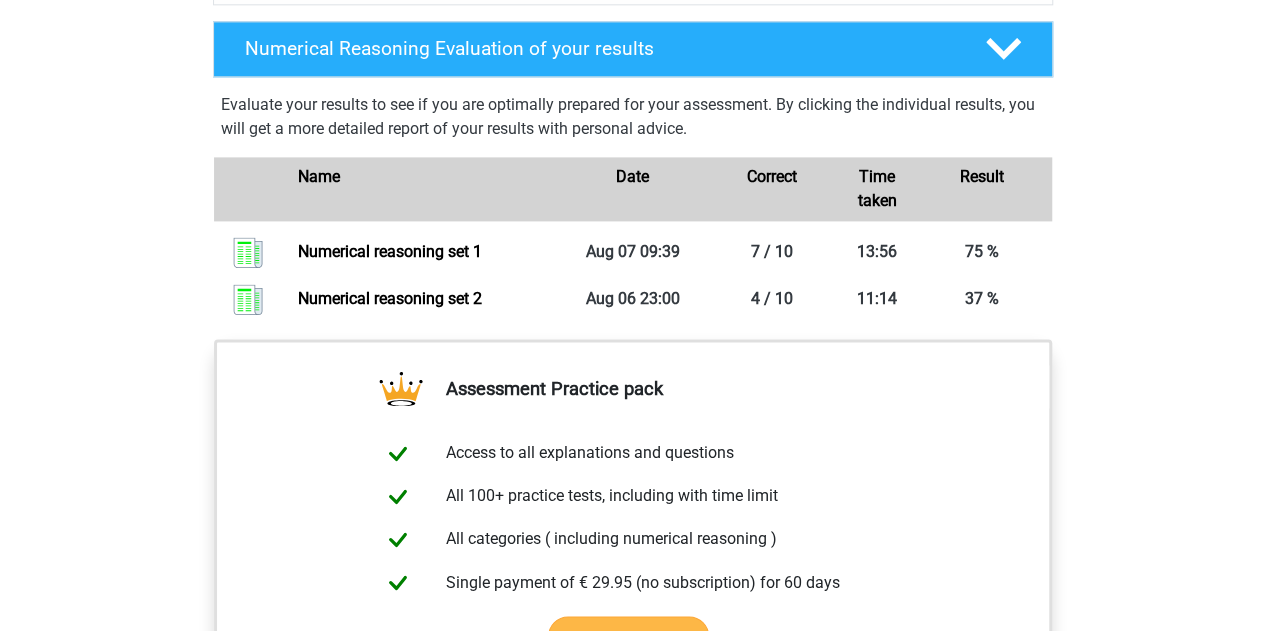 scroll, scrollTop: 1200, scrollLeft: 0, axis: vertical 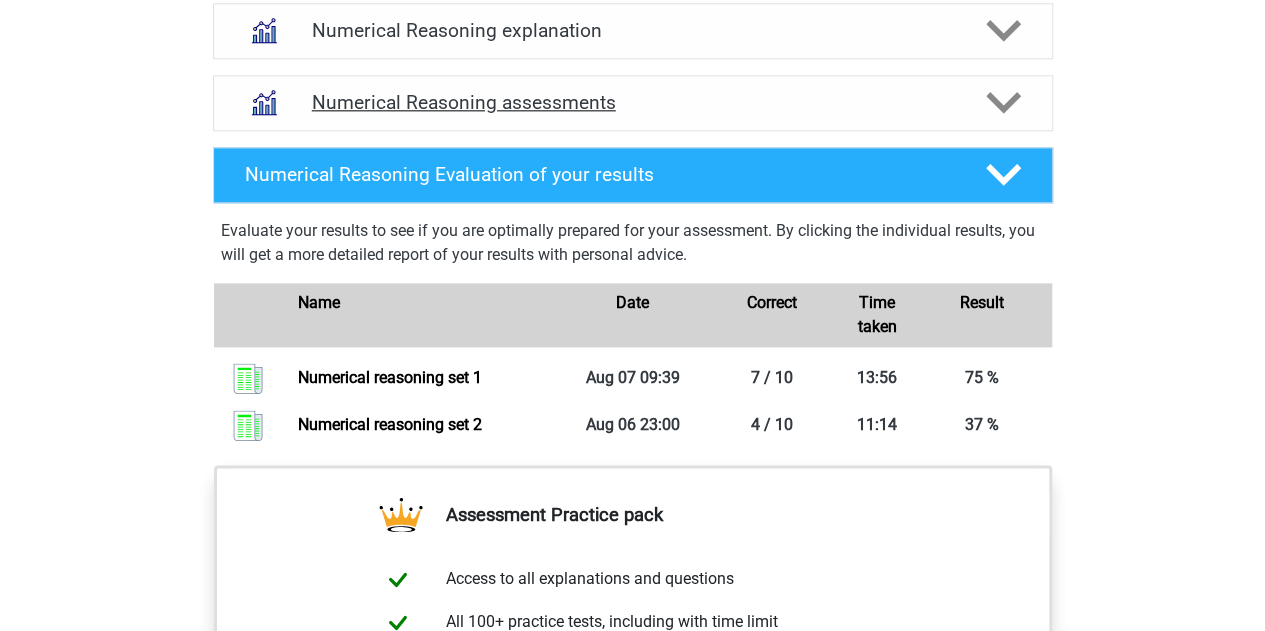 click on "Numerical Reasoning assessments" at bounding box center (633, 103) 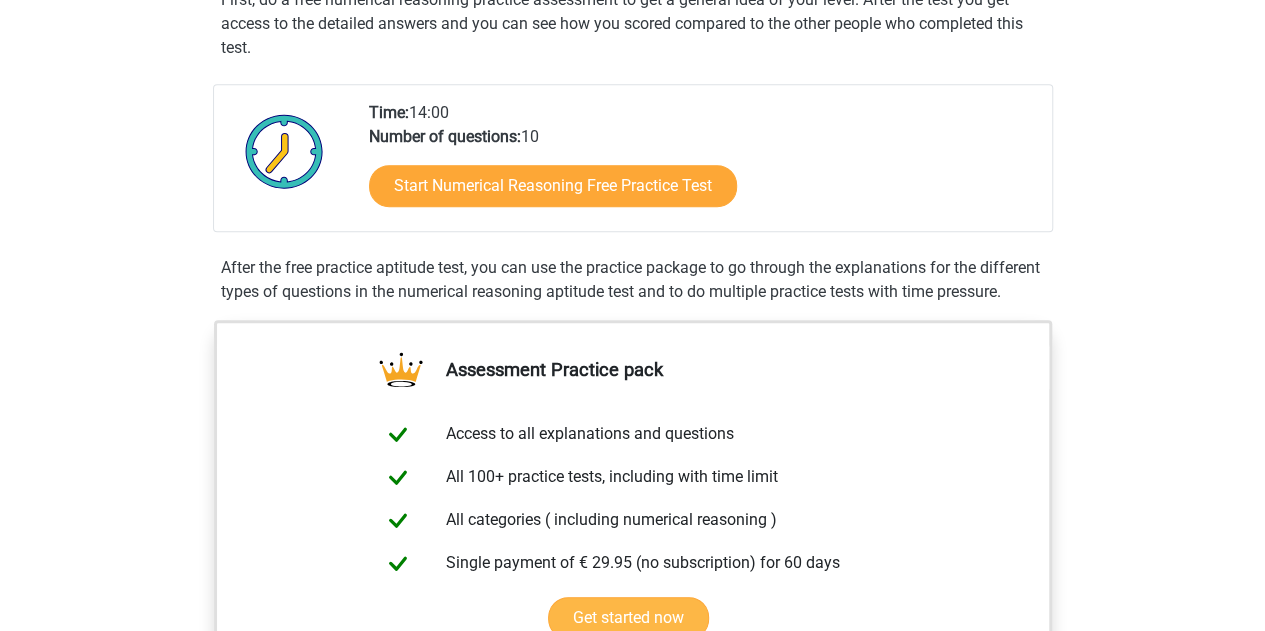scroll, scrollTop: 300, scrollLeft: 0, axis: vertical 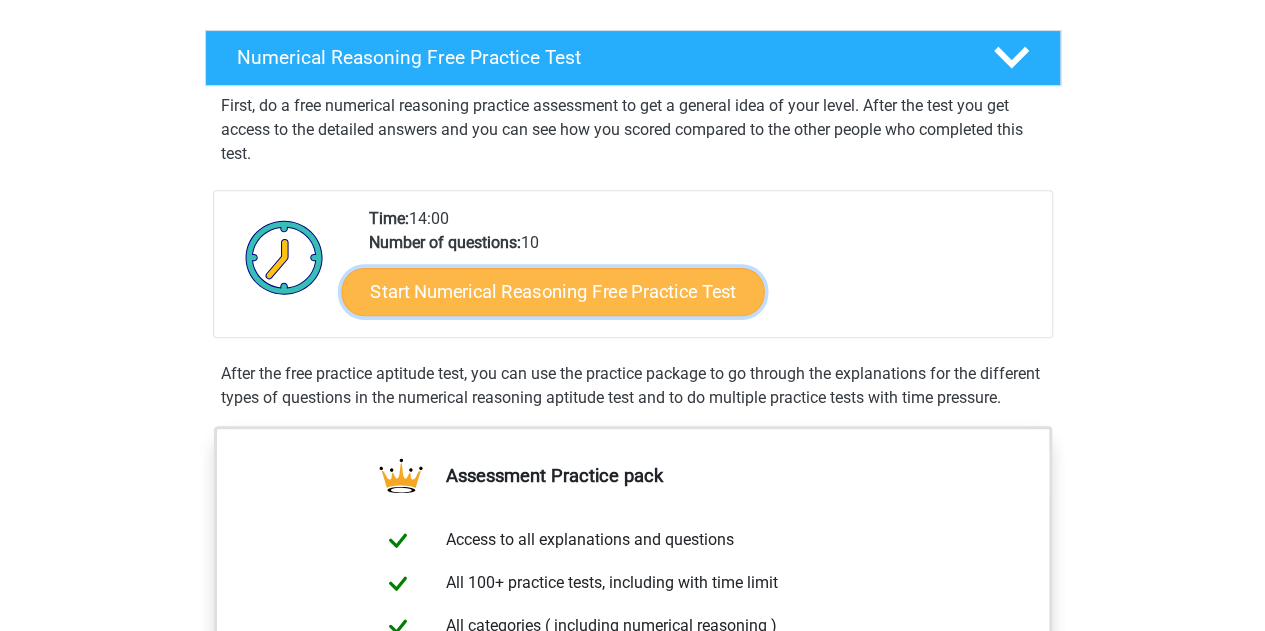 click on "Start Numerical Reasoning
Free Practice Test" at bounding box center (552, 291) 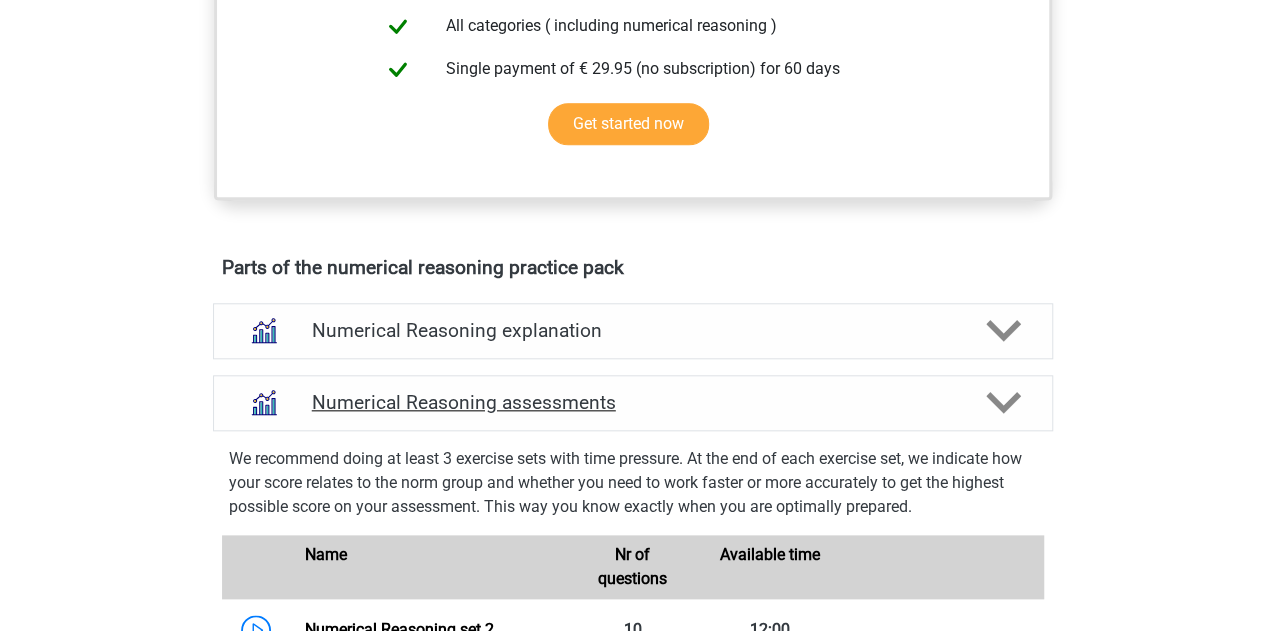 click on "Numerical Reasoning assessments" at bounding box center [633, 402] 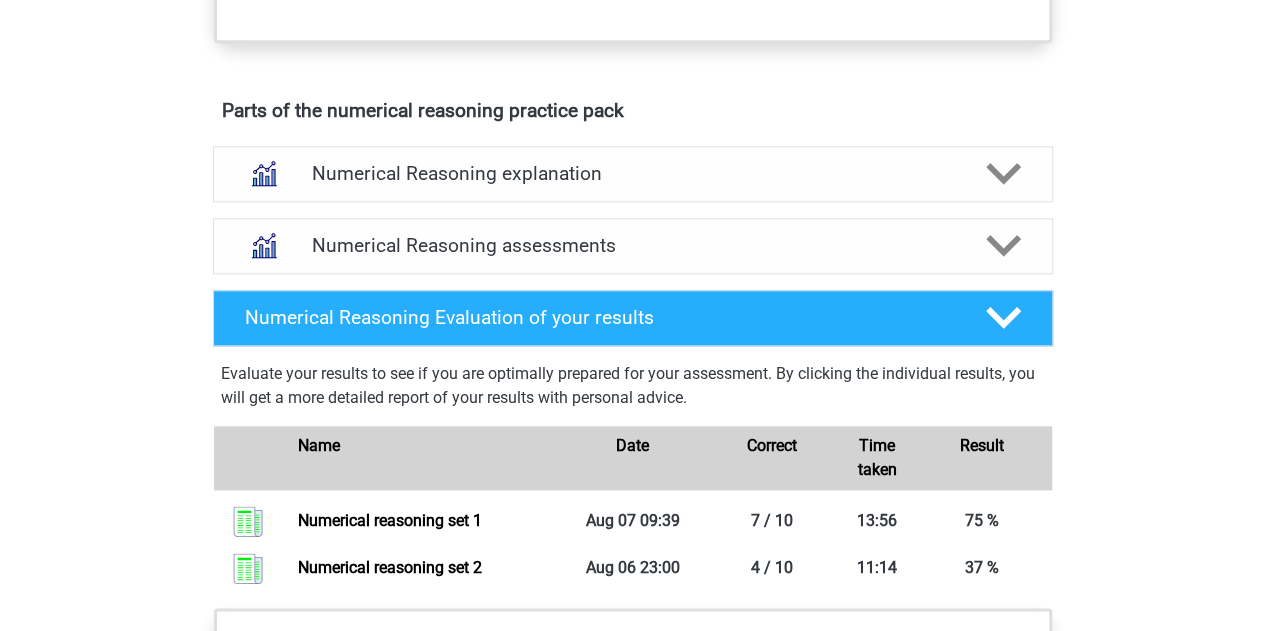 scroll, scrollTop: 1200, scrollLeft: 0, axis: vertical 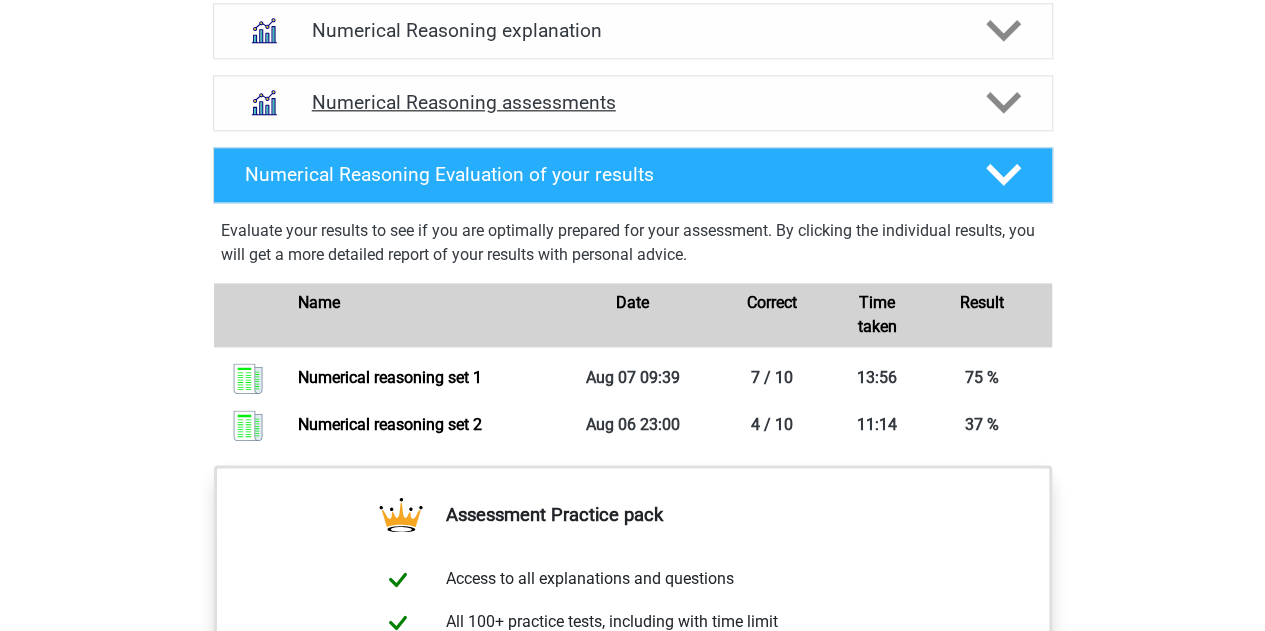 click on "Numerical Reasoning assessments" at bounding box center [633, 103] 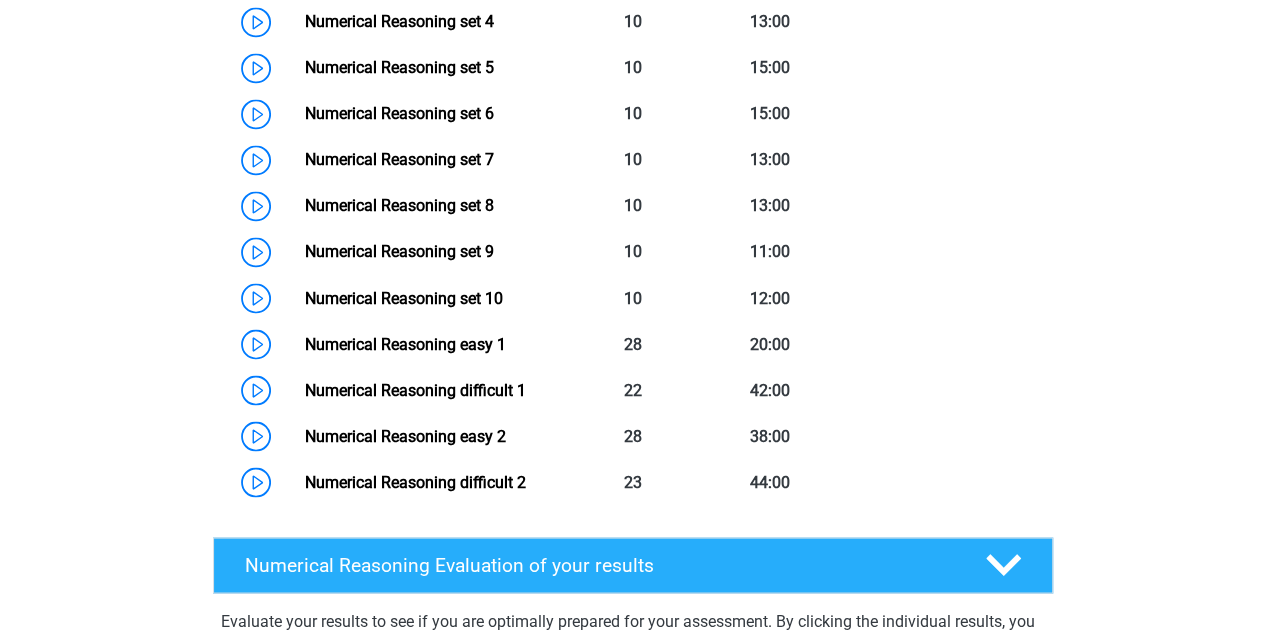 scroll, scrollTop: 1400, scrollLeft: 0, axis: vertical 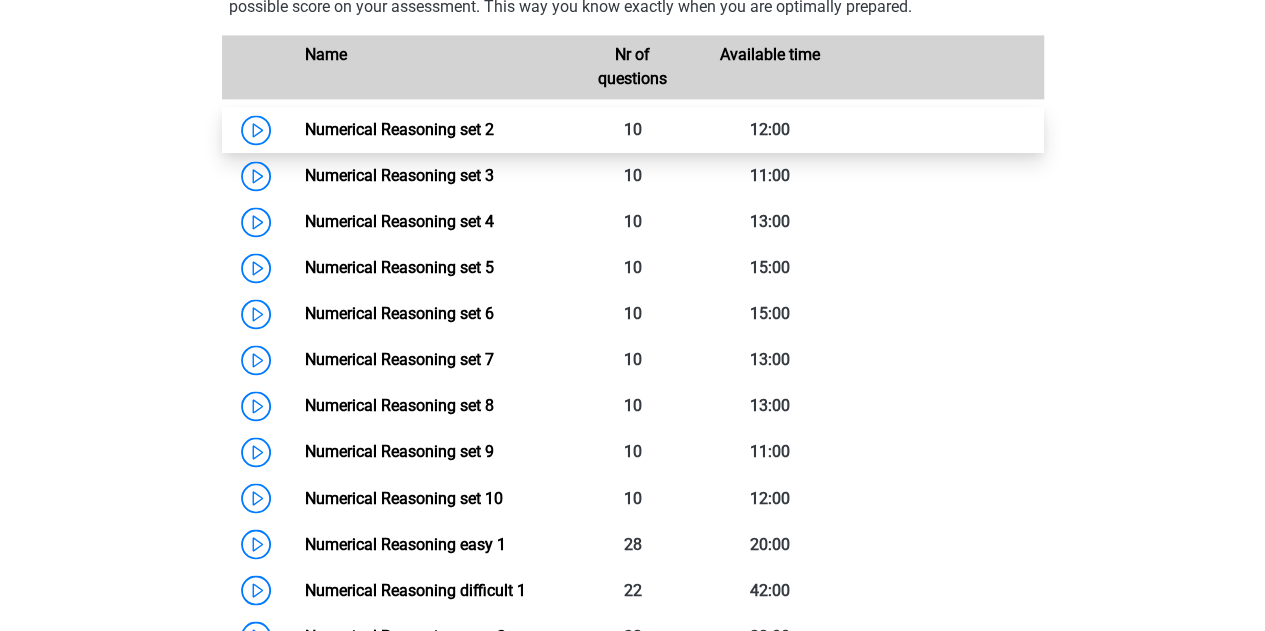 click on "Numerical Reasoning
set 2" at bounding box center [399, 129] 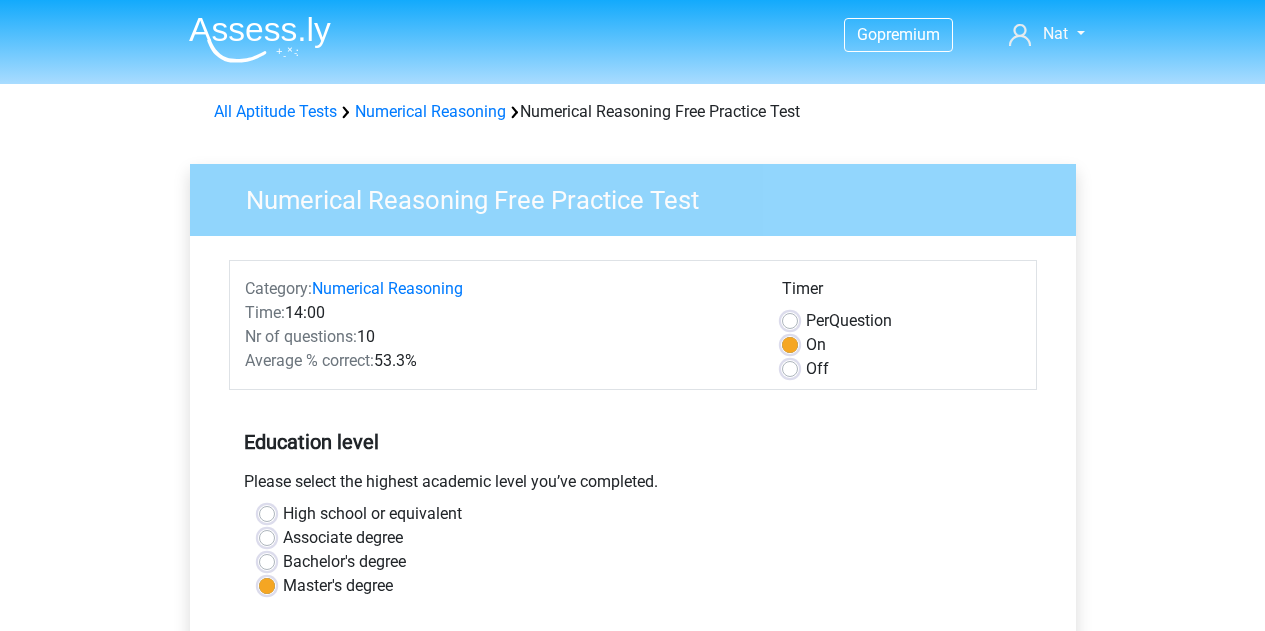 scroll, scrollTop: 0, scrollLeft: 0, axis: both 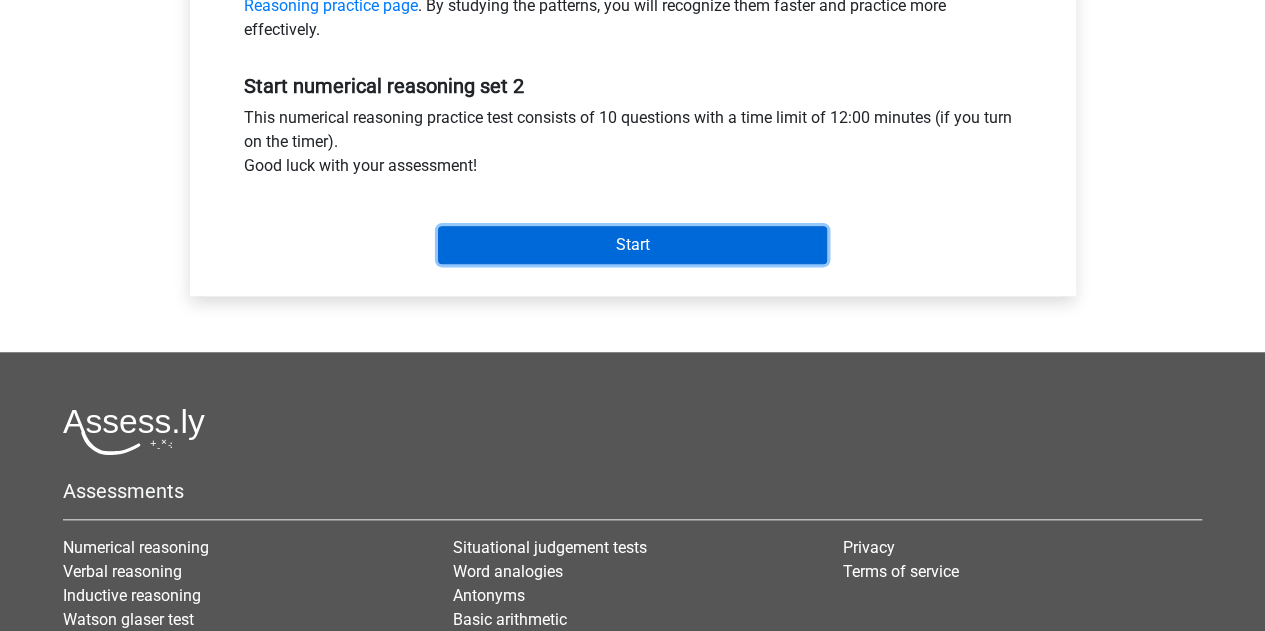 click on "Start" at bounding box center (632, 245) 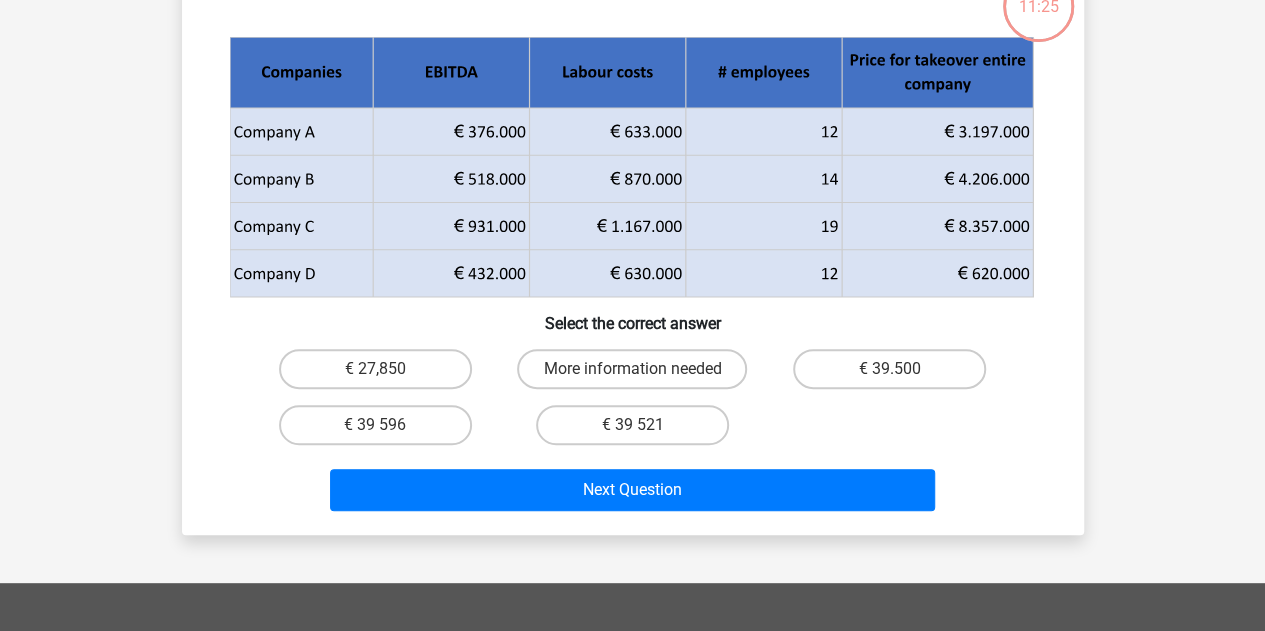 scroll, scrollTop: 200, scrollLeft: 0, axis: vertical 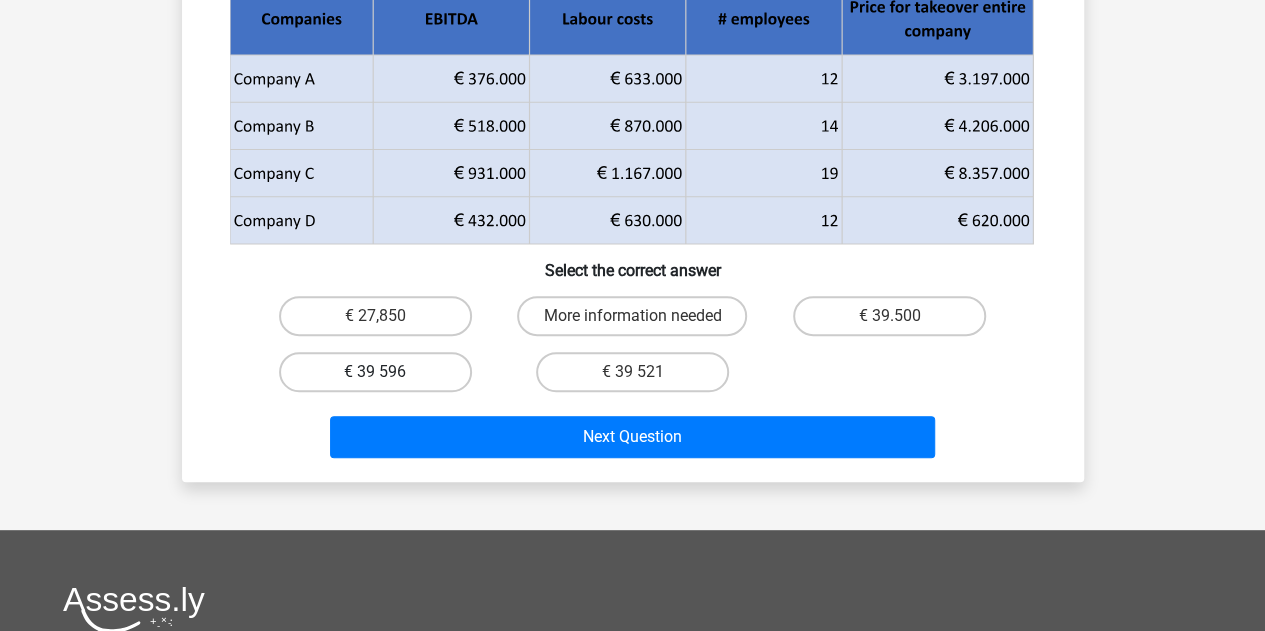 click on "€ 39 596" at bounding box center (375, 372) 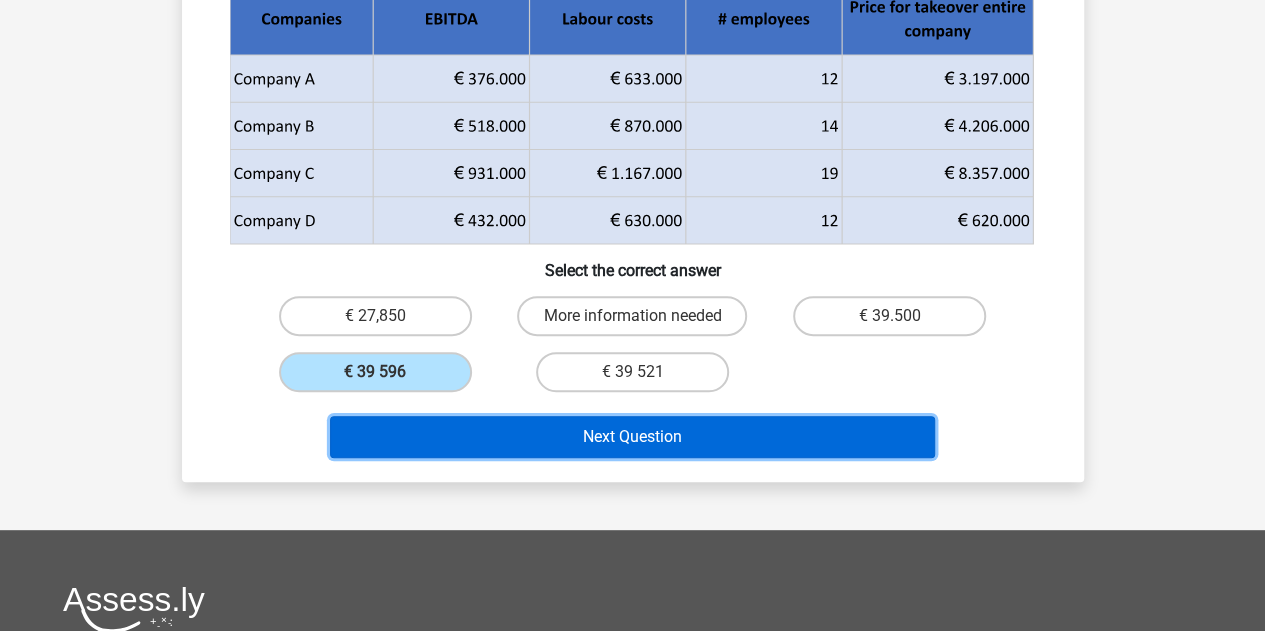 click on "Next Question" at bounding box center (632, 437) 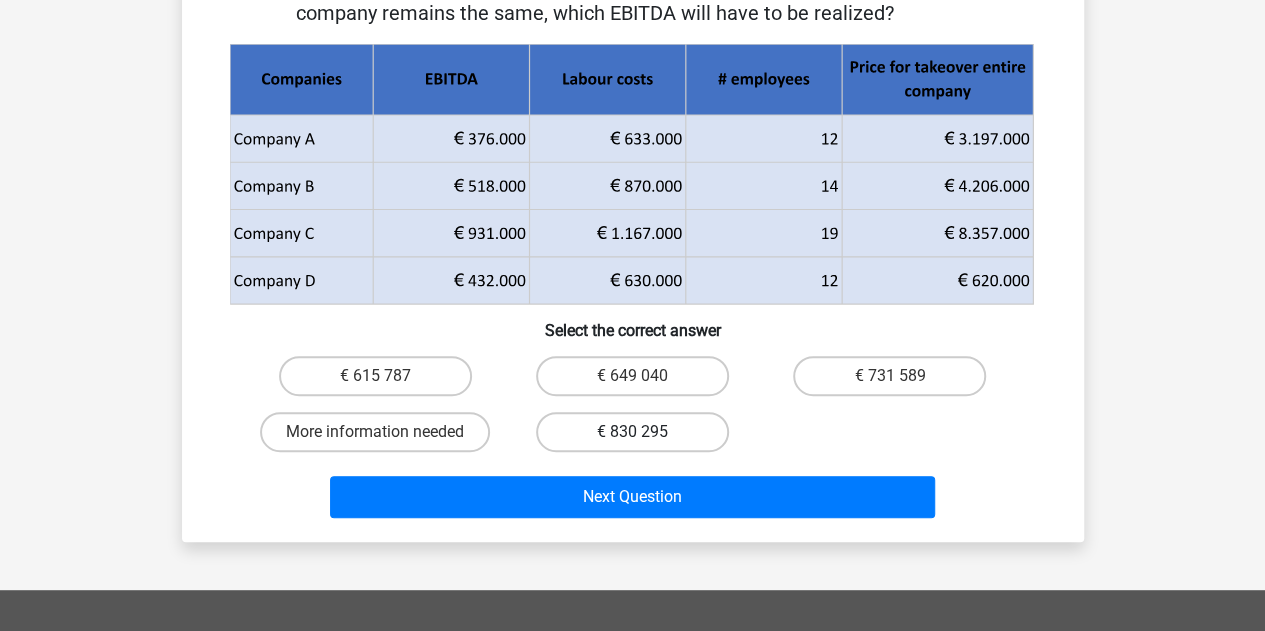 scroll, scrollTop: 100, scrollLeft: 0, axis: vertical 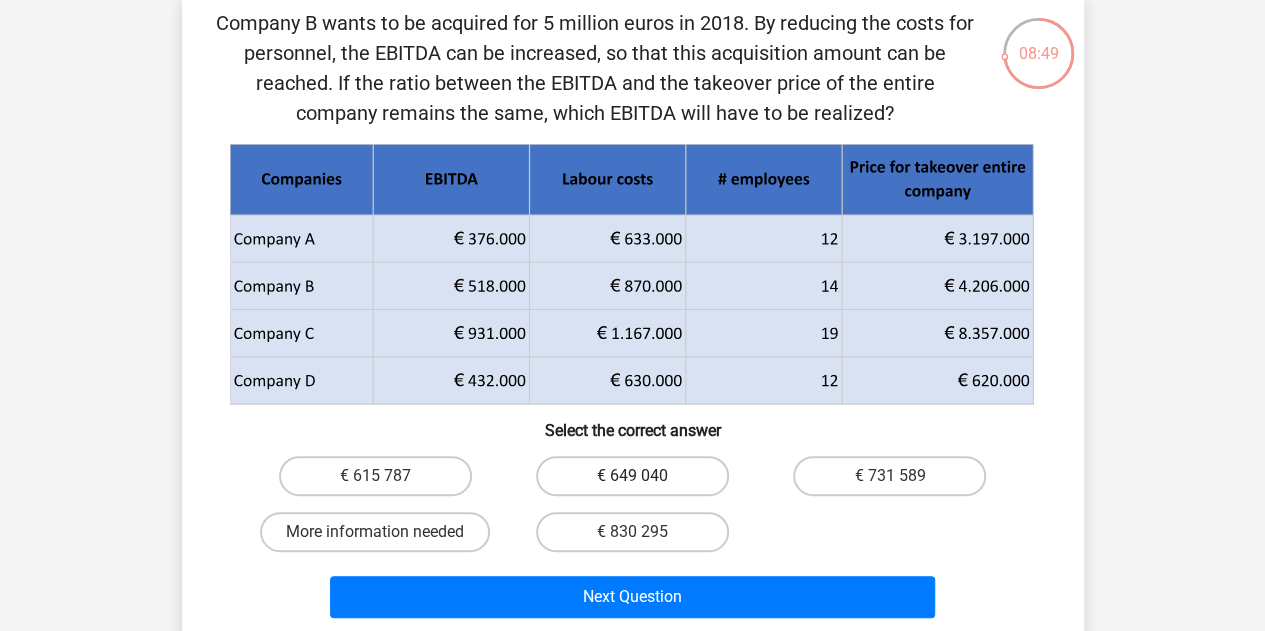 click on "€ 649 040" at bounding box center (632, 476) 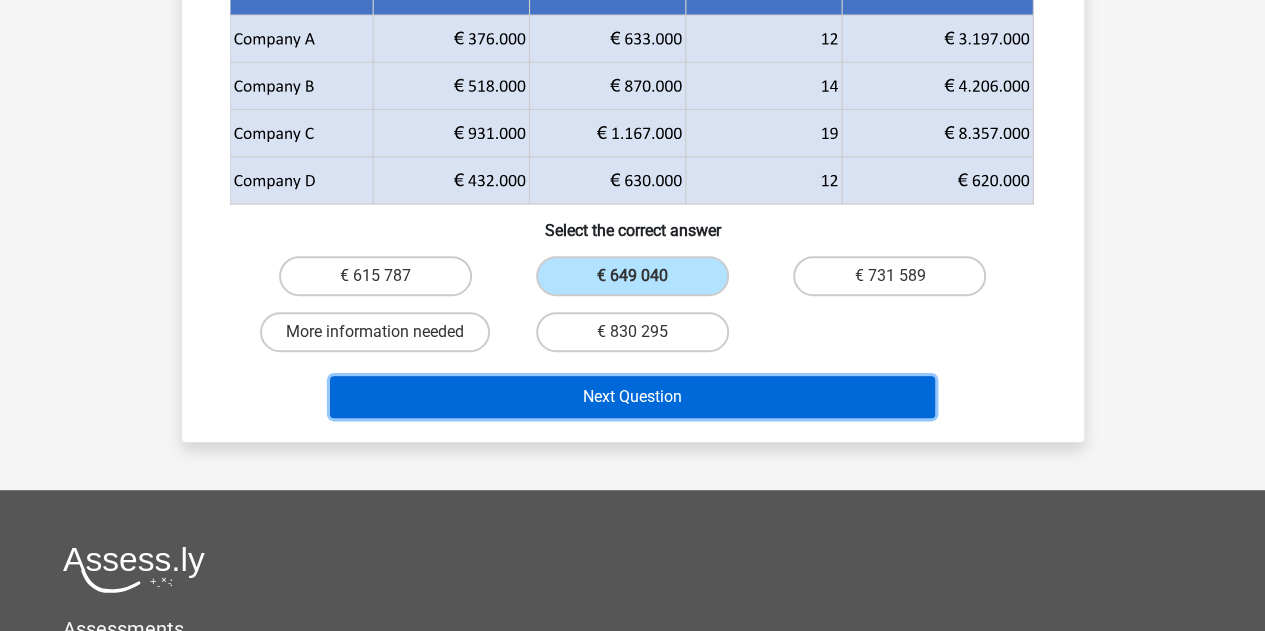 click on "Next Question" at bounding box center (632, 397) 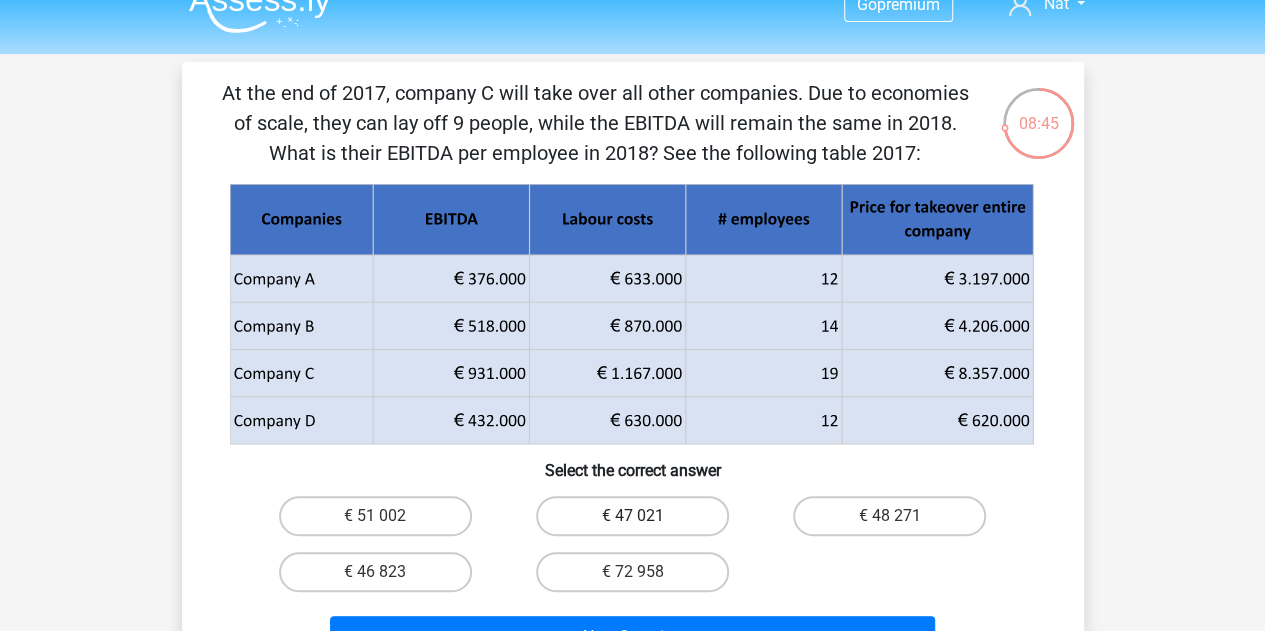 scroll, scrollTop: 0, scrollLeft: 0, axis: both 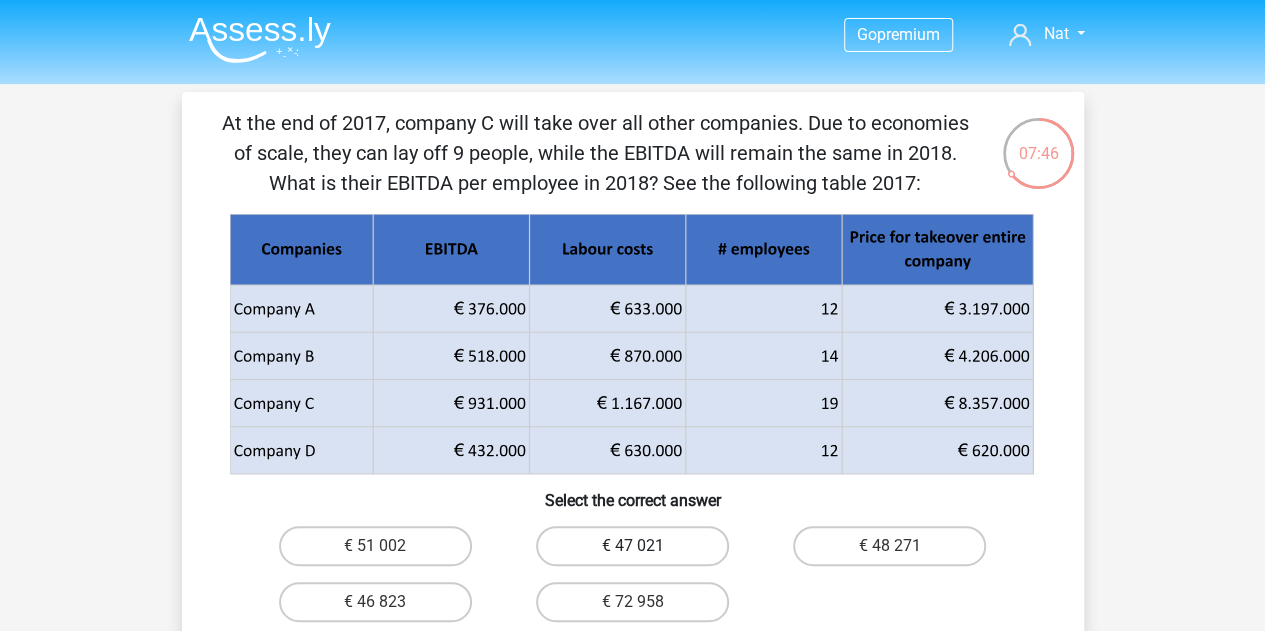 click on "€ 47 021" at bounding box center [632, 546] 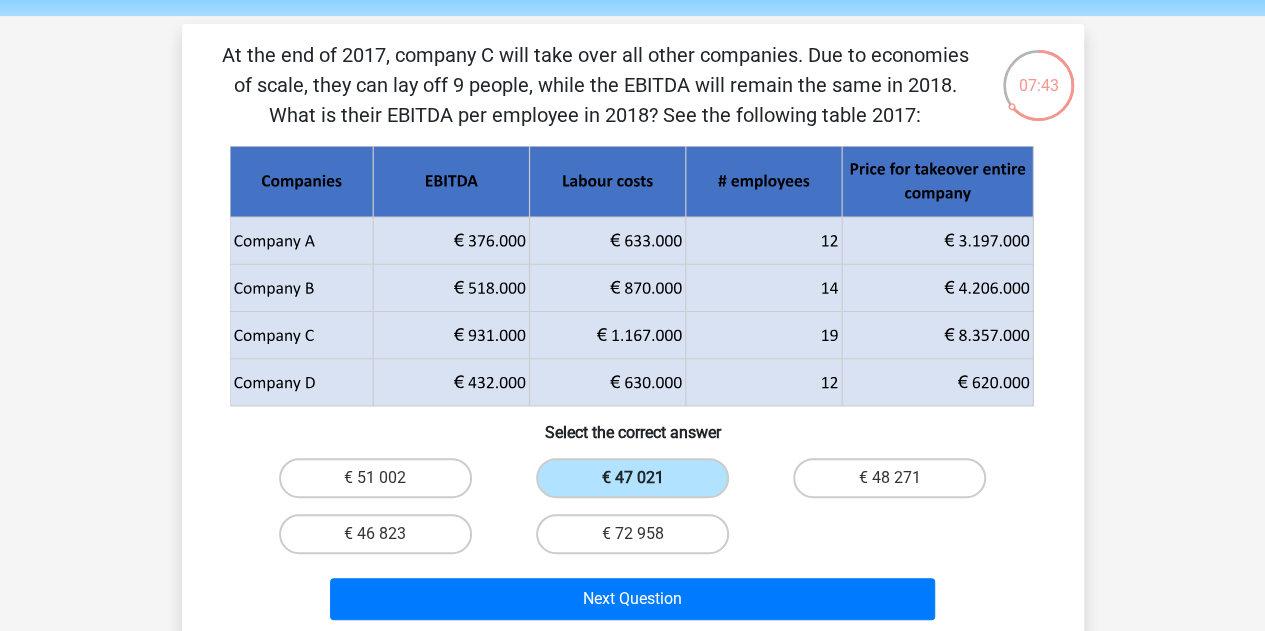scroll, scrollTop: 100, scrollLeft: 0, axis: vertical 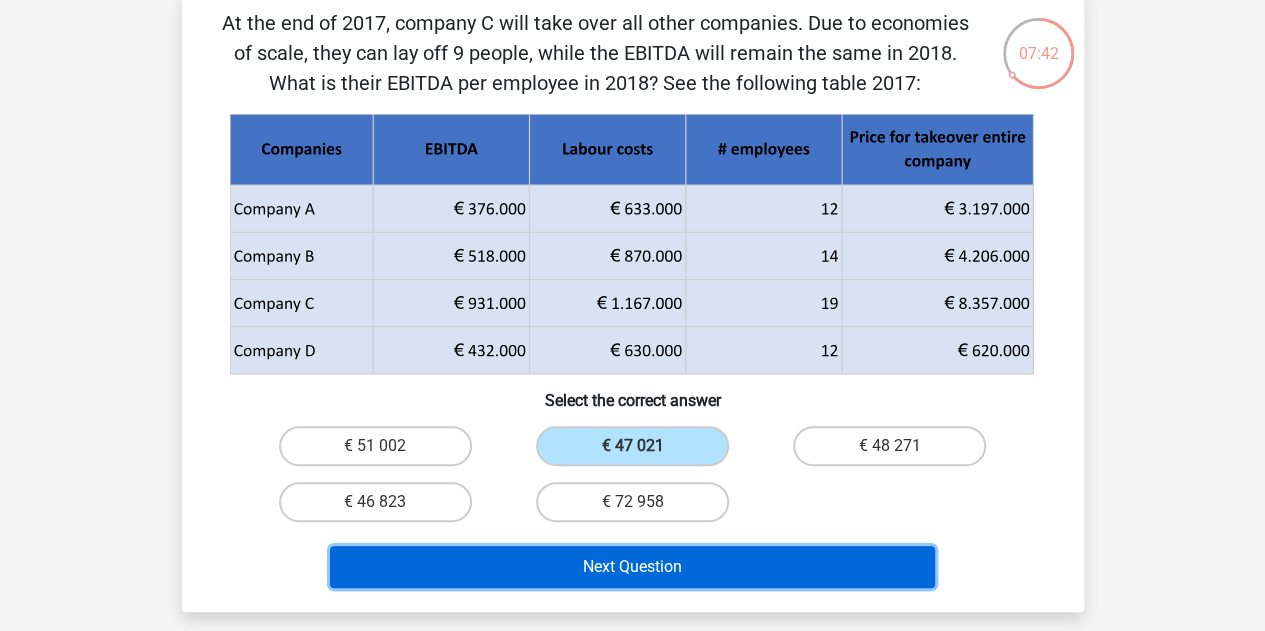 click on "Next Question" at bounding box center [632, 567] 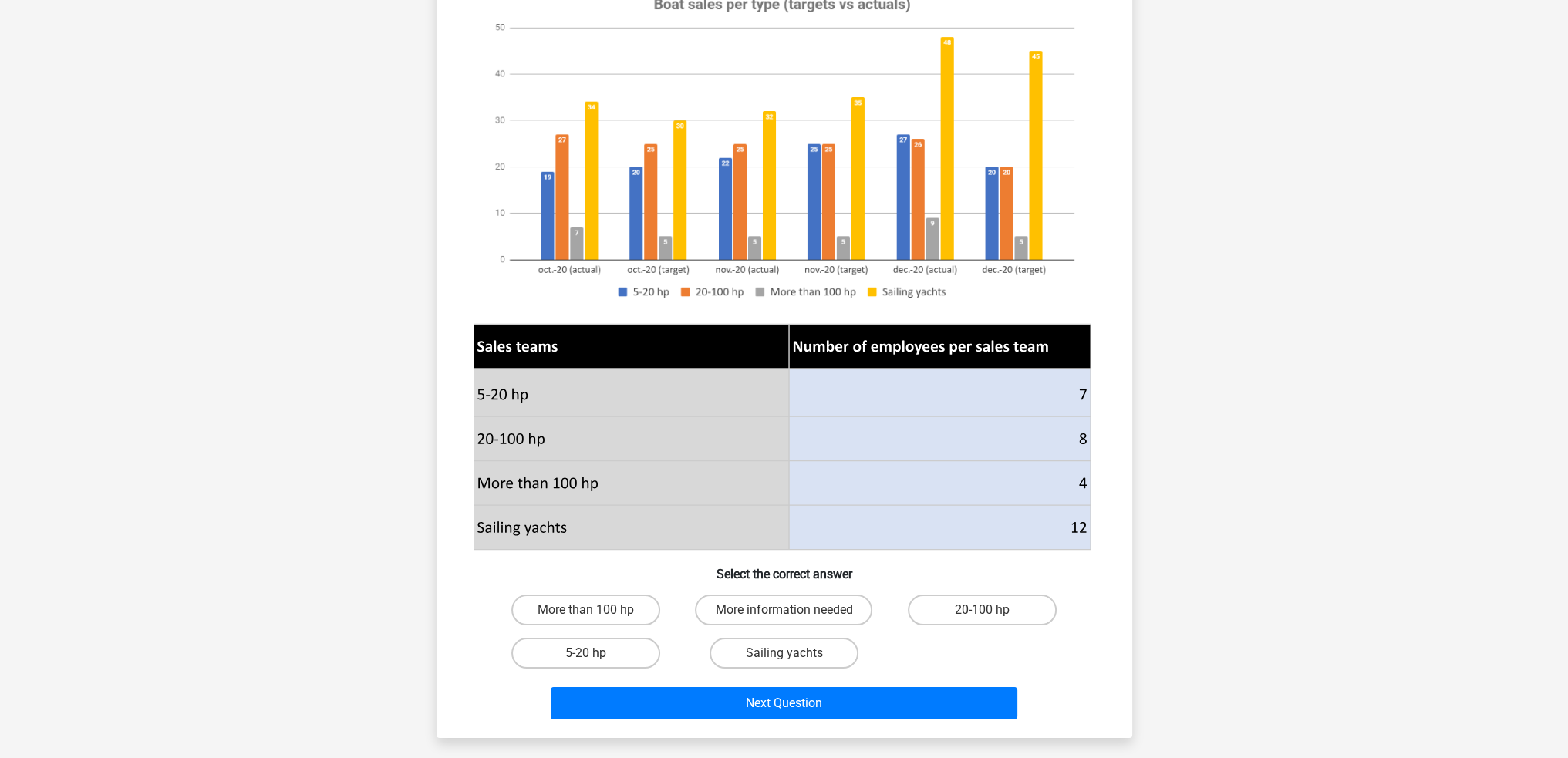 scroll, scrollTop: 225, scrollLeft: 0, axis: vertical 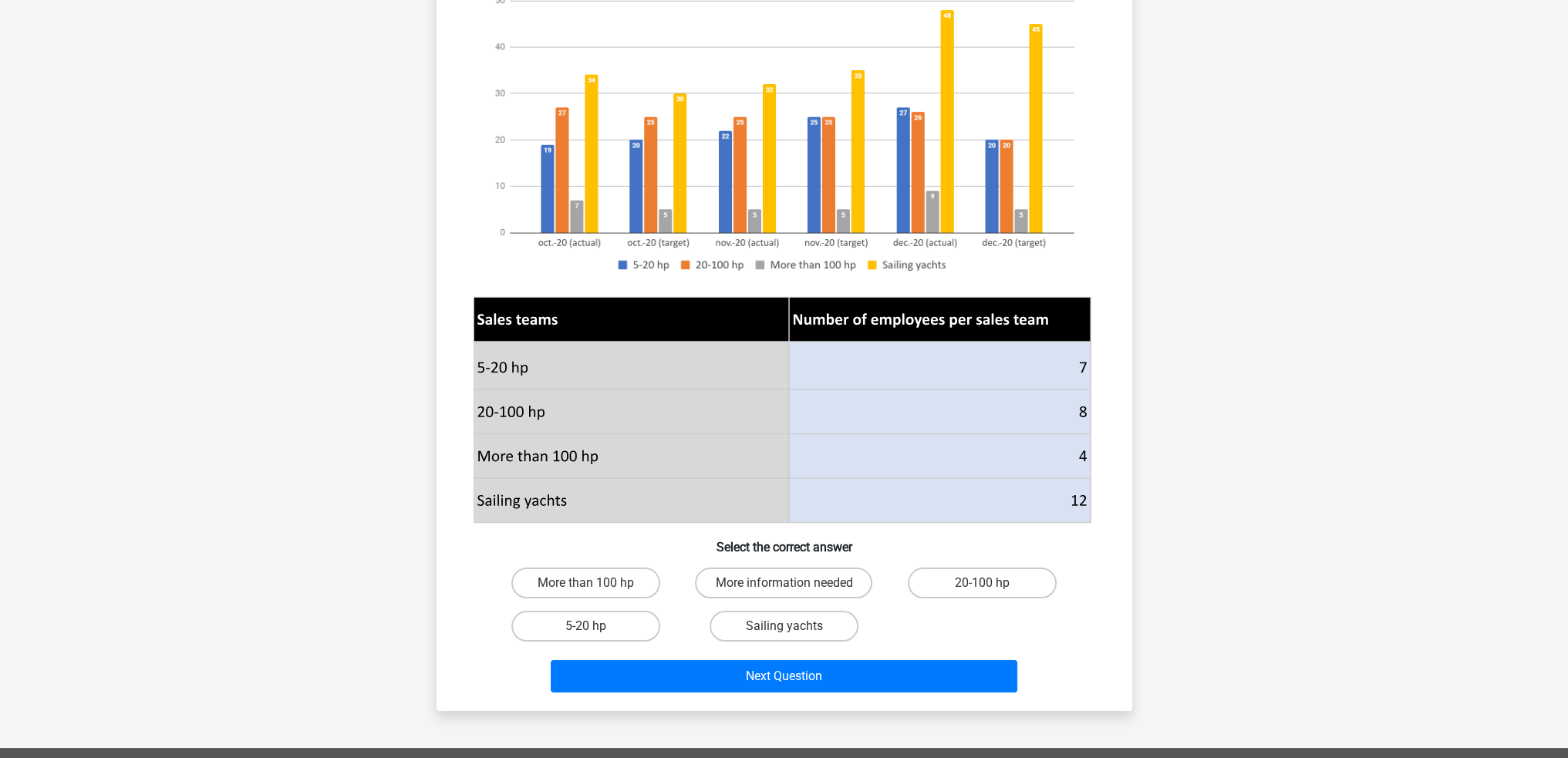 click on "Sailing yachts" at bounding box center (788, 631) 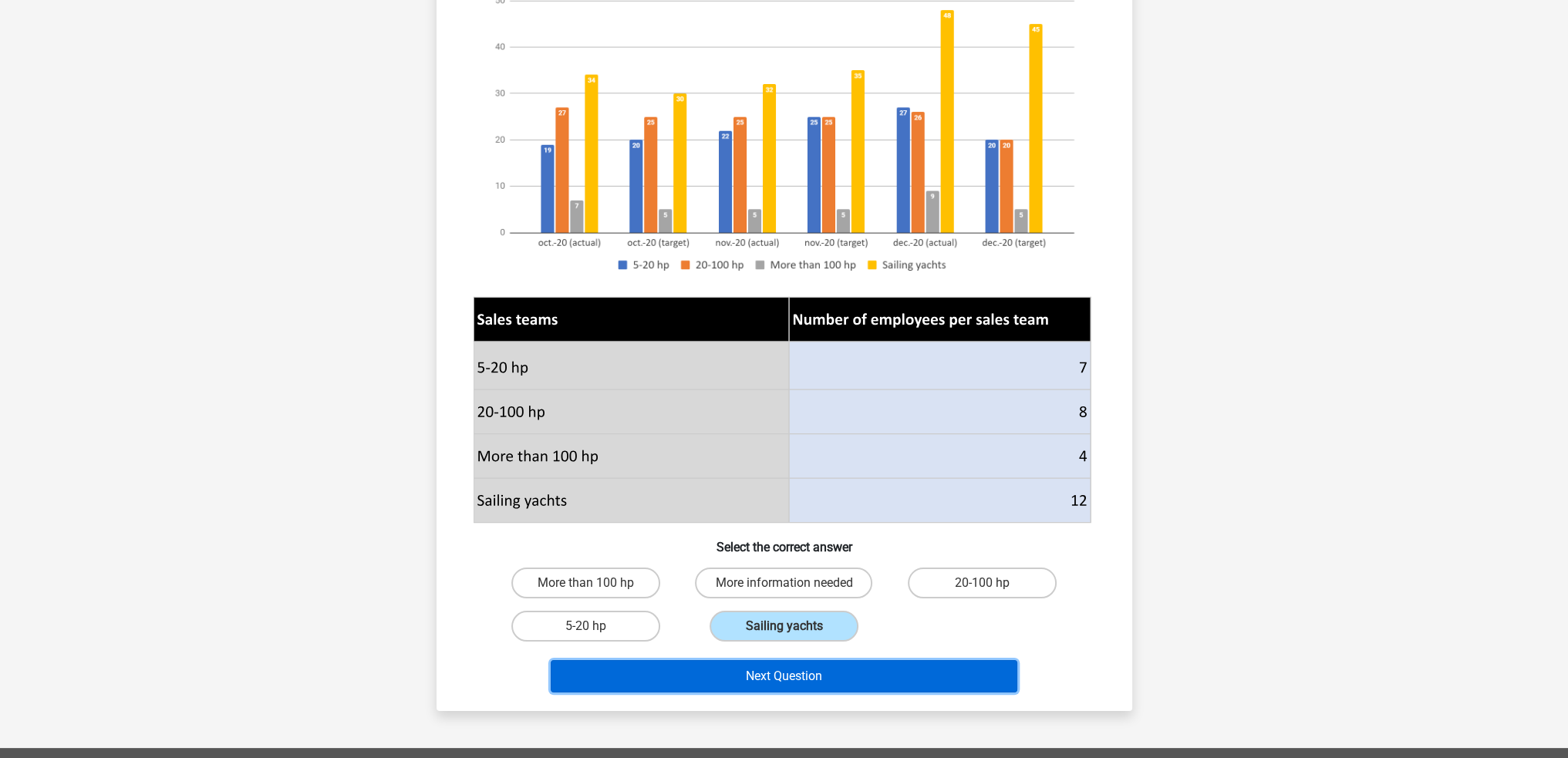 click on "Next Question" at bounding box center [784, 676] 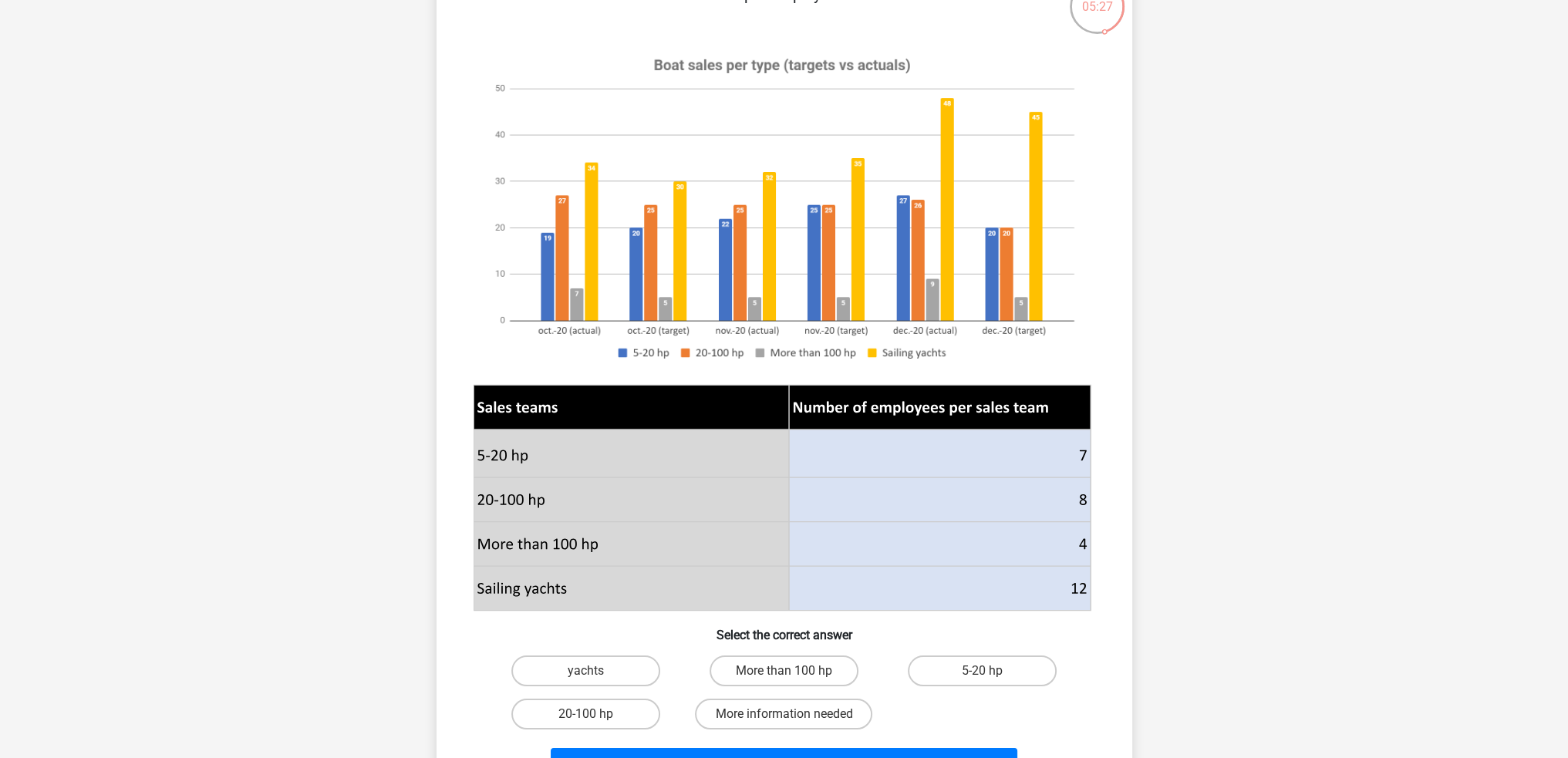 scroll, scrollTop: 154, scrollLeft: 0, axis: vertical 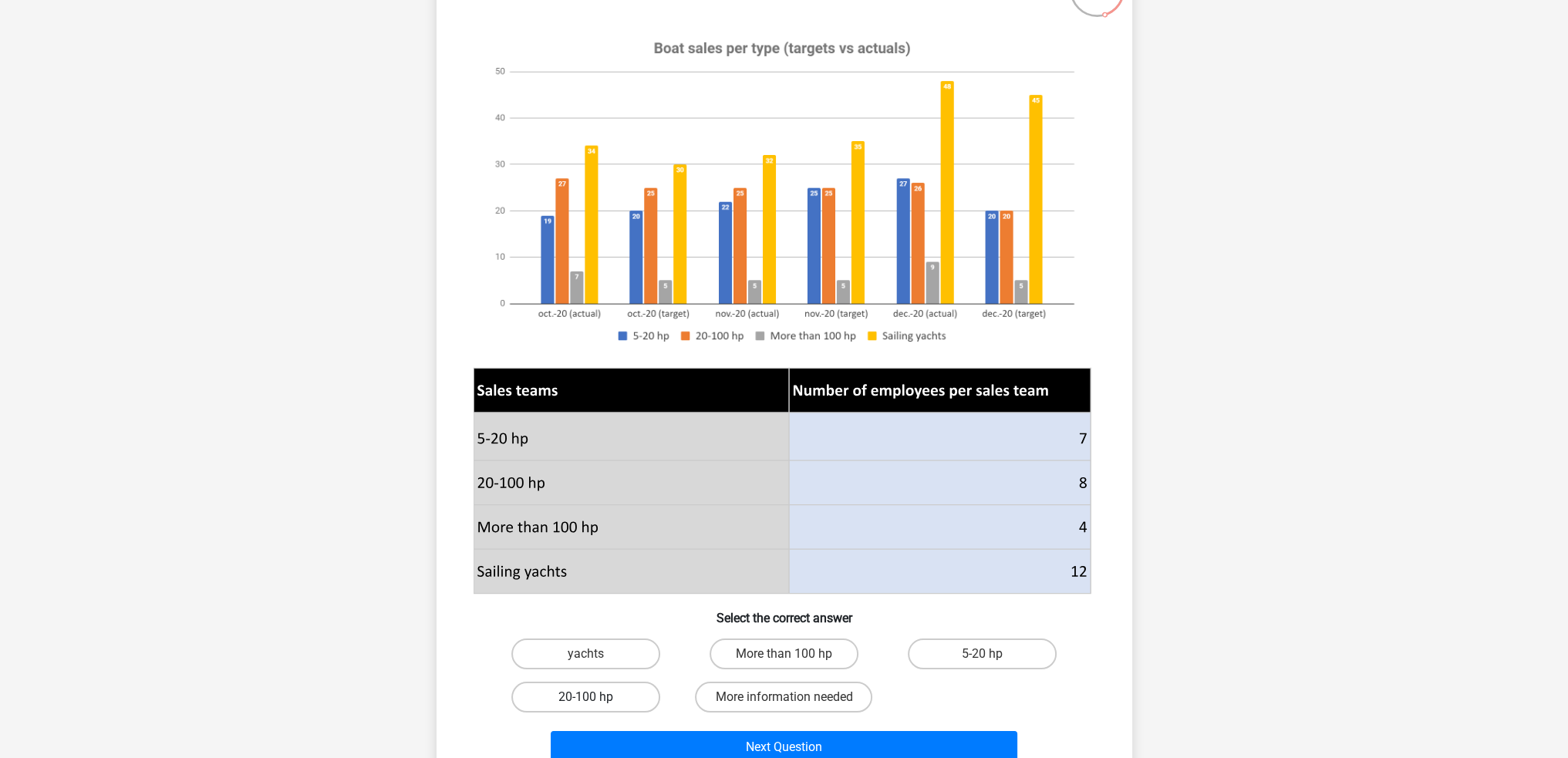 click on "20-100 hp" at bounding box center [585, 697] 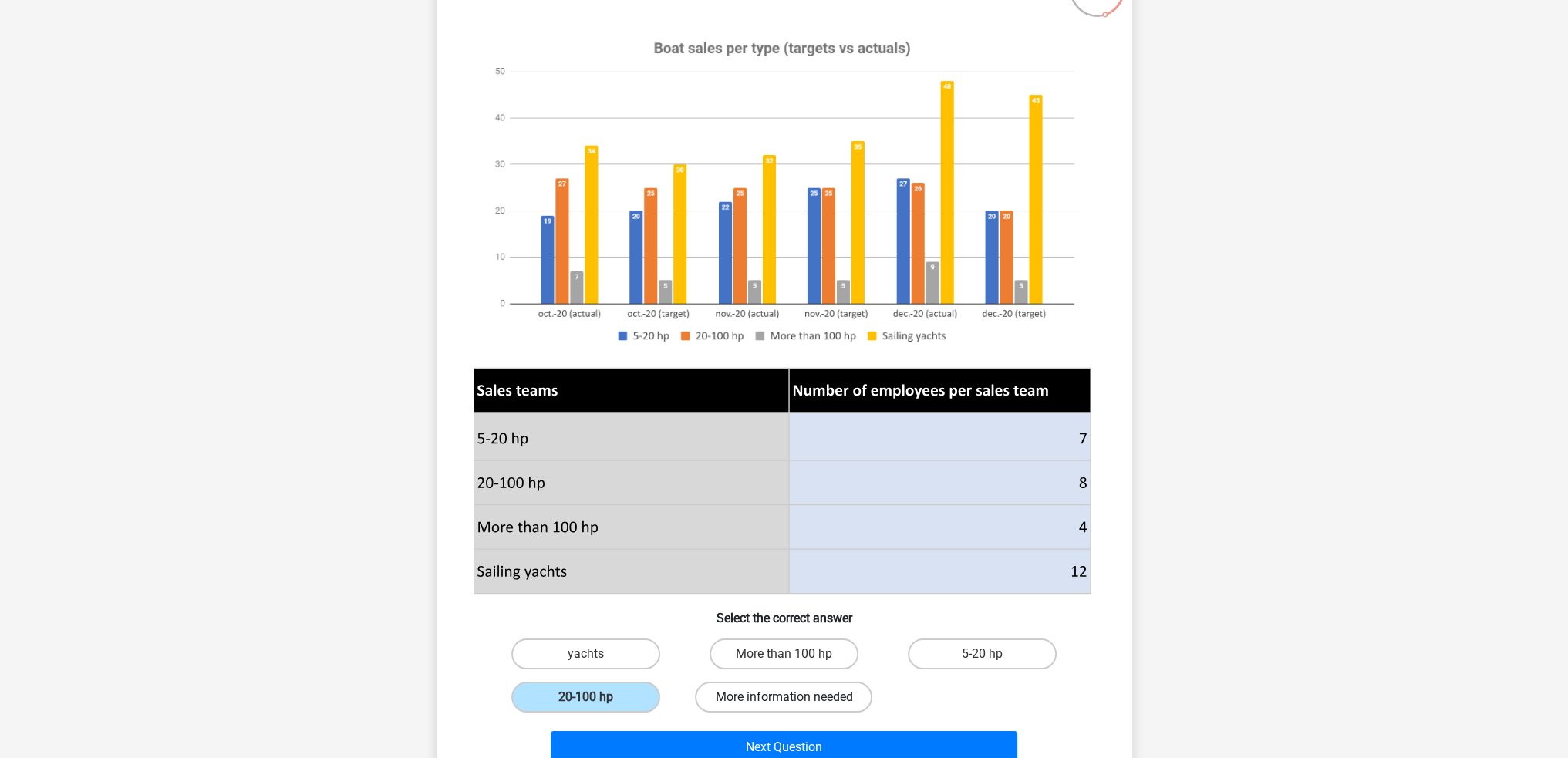 scroll, scrollTop: 231, scrollLeft: 0, axis: vertical 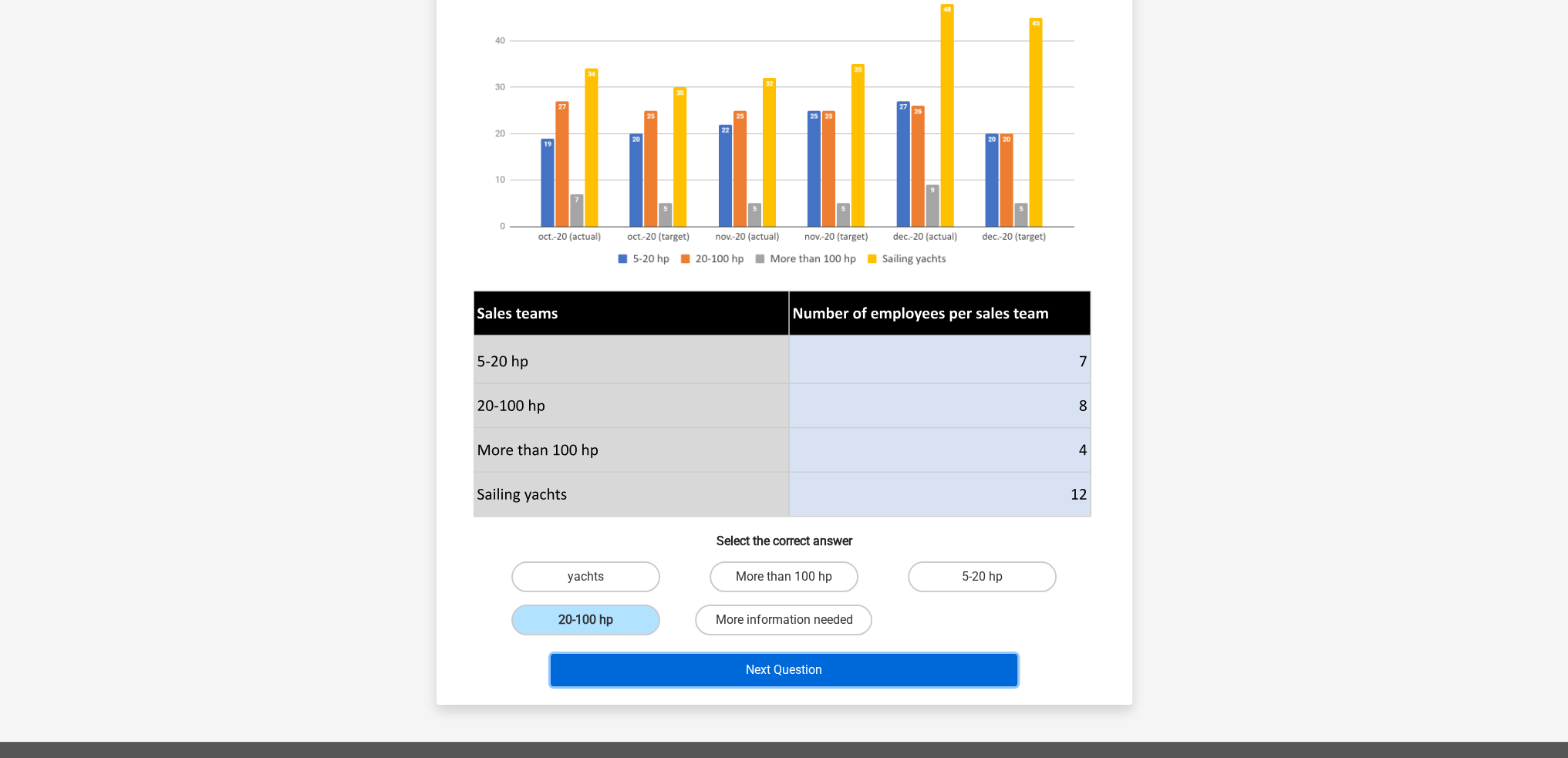click on "Next Question" at bounding box center [784, 670] 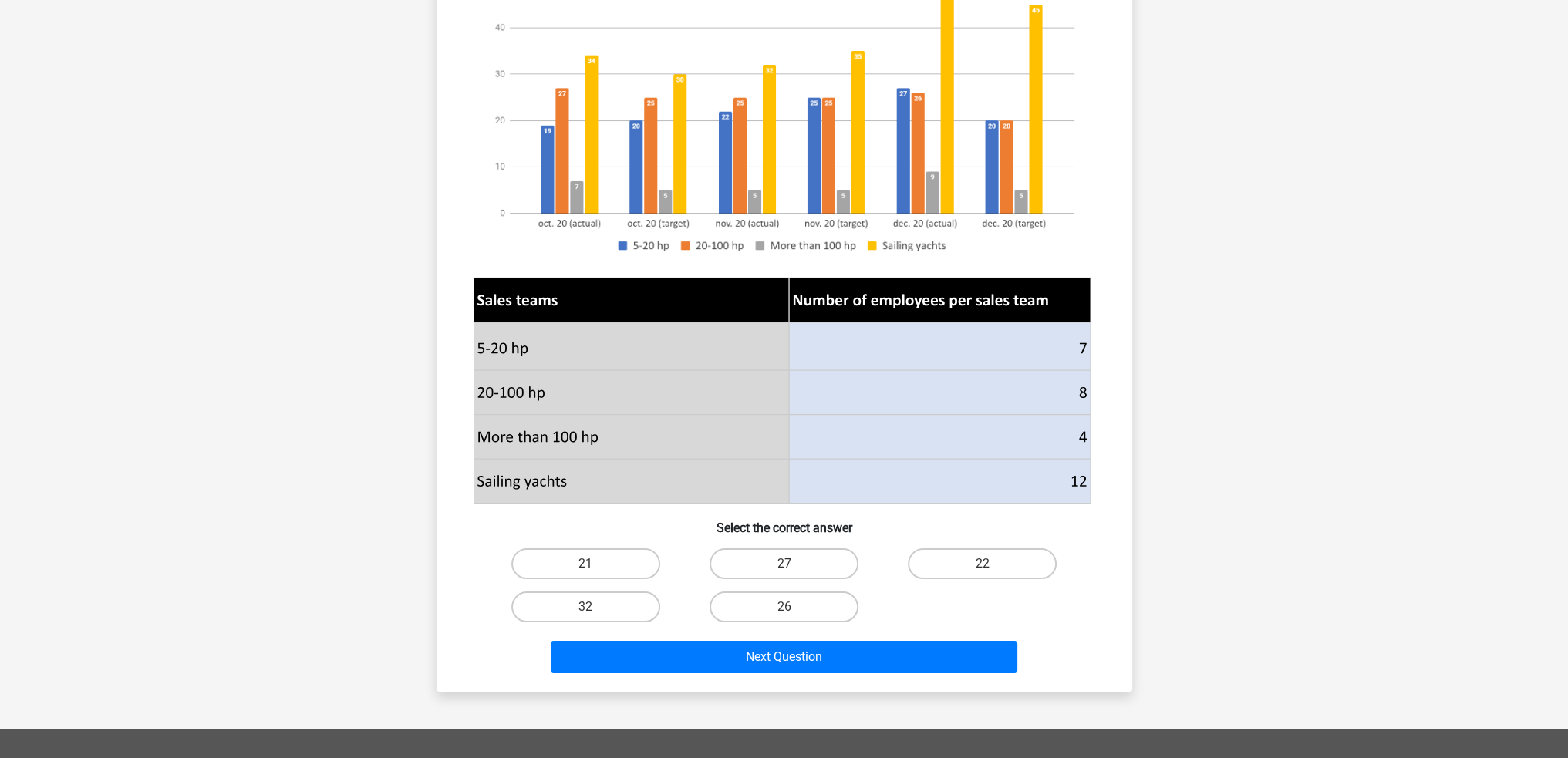 scroll, scrollTop: 154, scrollLeft: 0, axis: vertical 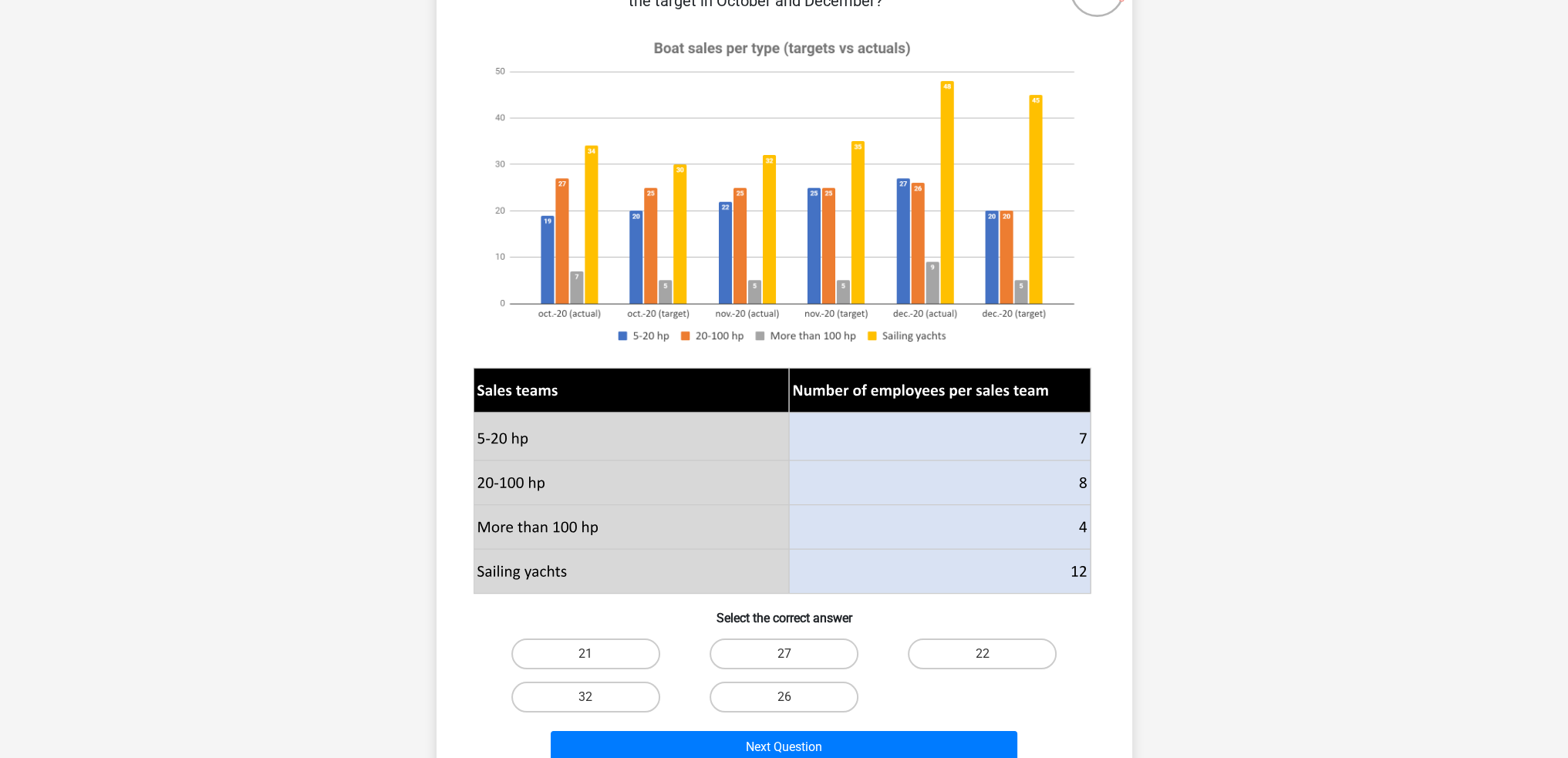 click on "Select the correct answer" at bounding box center [784, 611] 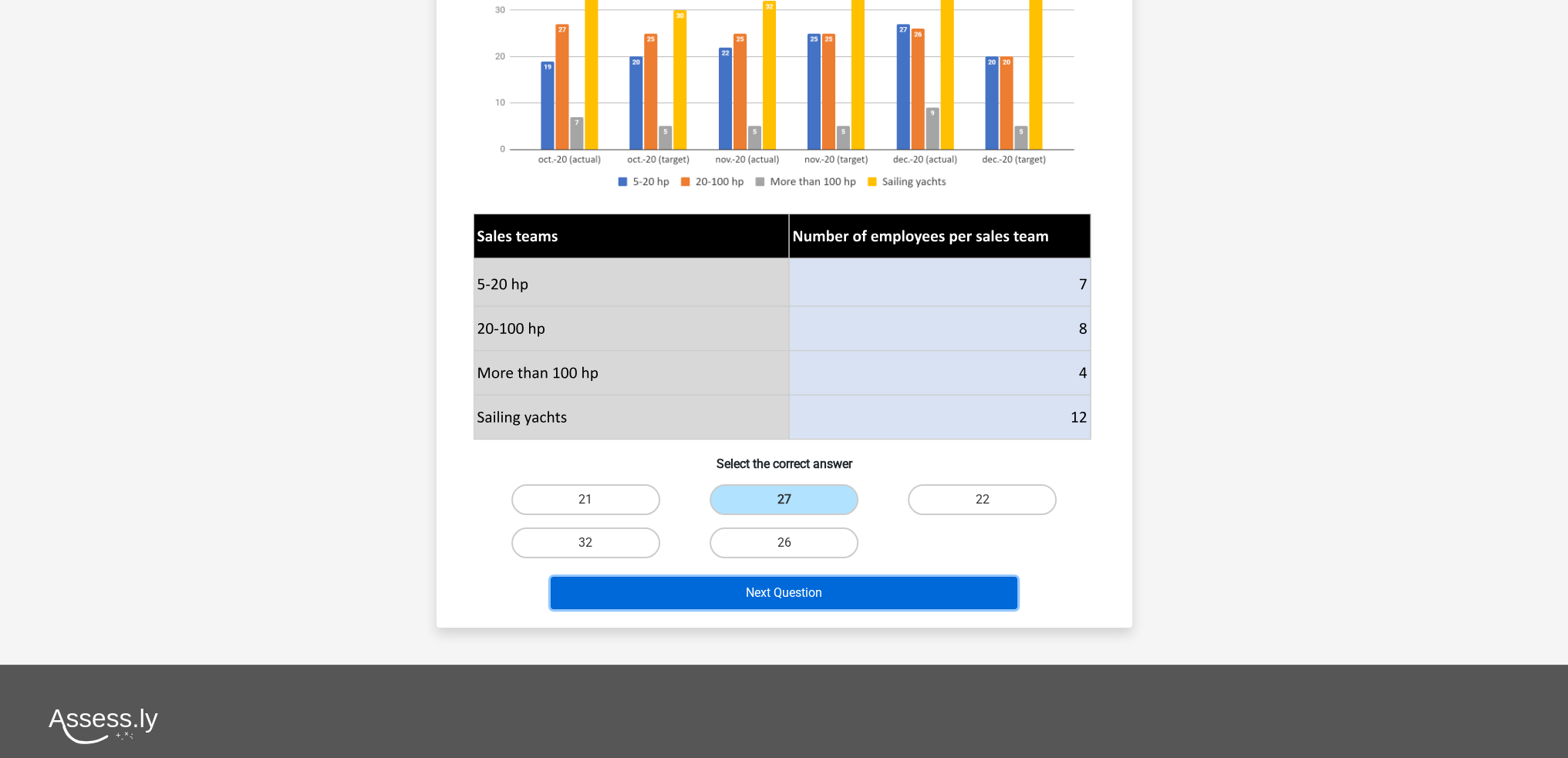 click on "Next Question" at bounding box center [784, 593] 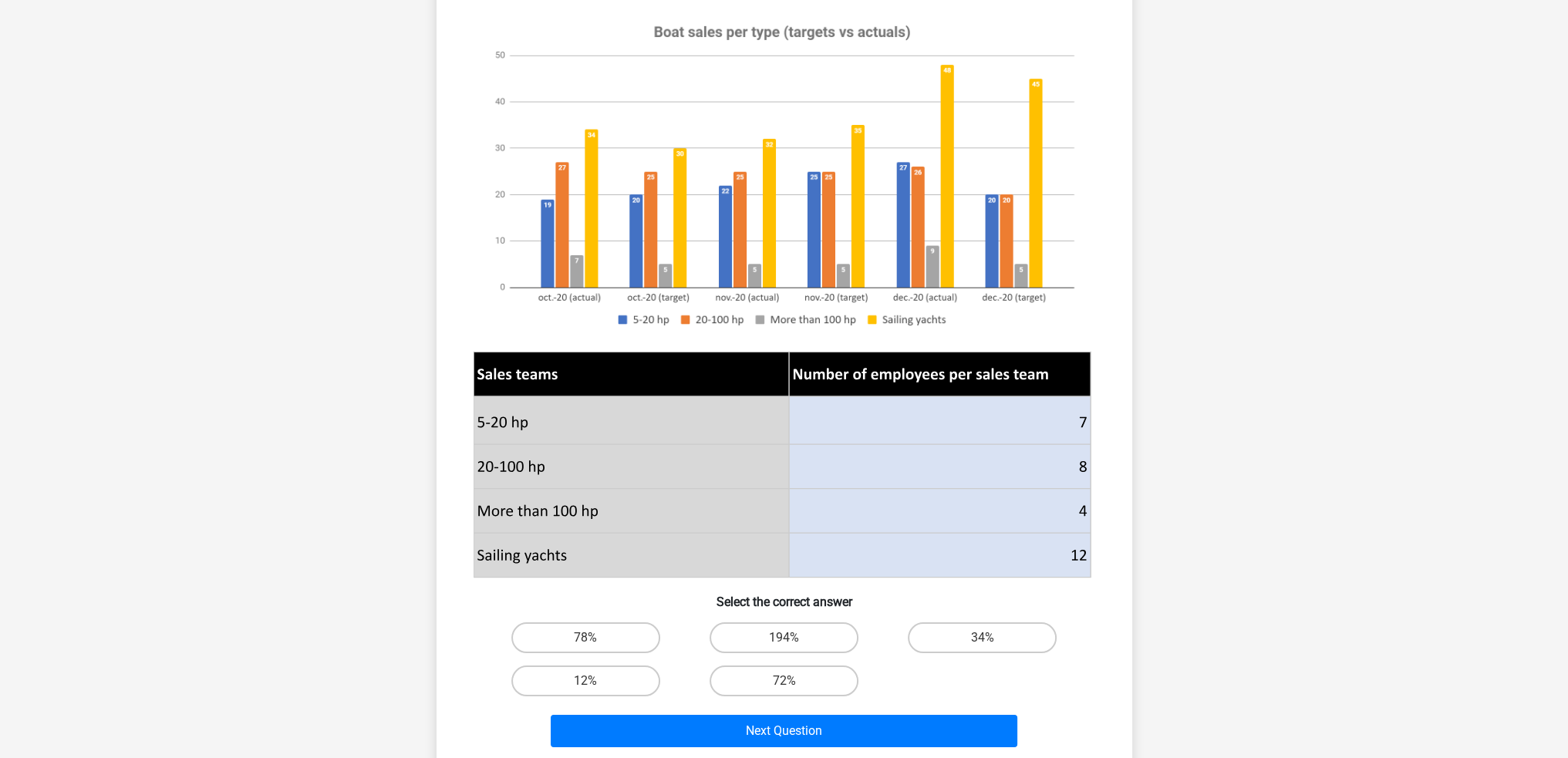 scroll, scrollTop: 231, scrollLeft: 0, axis: vertical 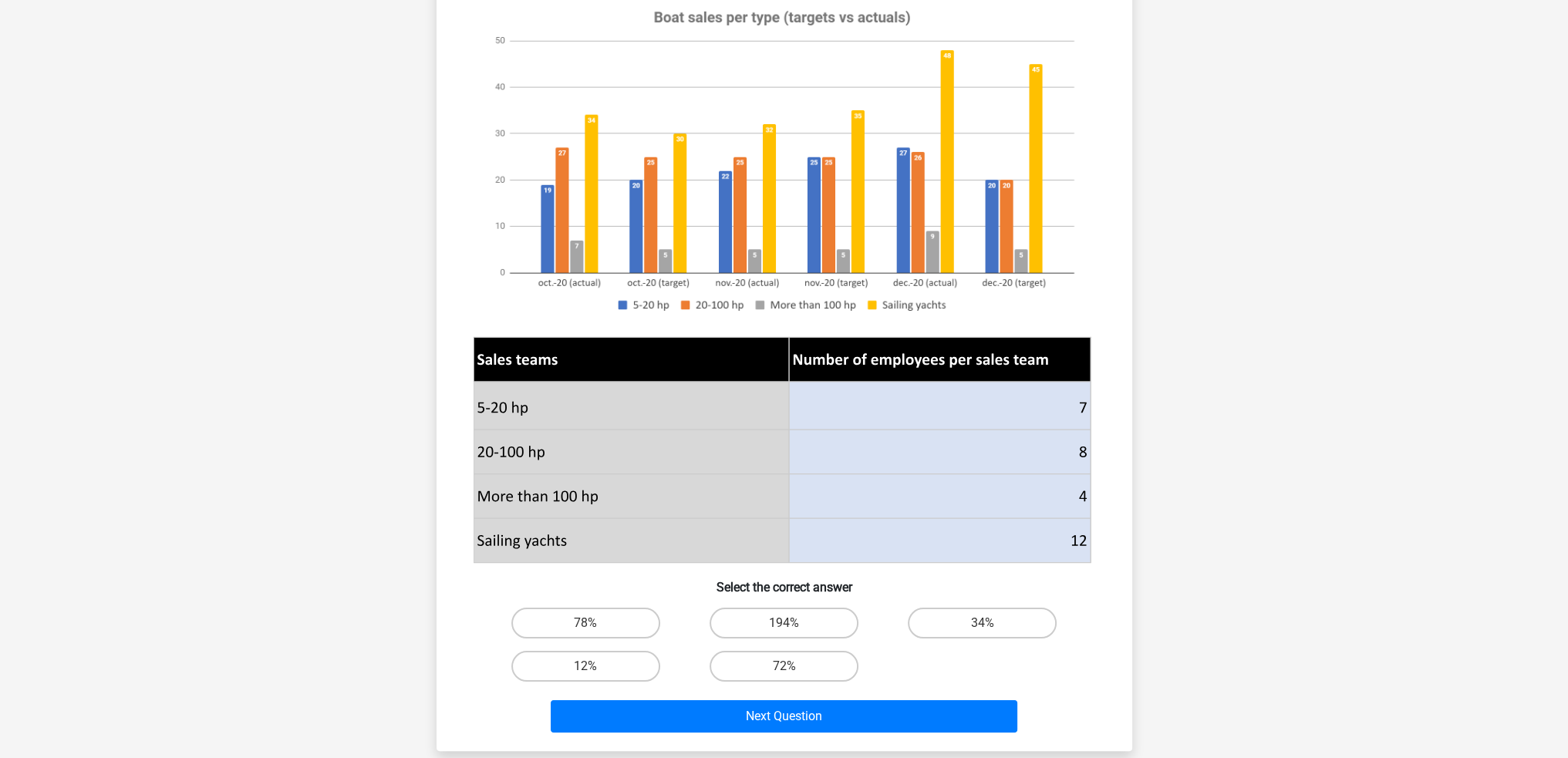 click on "194%" at bounding box center (784, 623) 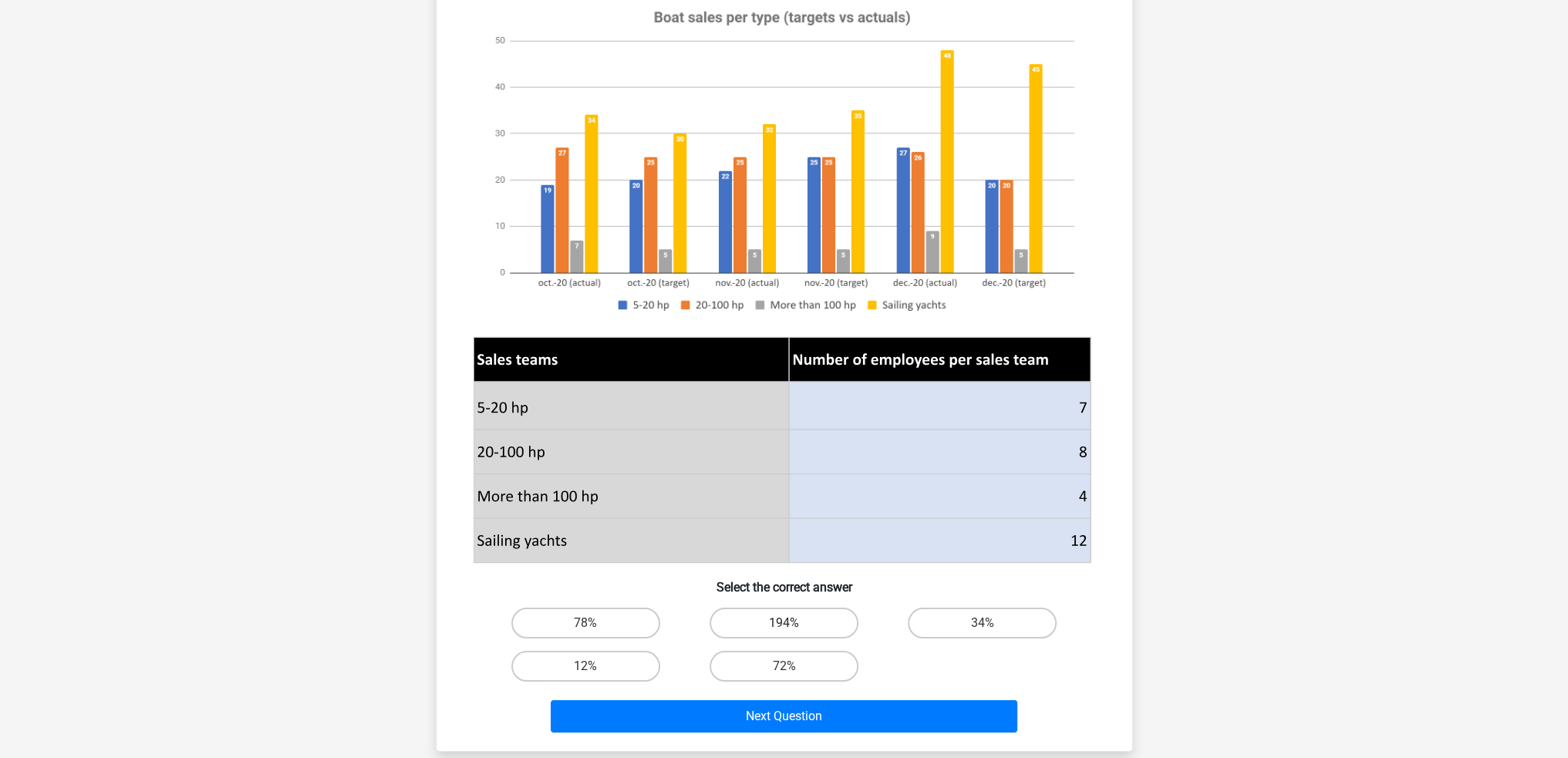 click on "194%" at bounding box center (784, 623) 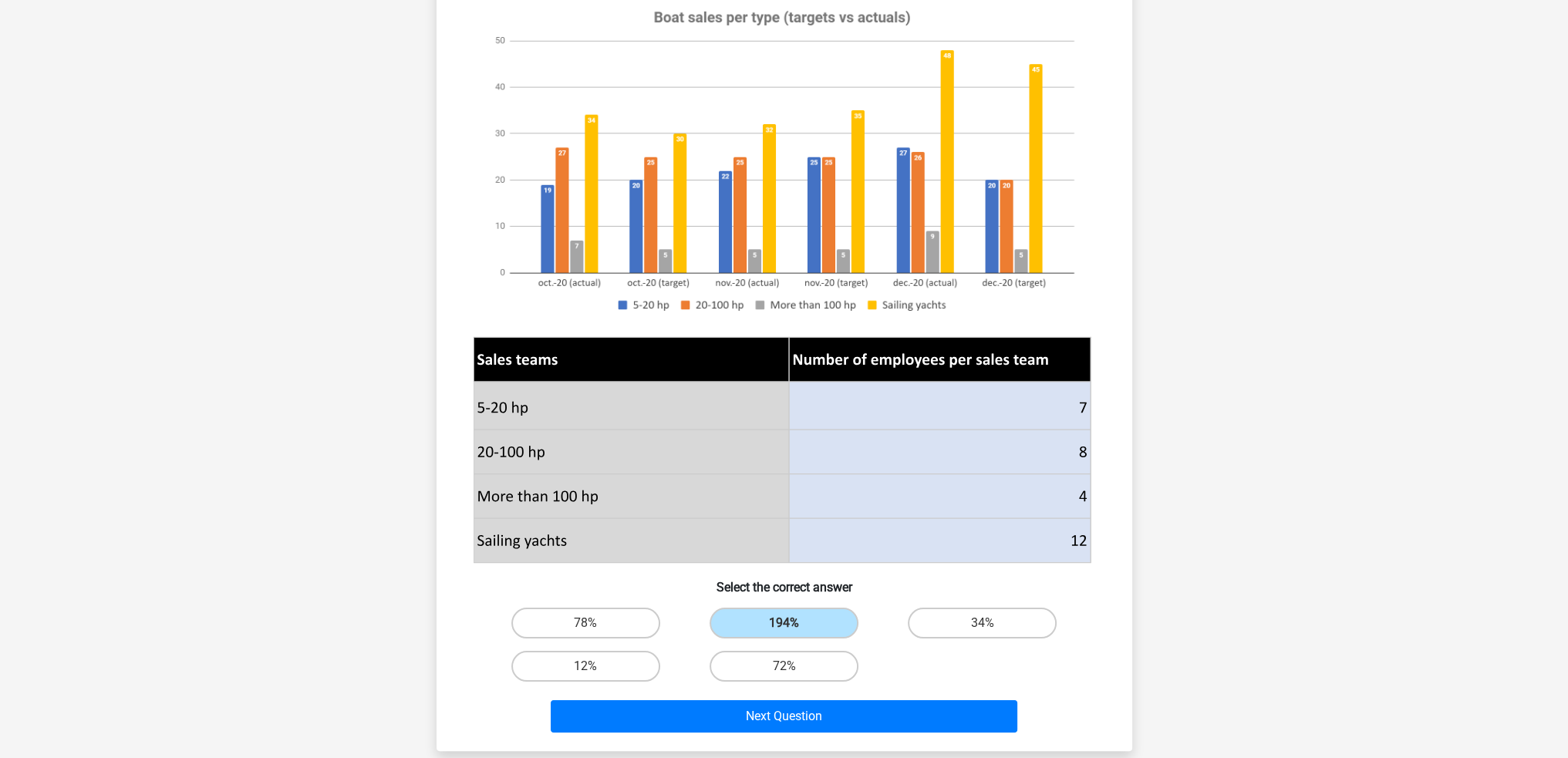 click on "Next Question" at bounding box center (784, 719) 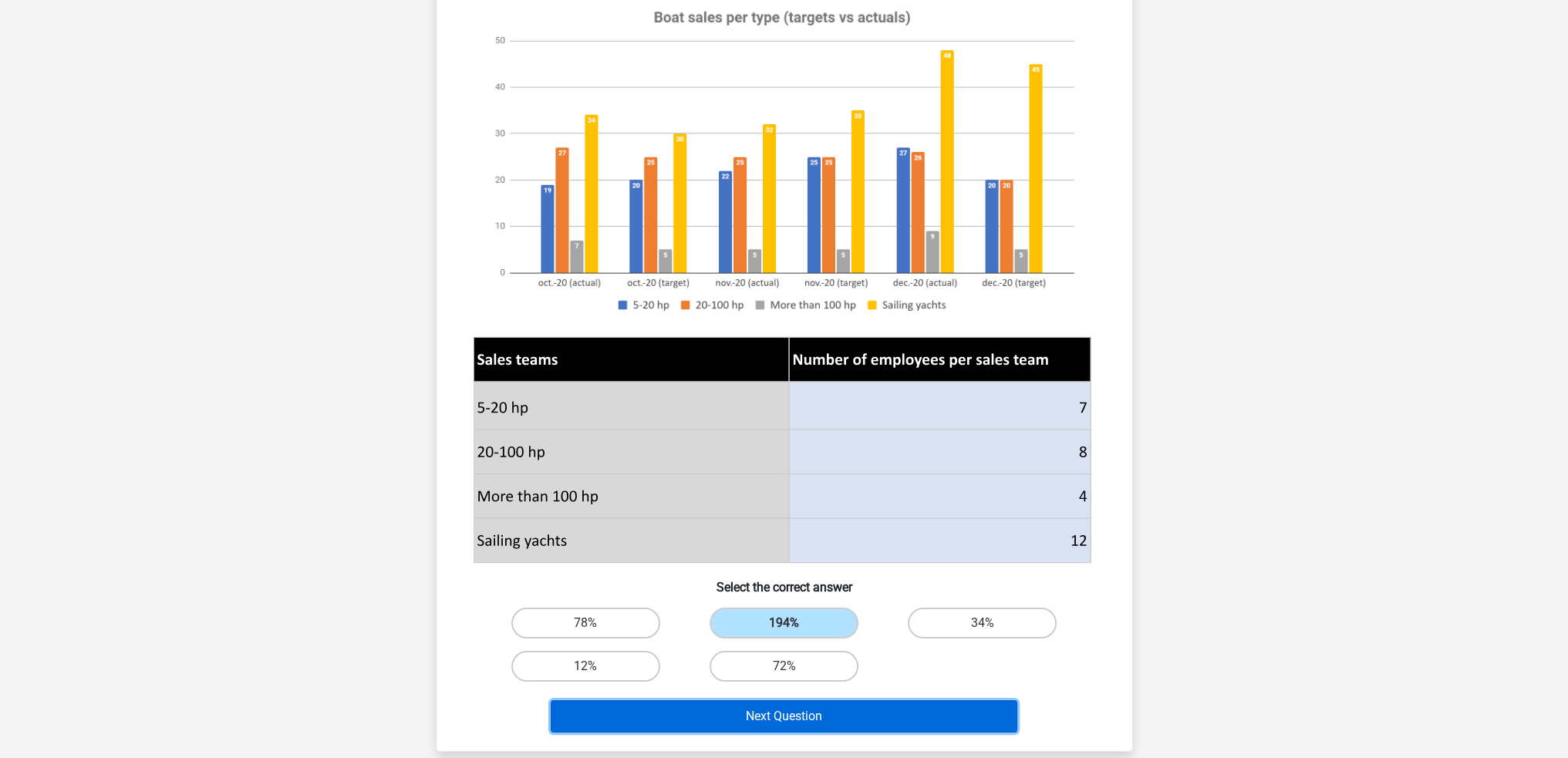click on "Next Question" at bounding box center [784, 716] 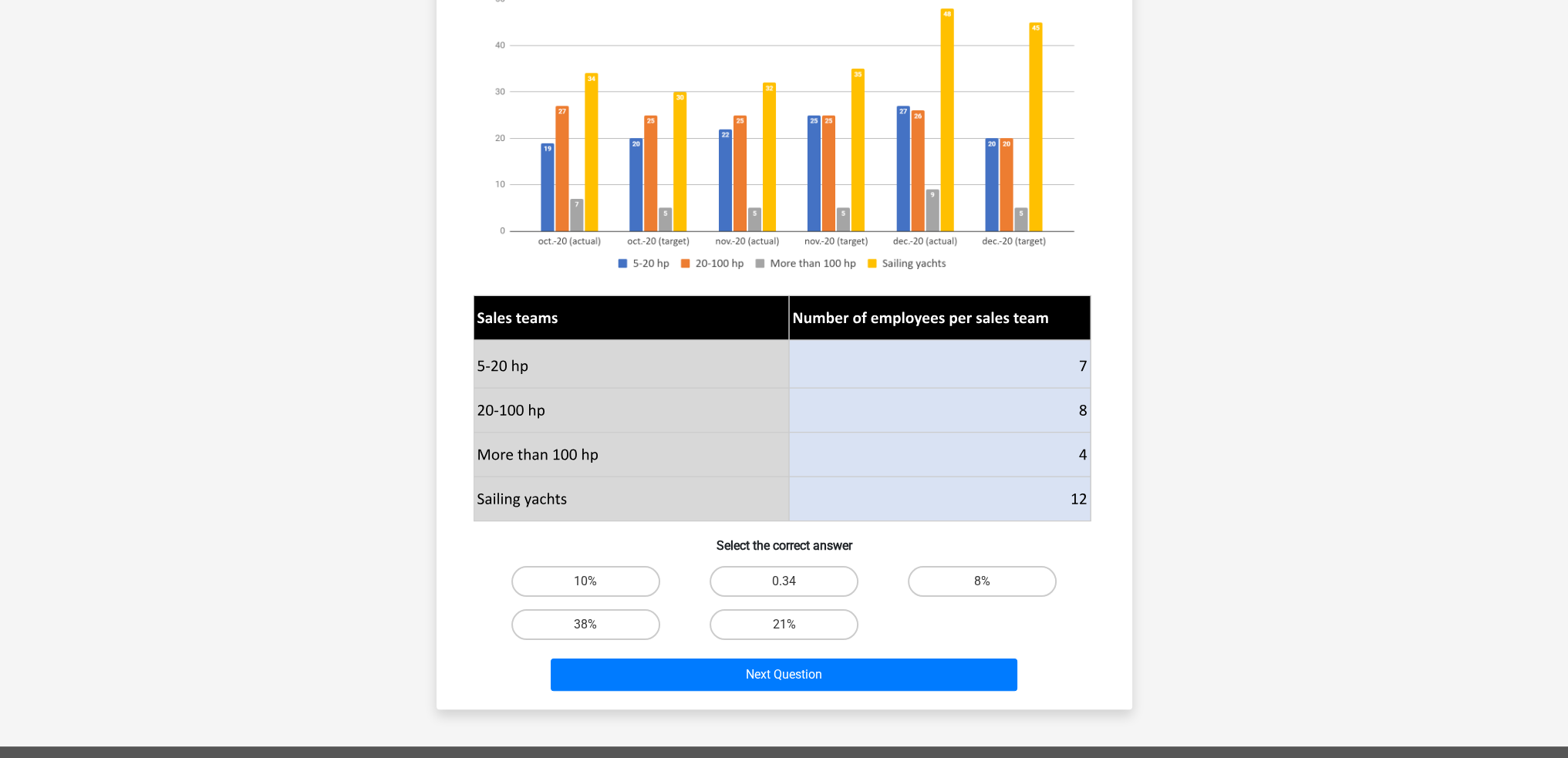 scroll, scrollTop: 308, scrollLeft: 0, axis: vertical 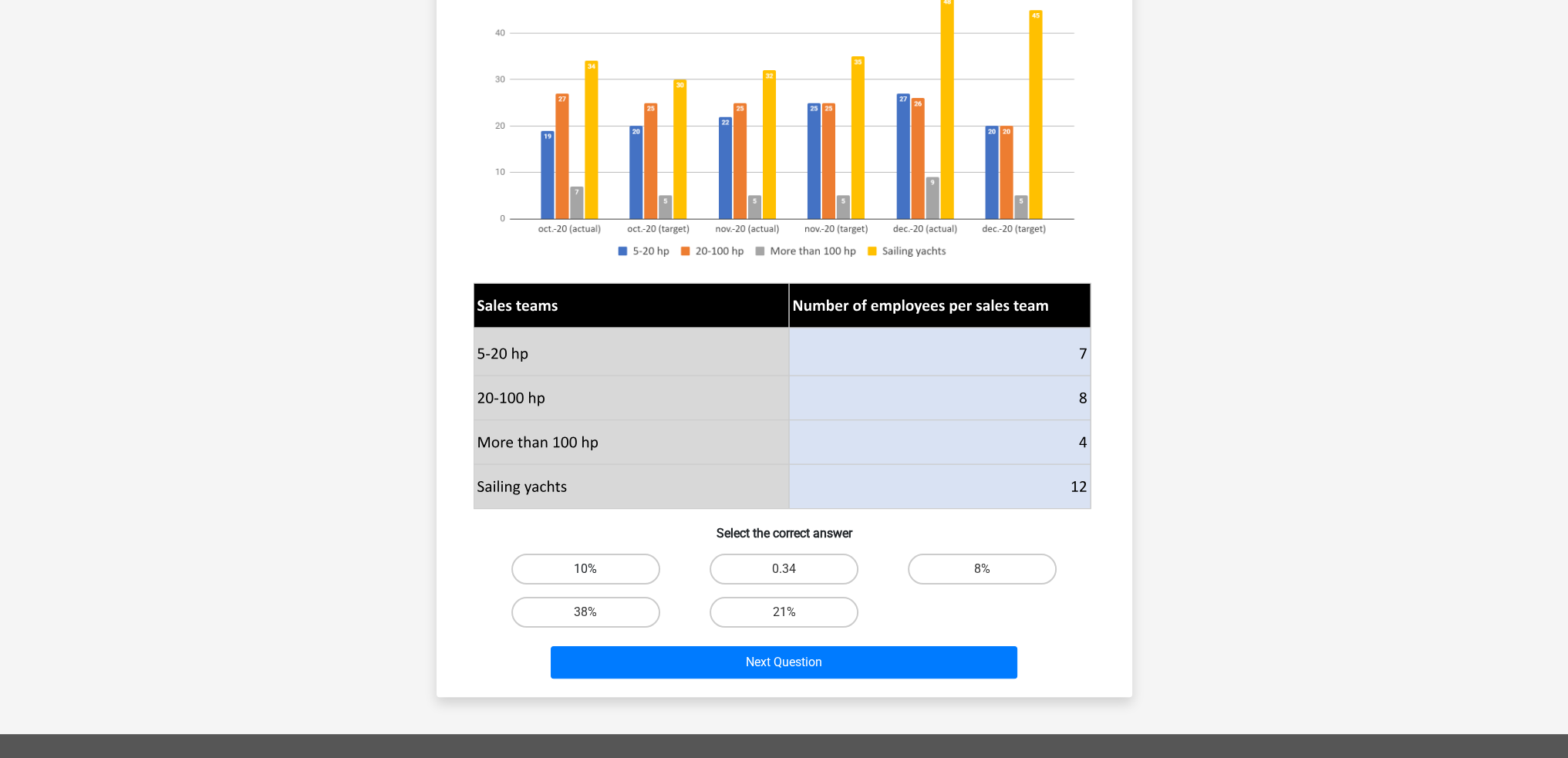 click on "10%" at bounding box center [585, 569] 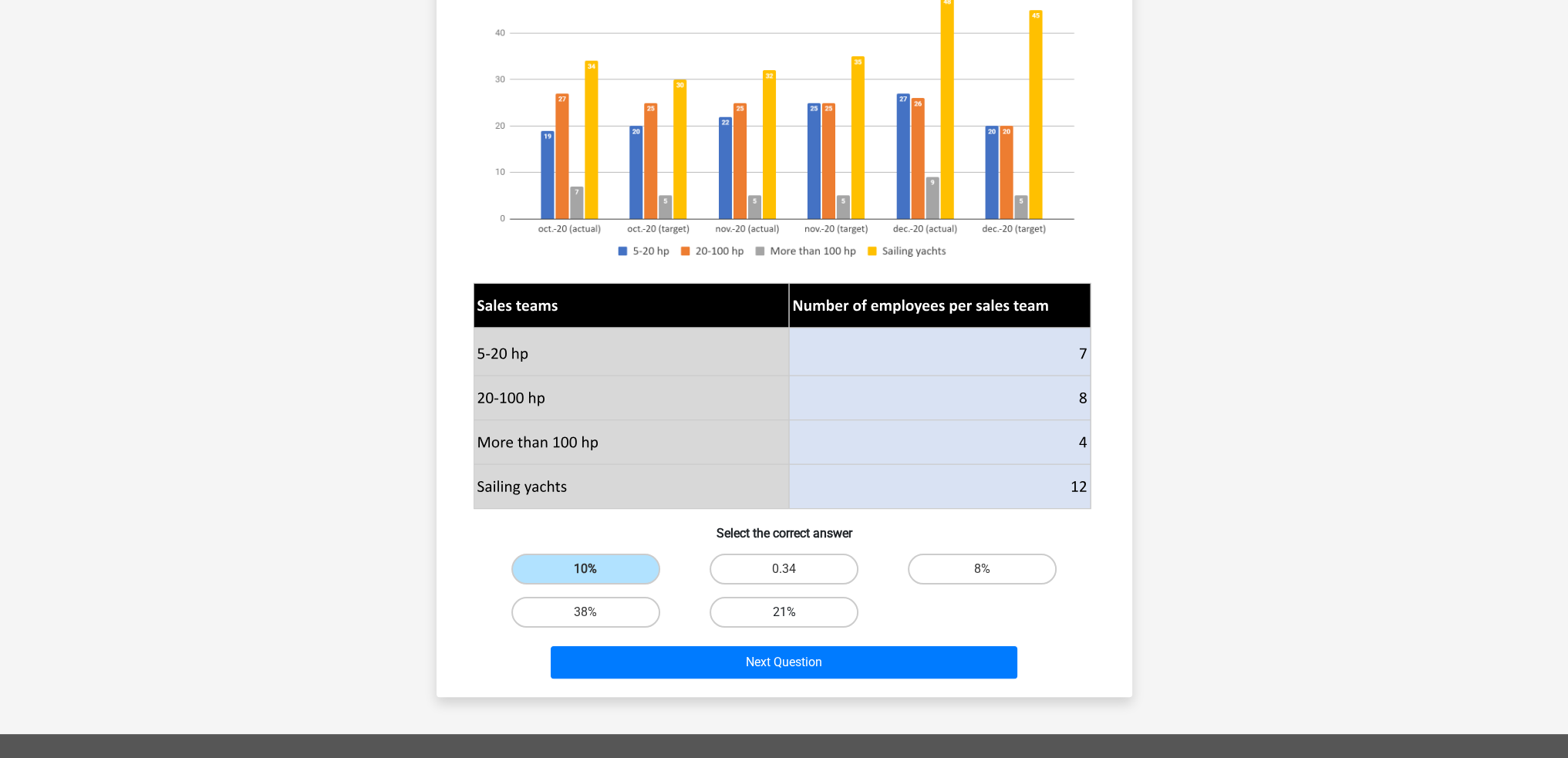 click on "21%" at bounding box center (784, 612) 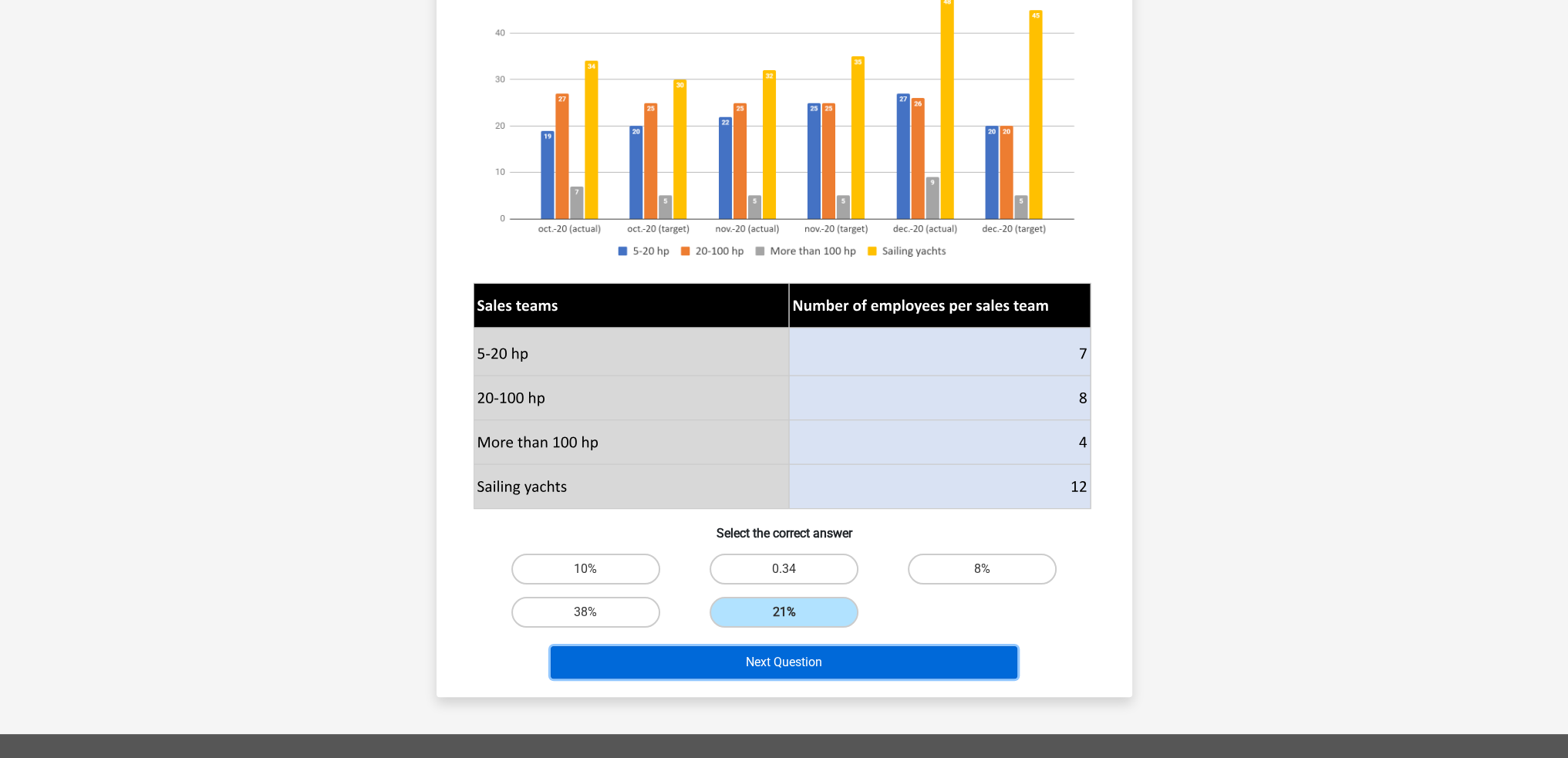 click on "Next Question" at bounding box center [784, 662] 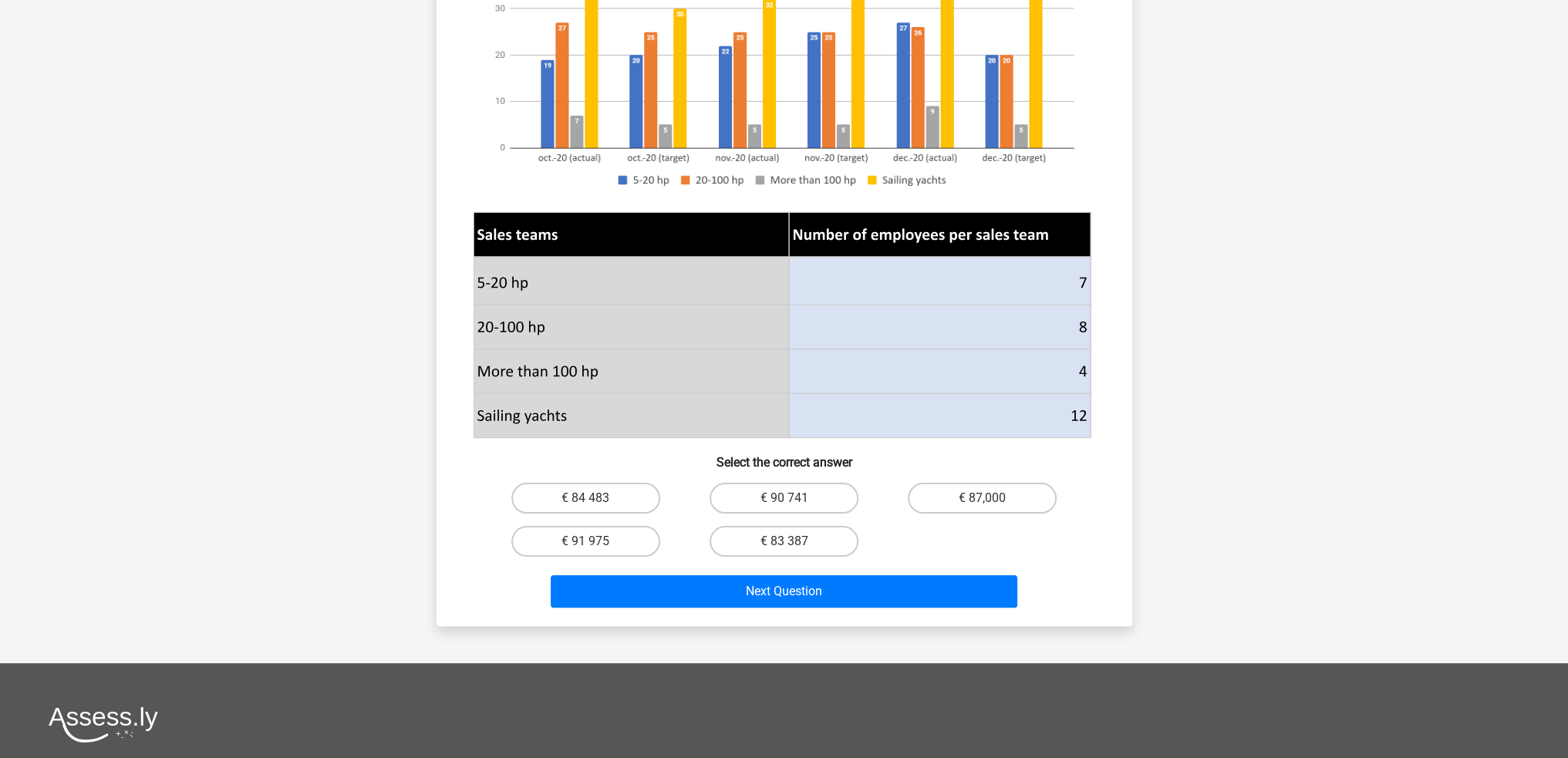scroll, scrollTop: 463, scrollLeft: 0, axis: vertical 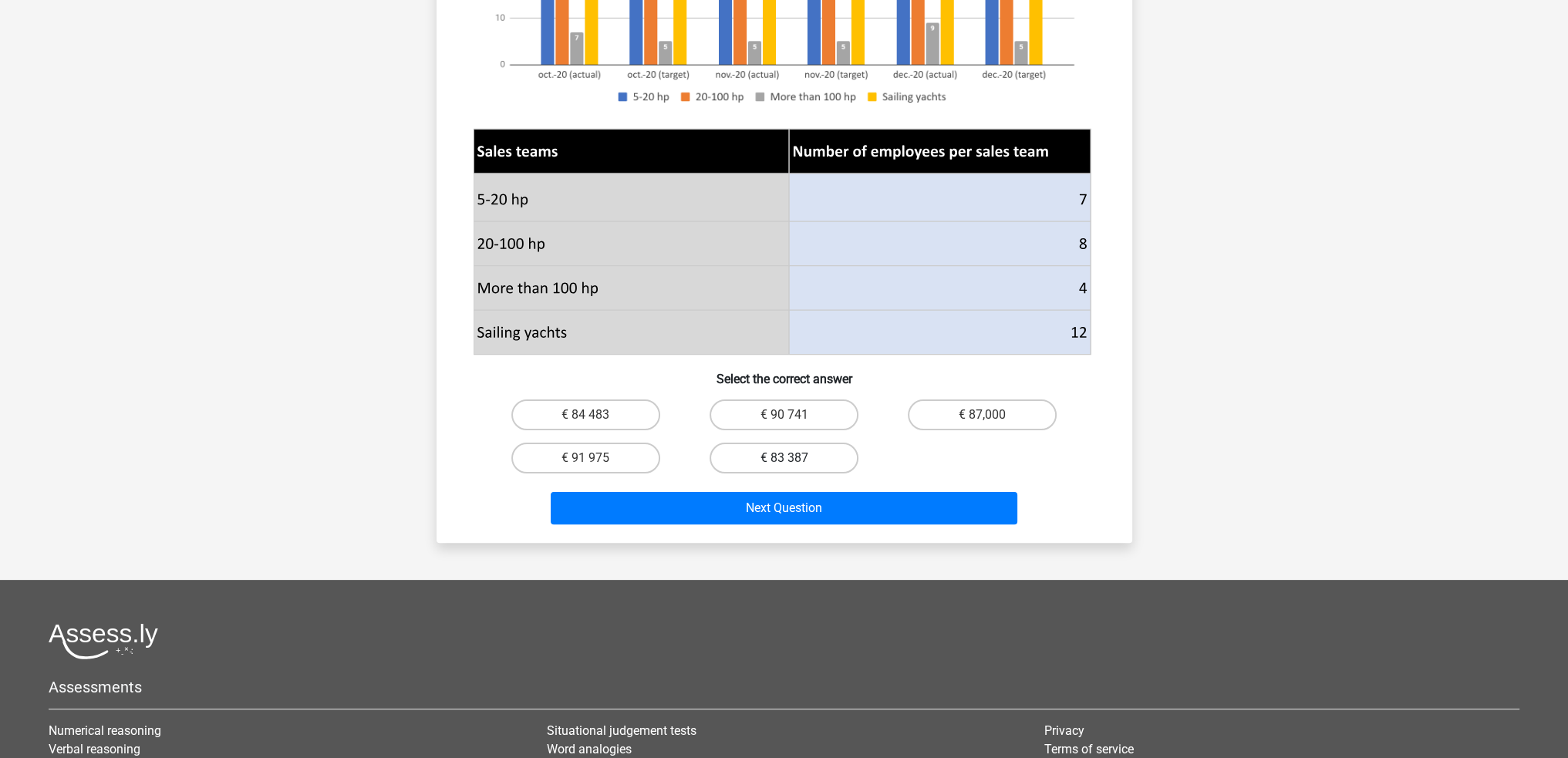 click on "€ 83 387" at bounding box center [784, 458] 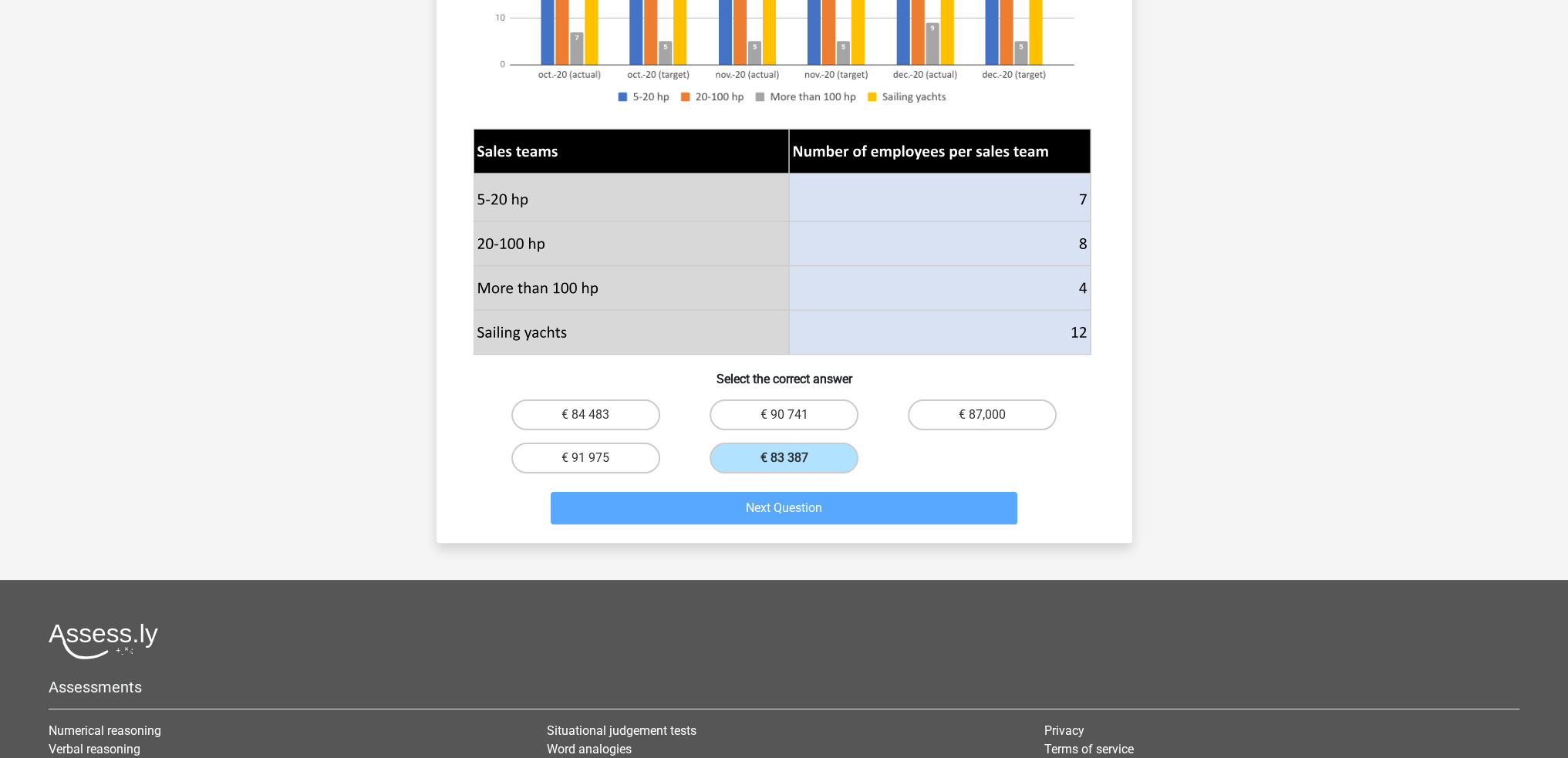 click on "€ 90 741" at bounding box center [784, 415] 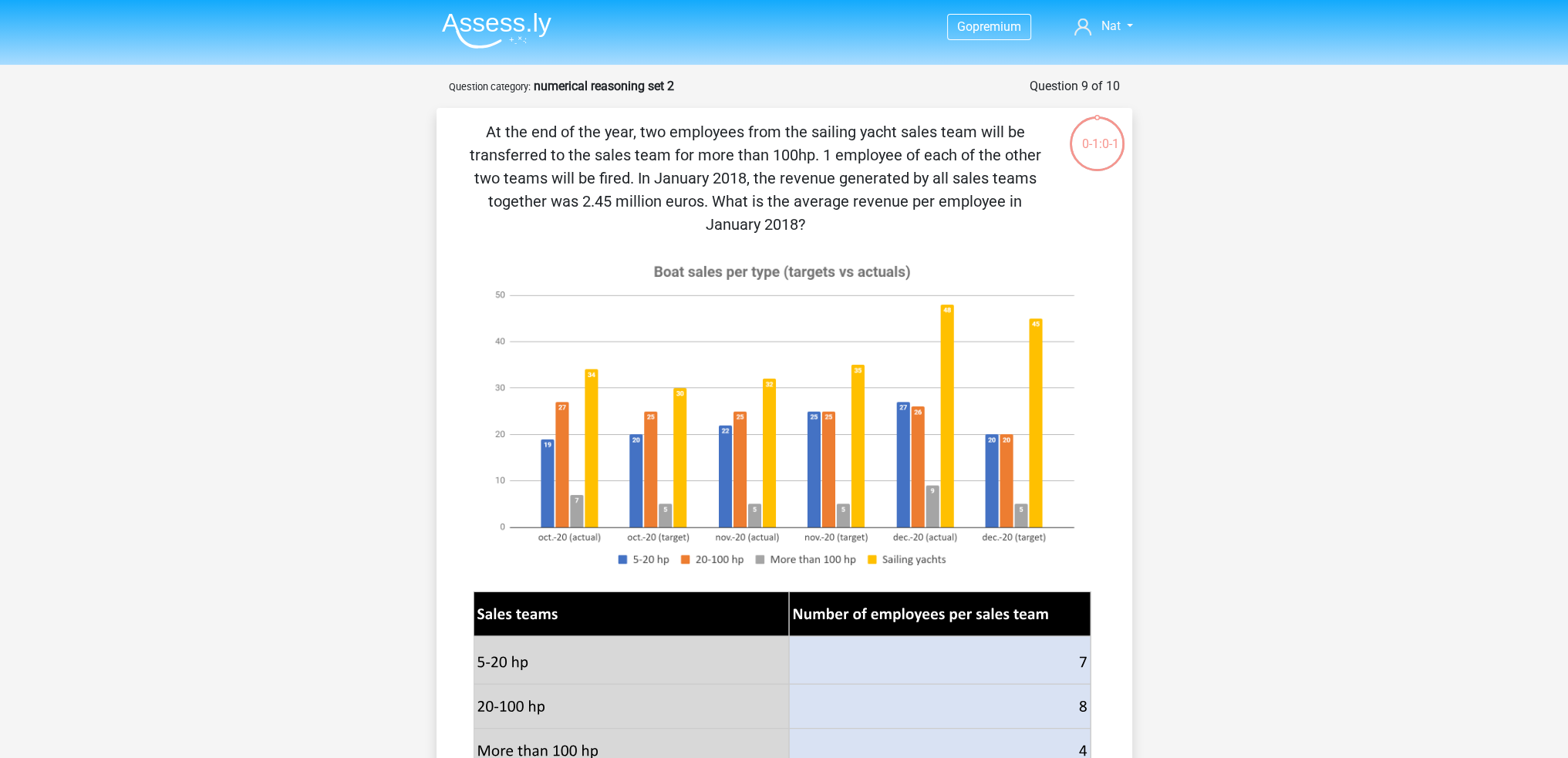 scroll, scrollTop: 122, scrollLeft: 0, axis: vertical 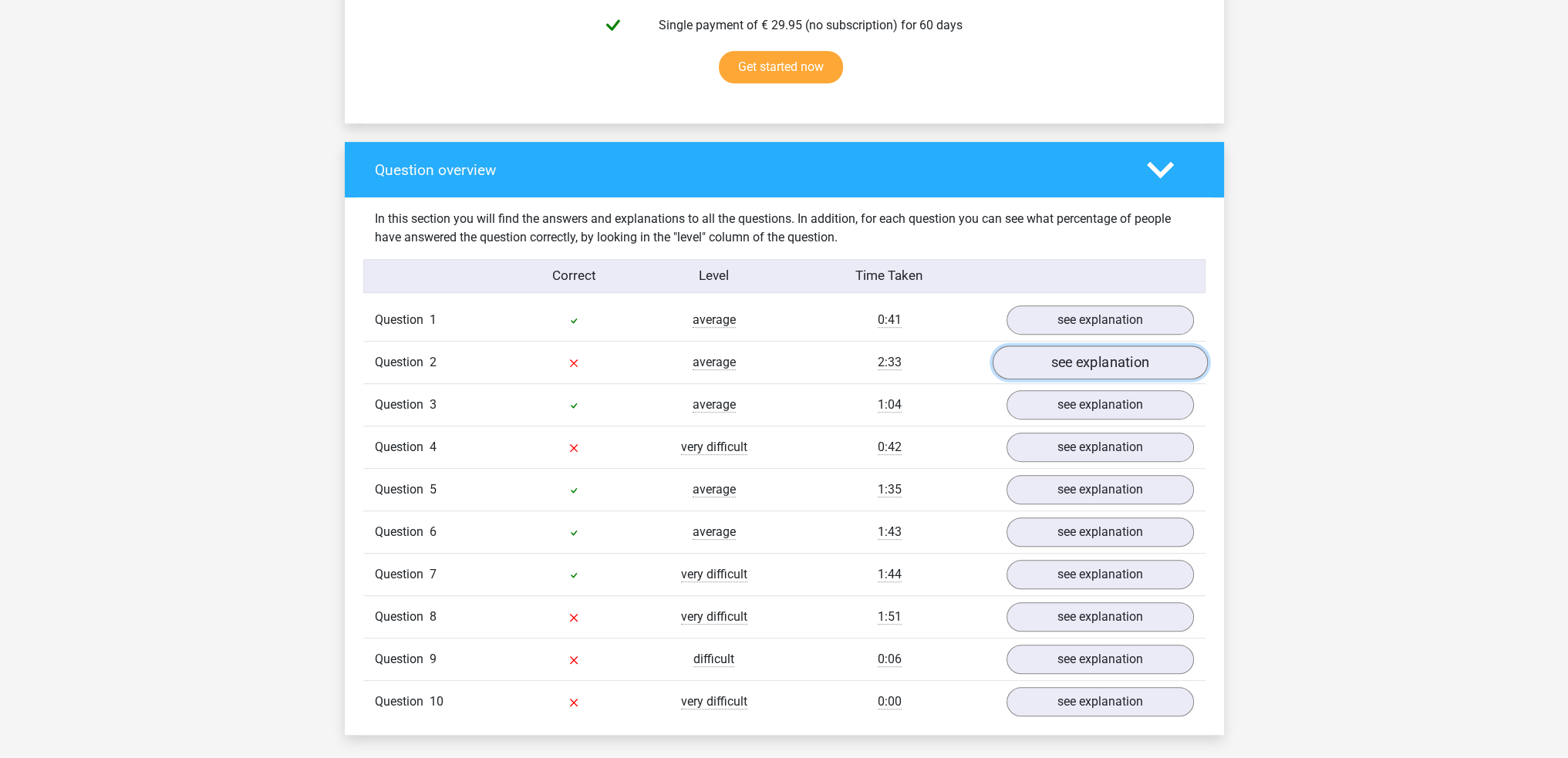 click on "see explanation" at bounding box center [1099, 362] 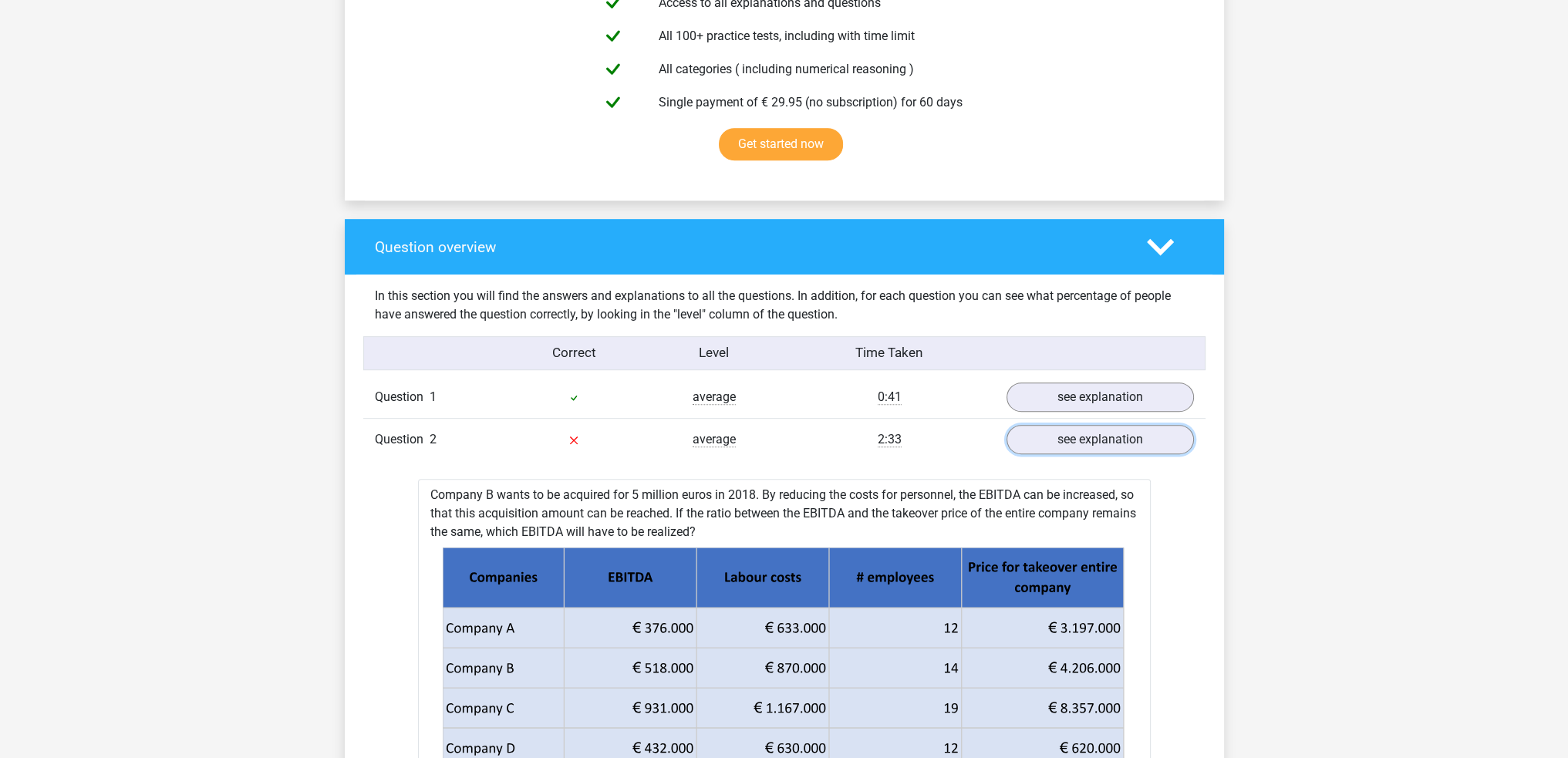 scroll, scrollTop: 925, scrollLeft: 0, axis: vertical 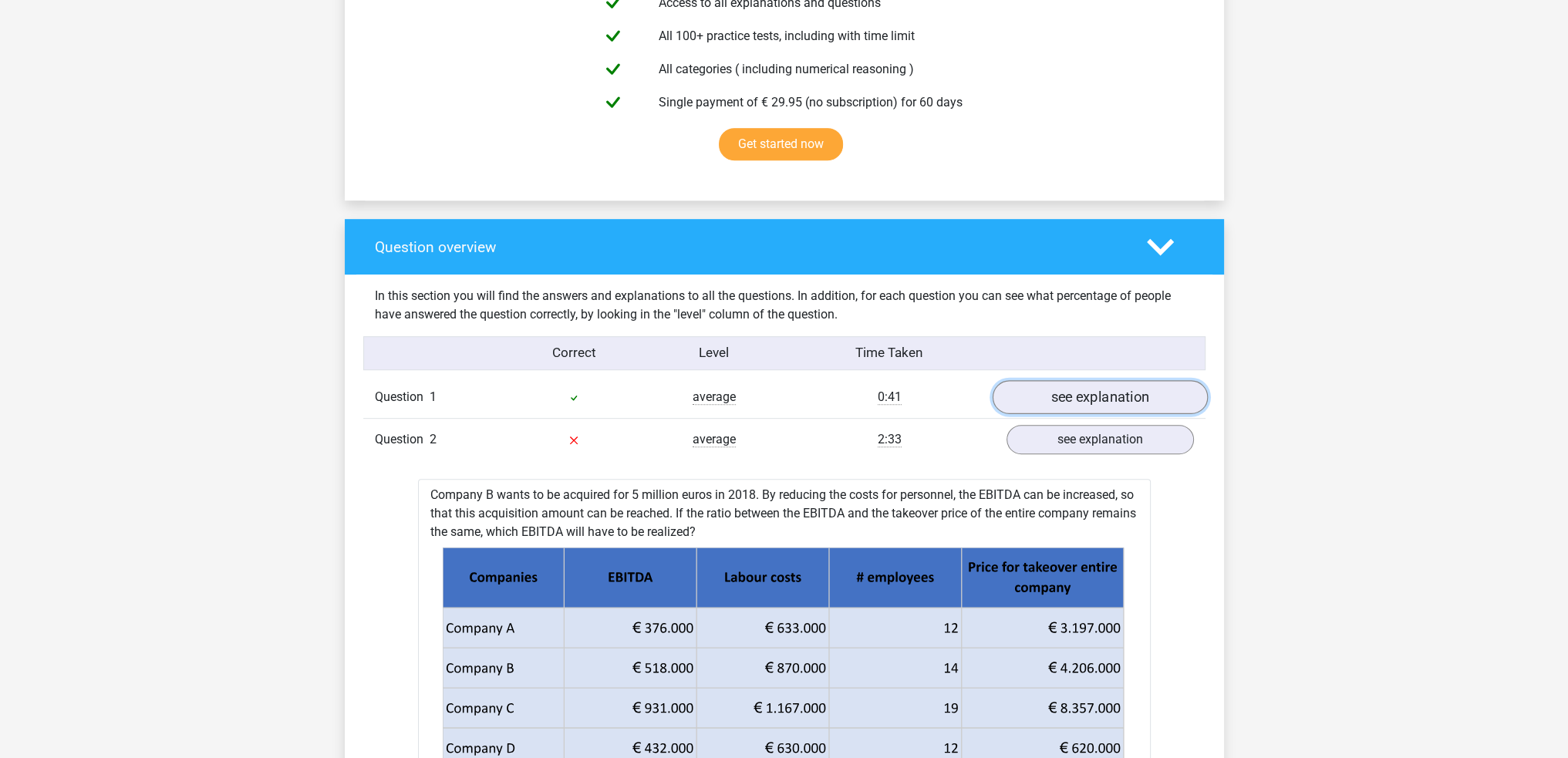 click on "see explanation" at bounding box center [1099, 397] 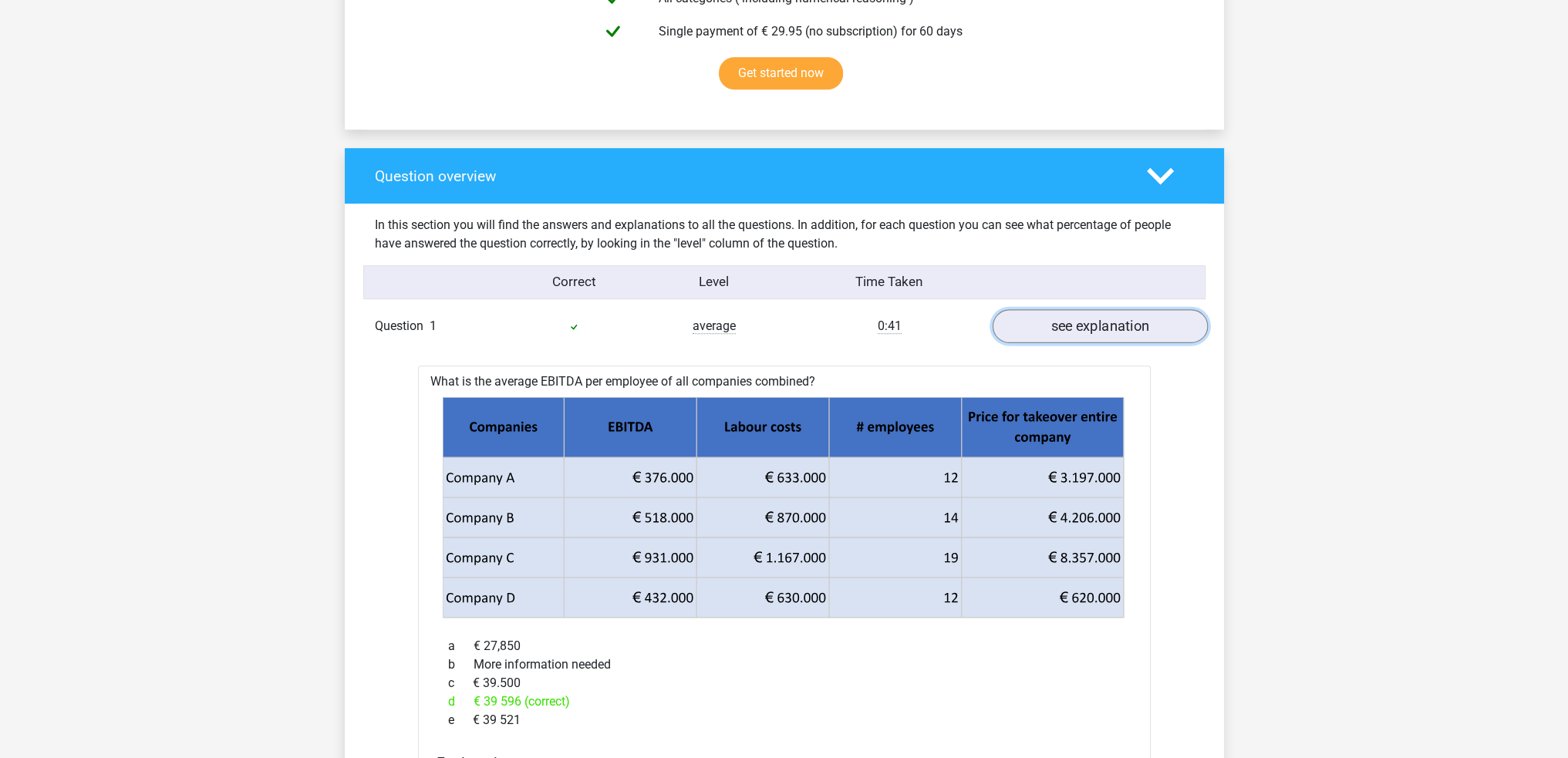 scroll, scrollTop: 1080, scrollLeft: 0, axis: vertical 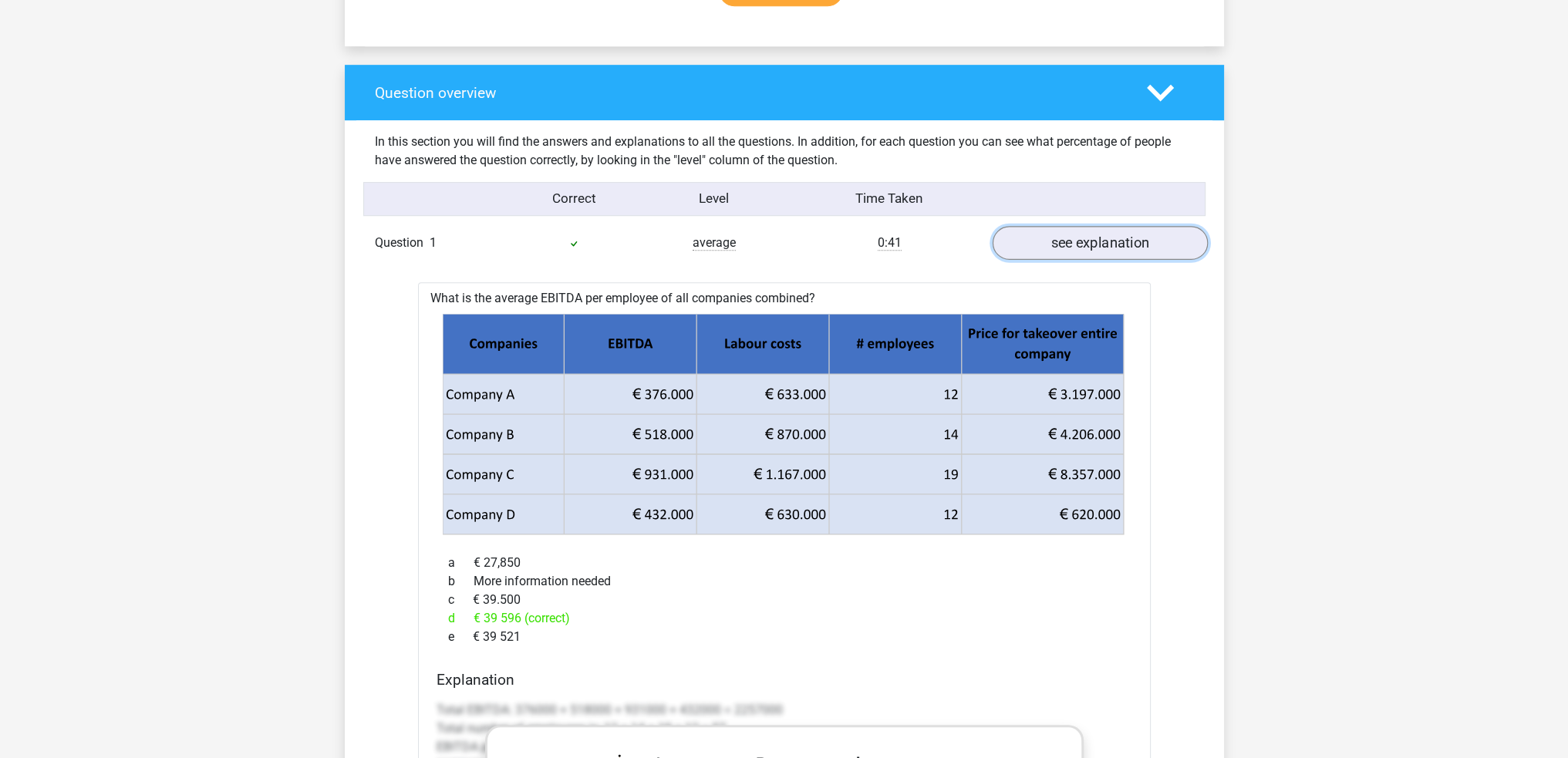 click on "see explanation" at bounding box center [1099, 243] 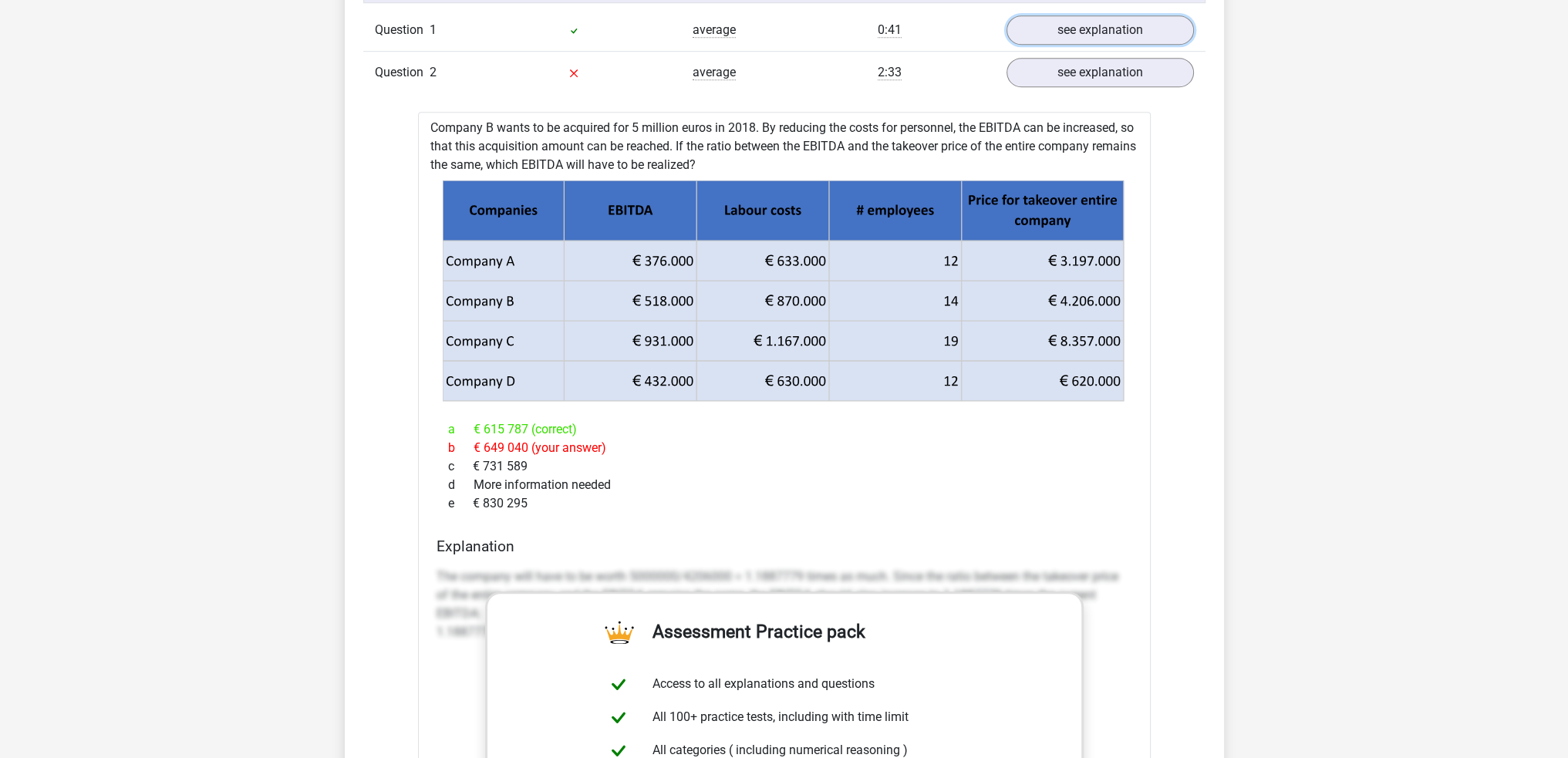 scroll, scrollTop: 1311, scrollLeft: 0, axis: vertical 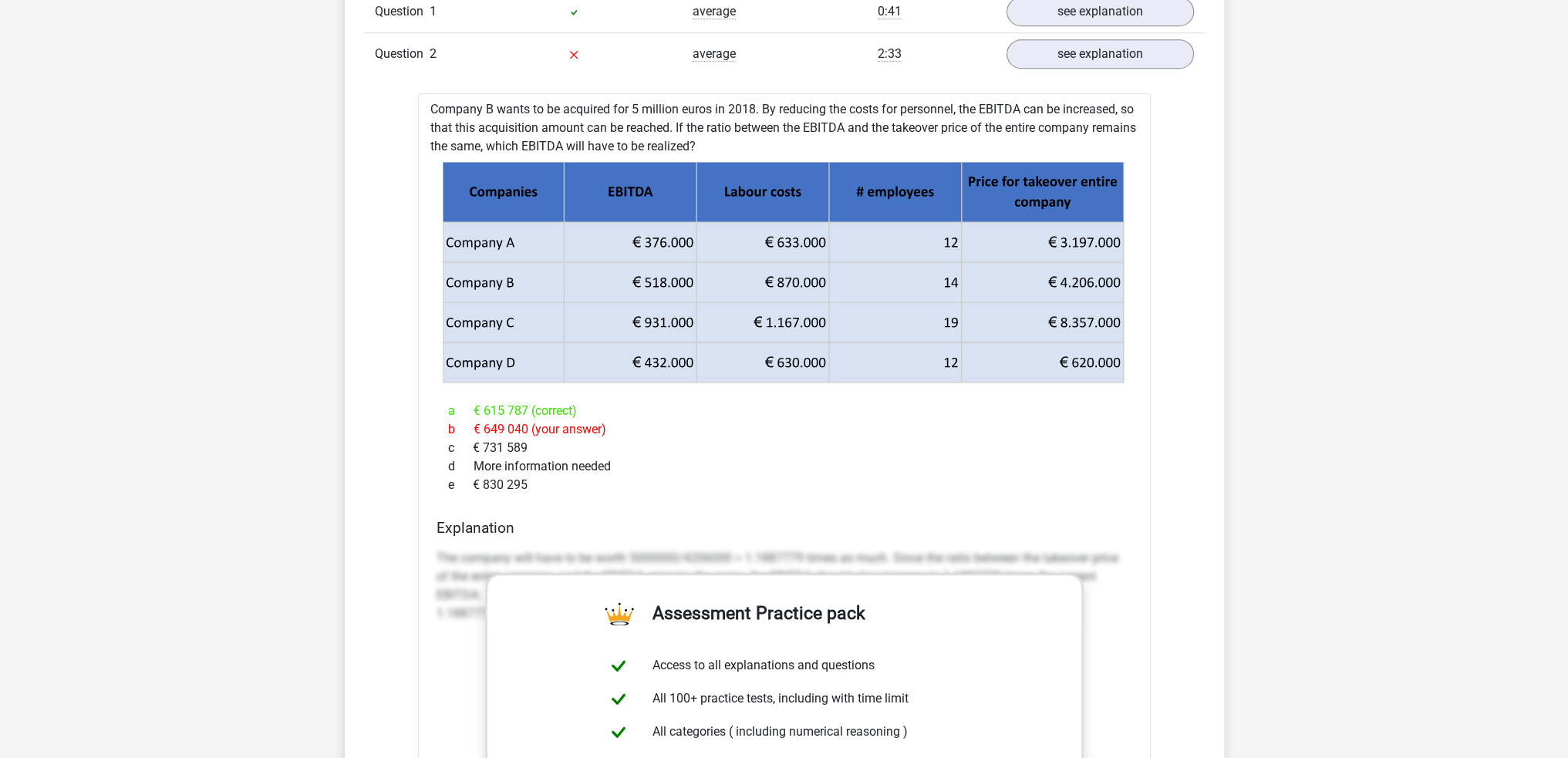 click on "The company will have to be worth 5000000/4206000 = 1.1887779 times as much. Since the ratio between the takeover price of the entire company and the EBITDA remains the same, the EBITDA should also increase to 1.1887779 times the current EBITDA:  1.1887779*518000 = 615787" at bounding box center (784, 586) 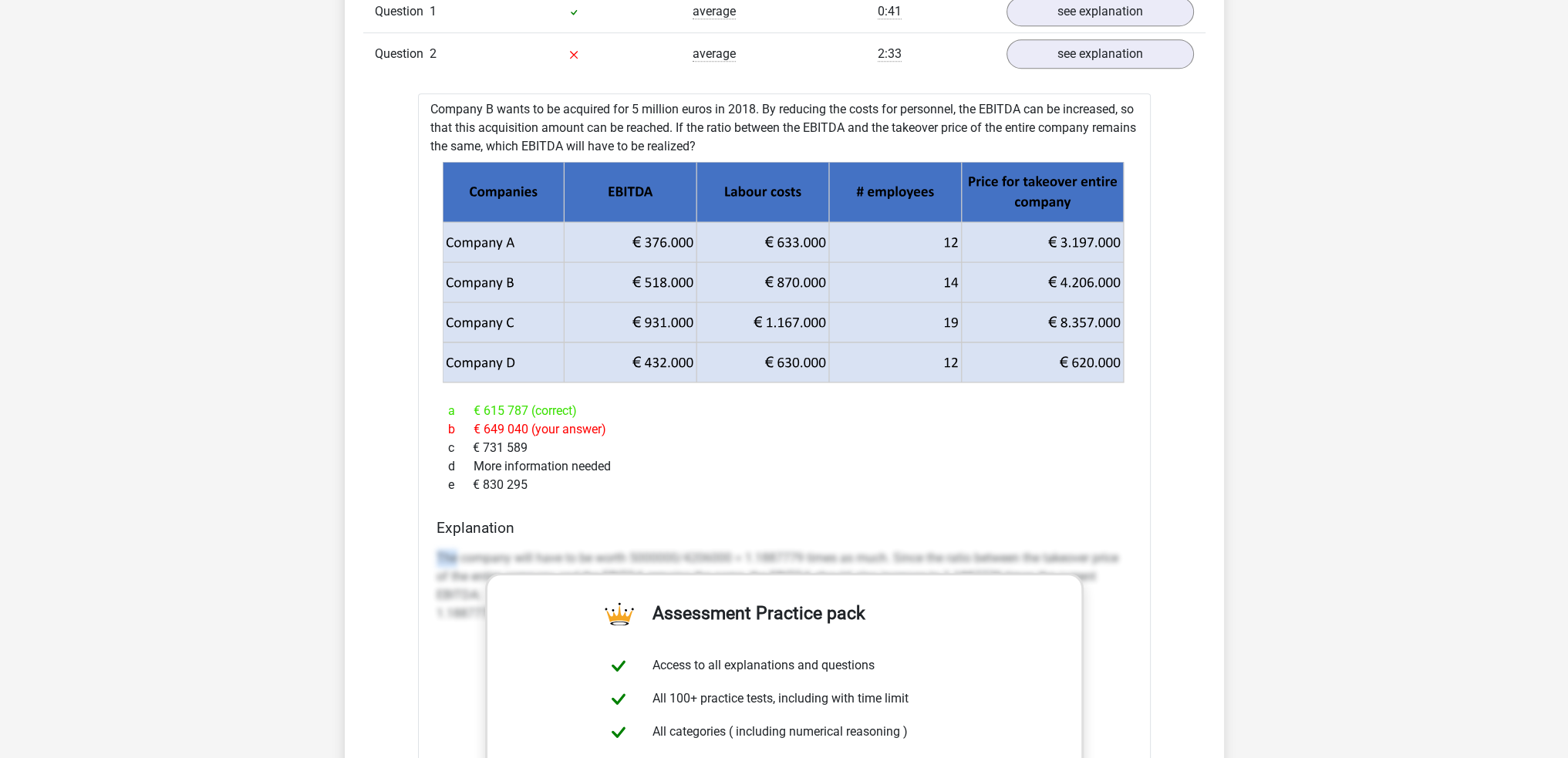click on "The company will have to be worth 5000000/4206000 = 1.1887779 times as much. Since the ratio between the takeover price of the entire company and the EBITDA remains the same, the EBITDA should also increase to 1.1887779 times the current EBITDA:  1.1887779*518000 = 615787" at bounding box center [784, 586] 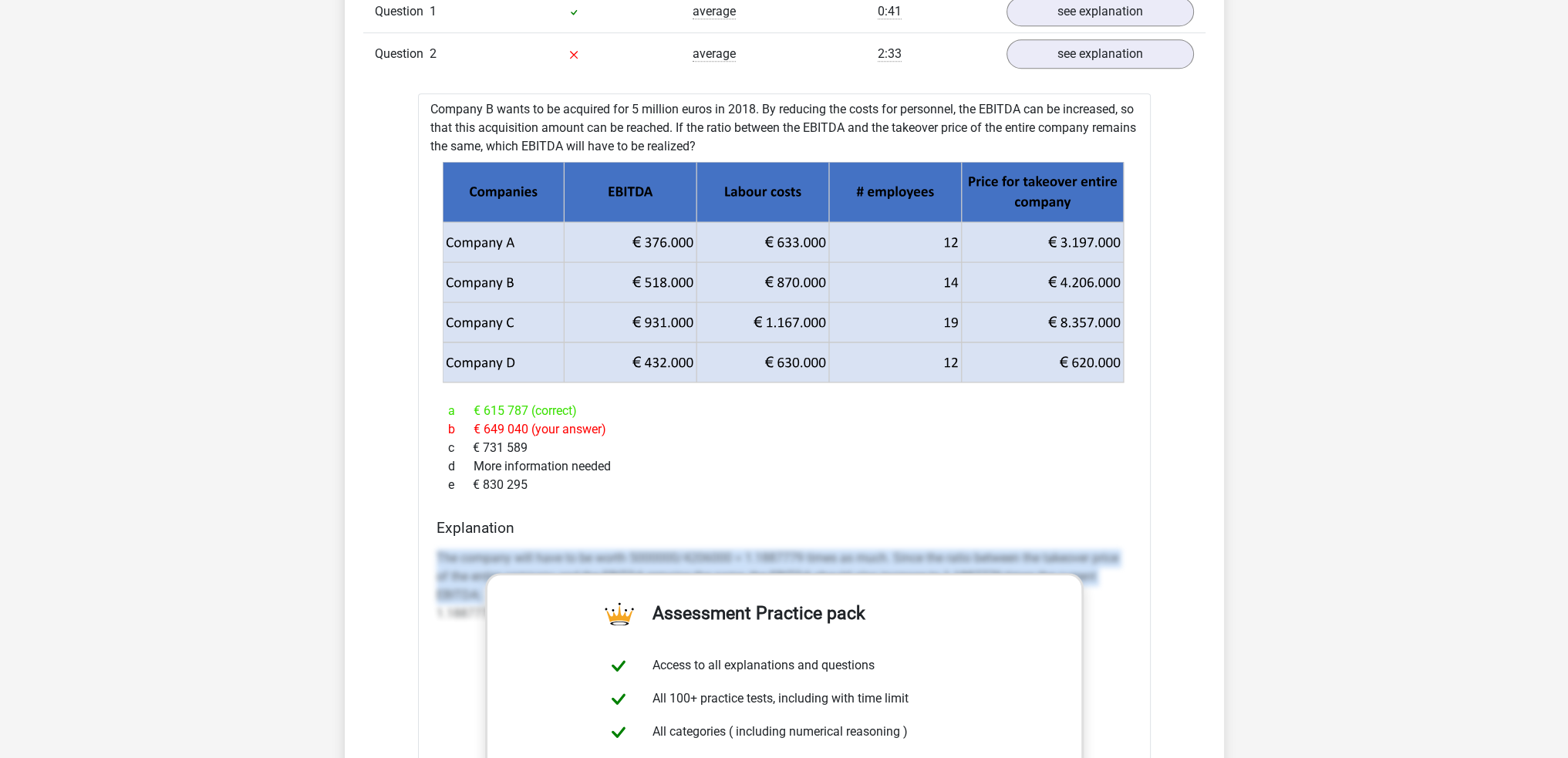 click on "The company will have to be worth 5000000/4206000 = 1.1887779 times as much. Since the ratio between the takeover price of the entire company and the EBITDA remains the same, the EBITDA should also increase to 1.1887779 times the current EBITDA:  1.1887779*518000 = 615787" at bounding box center (784, 586) 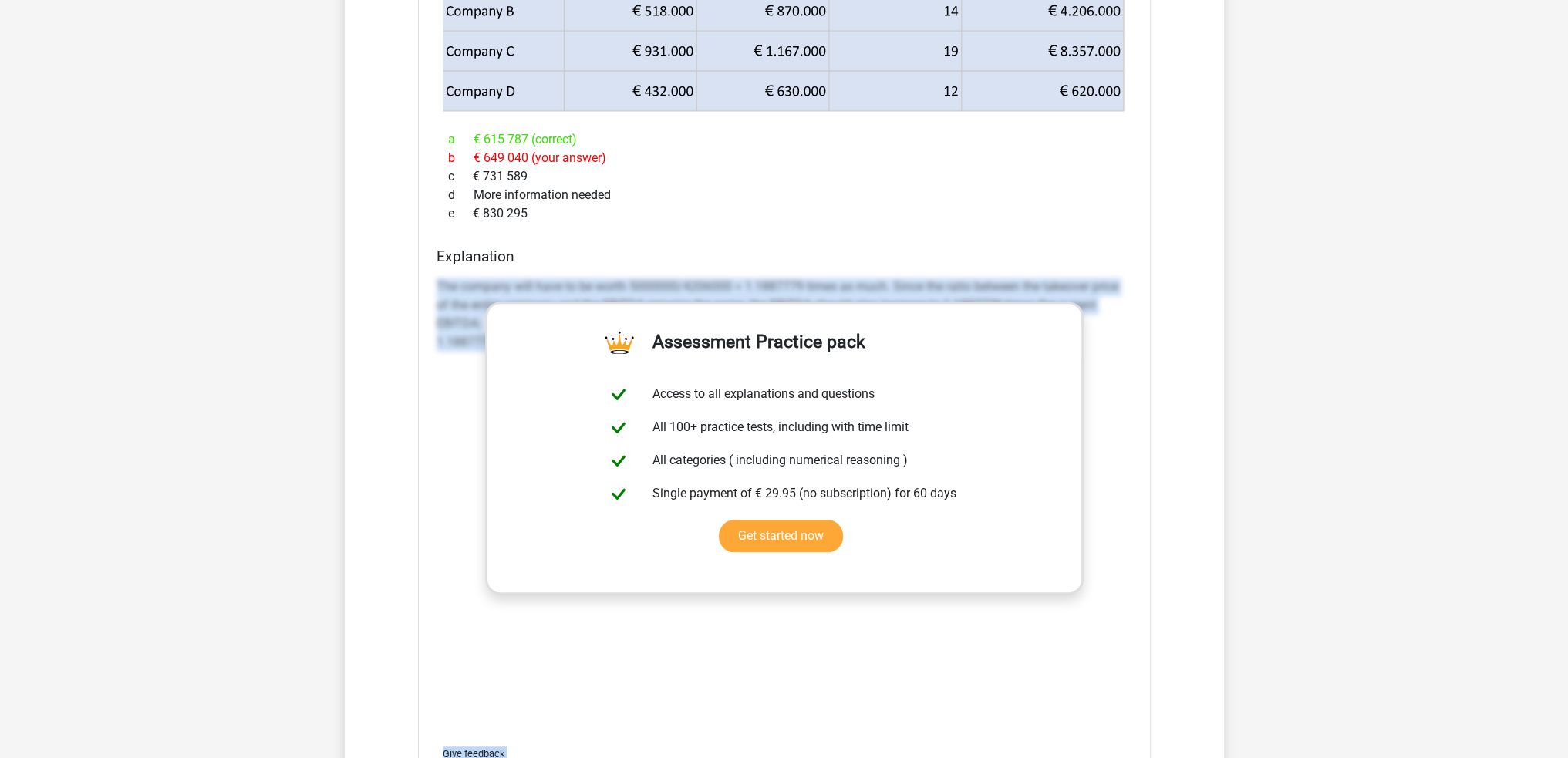 scroll, scrollTop: 1675, scrollLeft: 0, axis: vertical 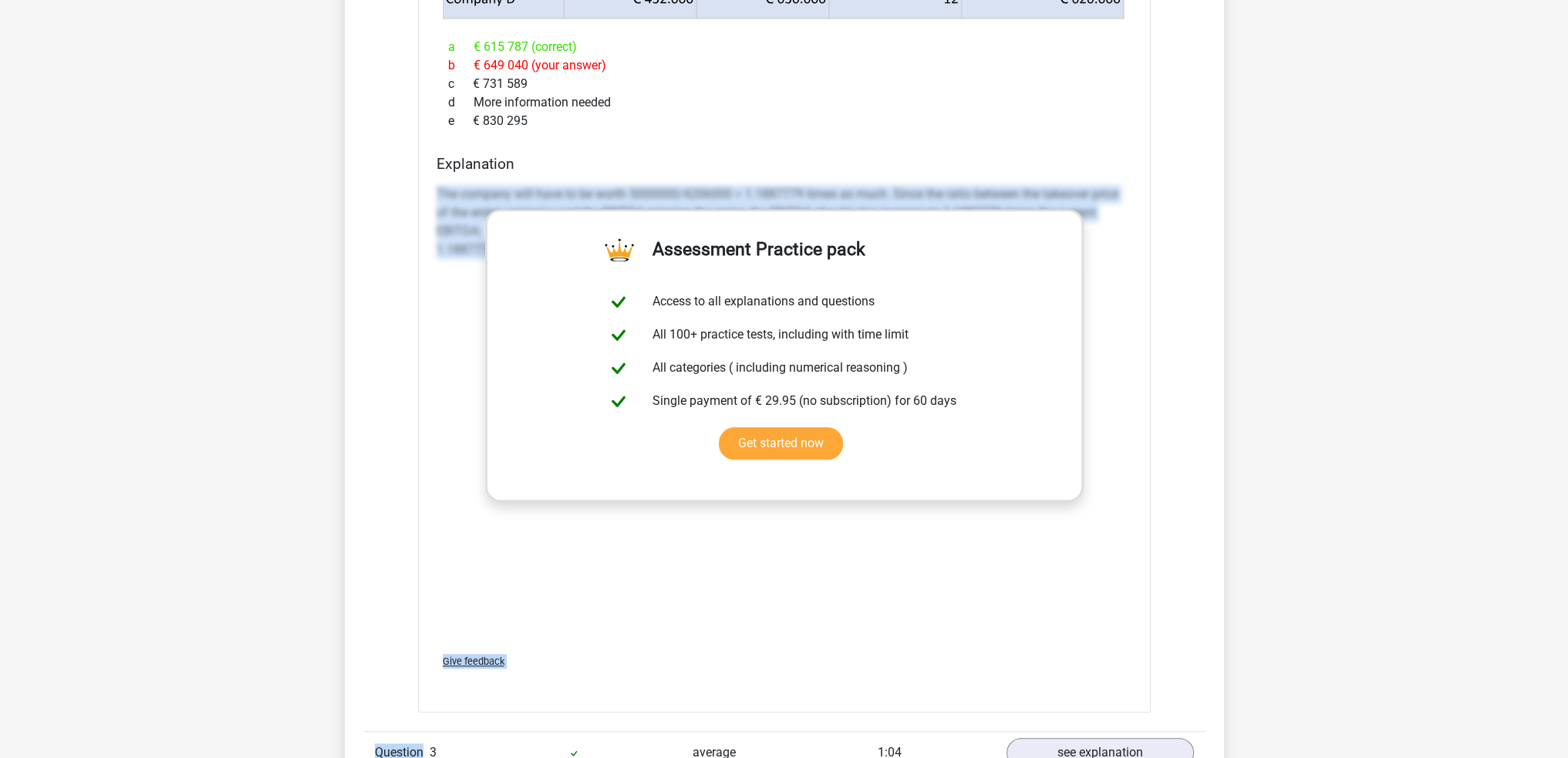 copy on "The company will have to be worth 5000000/4206000 = 1.1887779 times as much. Since the ratio between the takeover price of the entire company and the EBITDA remains the same, the EBITDA should also increase to 1.1887779 times the current EBITDA:  1.1887779*518000 = 615787
Give feedback
Question" 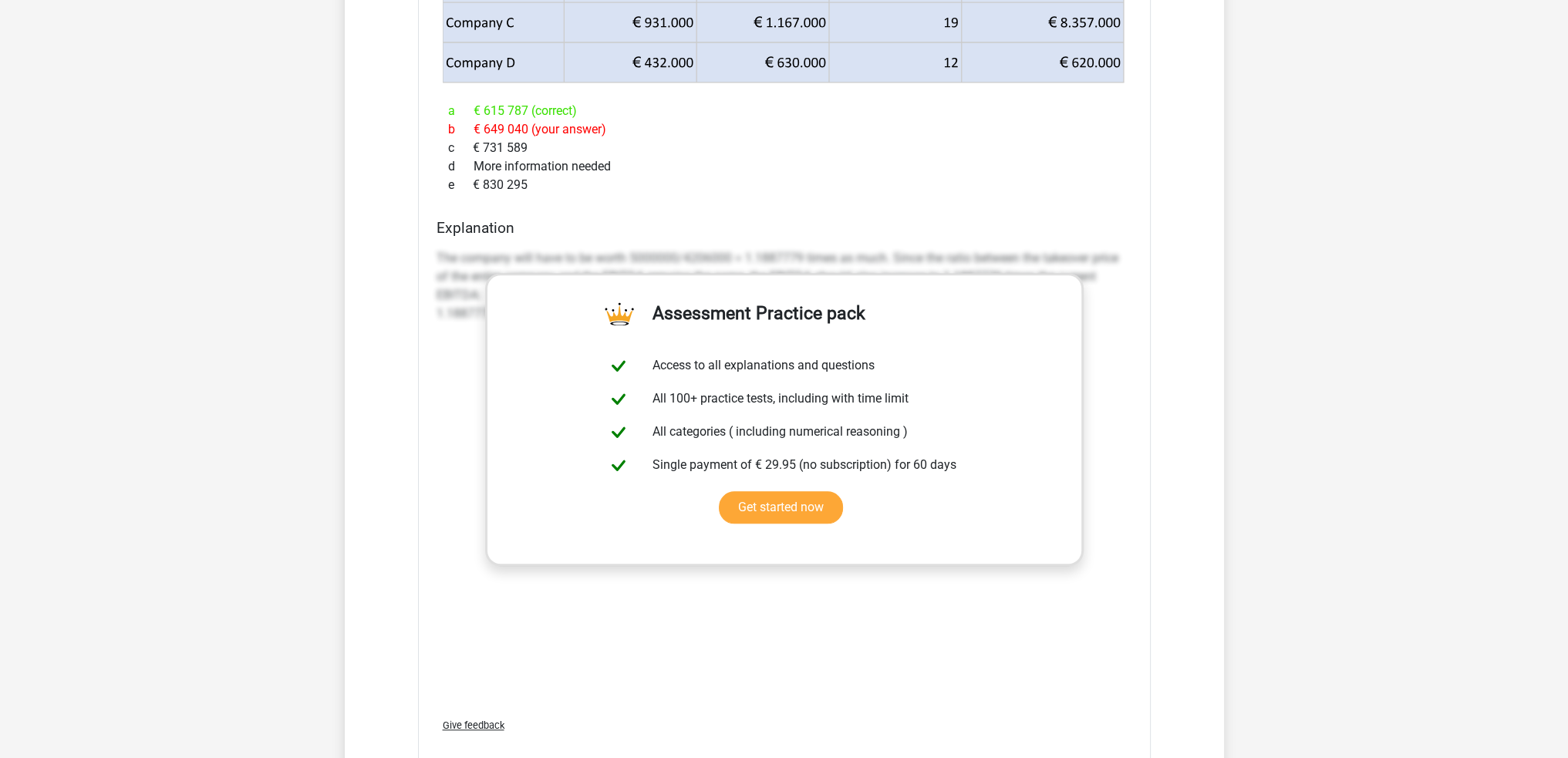 scroll, scrollTop: 1521, scrollLeft: 0, axis: vertical 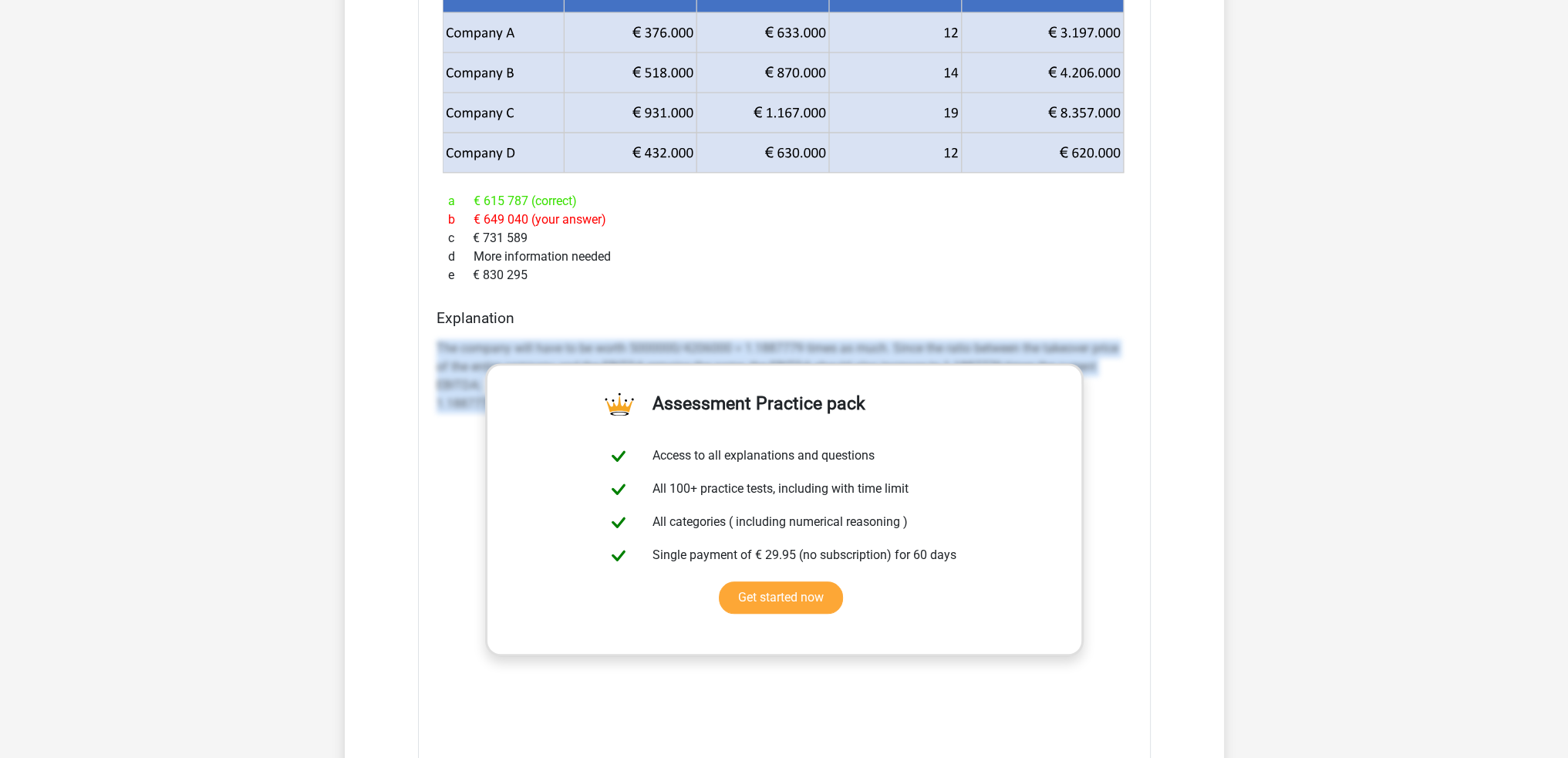 drag, startPoint x: 466, startPoint y: 358, endPoint x: 1151, endPoint y: 472, distance: 694.42134 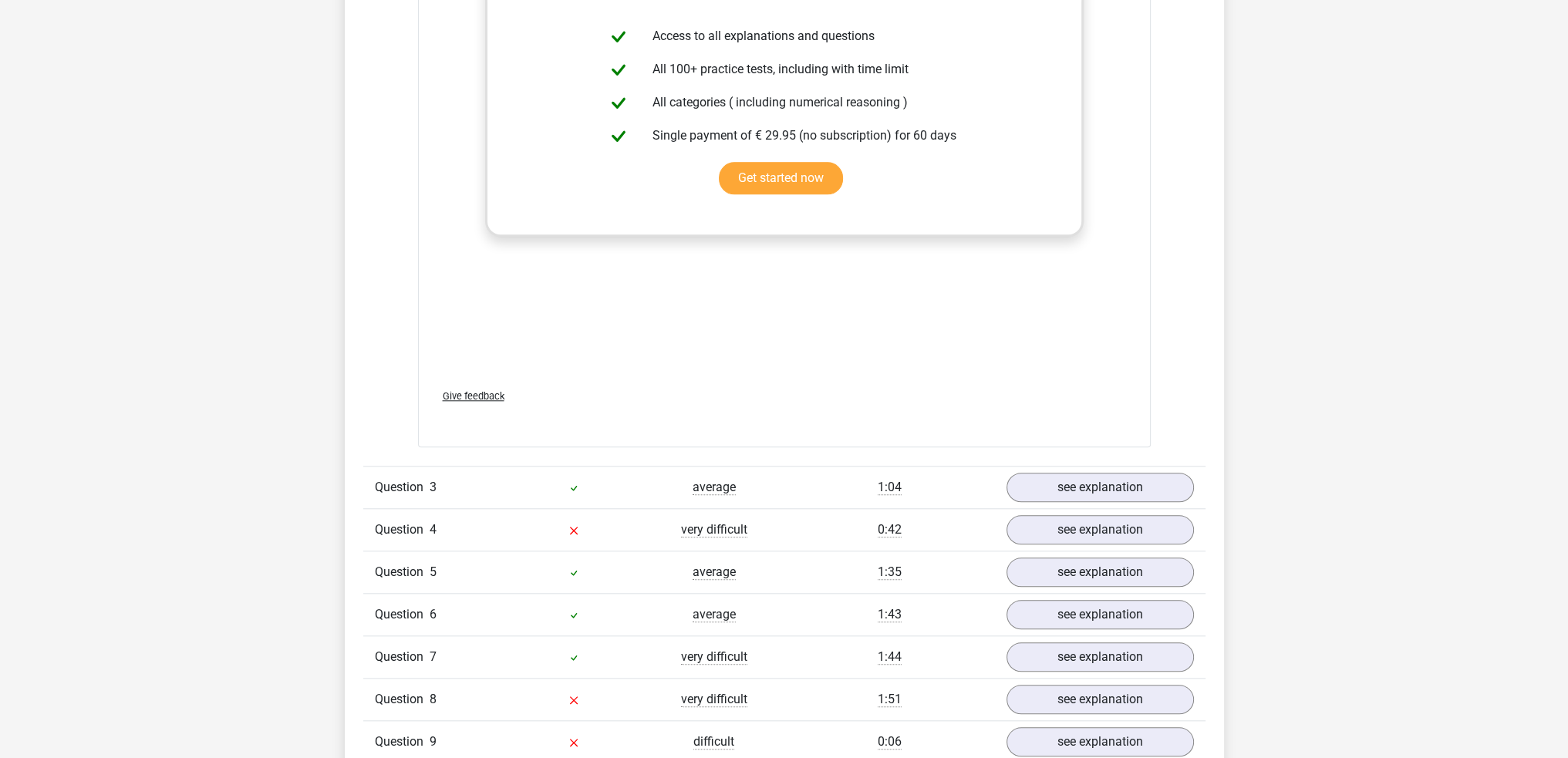scroll, scrollTop: 2060, scrollLeft: 0, axis: vertical 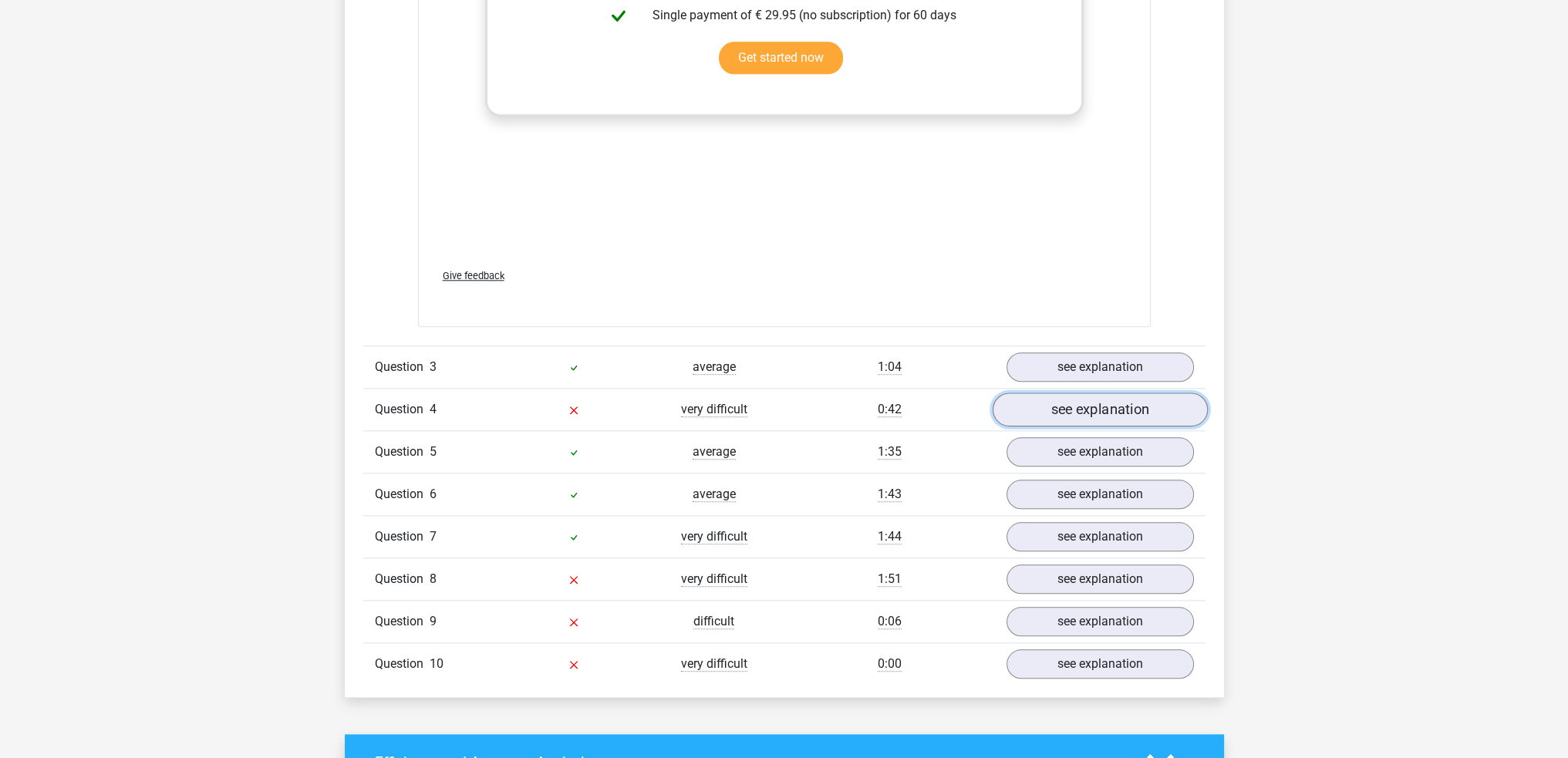 click on "see explanation" at bounding box center (1099, 409) 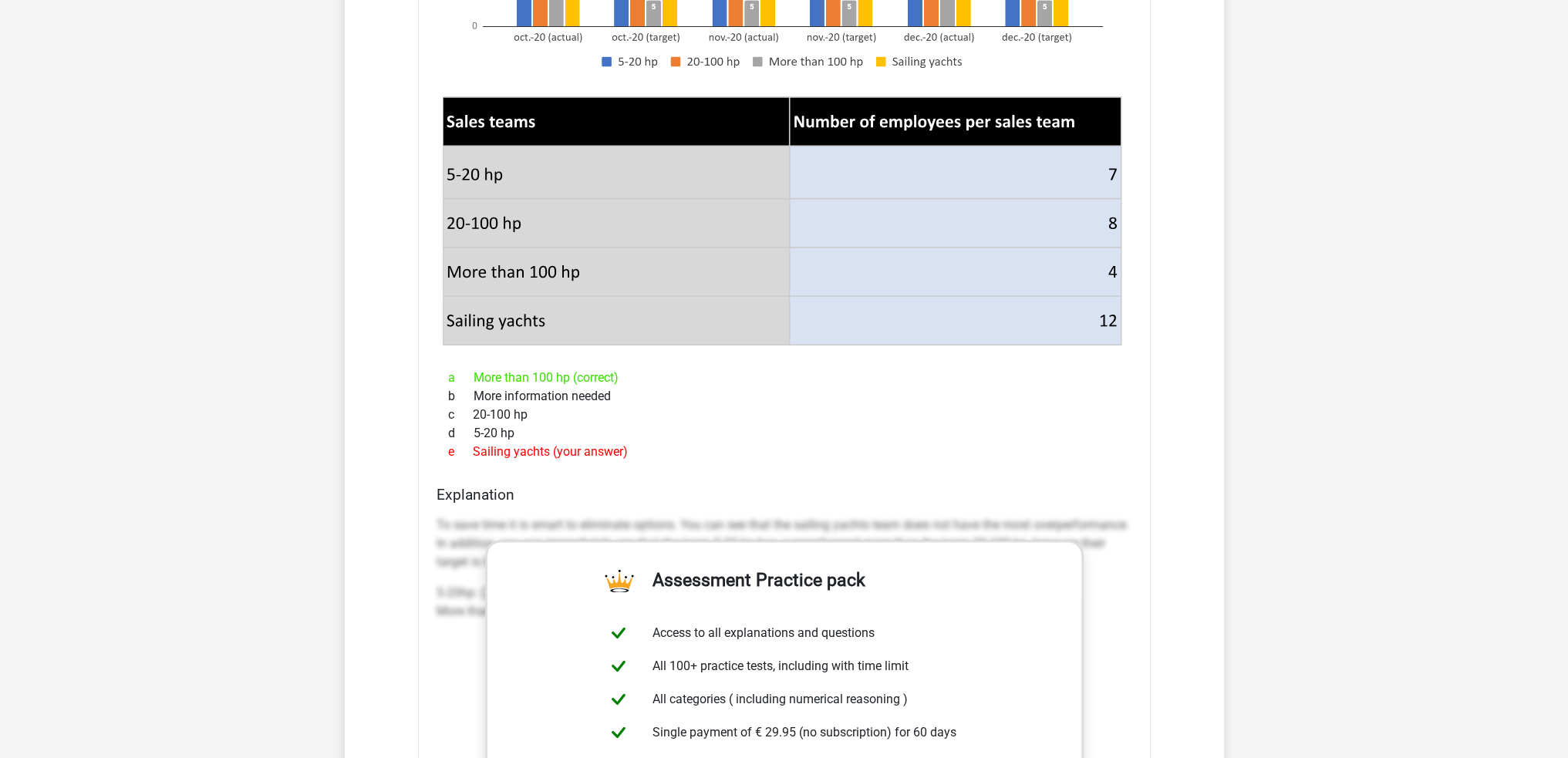 scroll, scrollTop: 2832, scrollLeft: 0, axis: vertical 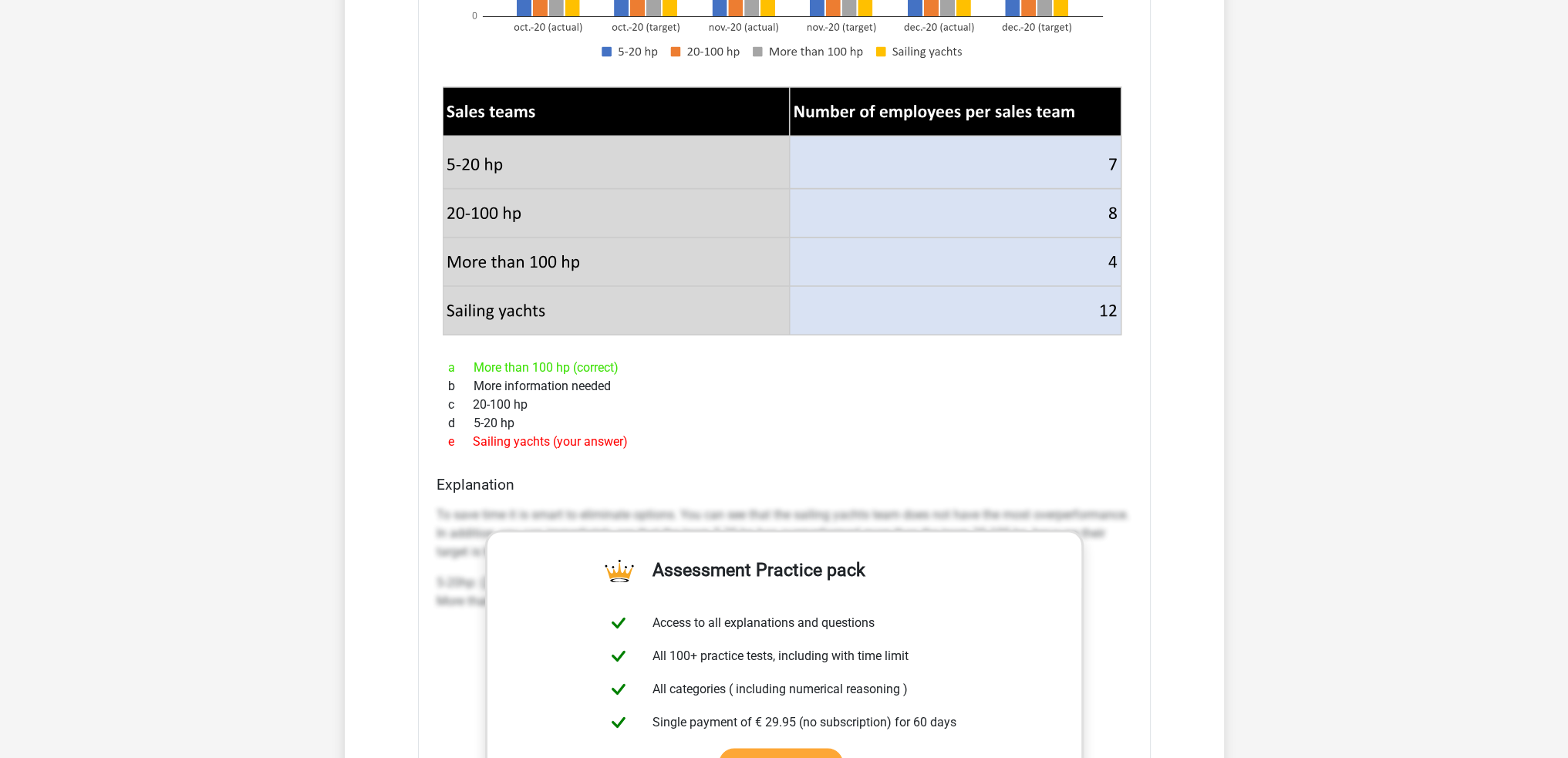 click on "To save time it is smart to eliminate options. You can see that the sailing yachts team does not have the most overperformance. In addition, you can immediately see that the team 5-20 hp has overperformed more than the team 20-100 hp, because their target is the same." at bounding box center (784, 534) 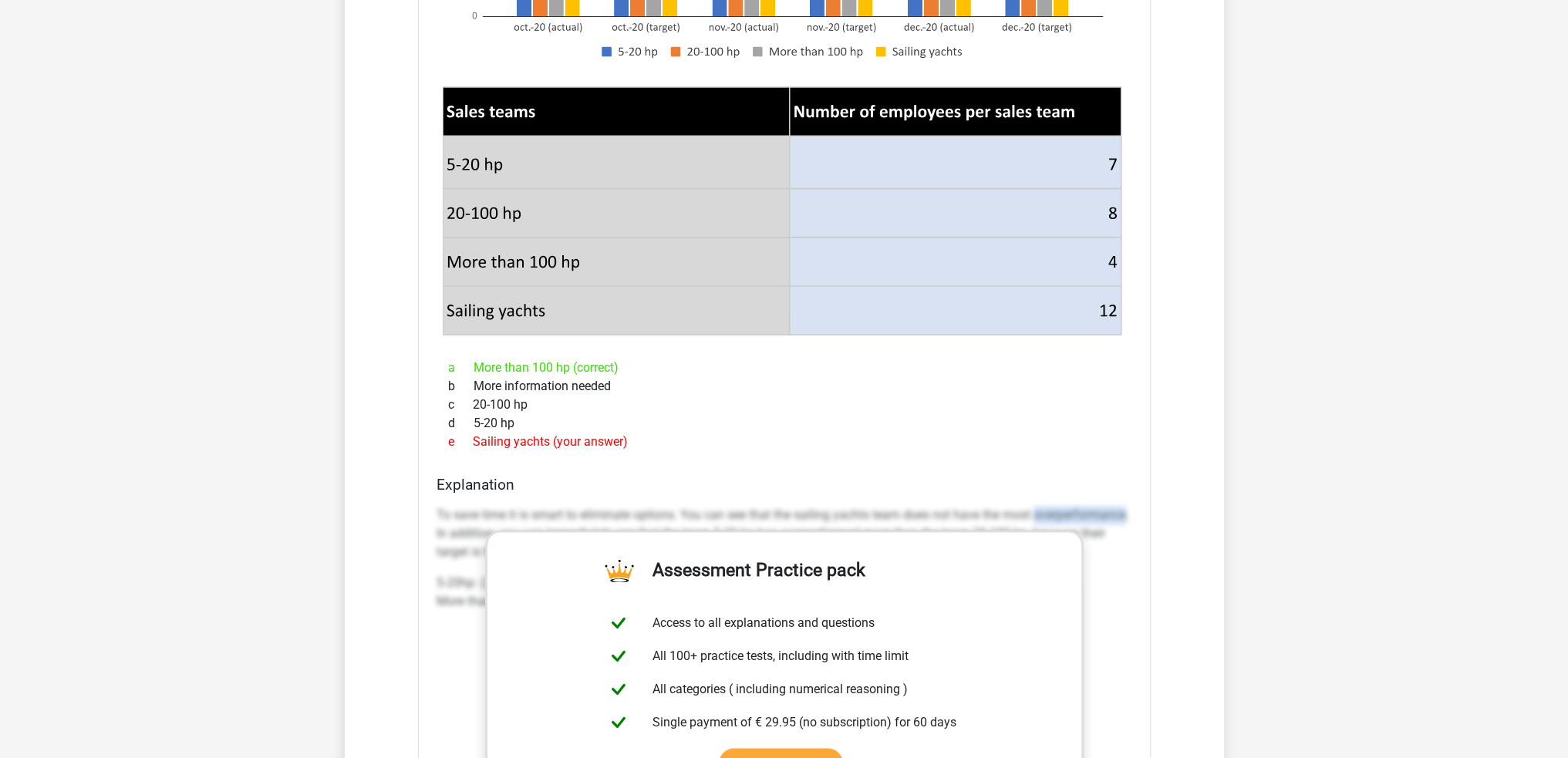 click on "To save time it is smart to eliminate options. You can see that the sailing yachts team does not have the most overperformance. In addition, you can immediately see that the team 5-20 hp has overperformed more than the team 20-100 hp, because their target is the same." at bounding box center [784, 534] 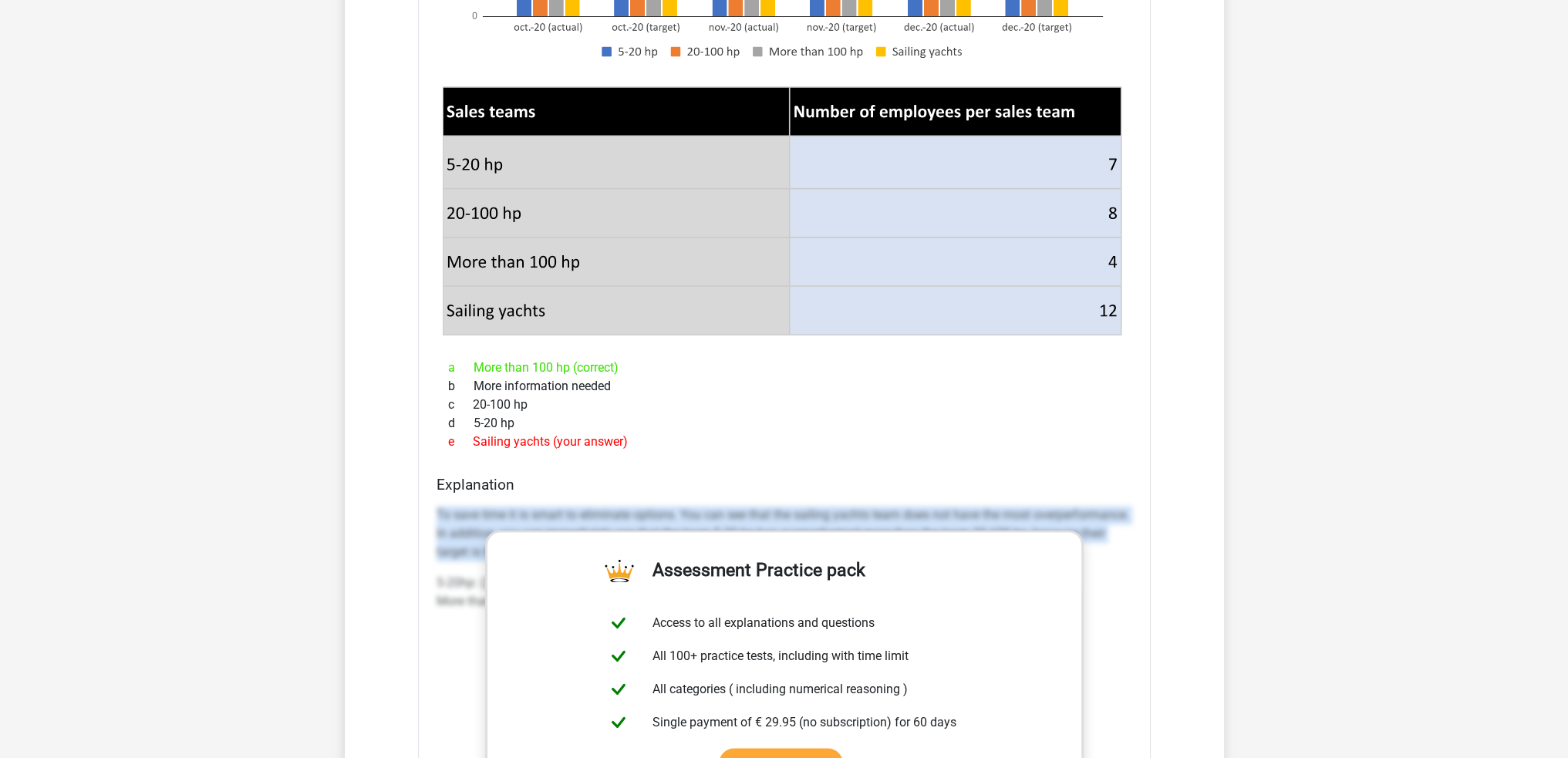 click on "To save time it is smart to eliminate options. You can see that the sailing yachts team does not have the most overperformance. In addition, you can immediately see that the team 5-20 hp has overperformed more than the team 20-100 hp, because their target is the same." at bounding box center (784, 534) 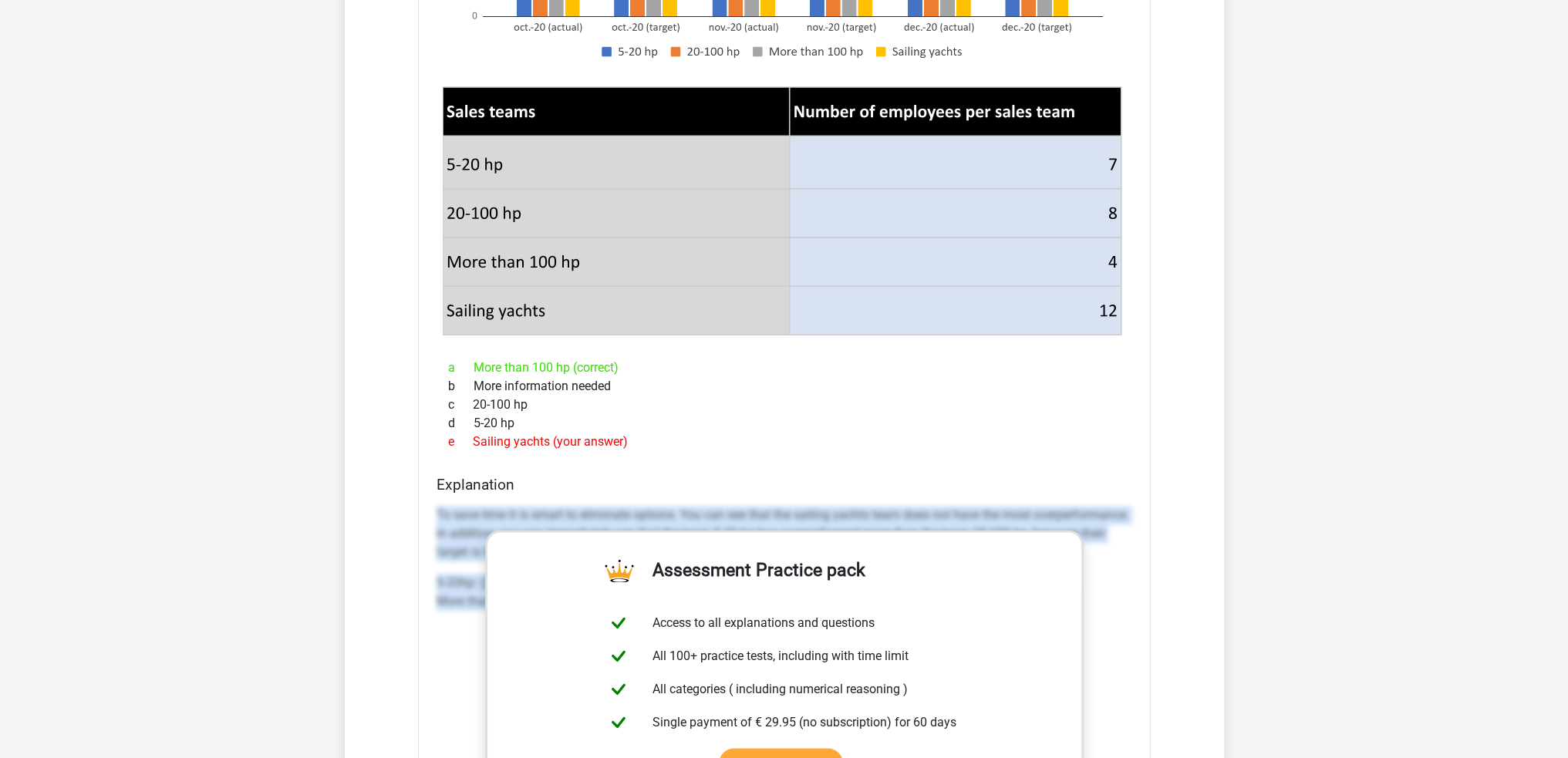 drag, startPoint x: 456, startPoint y: 524, endPoint x: 1169, endPoint y: 641, distance: 722.53581 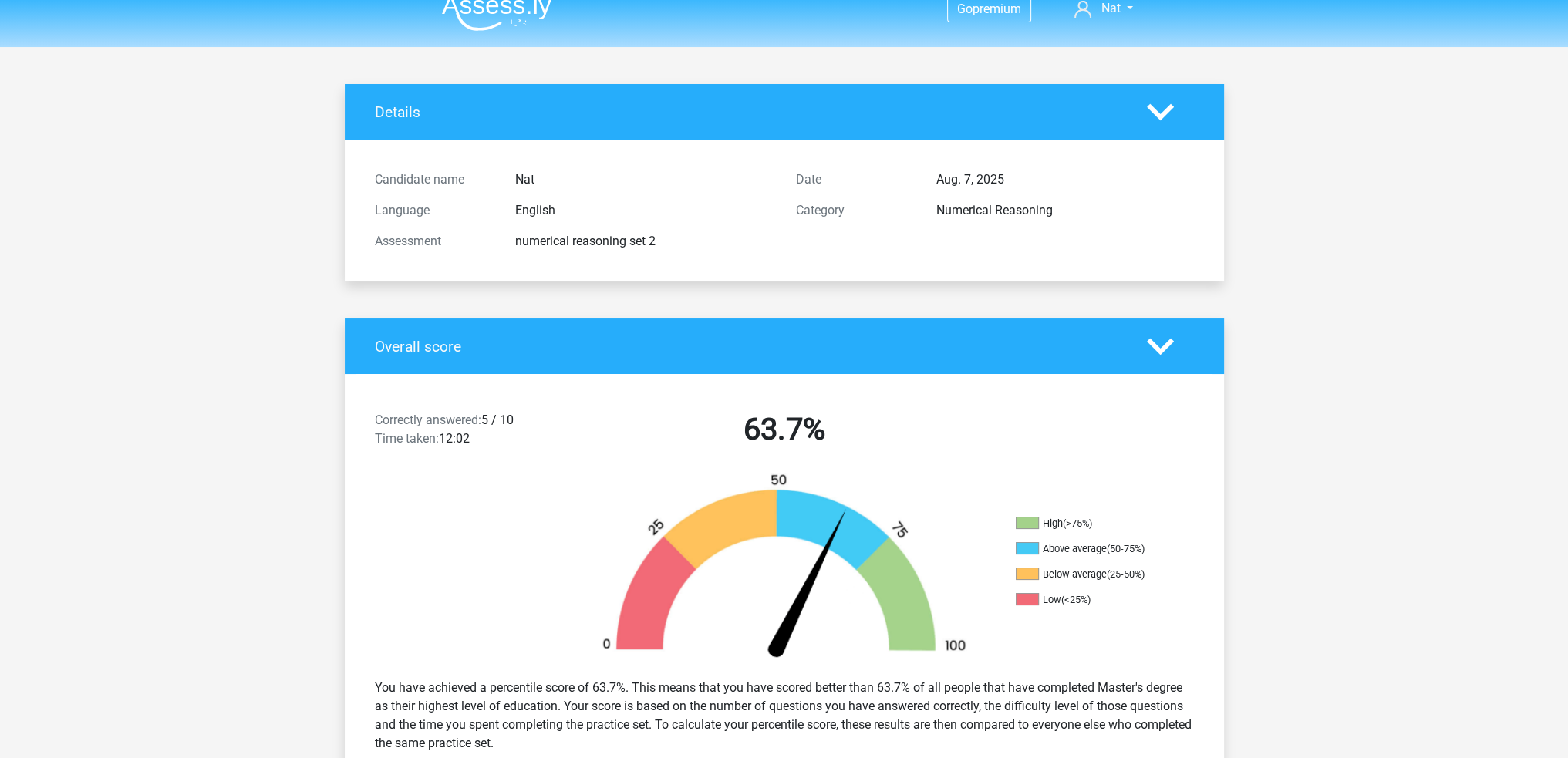scroll, scrollTop: 0, scrollLeft: 0, axis: both 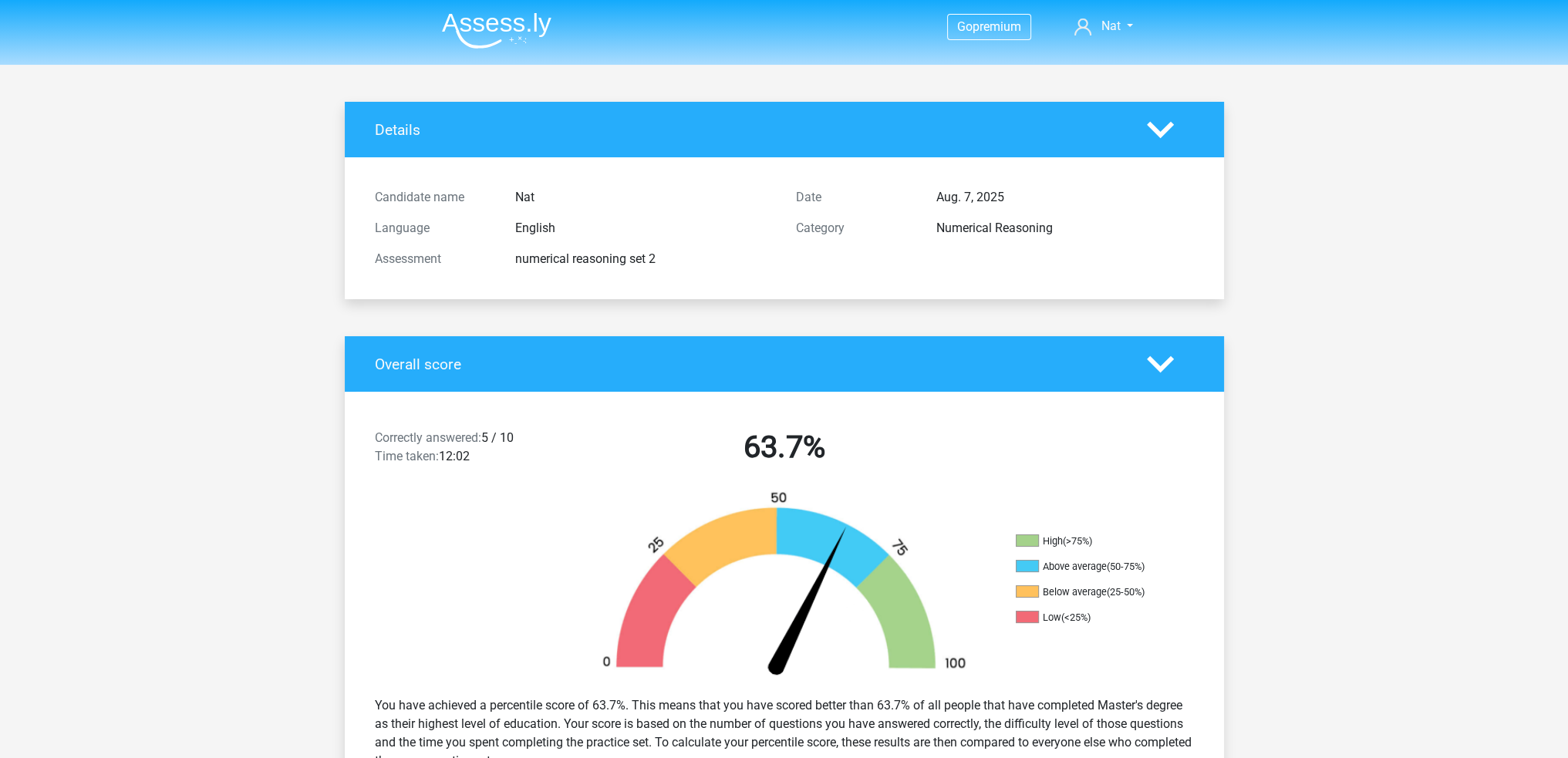 click at bounding box center [497, 30] 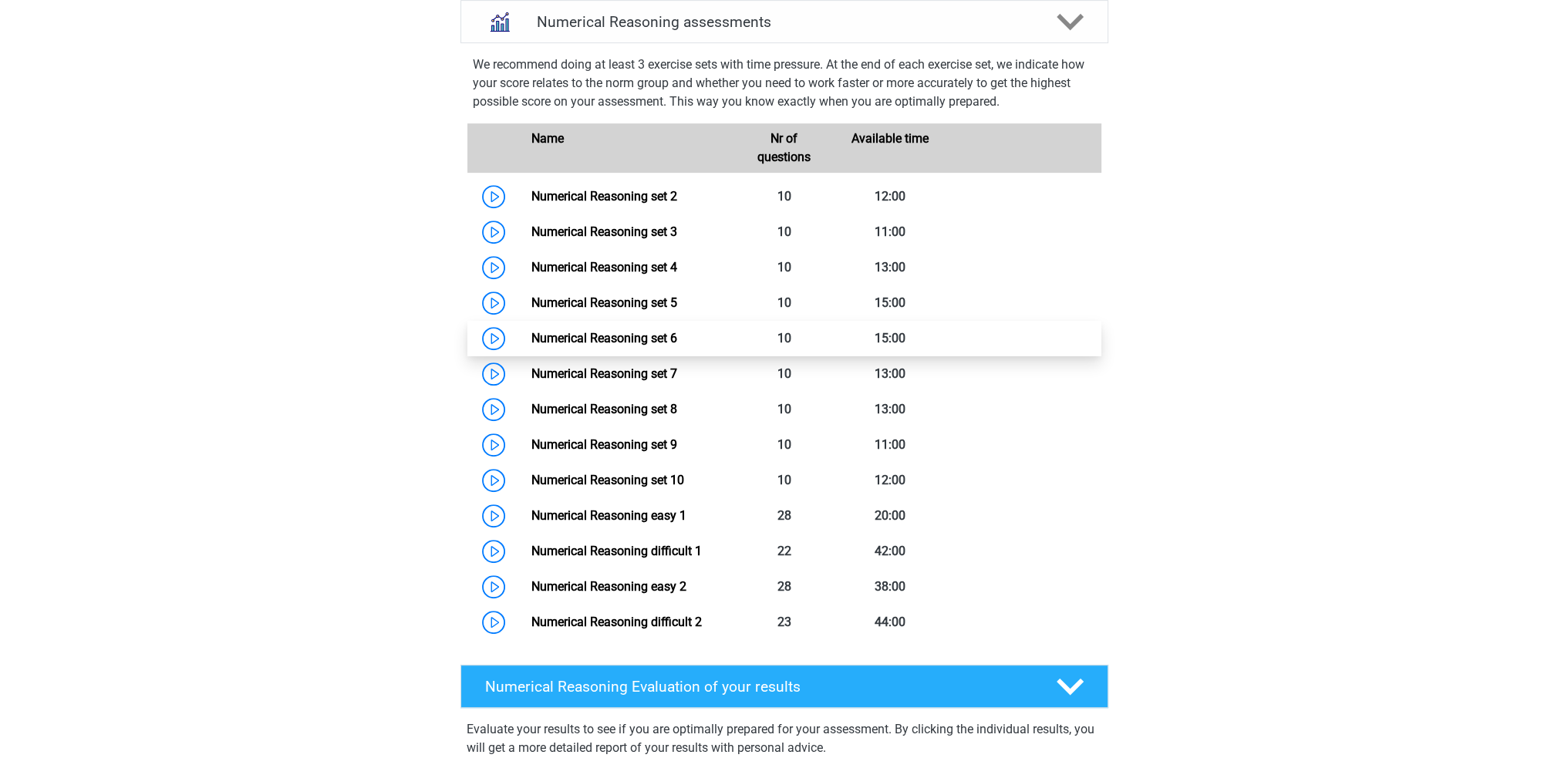 scroll, scrollTop: 925, scrollLeft: 0, axis: vertical 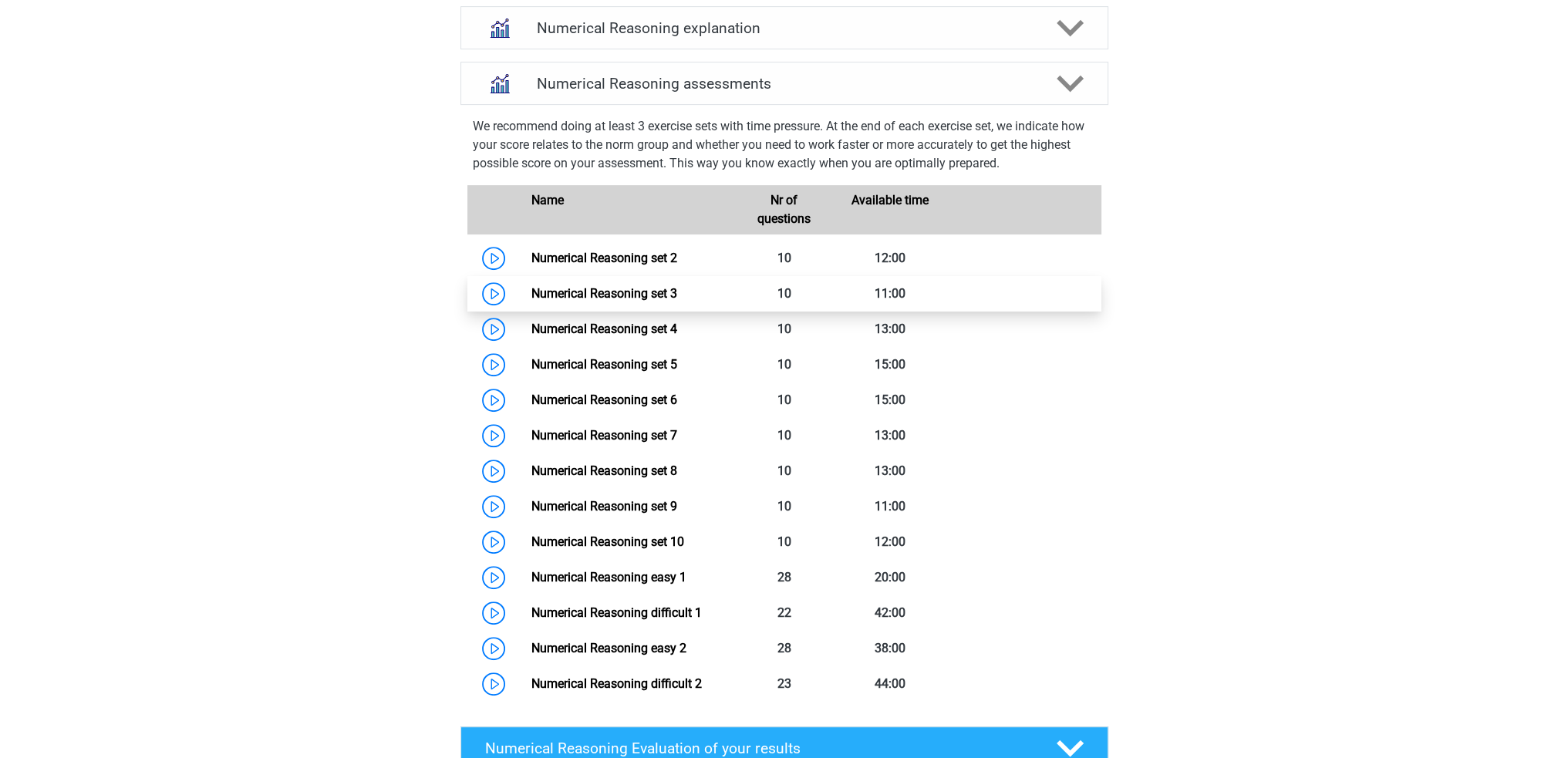 click on "Numerical Reasoning
set 3" at bounding box center [604, 293] 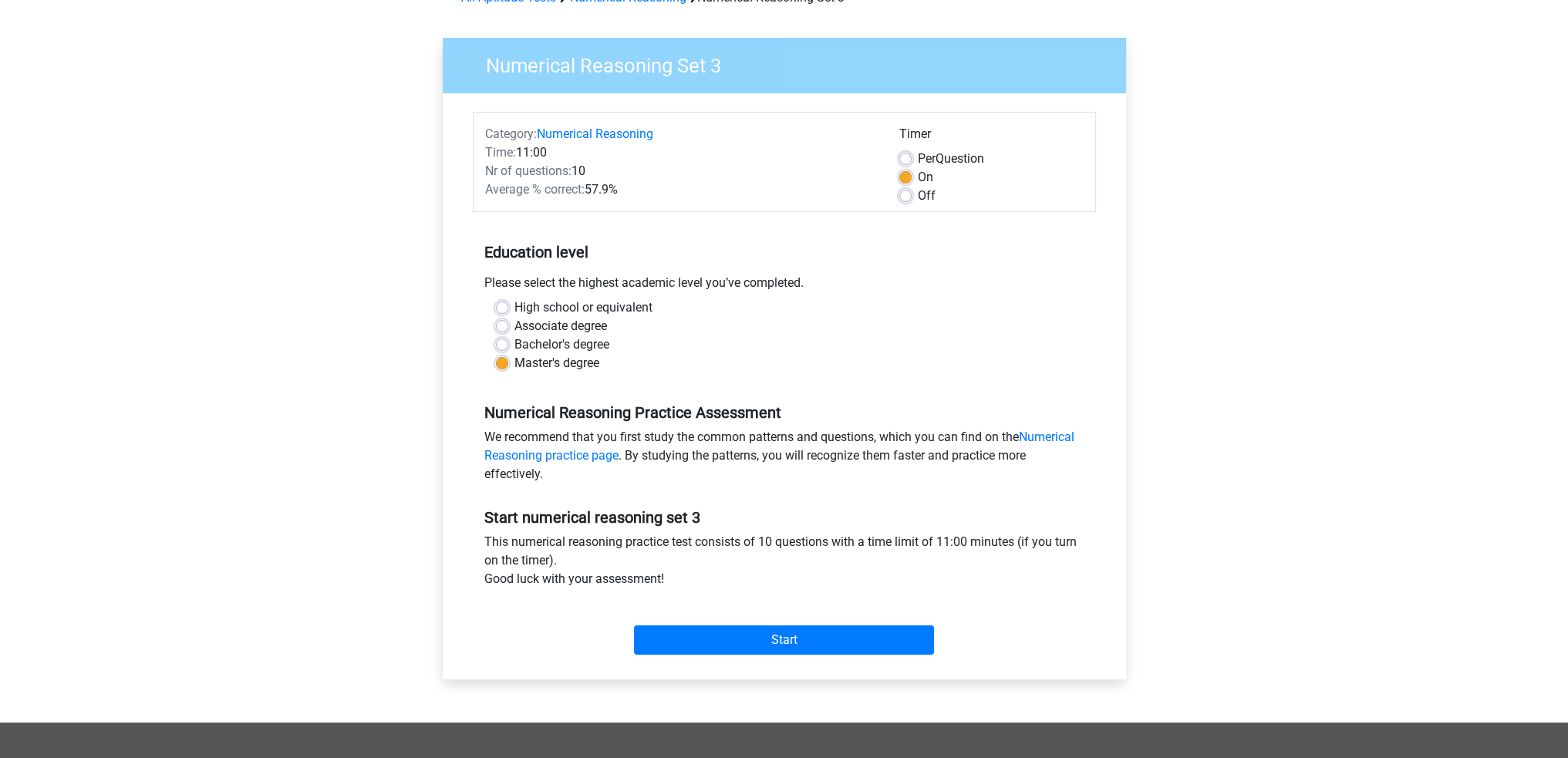 scroll, scrollTop: 154, scrollLeft: 0, axis: vertical 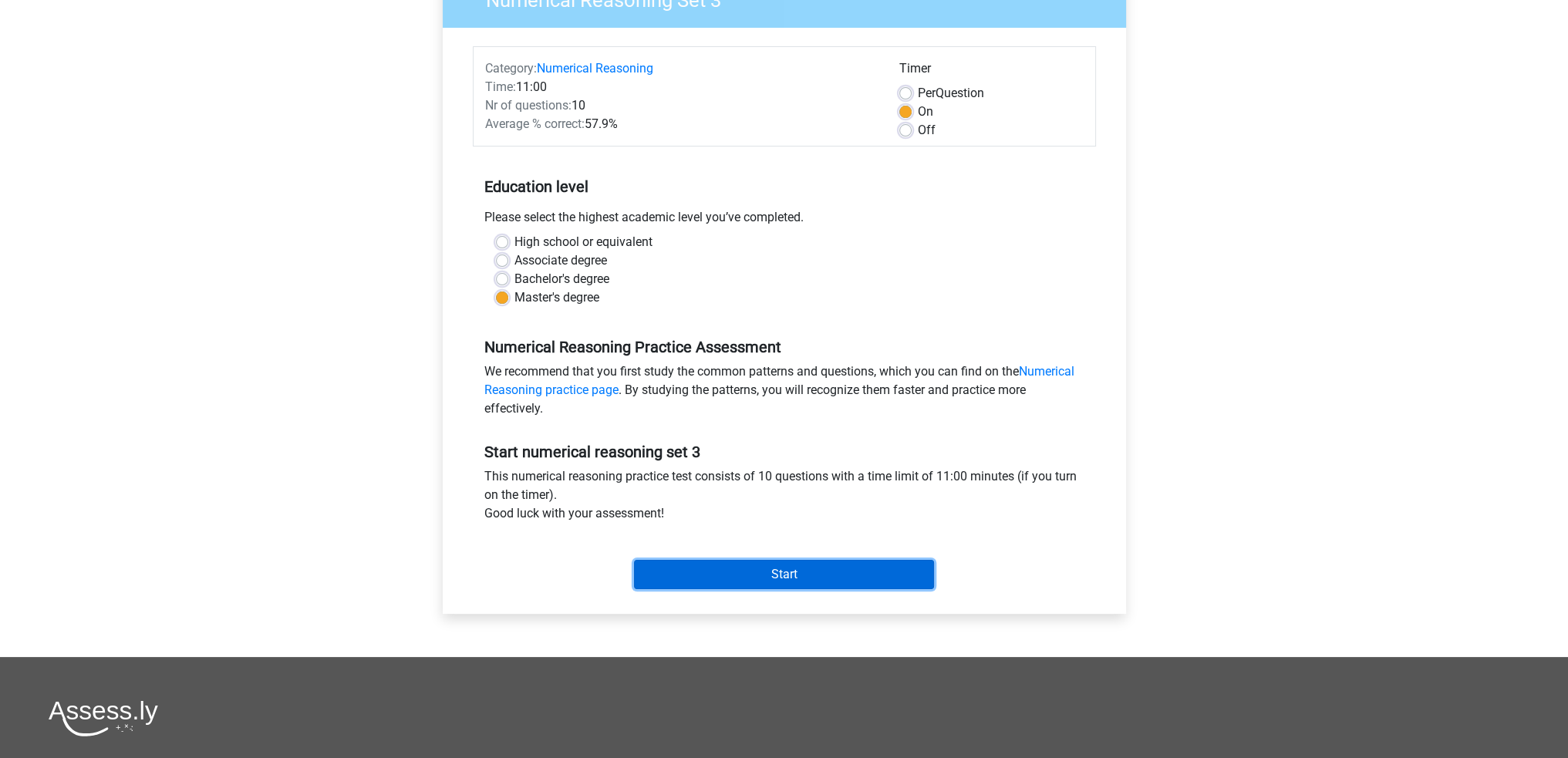 click on "Start" at bounding box center (784, 574) 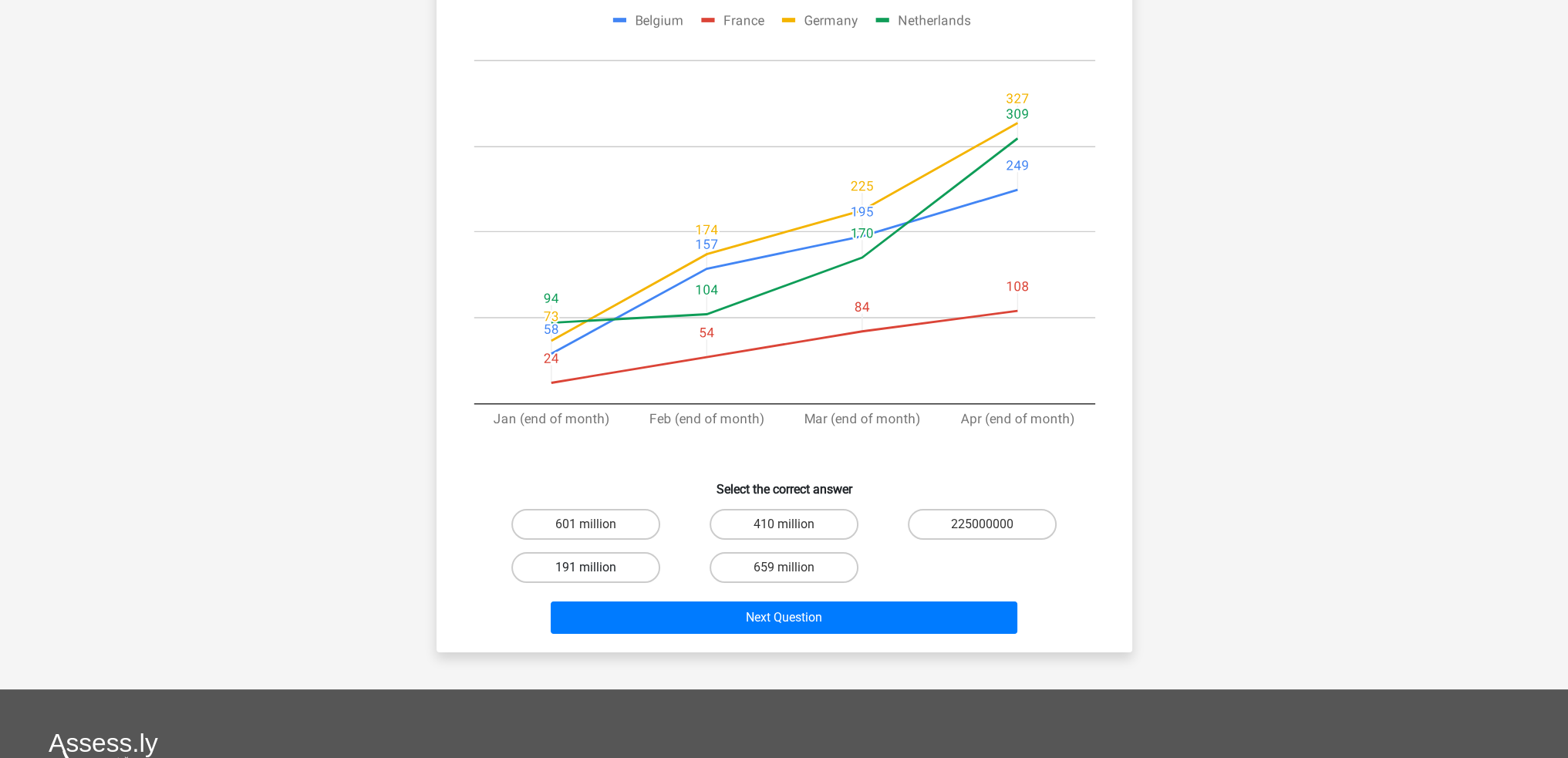 scroll, scrollTop: 231, scrollLeft: 0, axis: vertical 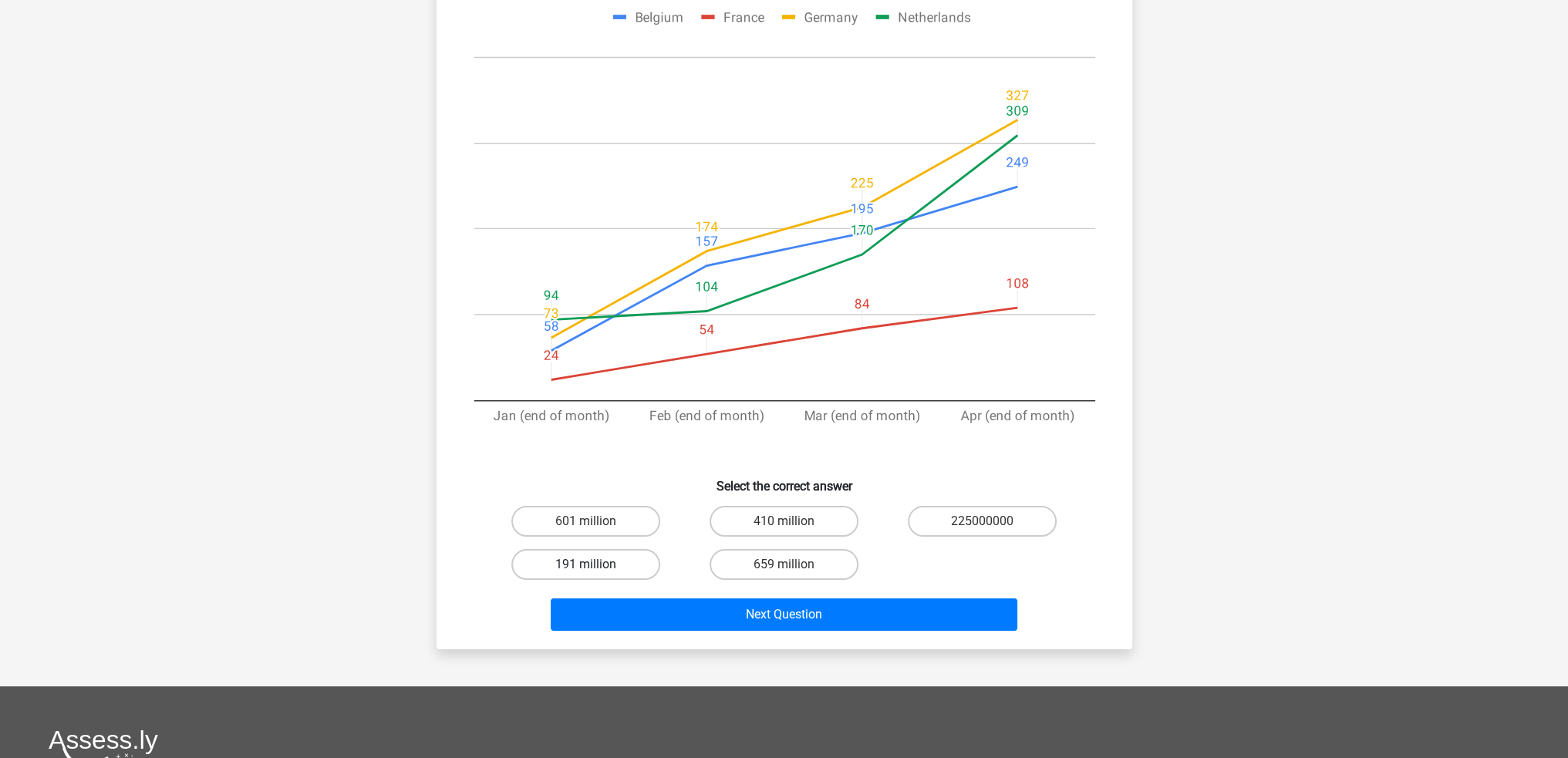 click on "191 million" at bounding box center (585, 564) 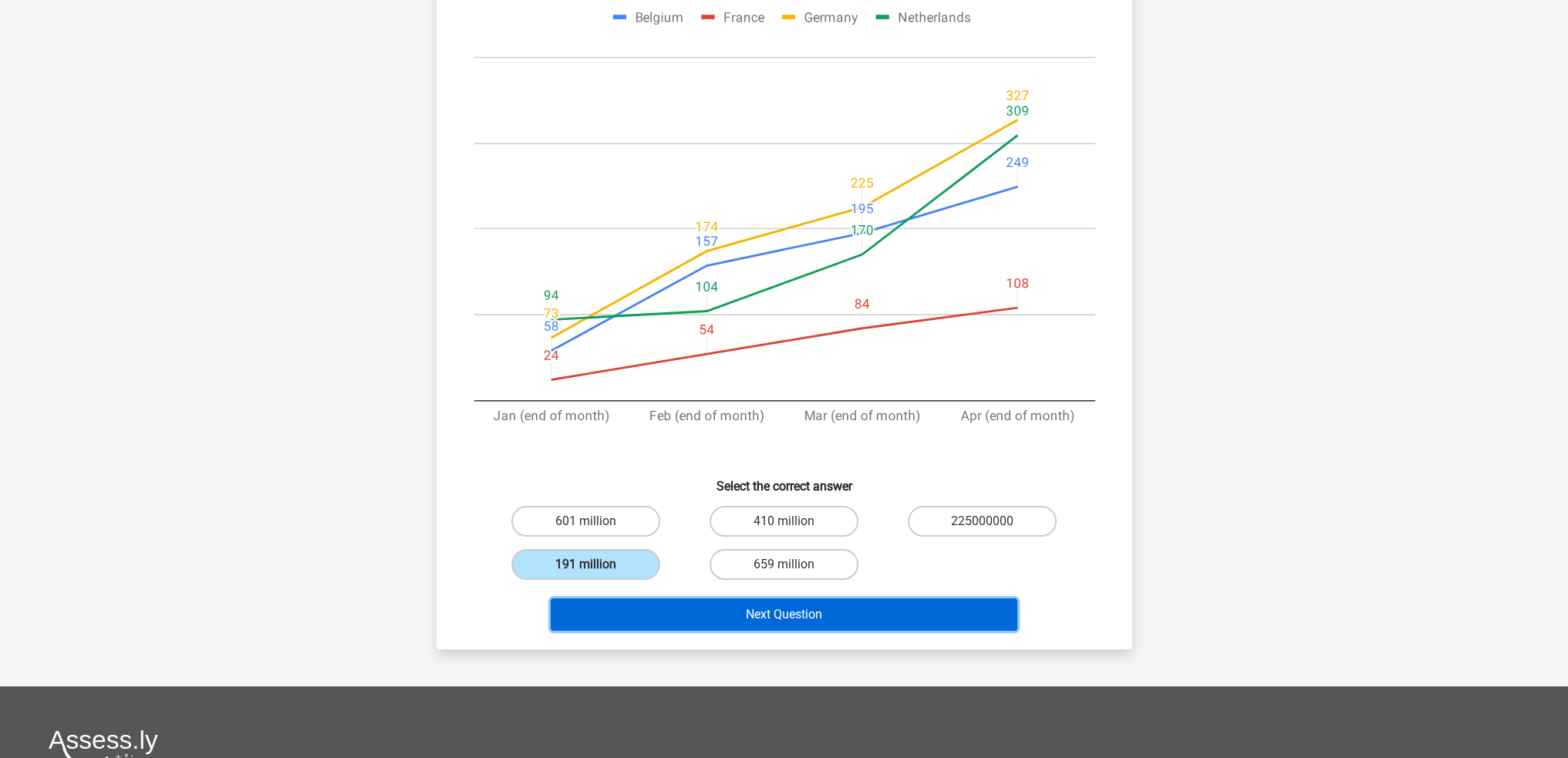 click on "Next Question" at bounding box center (784, 615) 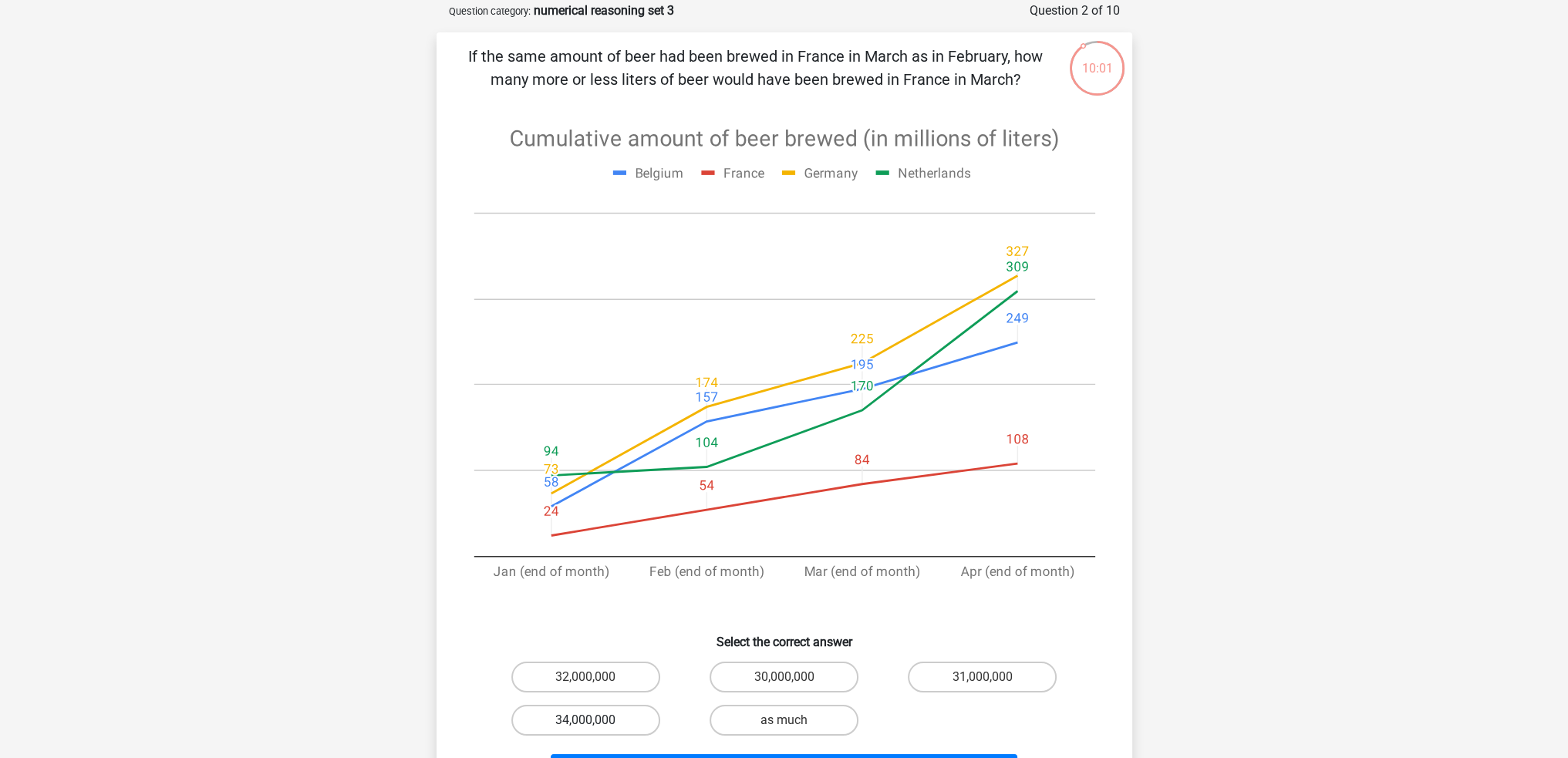 scroll, scrollTop: 154, scrollLeft: 0, axis: vertical 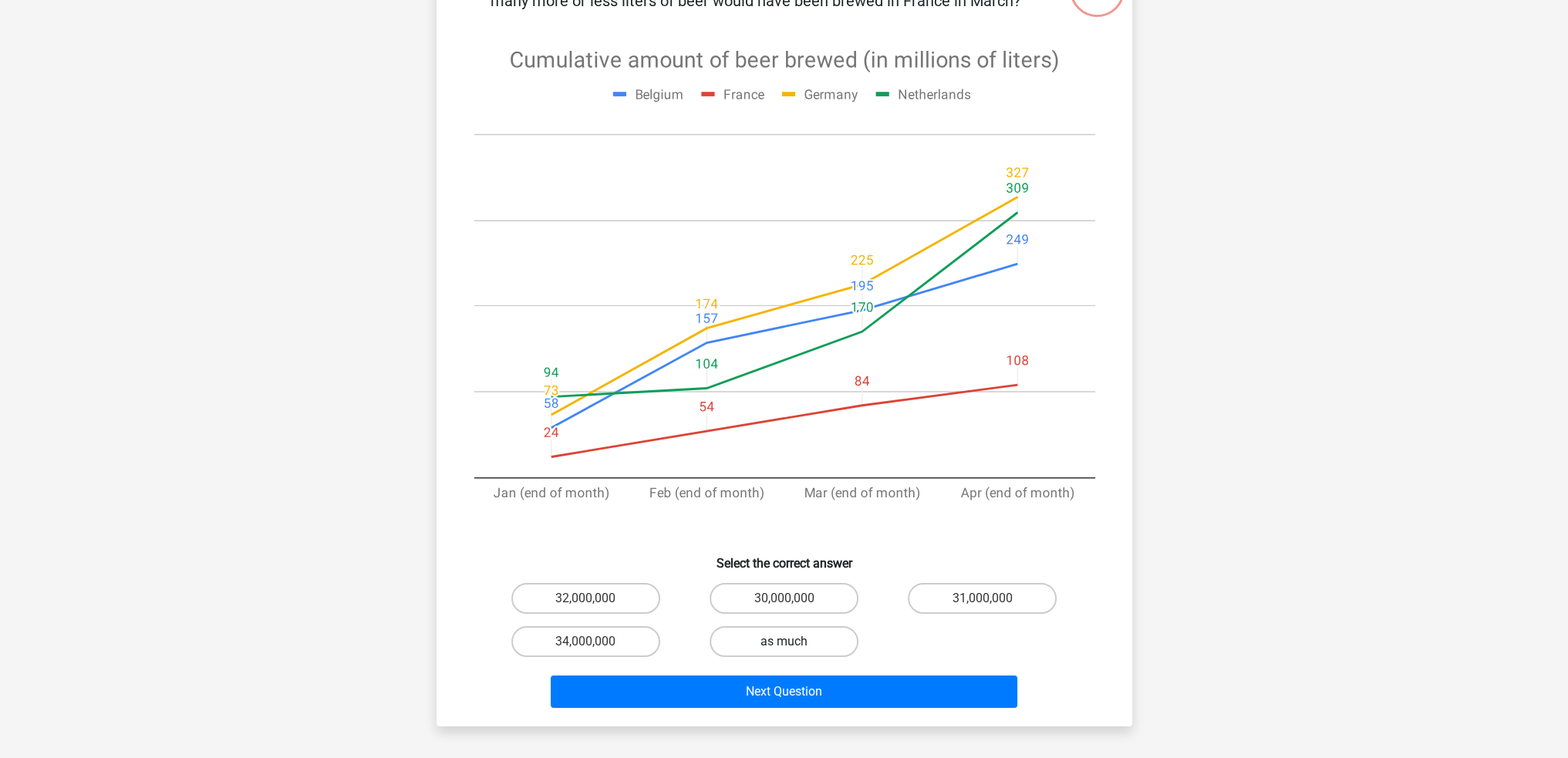 click on "as much" at bounding box center [784, 642] 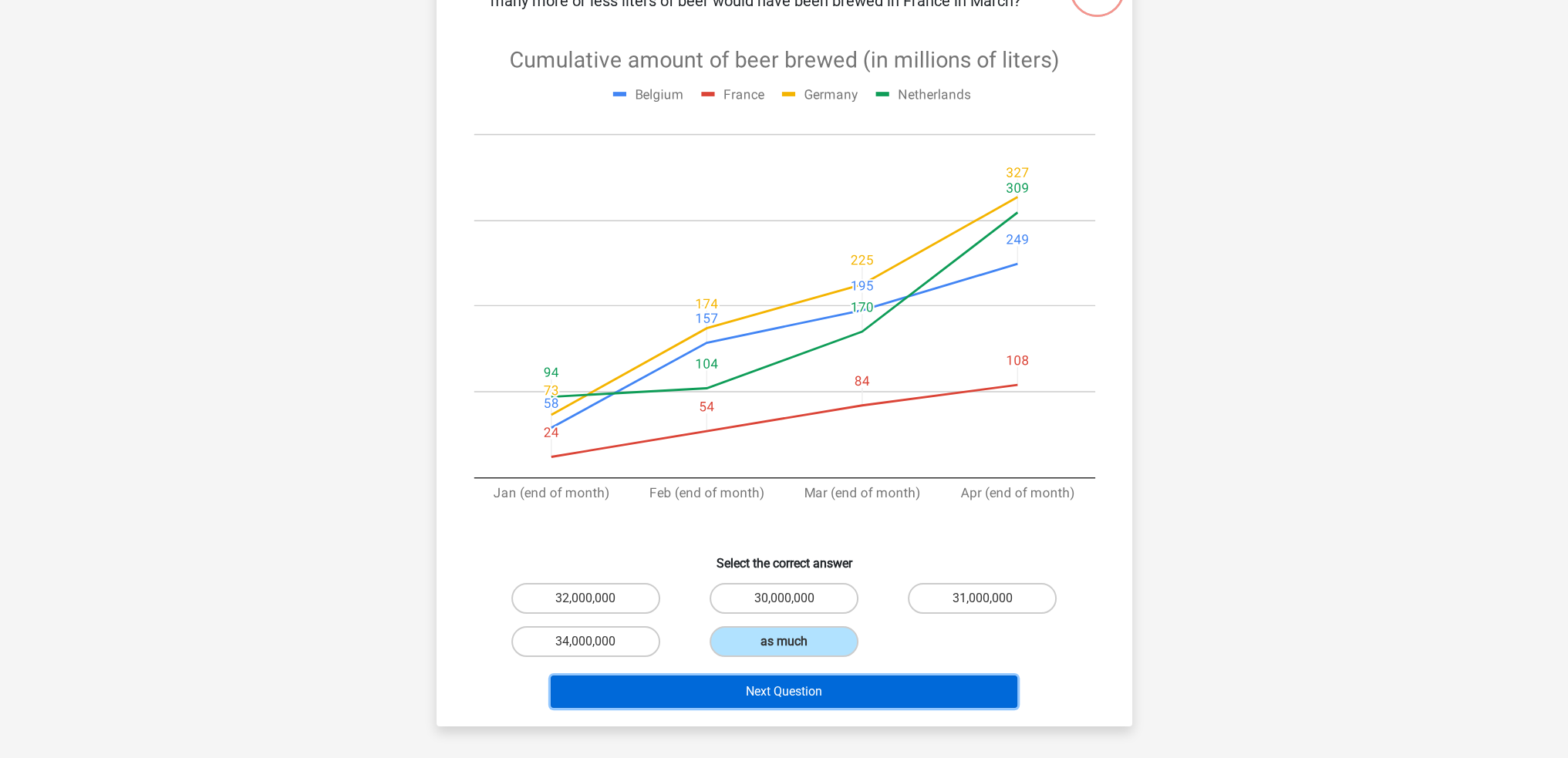 click on "Next Question" at bounding box center (784, 692) 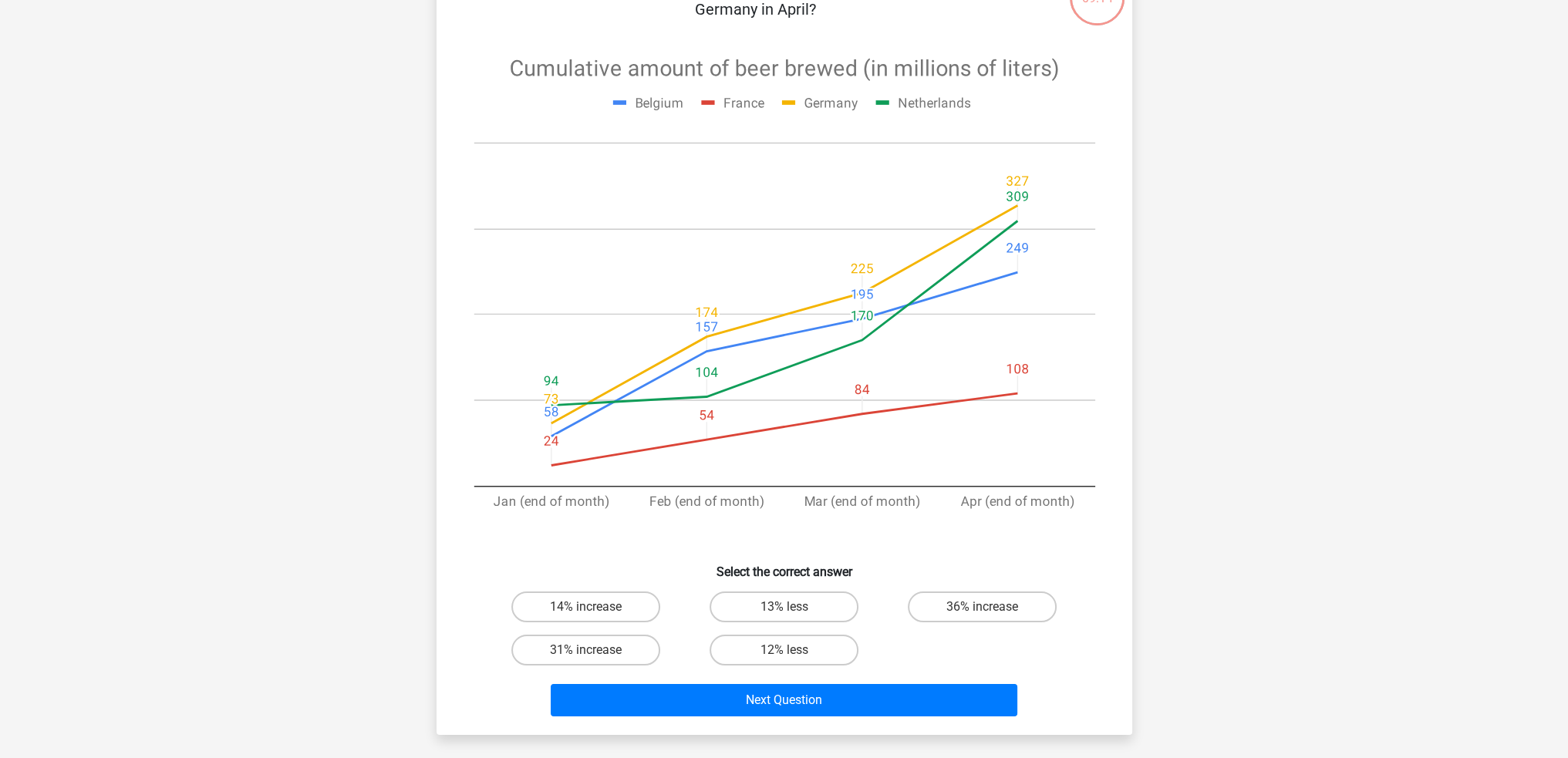 scroll, scrollTop: 154, scrollLeft: 0, axis: vertical 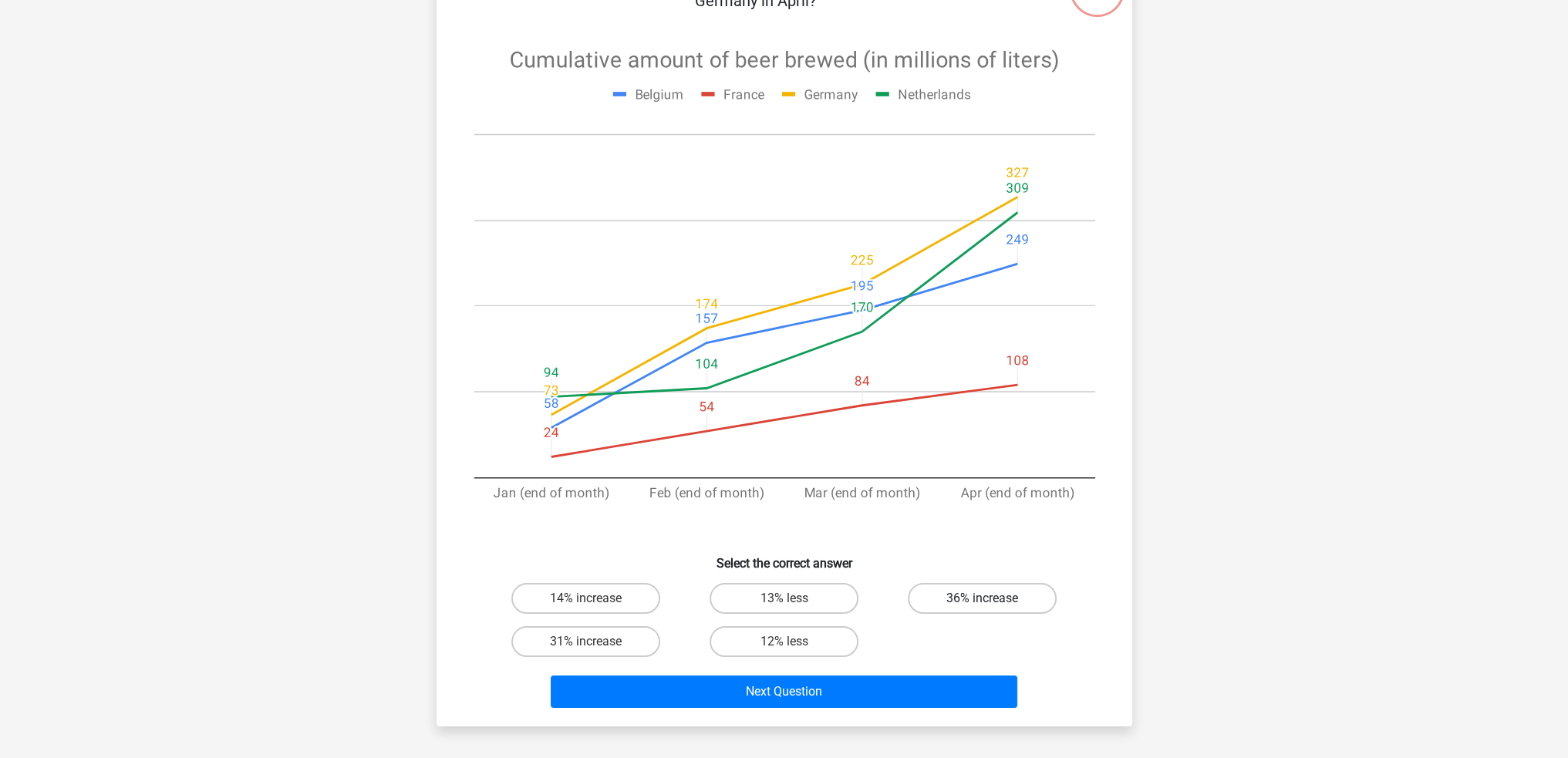 click on "36% increase" at bounding box center (982, 598) 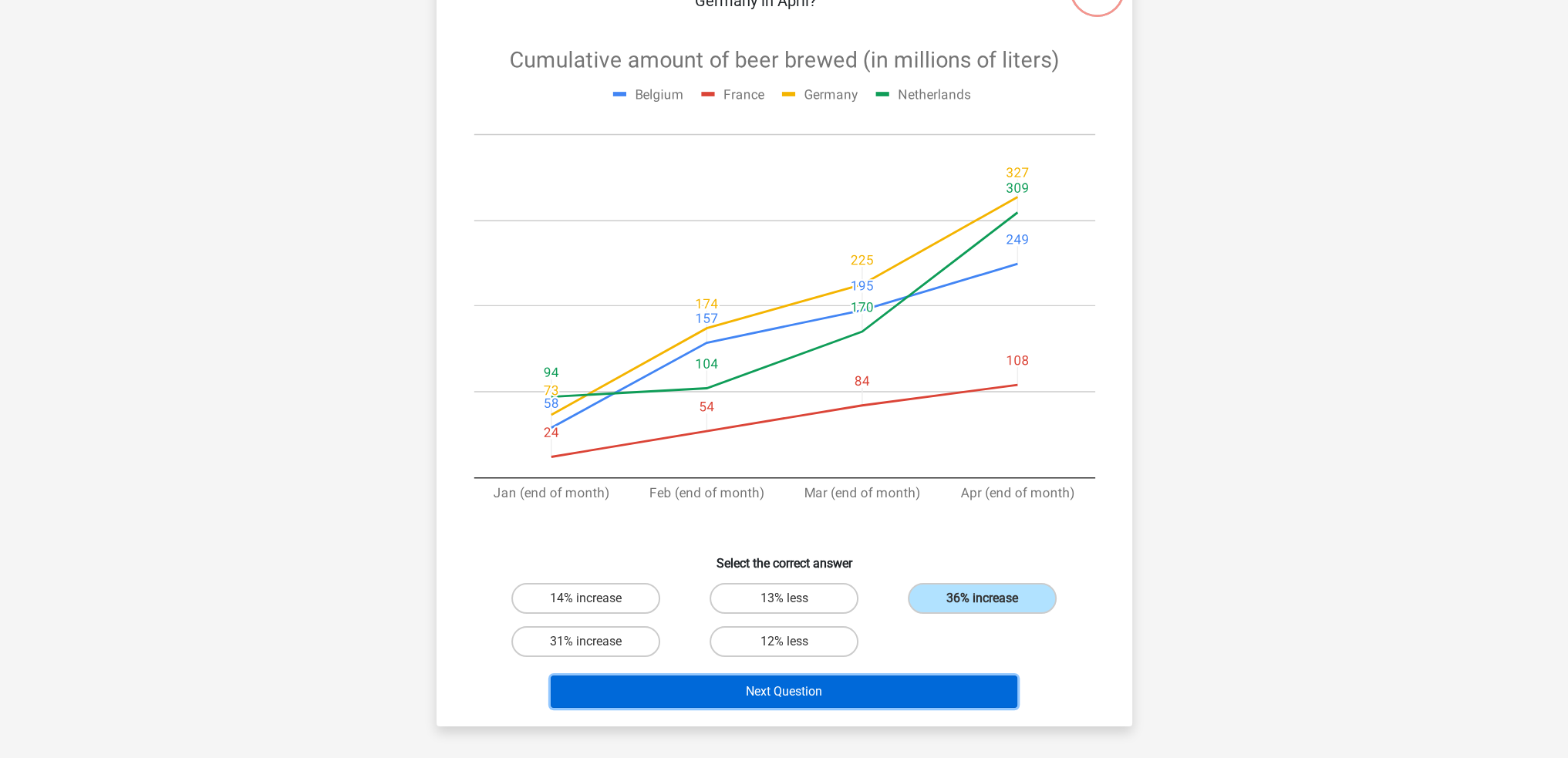 click on "Next Question" at bounding box center (784, 692) 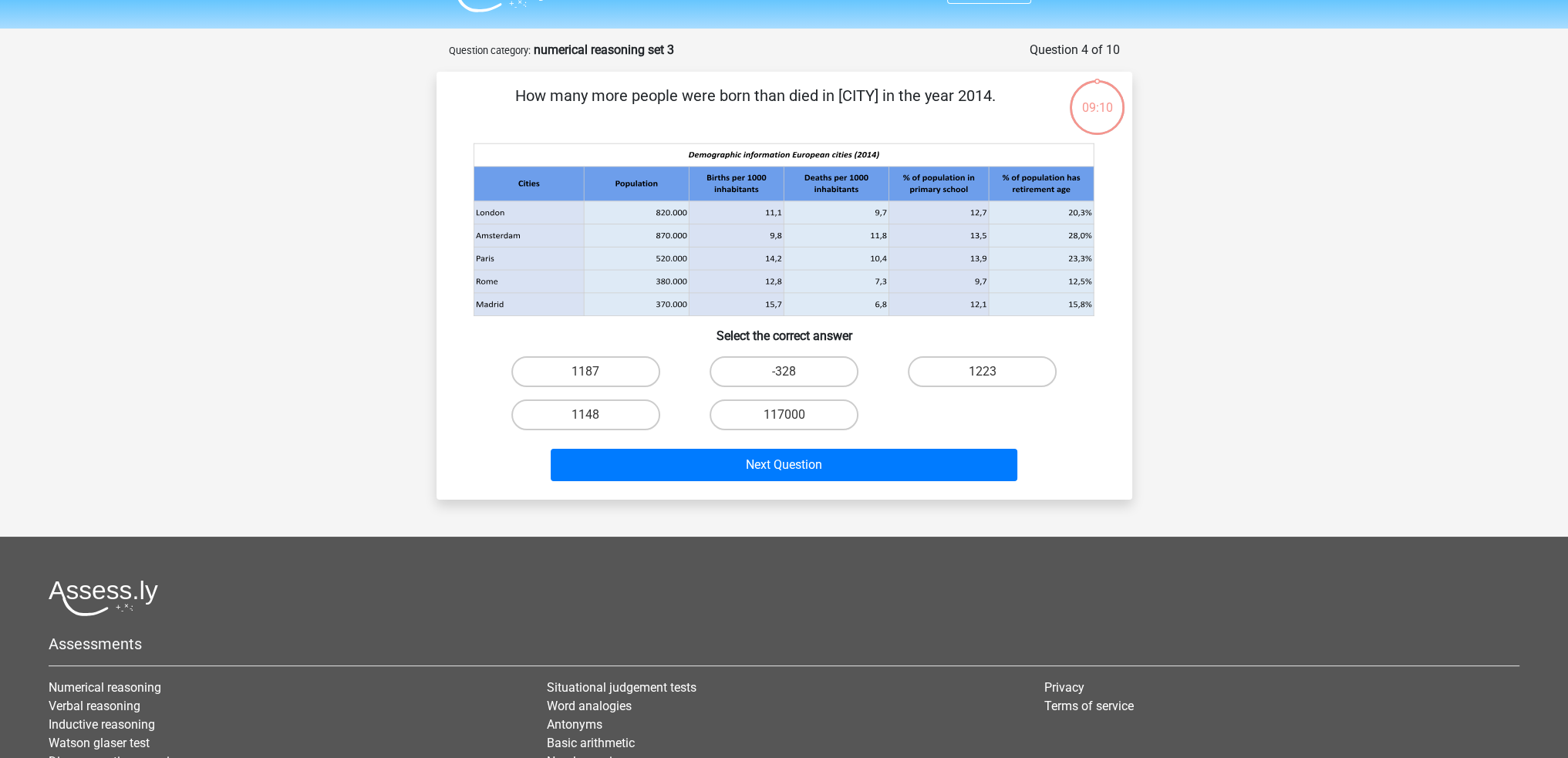 scroll, scrollTop: 0, scrollLeft: 0, axis: both 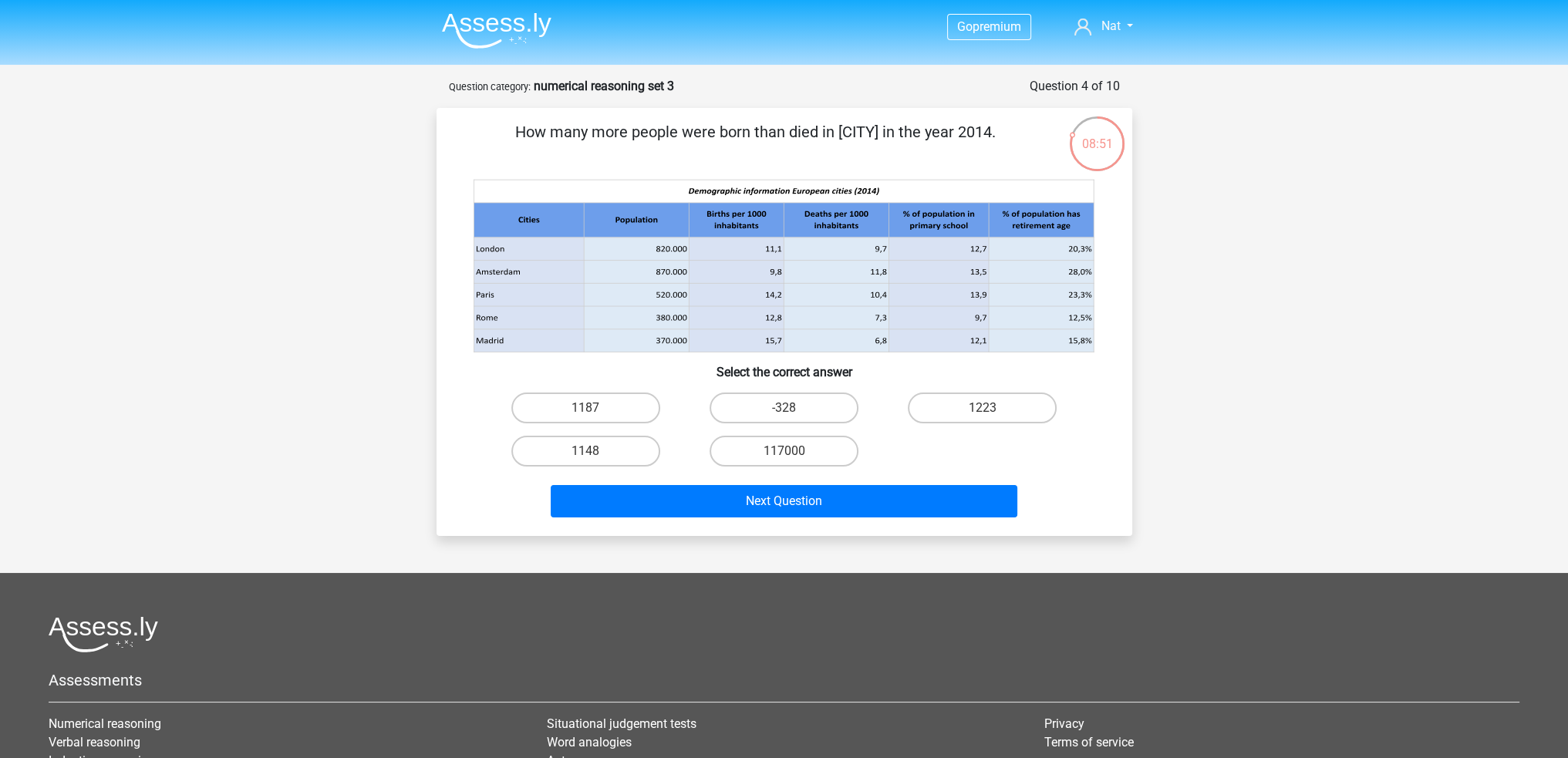 click on "1148" at bounding box center [585, 451] 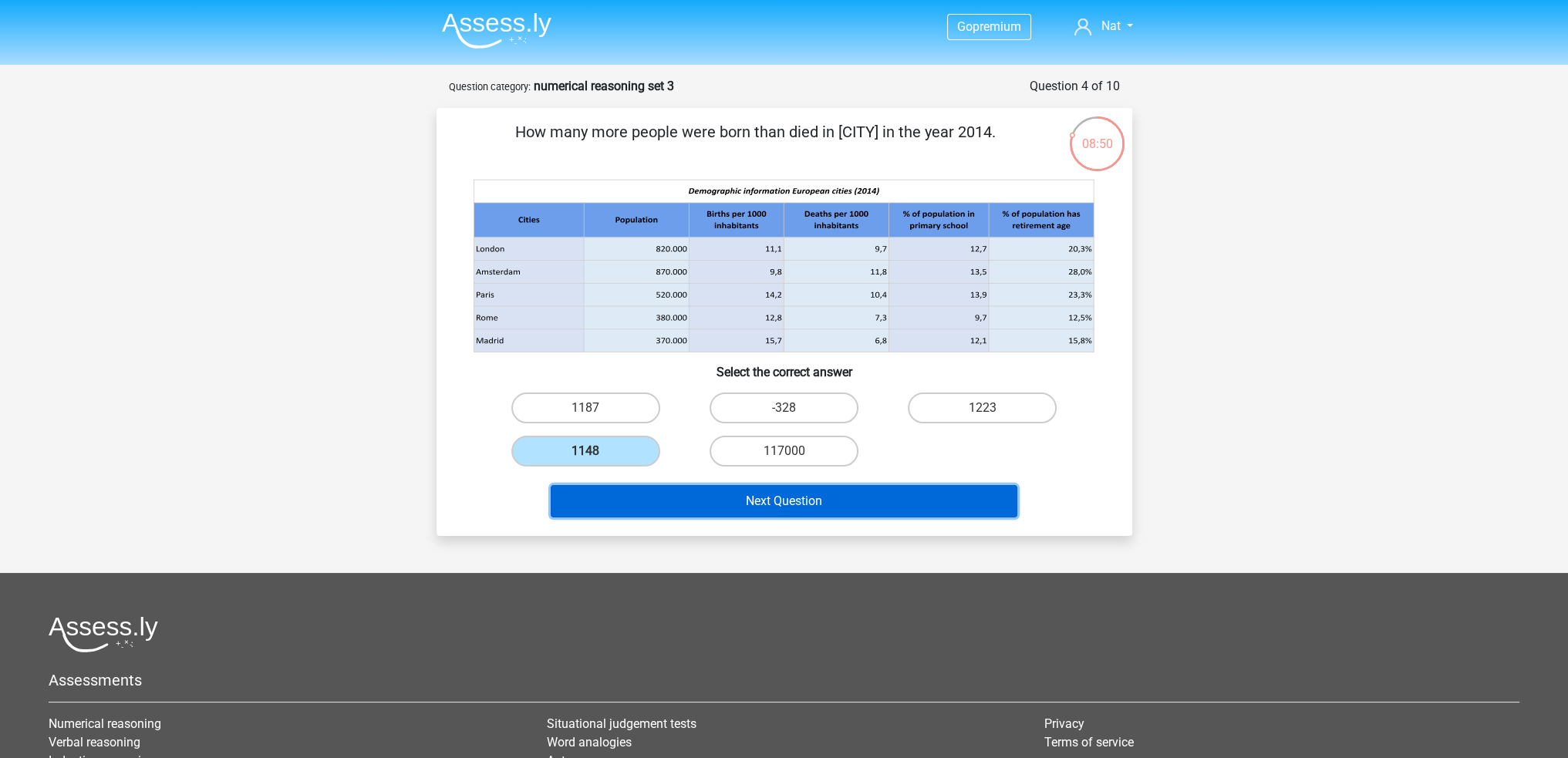click on "Next Question" at bounding box center (784, 501) 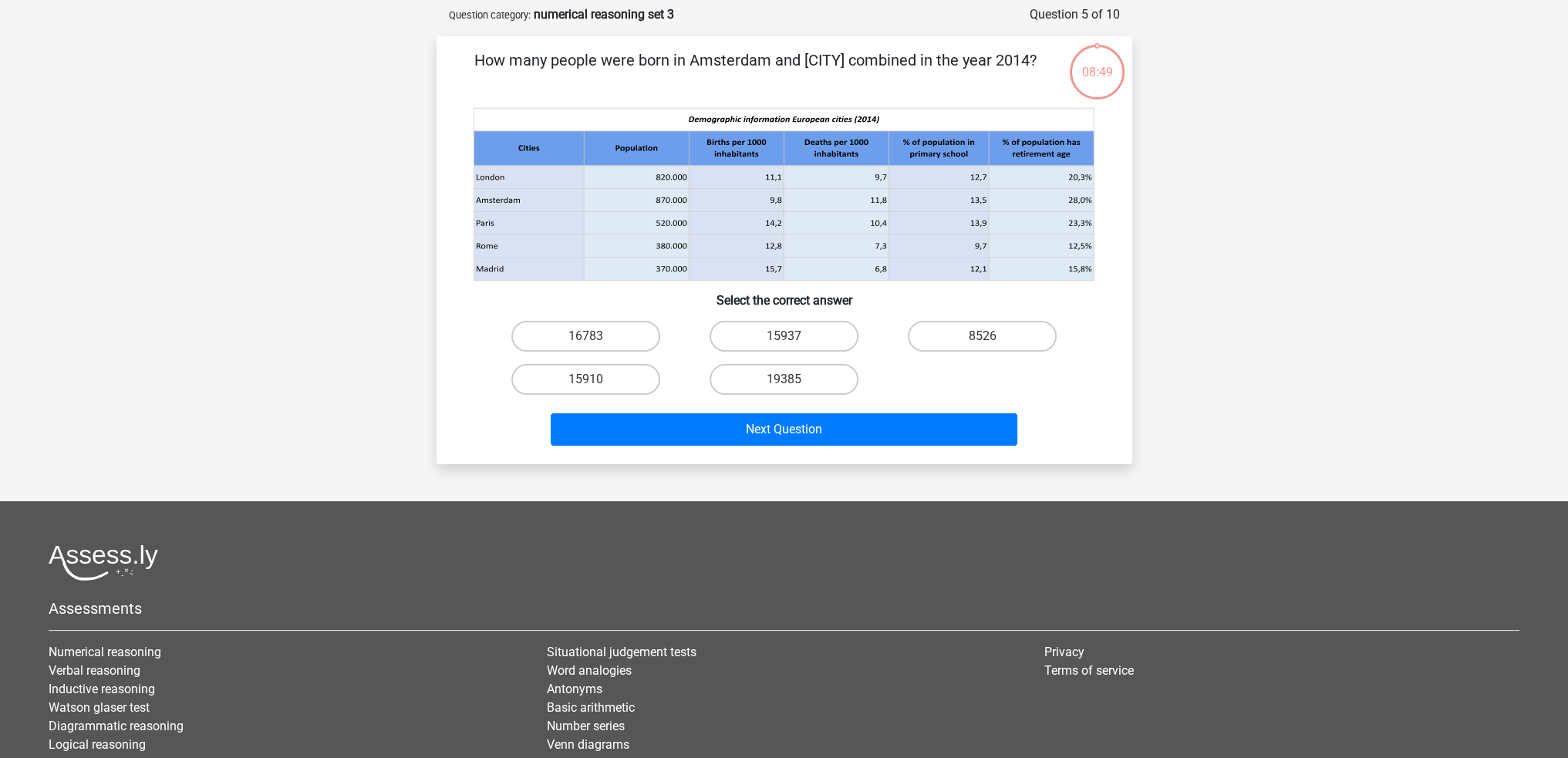scroll, scrollTop: 77, scrollLeft: 0, axis: vertical 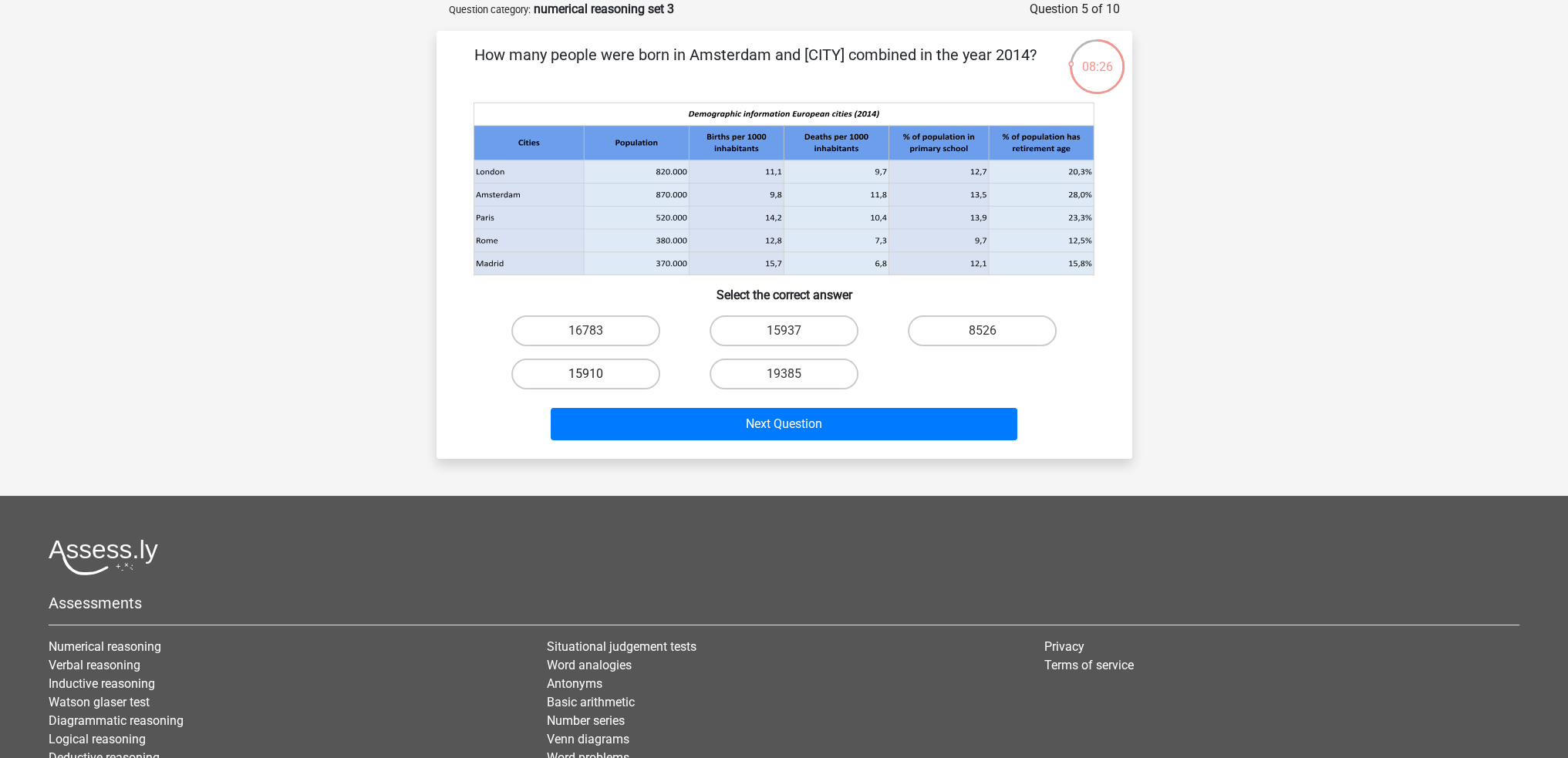 click on "15910" at bounding box center (585, 374) 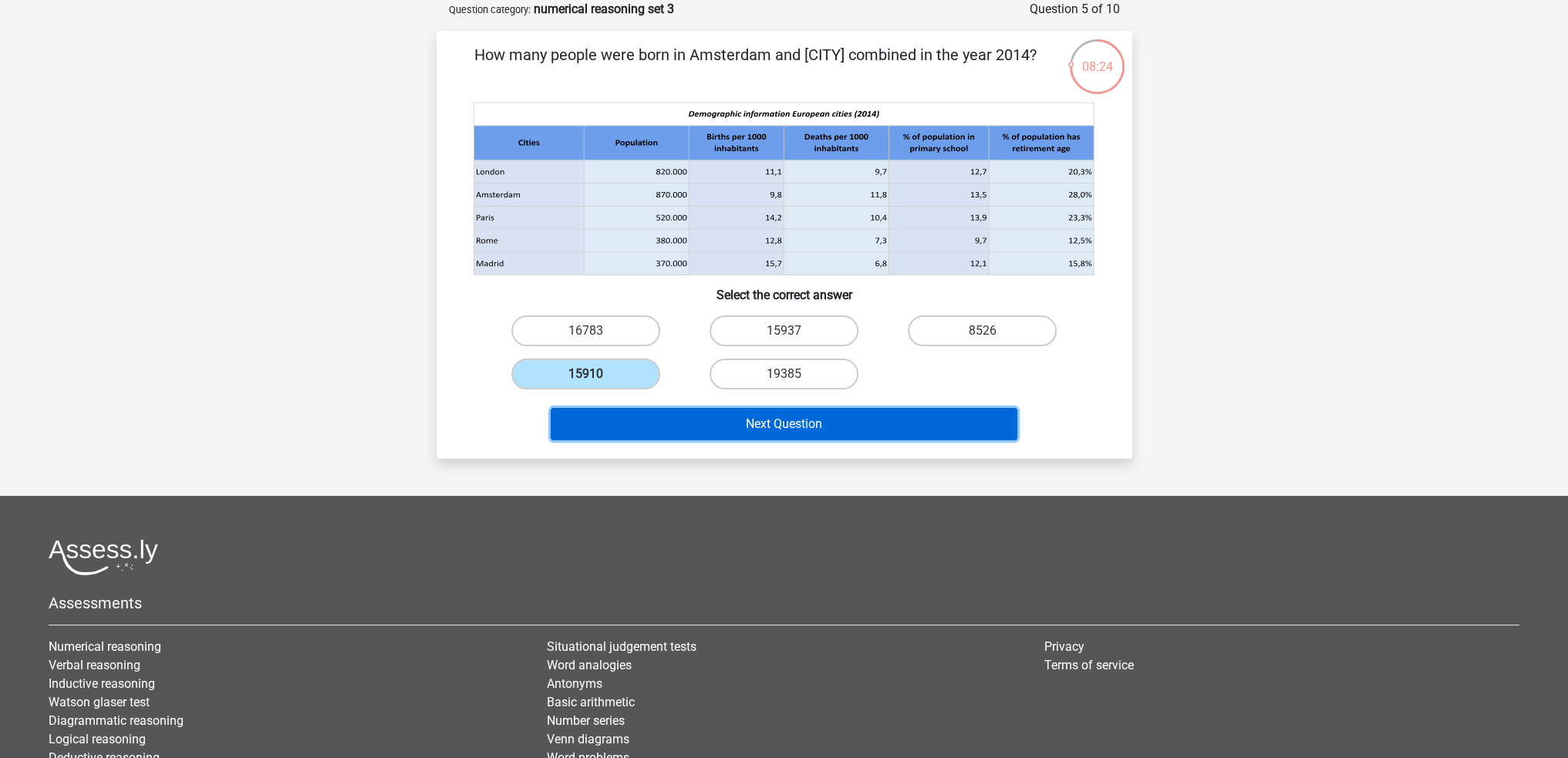 click on "Next Question" at bounding box center [784, 424] 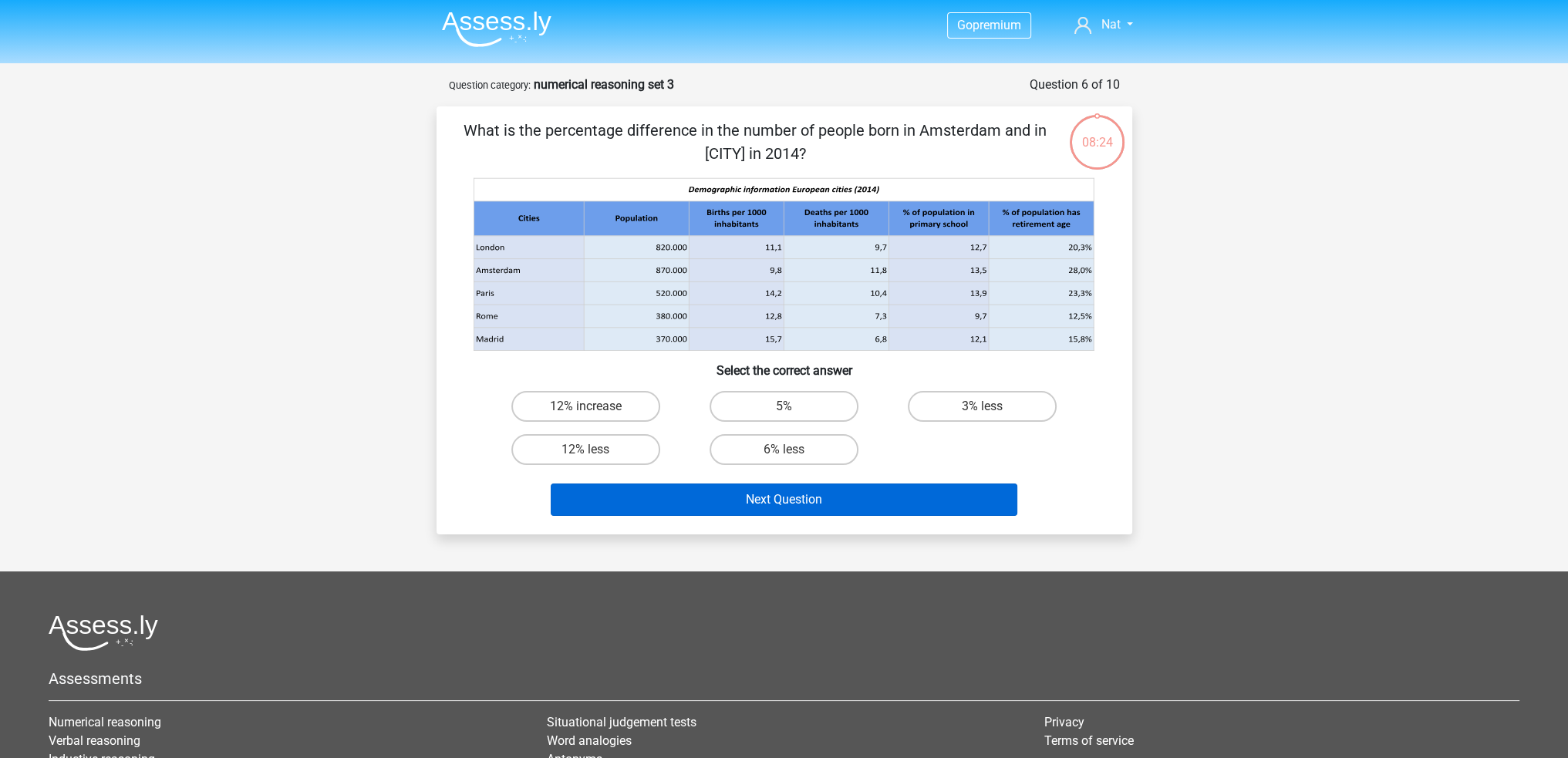 scroll, scrollTop: 0, scrollLeft: 0, axis: both 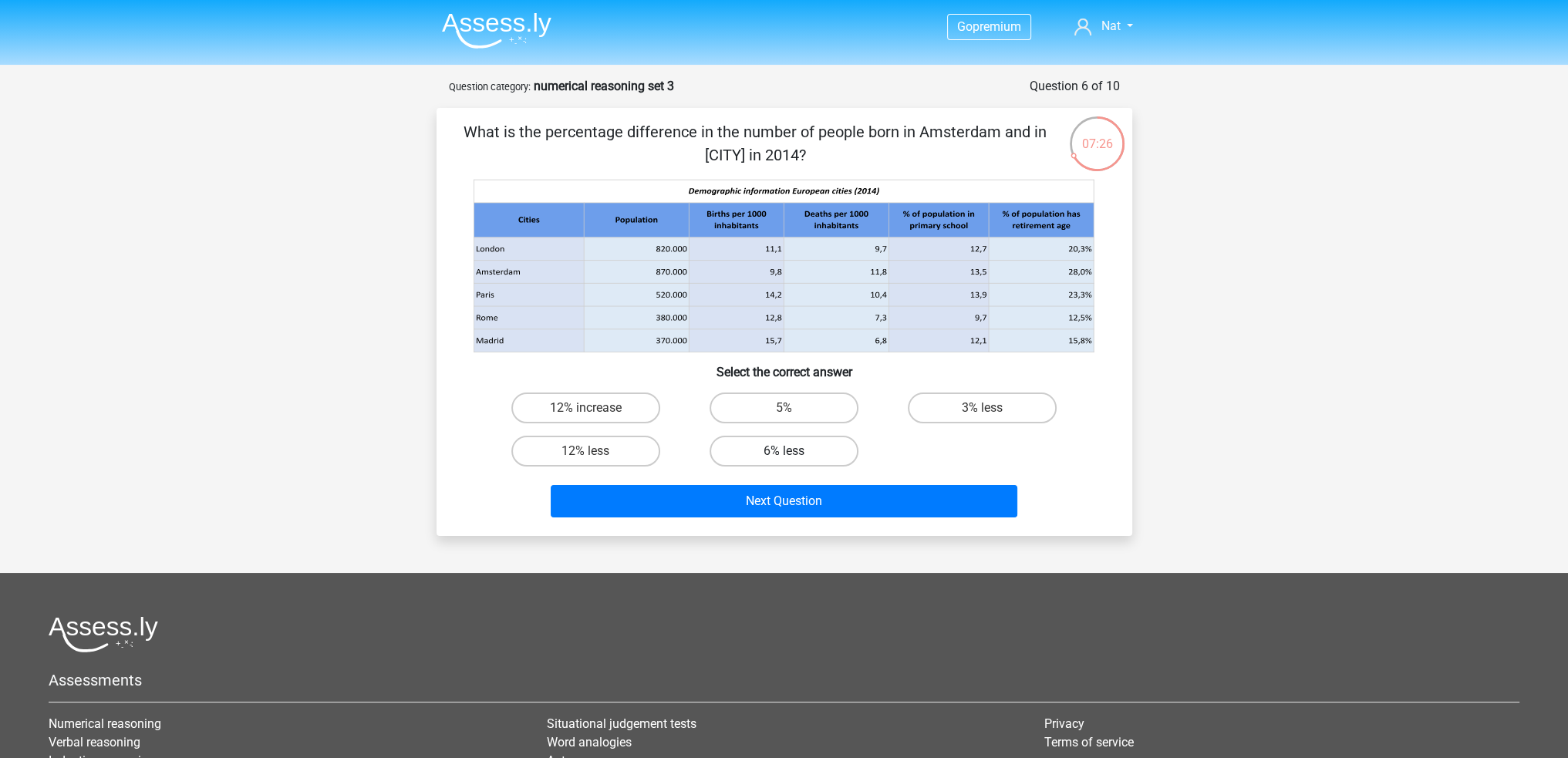 click on "6% less" at bounding box center (784, 451) 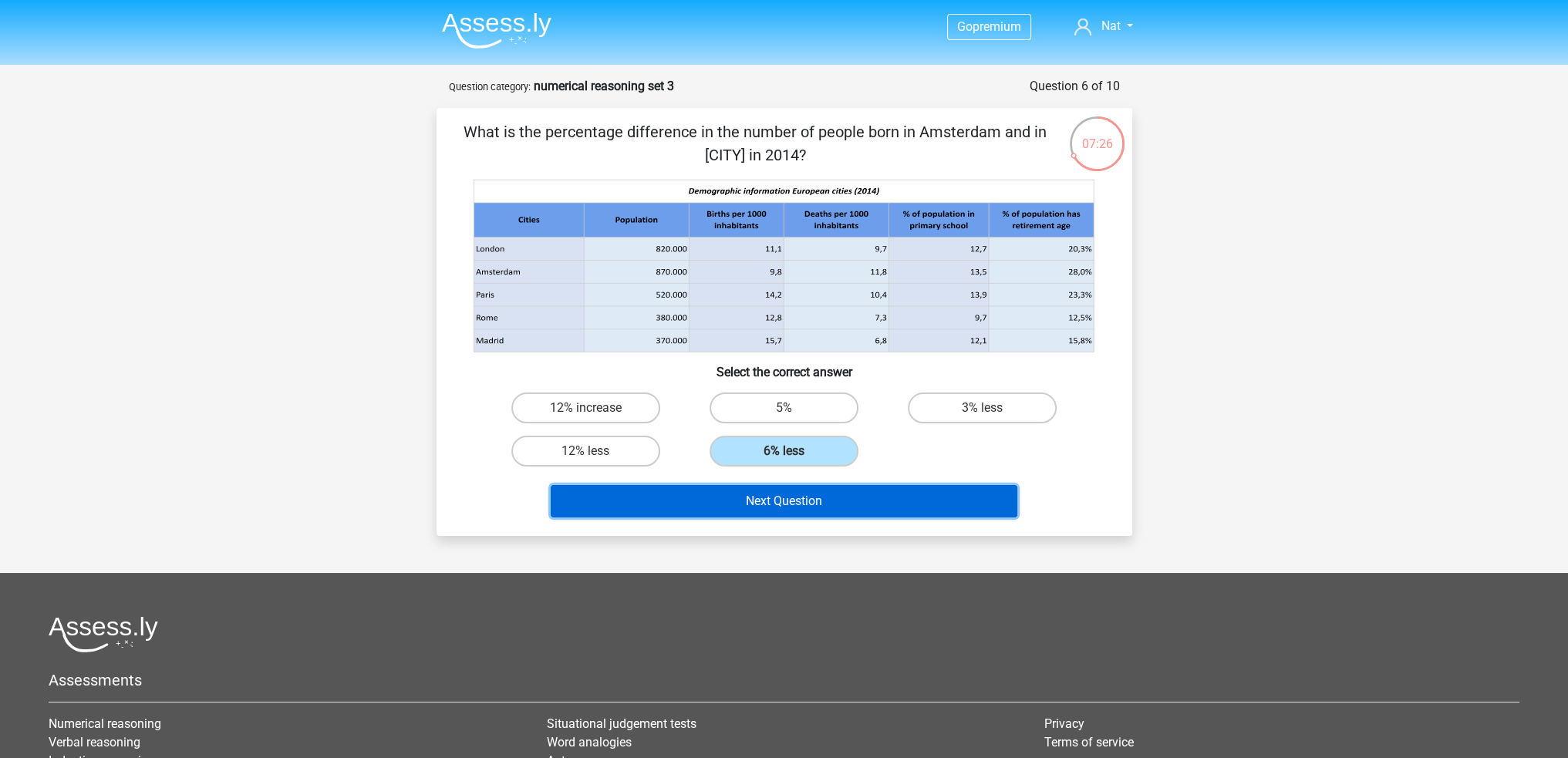 click on "Next Question" at bounding box center (784, 501) 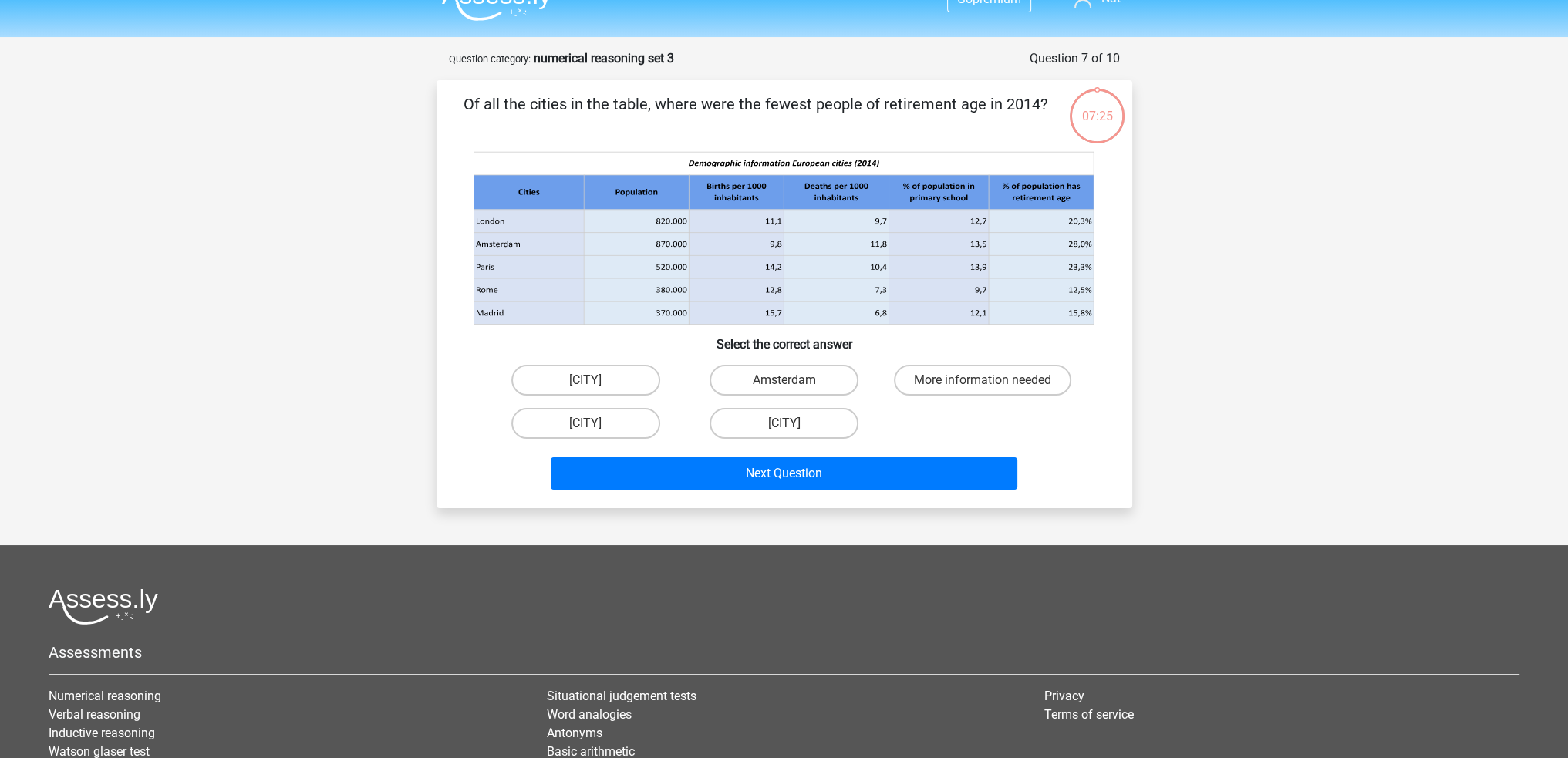 scroll, scrollTop: 0, scrollLeft: 0, axis: both 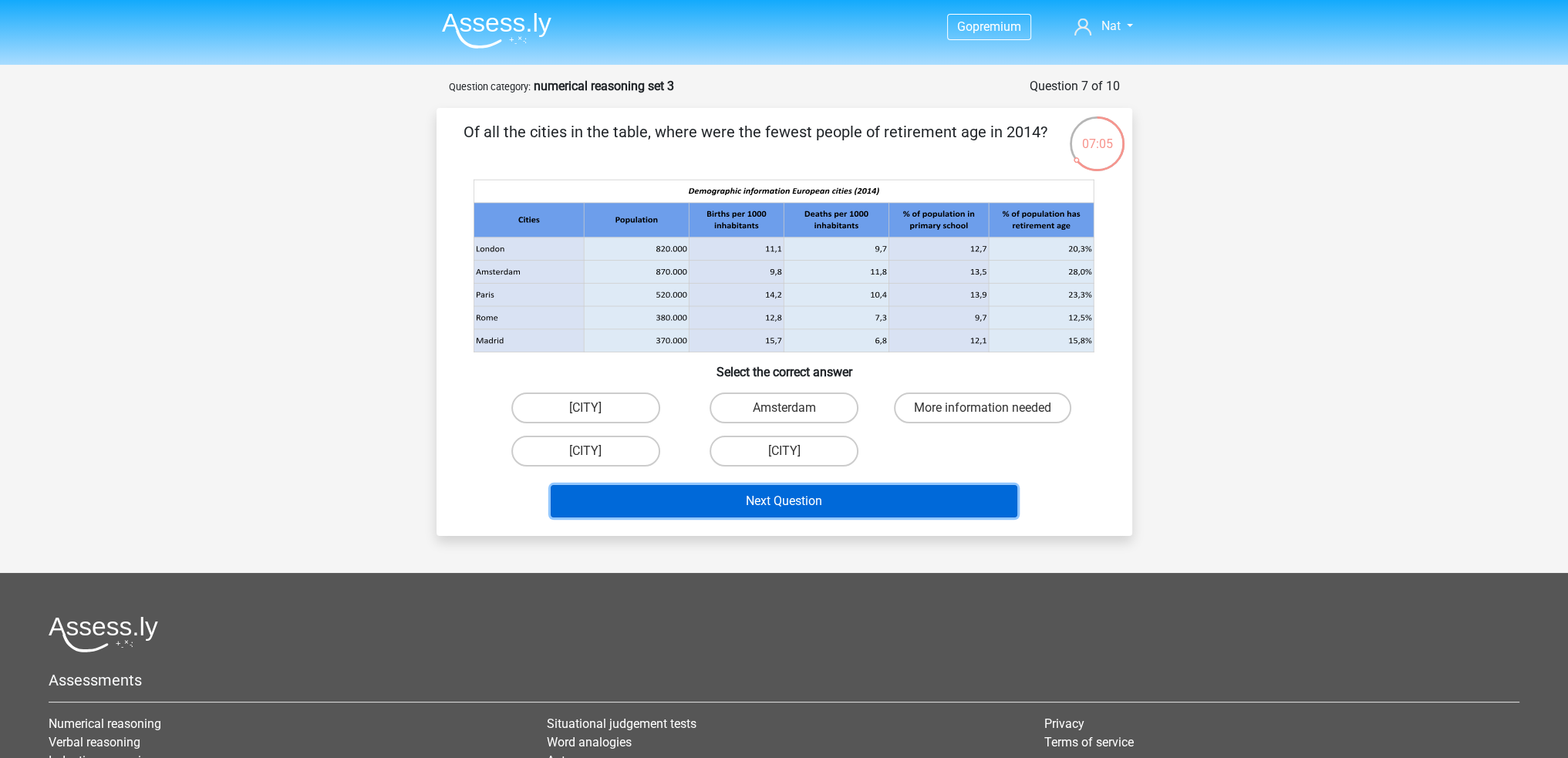 click on "Next Question" at bounding box center [784, 501] 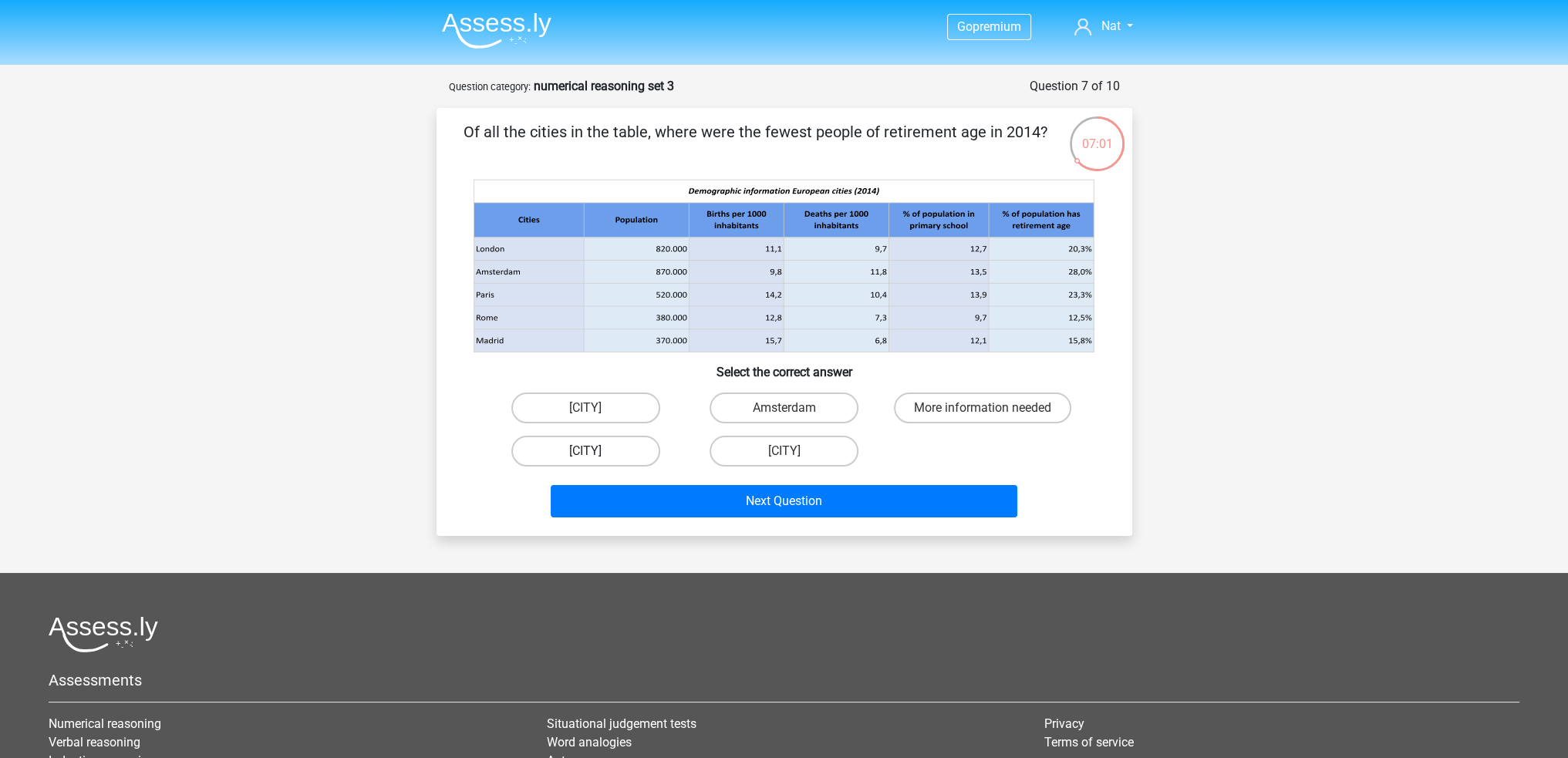 click on "Rome" at bounding box center (585, 451) 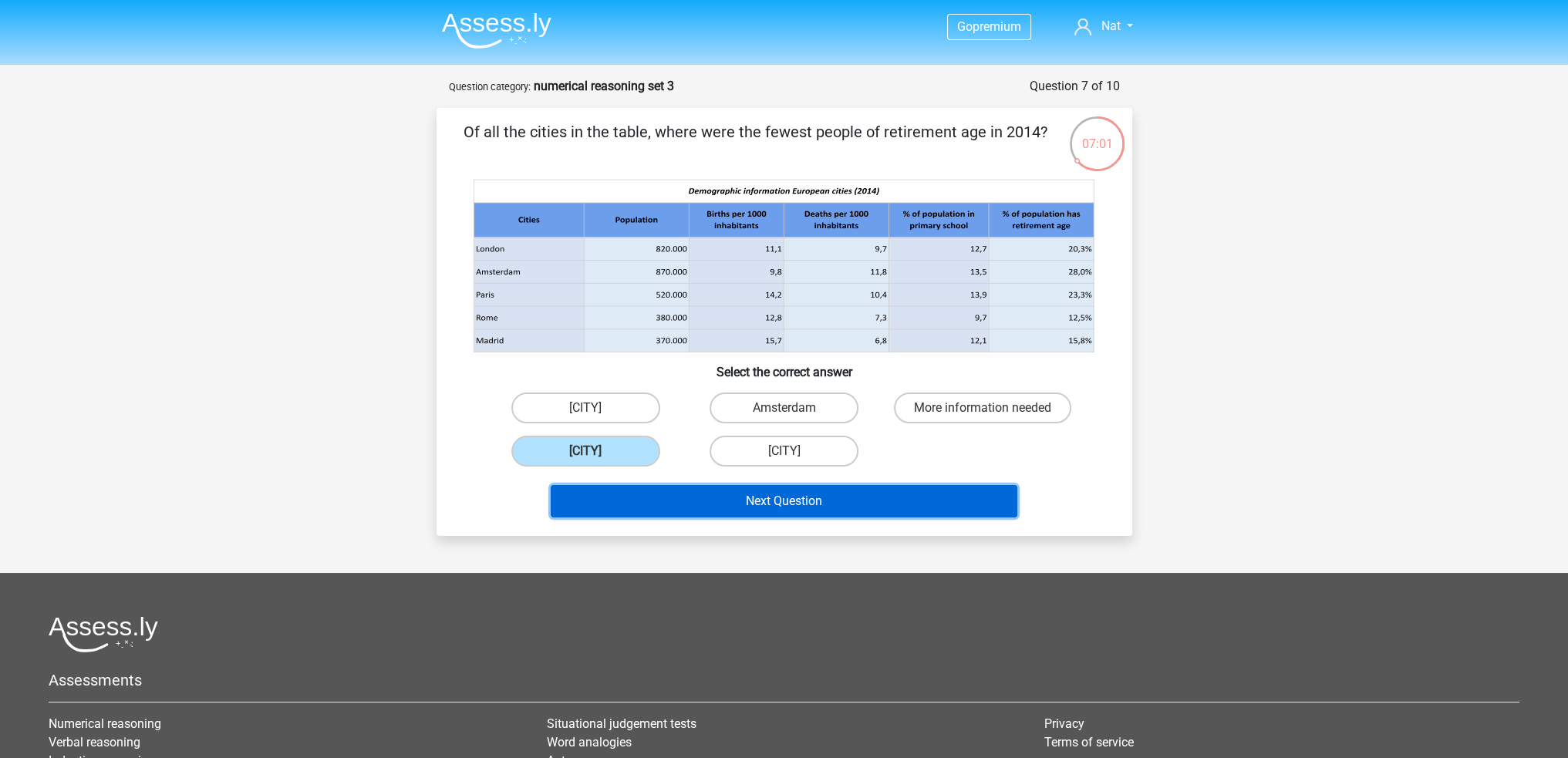 click on "Next Question" at bounding box center (784, 501) 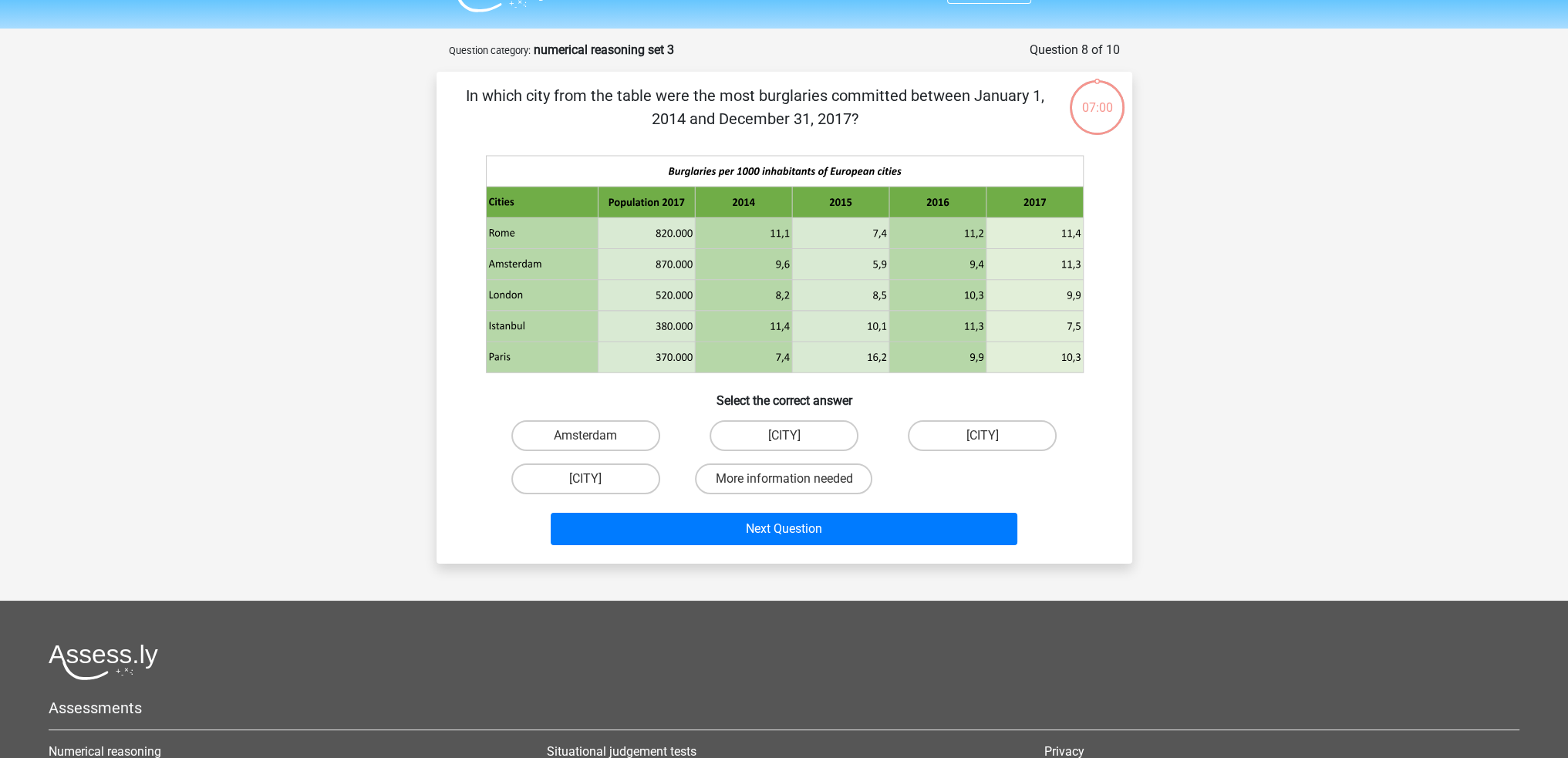 scroll, scrollTop: 0, scrollLeft: 0, axis: both 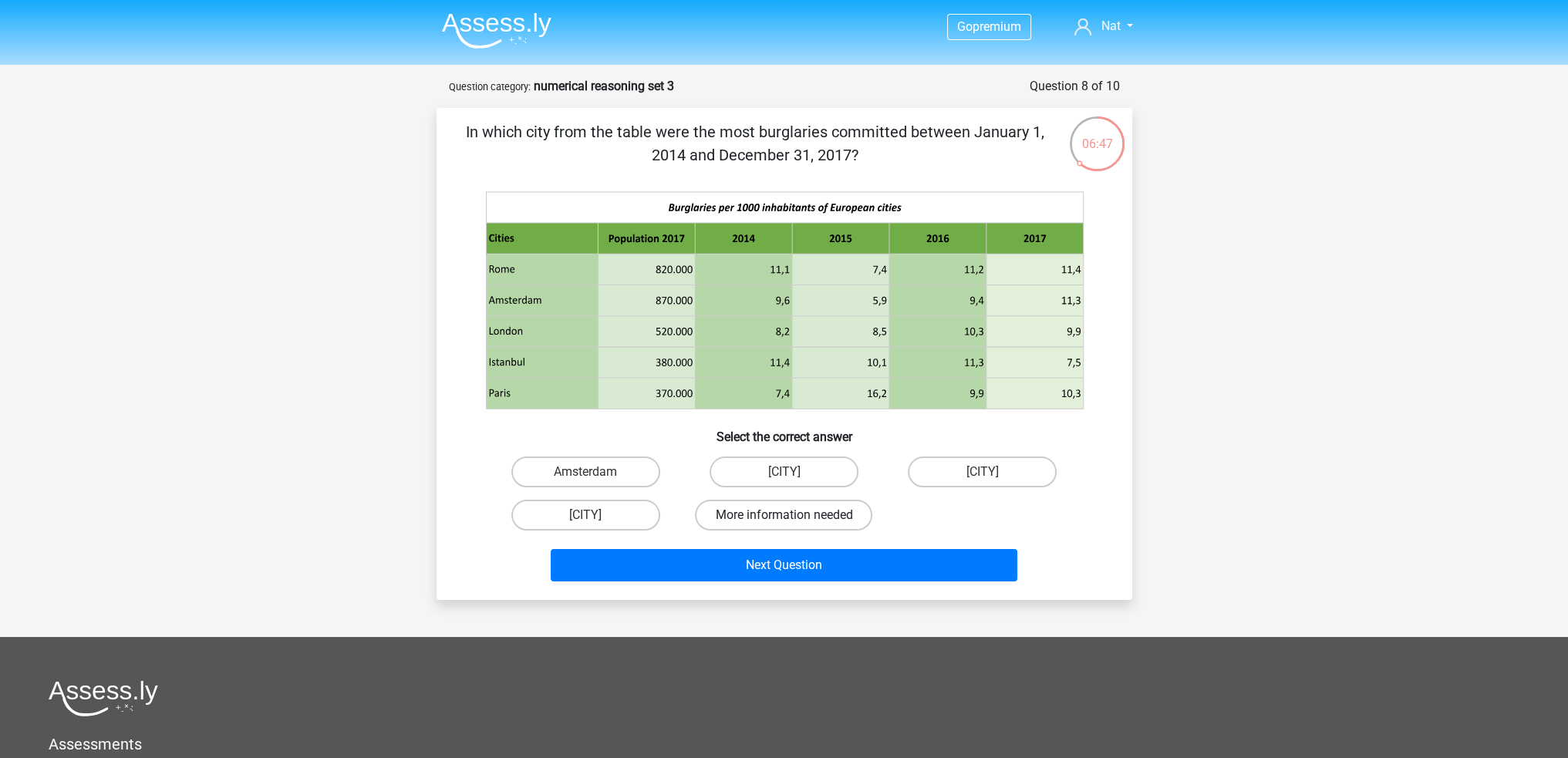click on "More information needed" at bounding box center [784, 515] 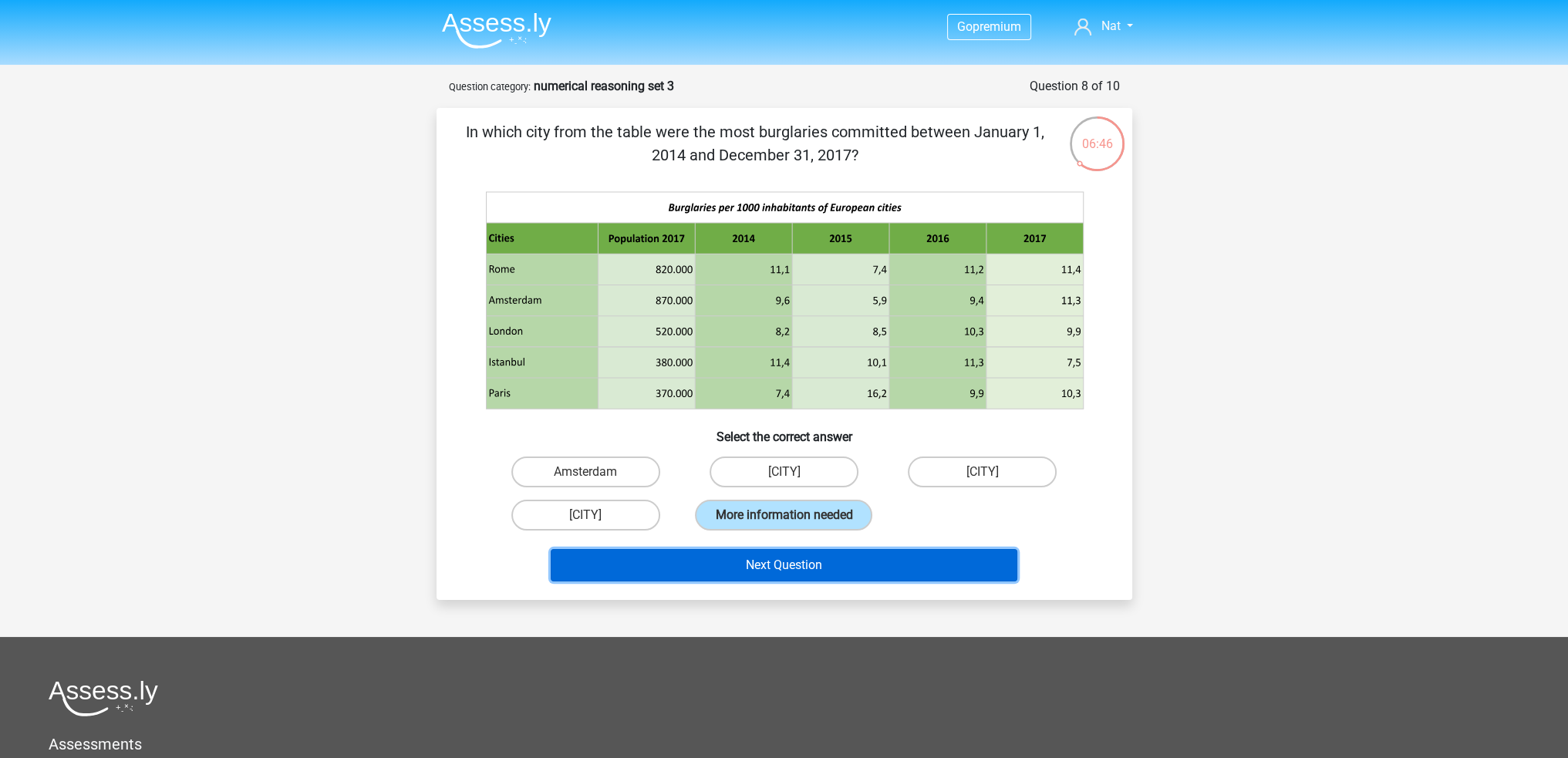 click on "Next Question" at bounding box center [784, 565] 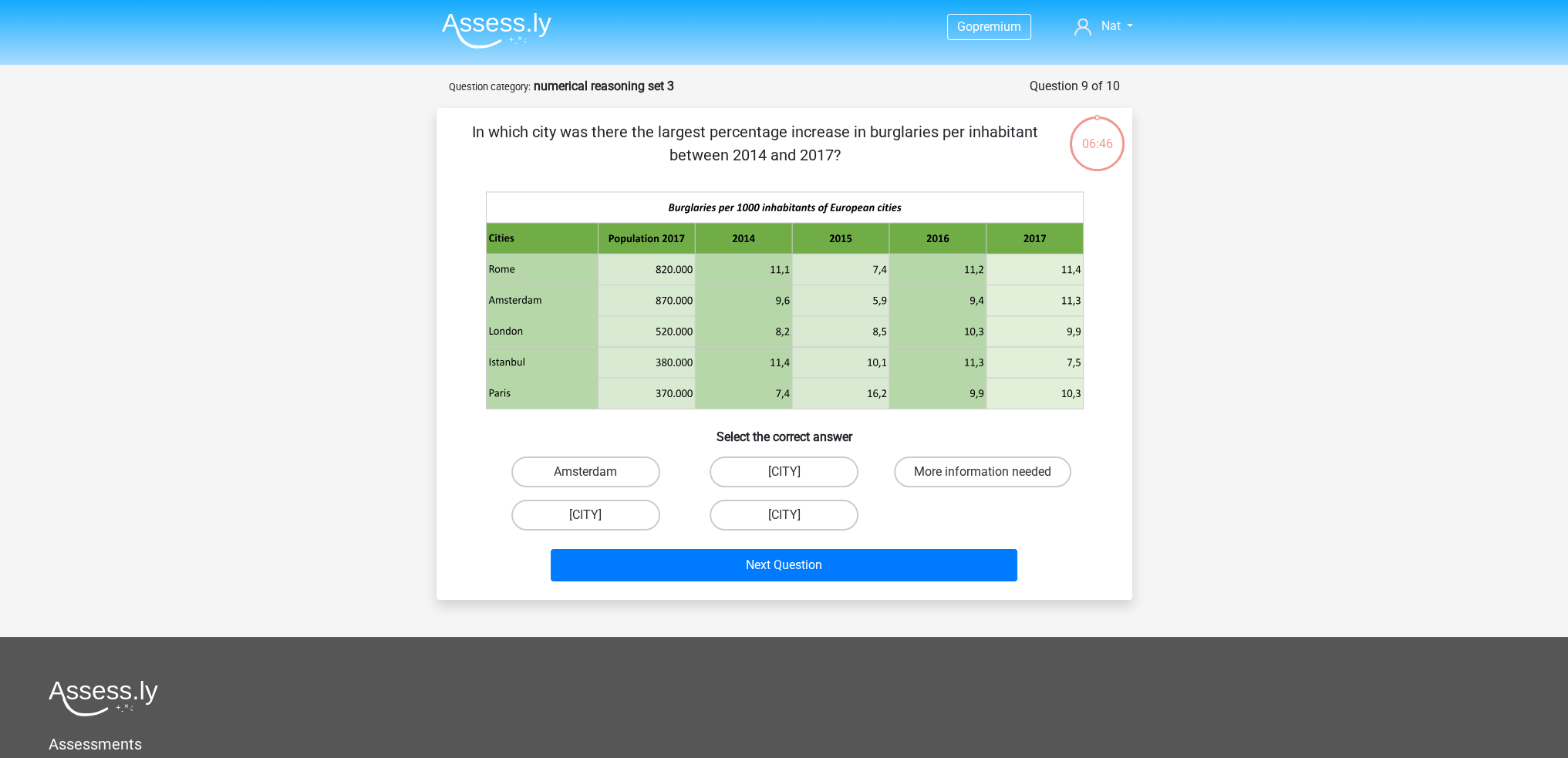 scroll, scrollTop: 0, scrollLeft: 0, axis: both 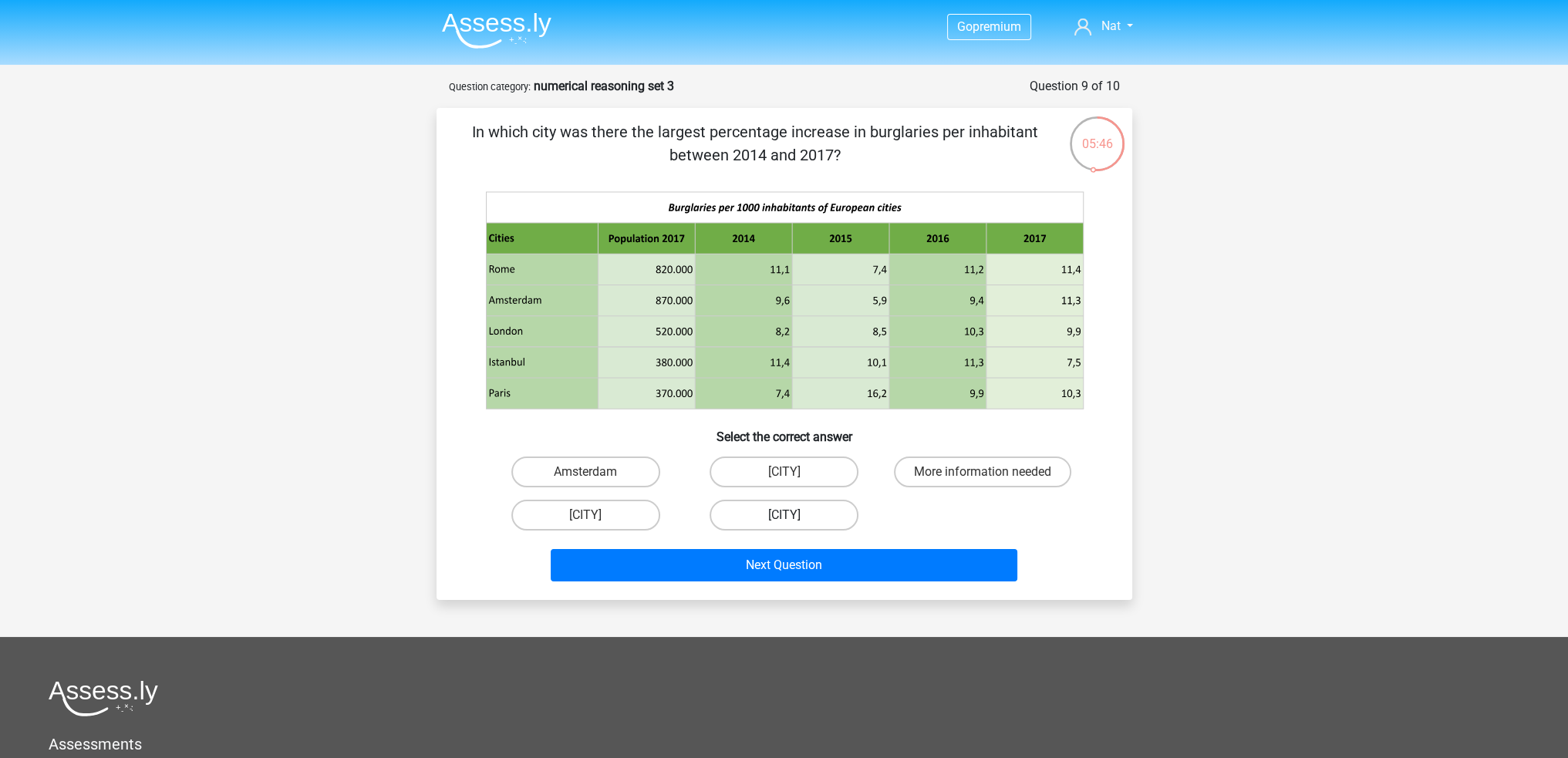 click on "Paris" at bounding box center (784, 515) 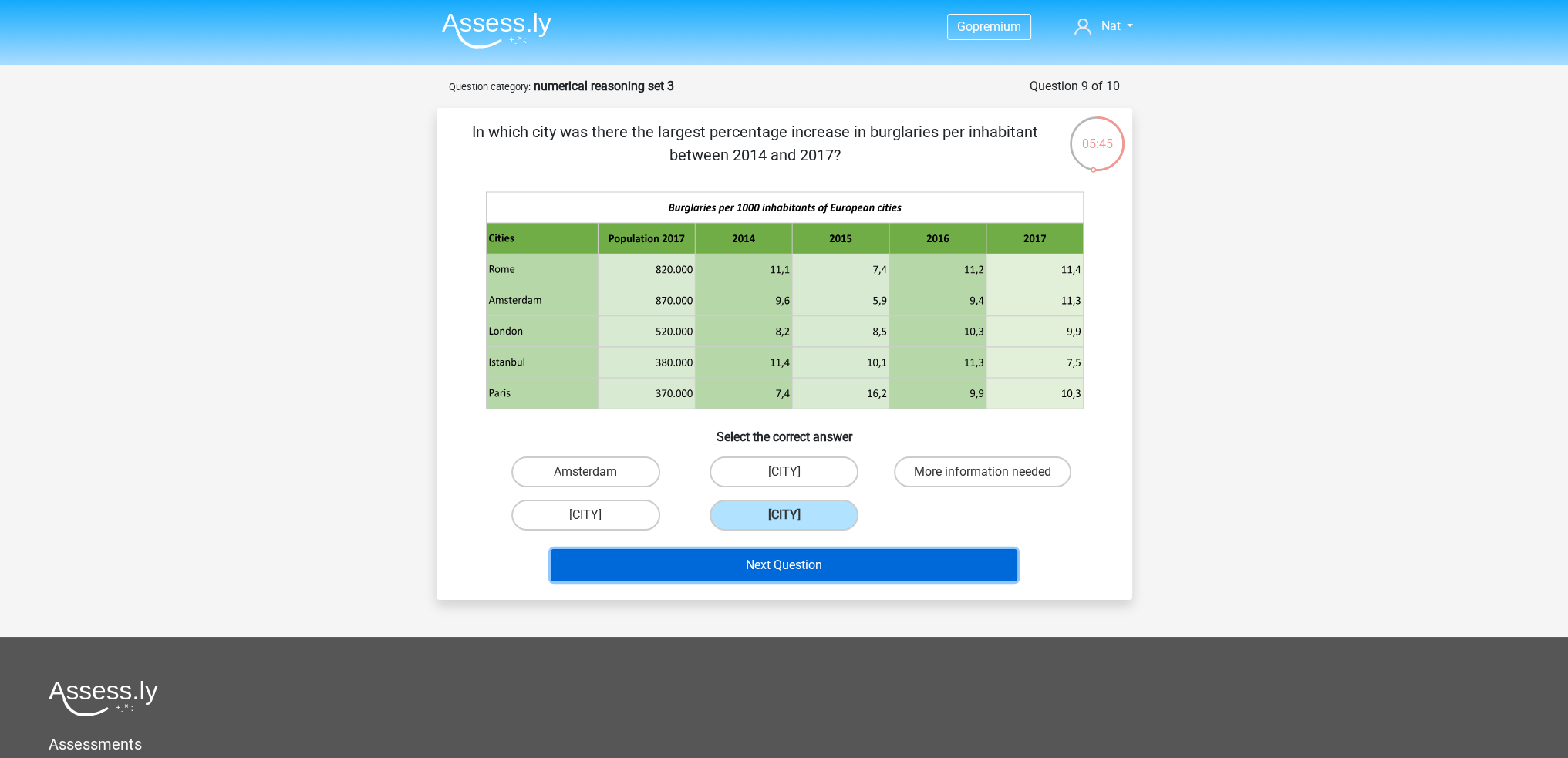 click on "Next Question" at bounding box center (784, 565) 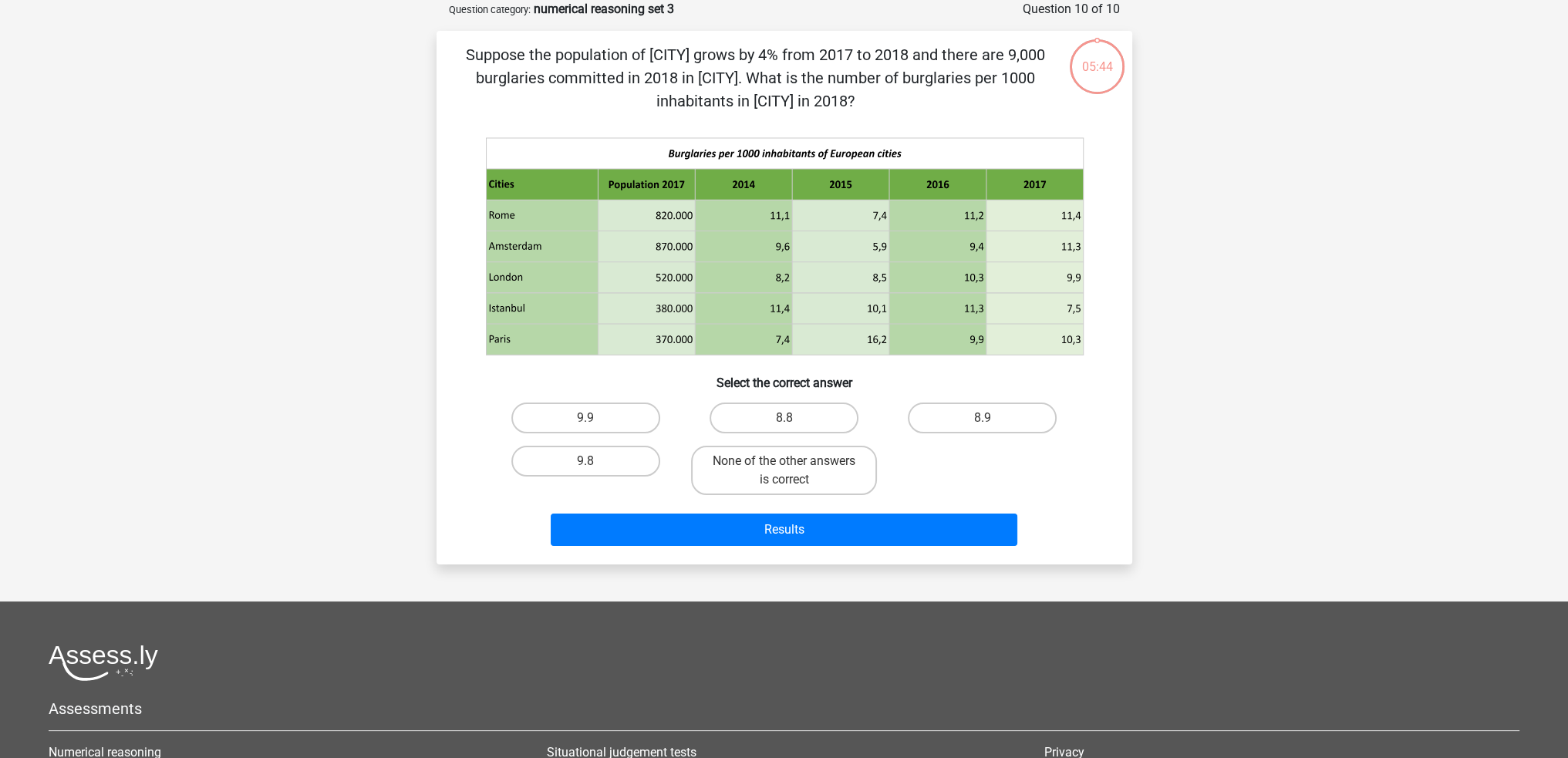 scroll, scrollTop: 0, scrollLeft: 0, axis: both 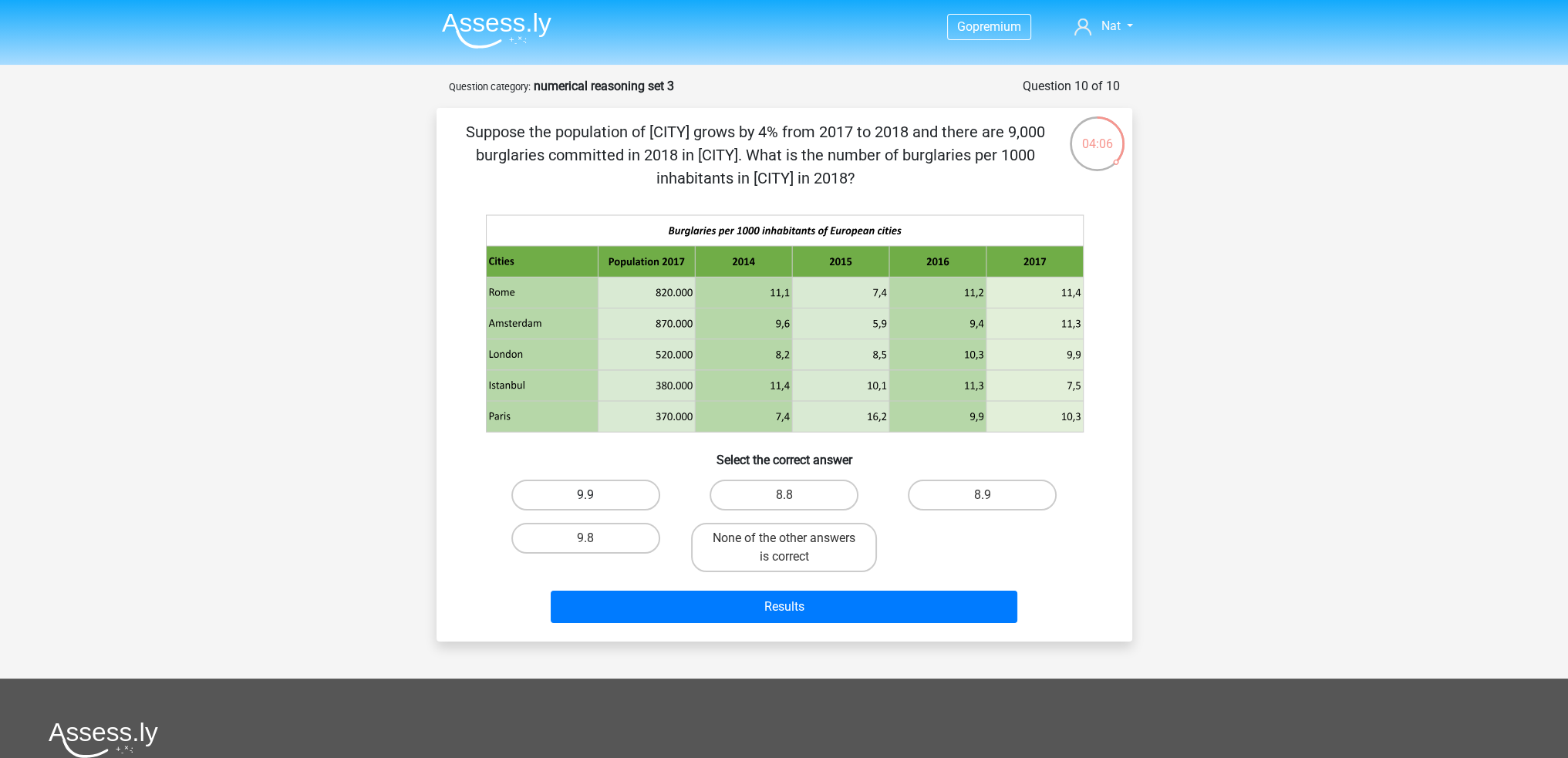 click on "9.9" at bounding box center (585, 495) 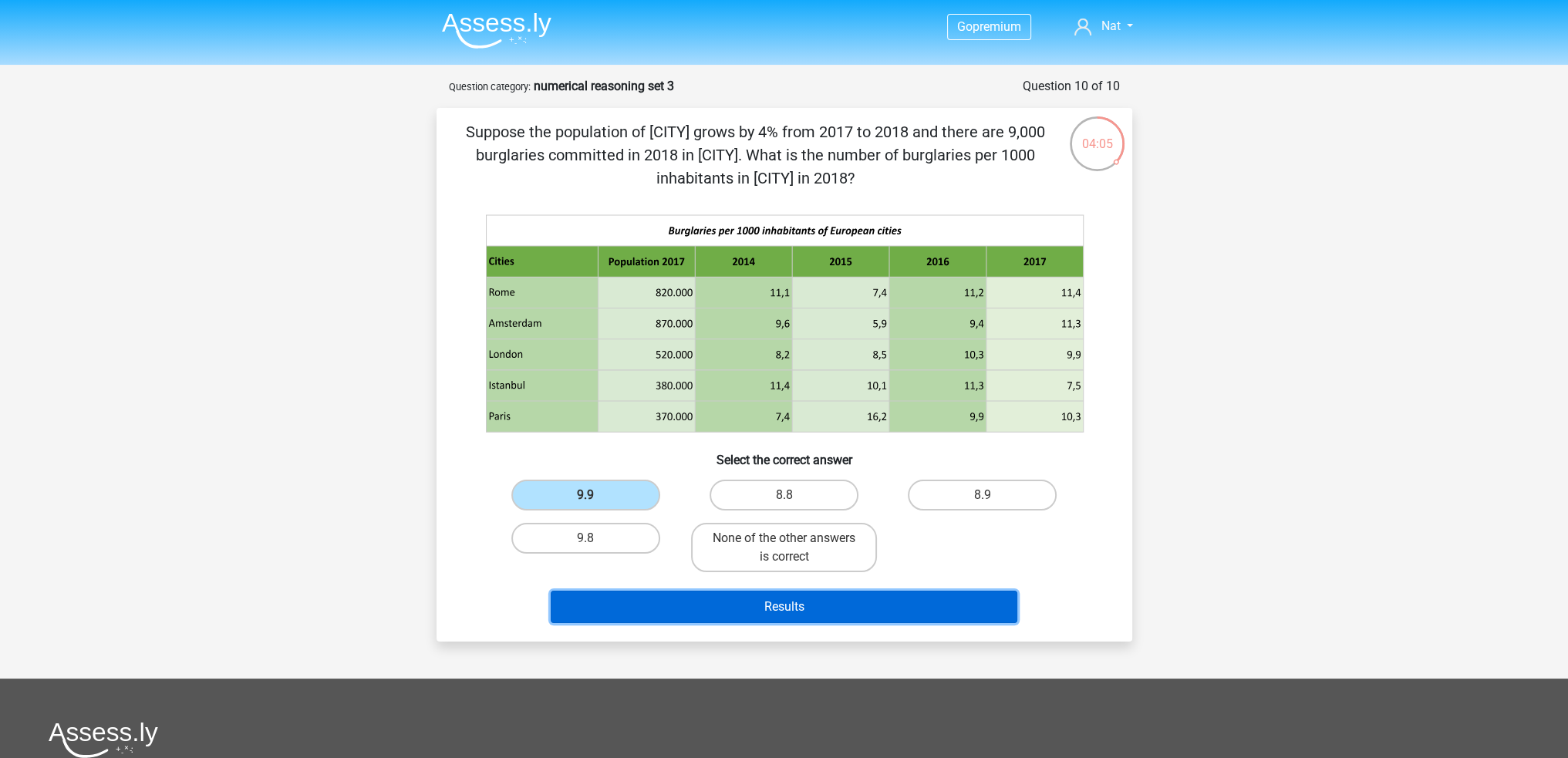 click on "Results" at bounding box center (784, 607) 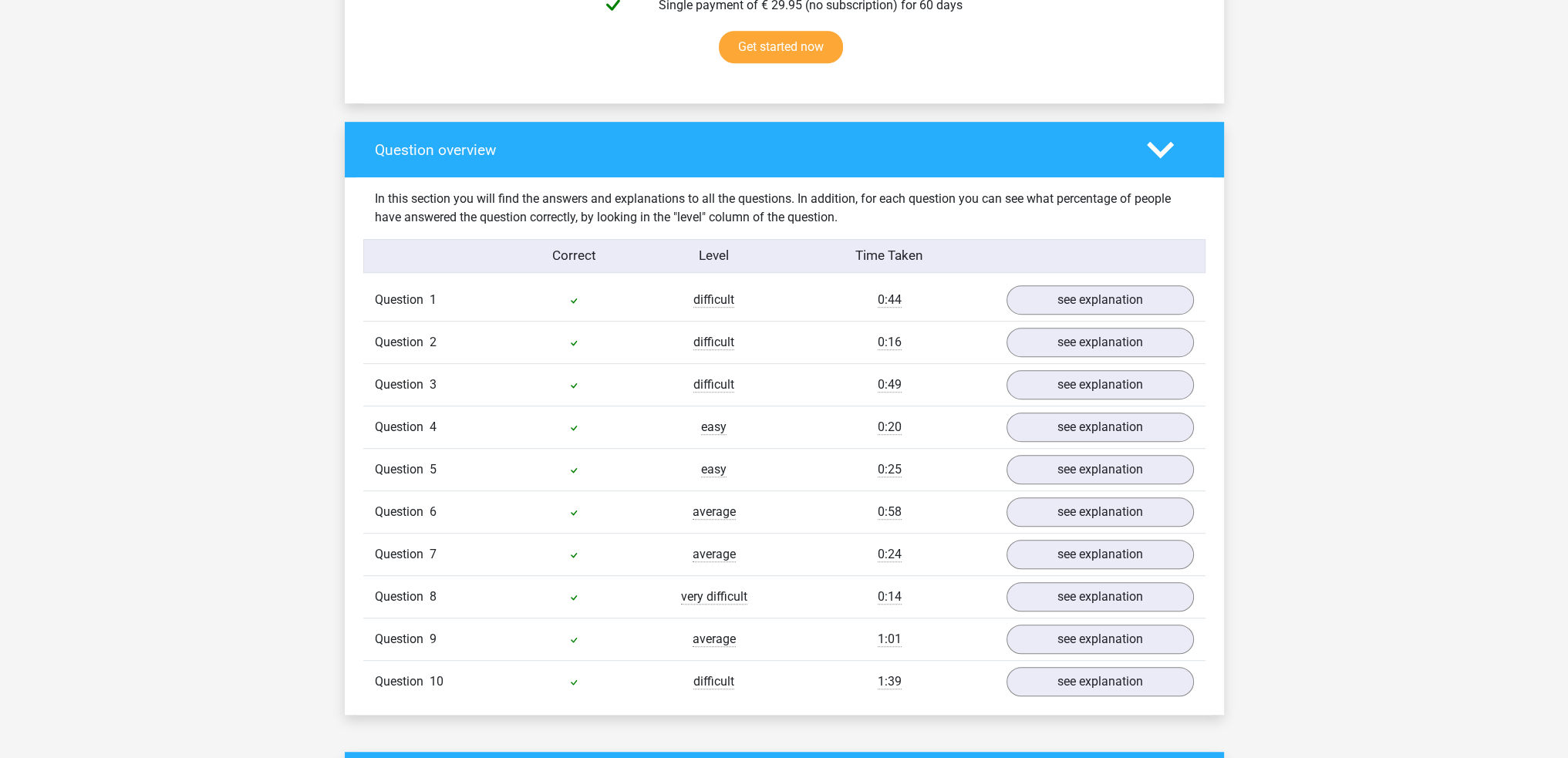 scroll, scrollTop: 1157, scrollLeft: 0, axis: vertical 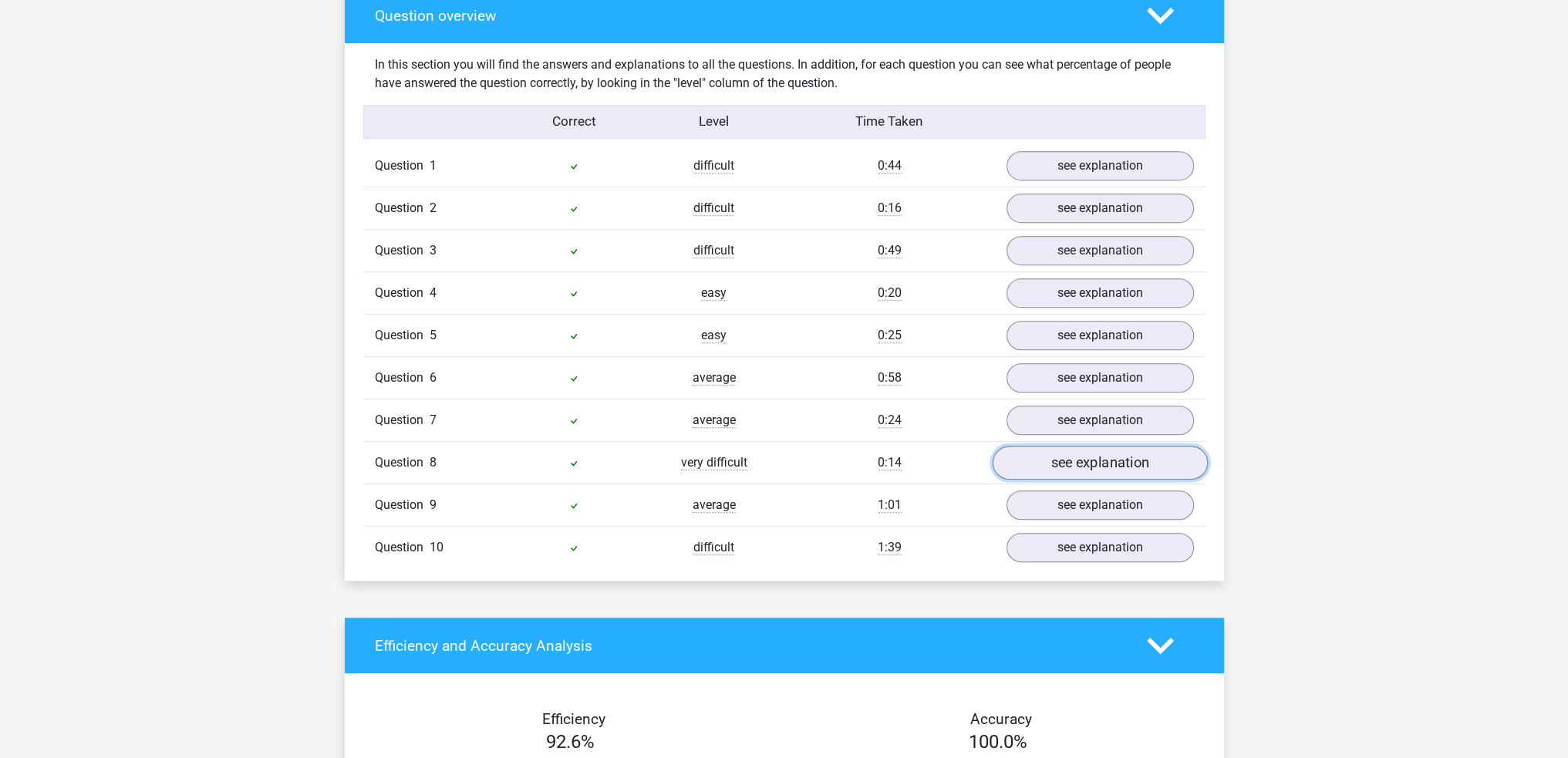 click on "see explanation" at bounding box center (1099, 463) 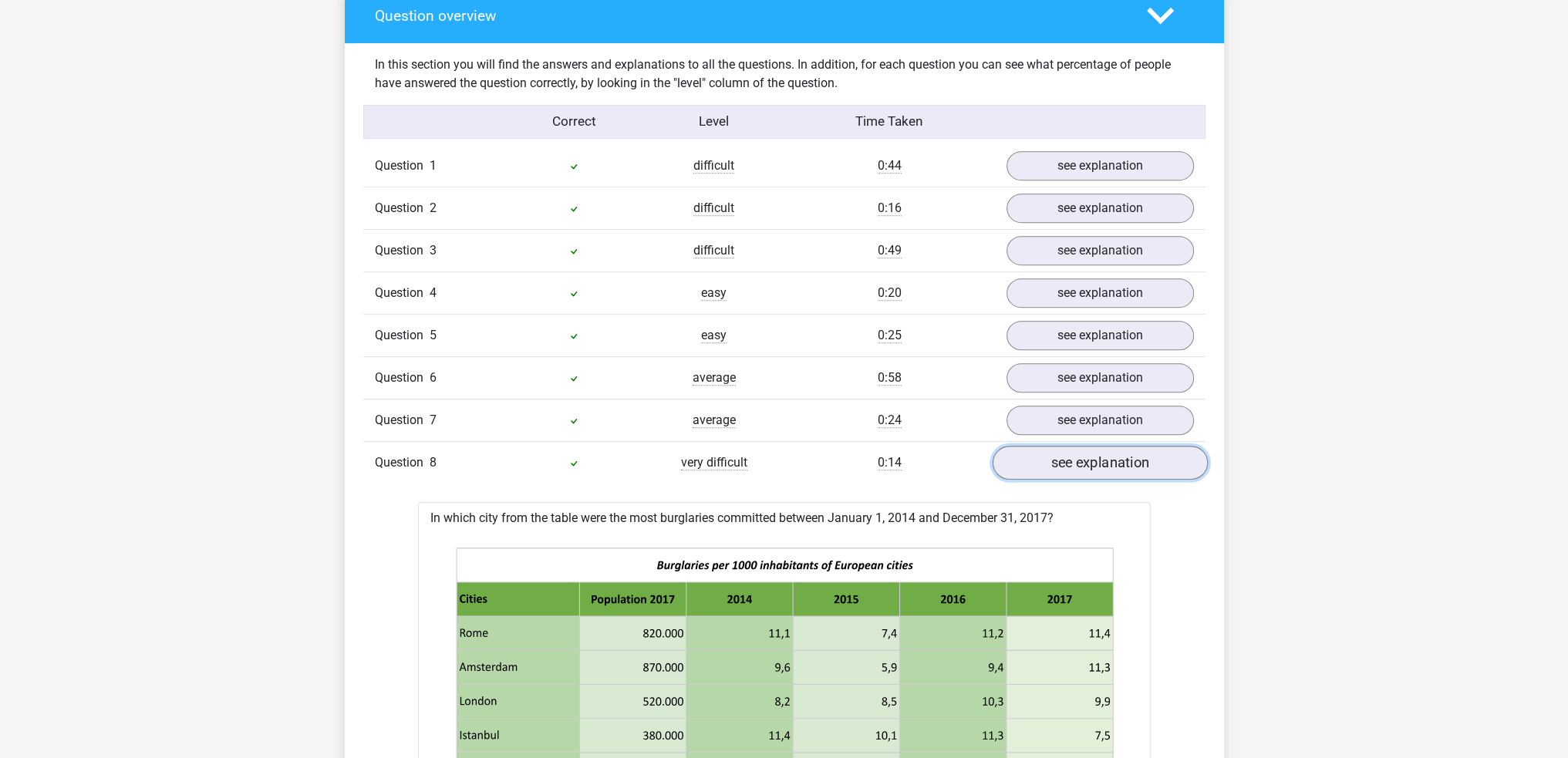 click on "see explanation" at bounding box center [1099, 463] 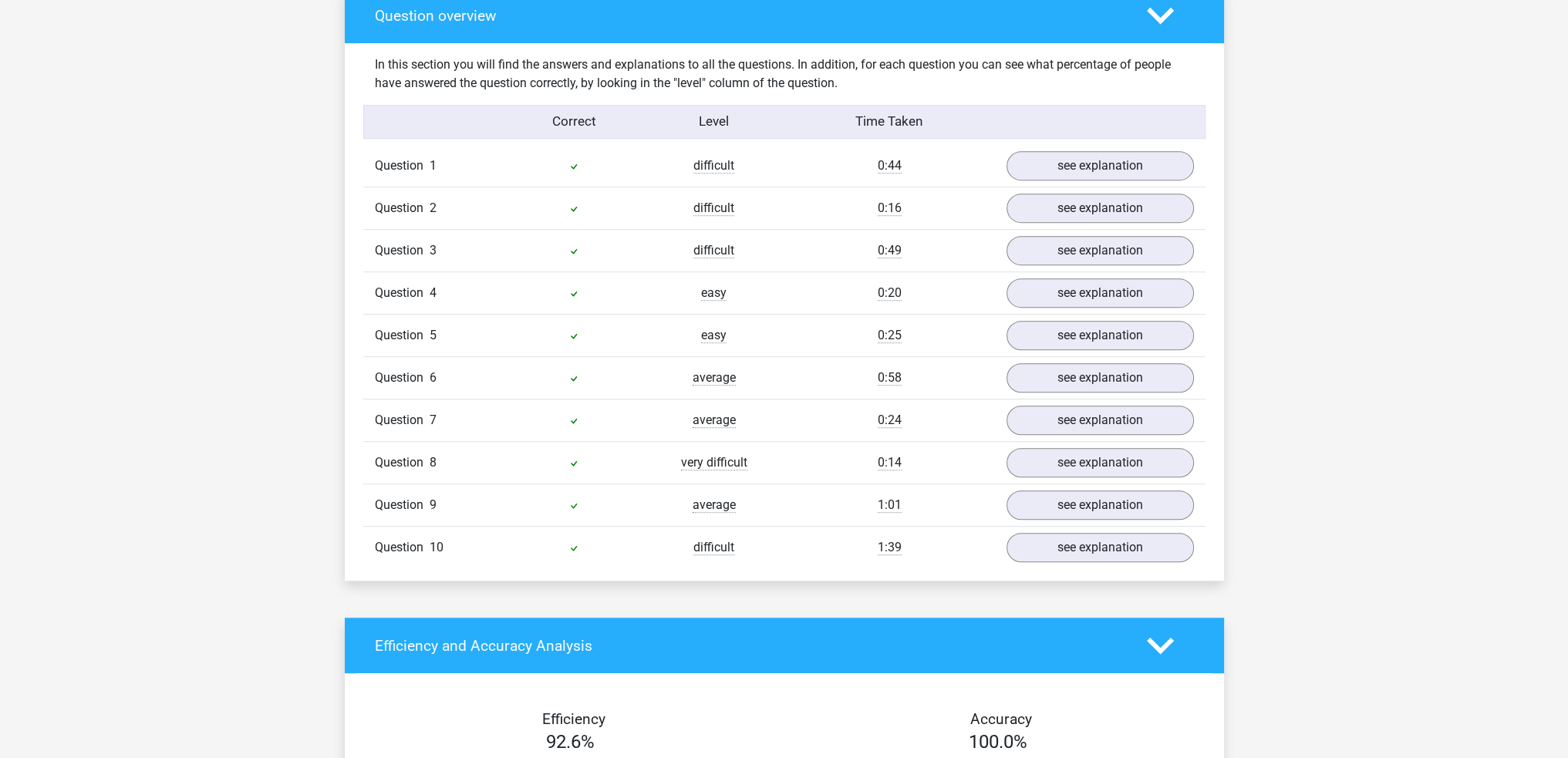 click on "Question
10
difficult
1:39
see explanation" at bounding box center (784, 547) 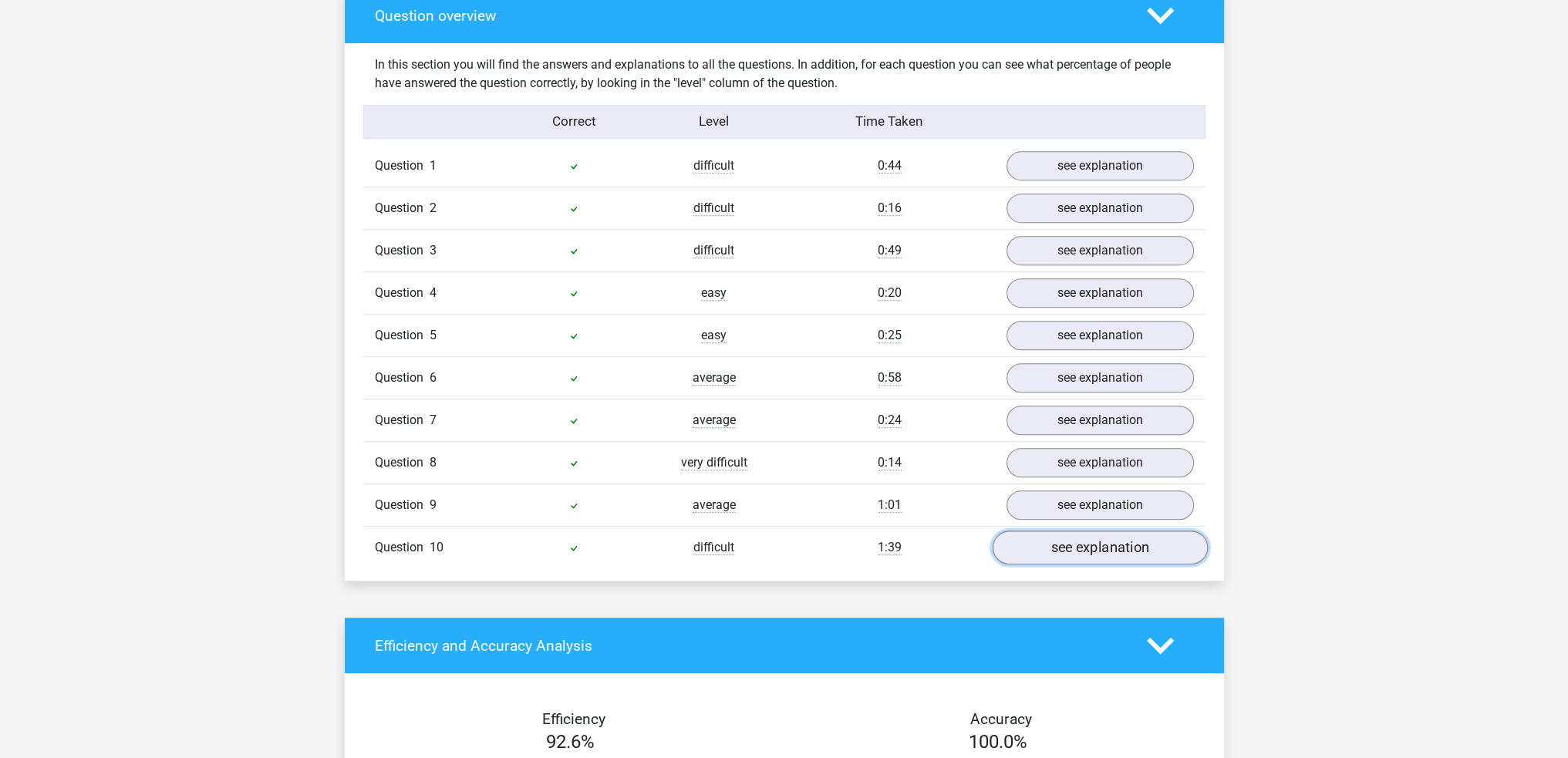 click on "see explanation" at bounding box center [1099, 547] 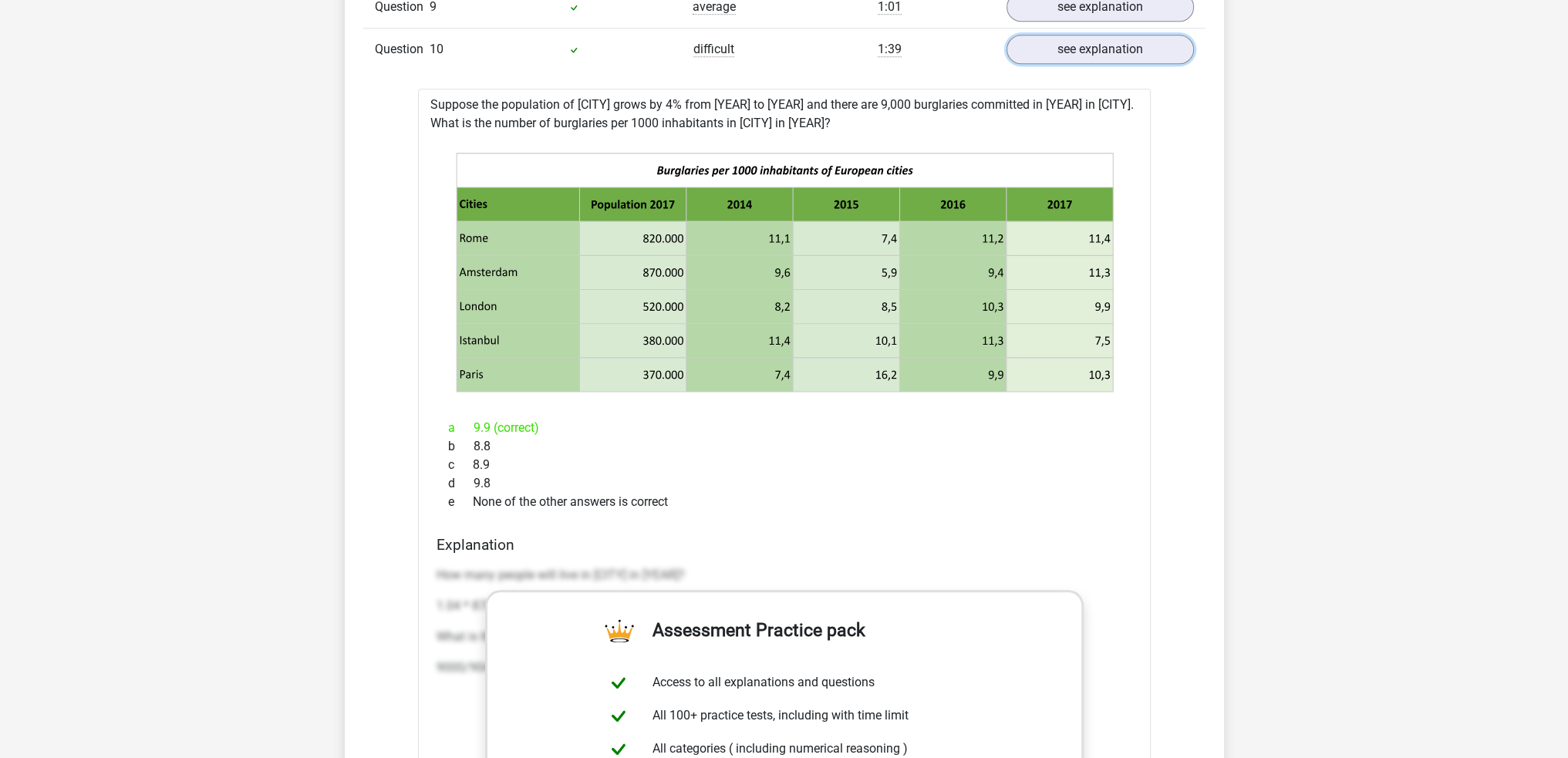 scroll, scrollTop: 1774, scrollLeft: 0, axis: vertical 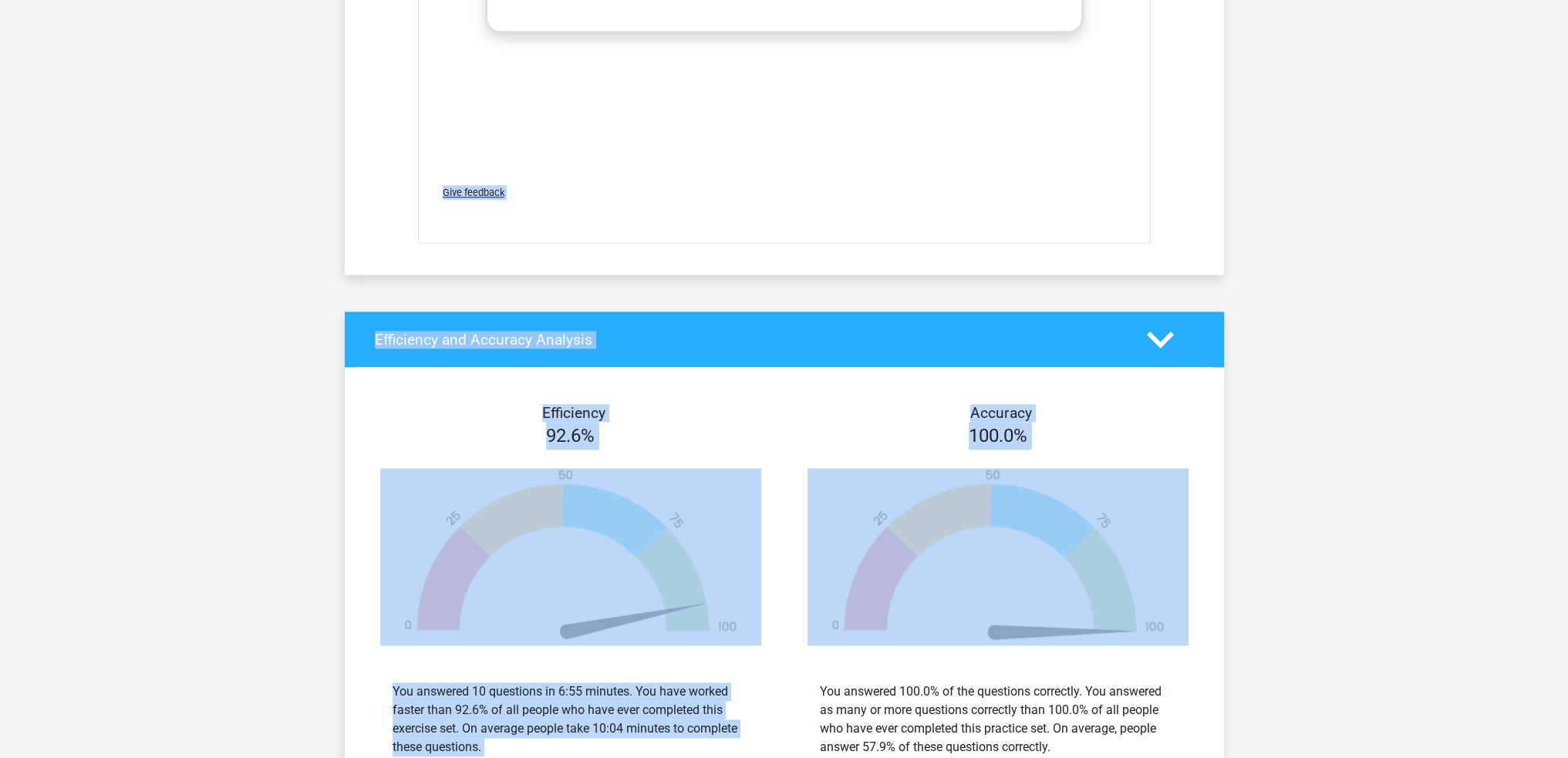drag, startPoint x: 432, startPoint y: 448, endPoint x: 1108, endPoint y: 598, distance: 692.4421 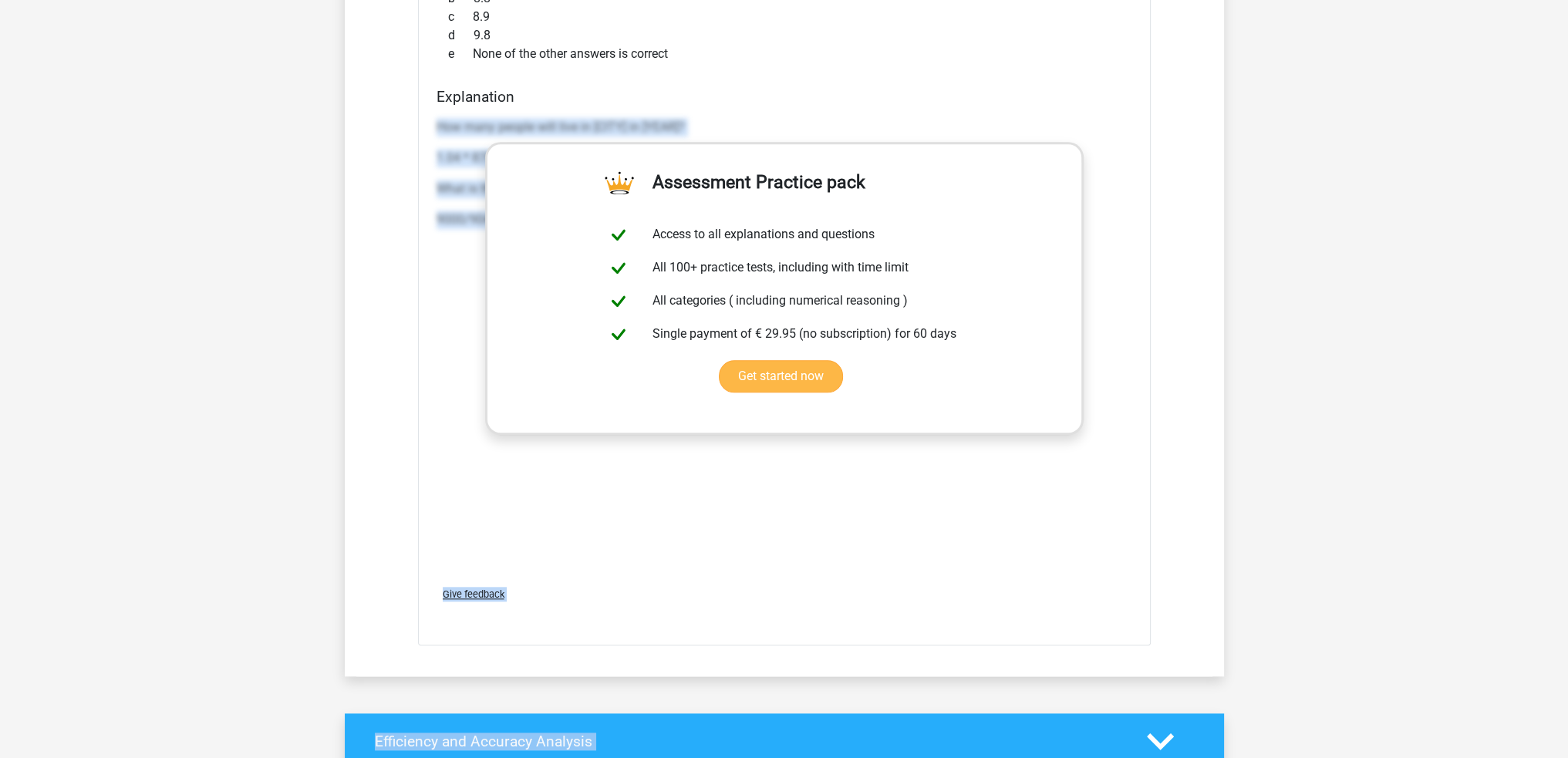 scroll, scrollTop: 1888, scrollLeft: 0, axis: vertical 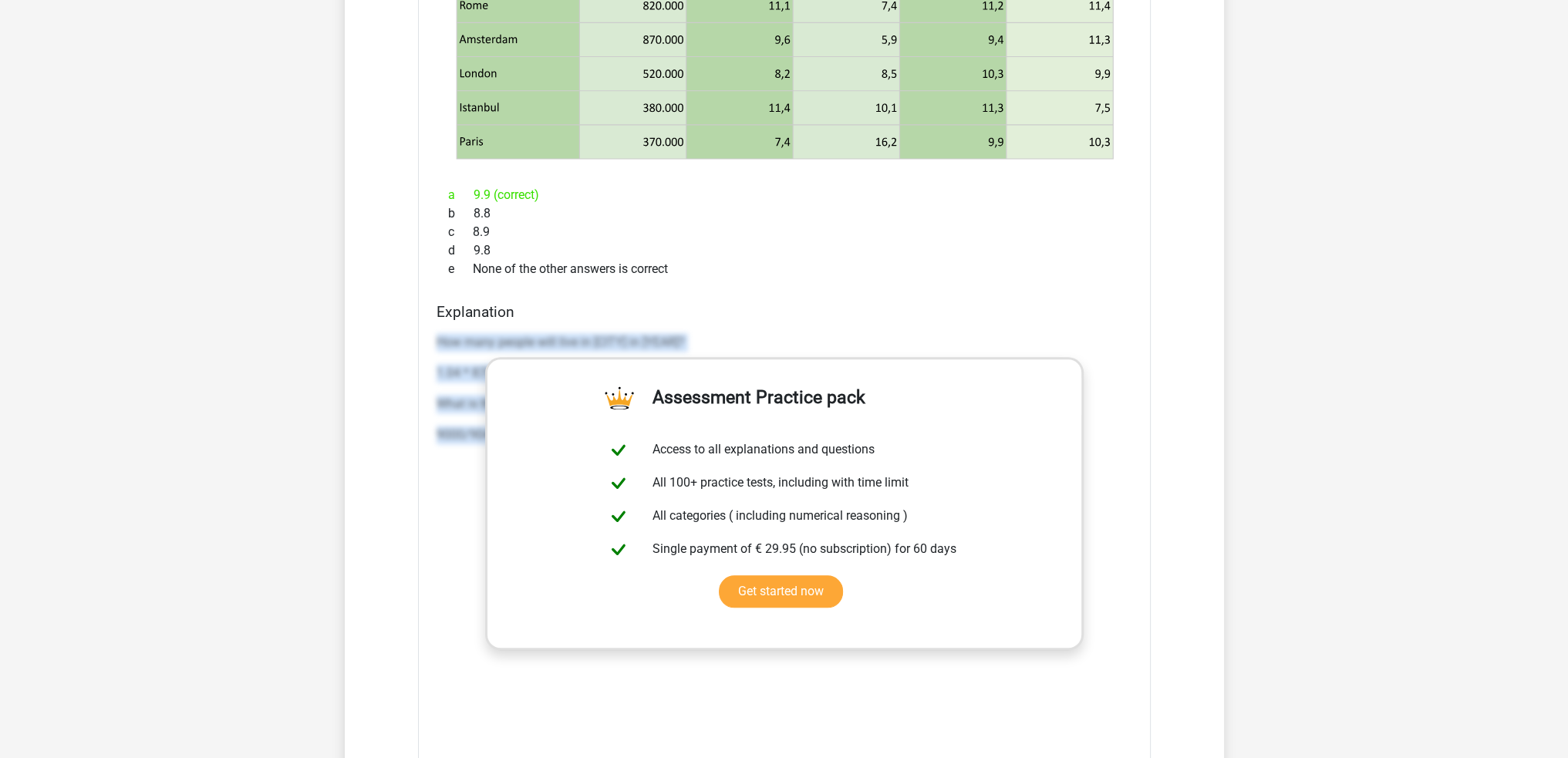 click on "How many people will live in Amsterdam in 2018?
1.04 * 870000 = 904800
What is the number of burglaries per 1000 inhabitants?
9000/904800 * 1000 = 9.9" at bounding box center [784, 558] 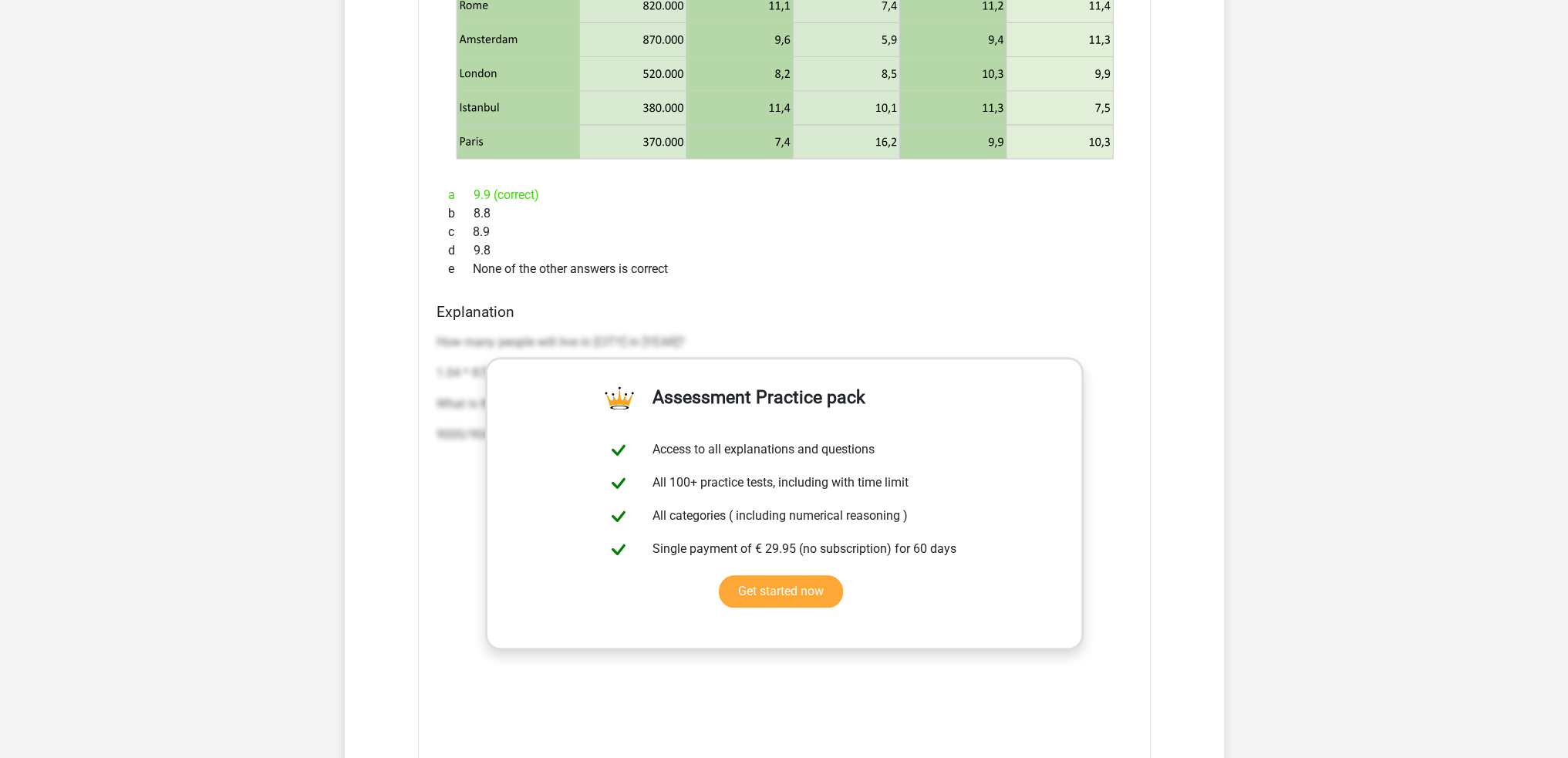 click on "How many people will live in Amsterdam in 2018?" at bounding box center [784, 342] 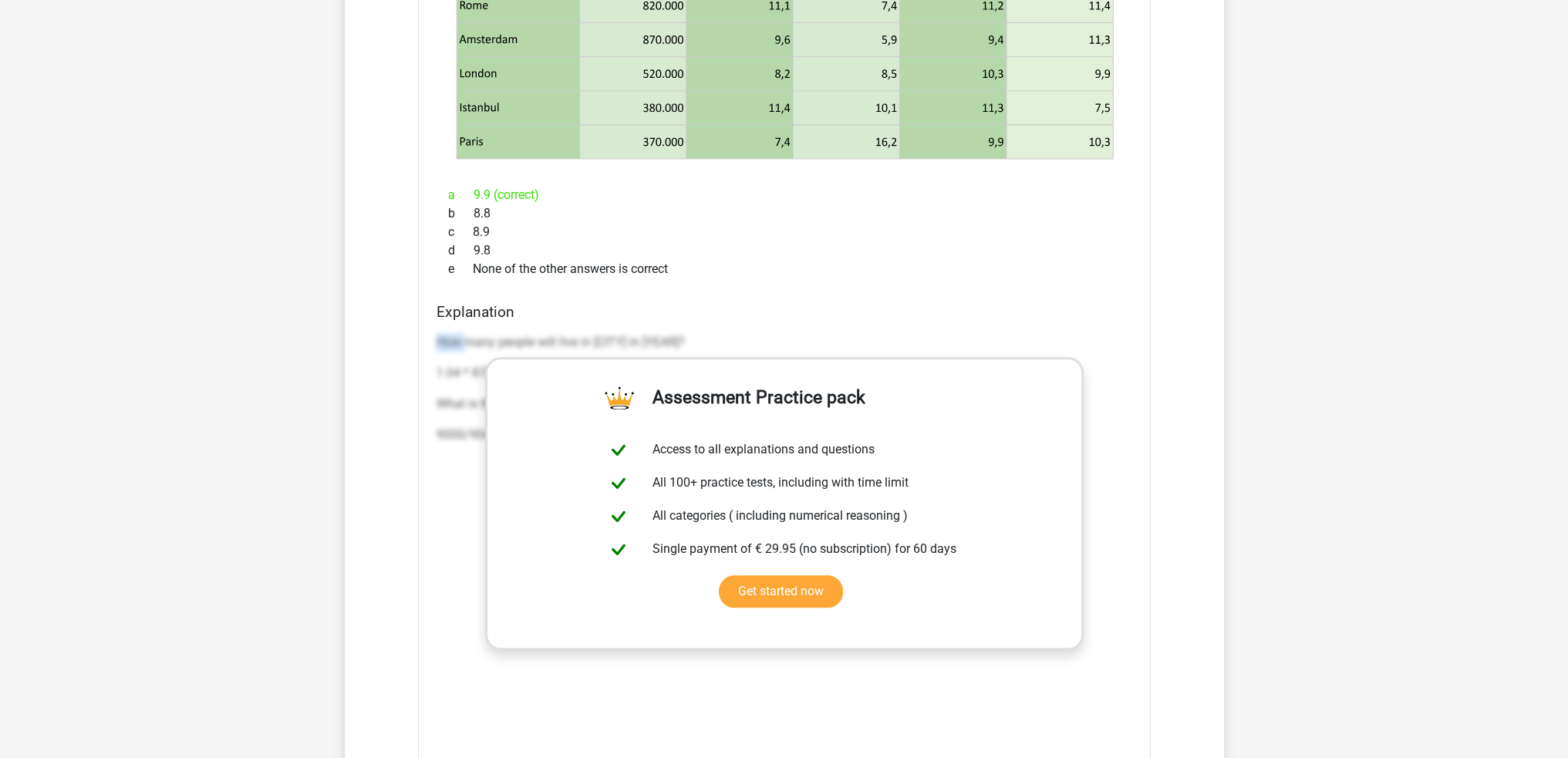 click on "How many people will live in Amsterdam in 2018?" at bounding box center (784, 342) 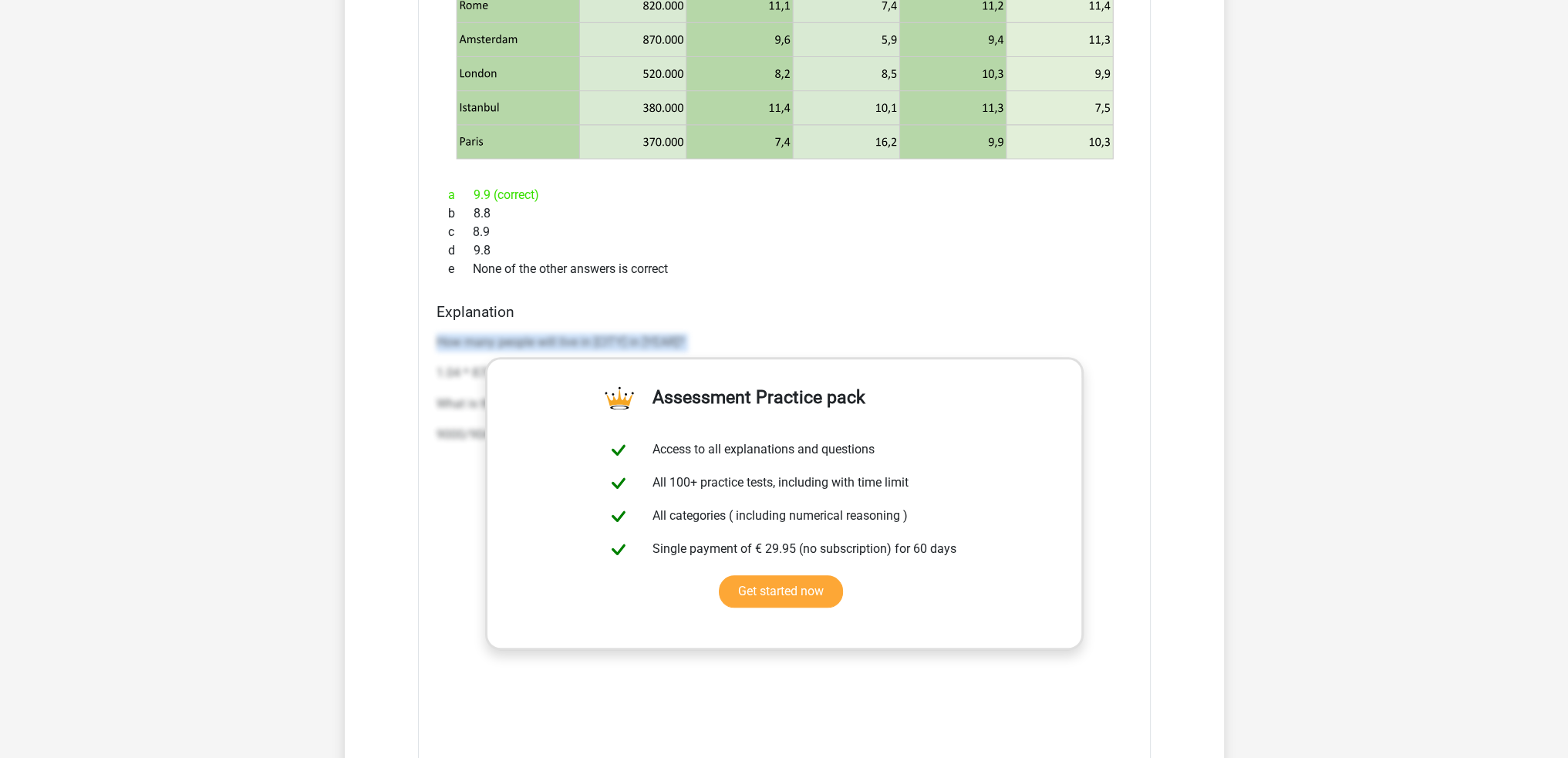 click on "How many people will live in Amsterdam in 2018?" at bounding box center [784, 342] 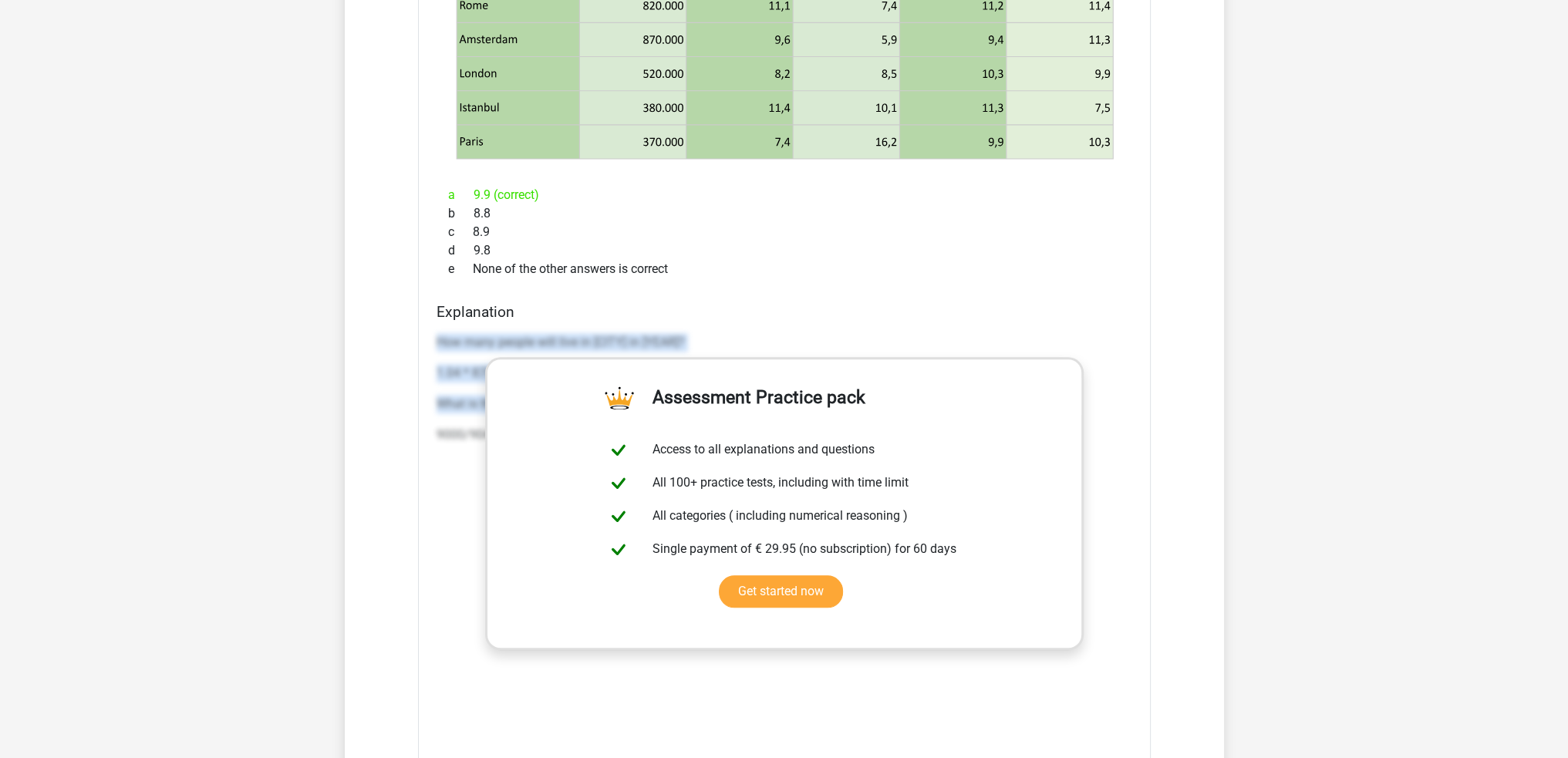scroll, scrollTop: 1940, scrollLeft: 0, axis: vertical 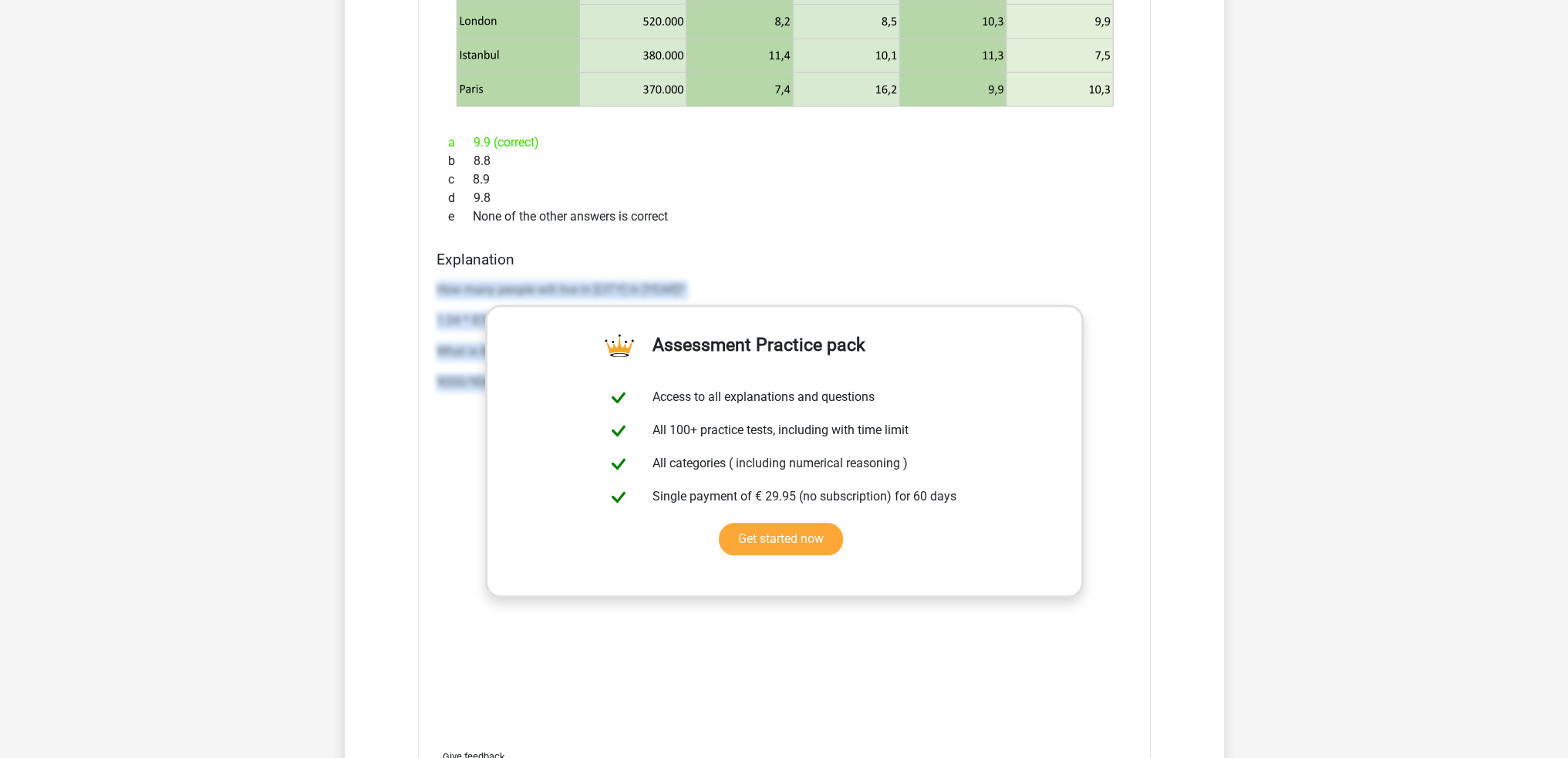 copy on "How many people will live in Amsterdam in 2018?
1.04 * 870000 = 904800
What is the number of burglaries per 1000 inhabitants?
9000/904800 * 1000 = 9.9" 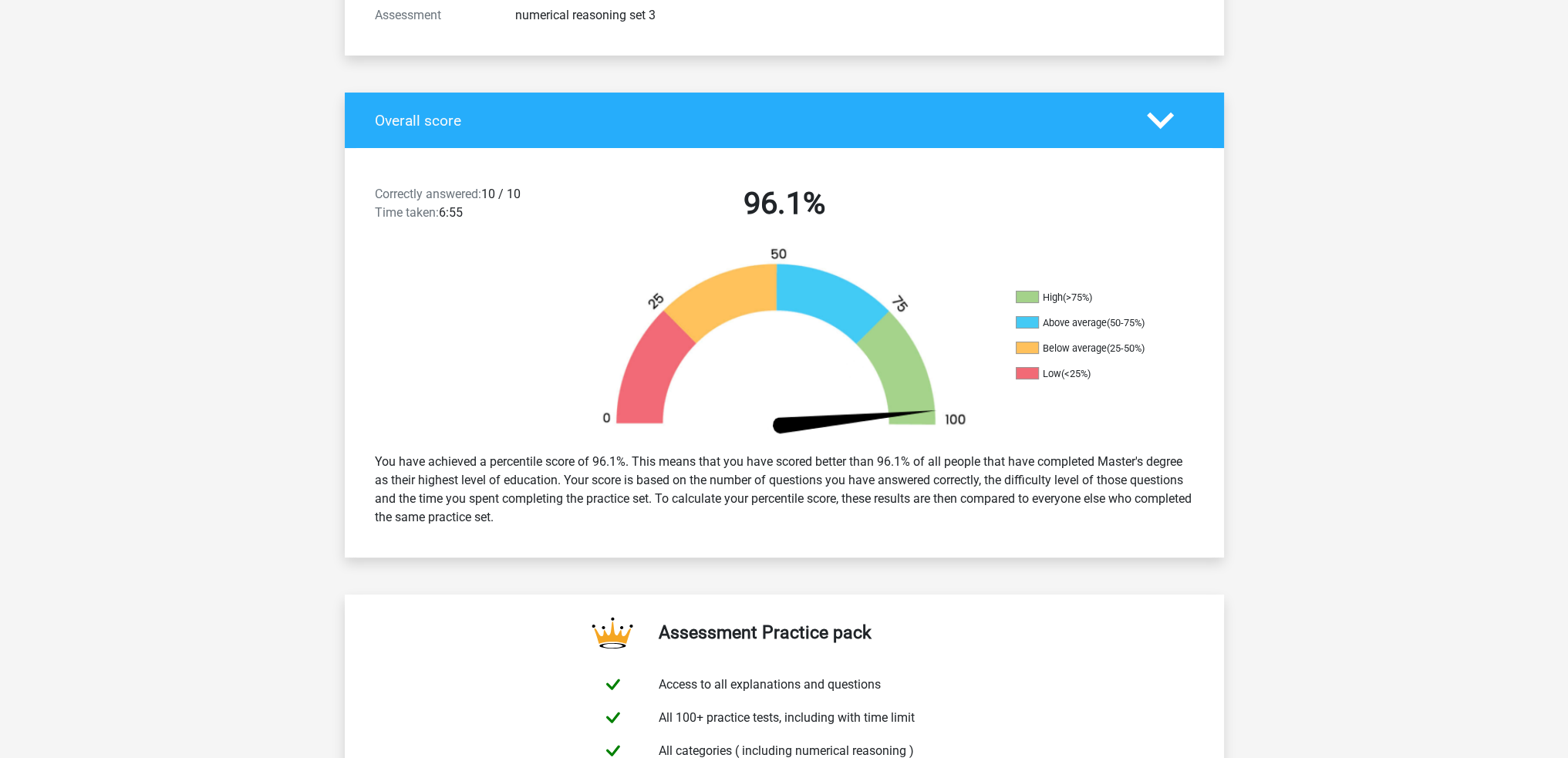 scroll, scrollTop: 0, scrollLeft: 0, axis: both 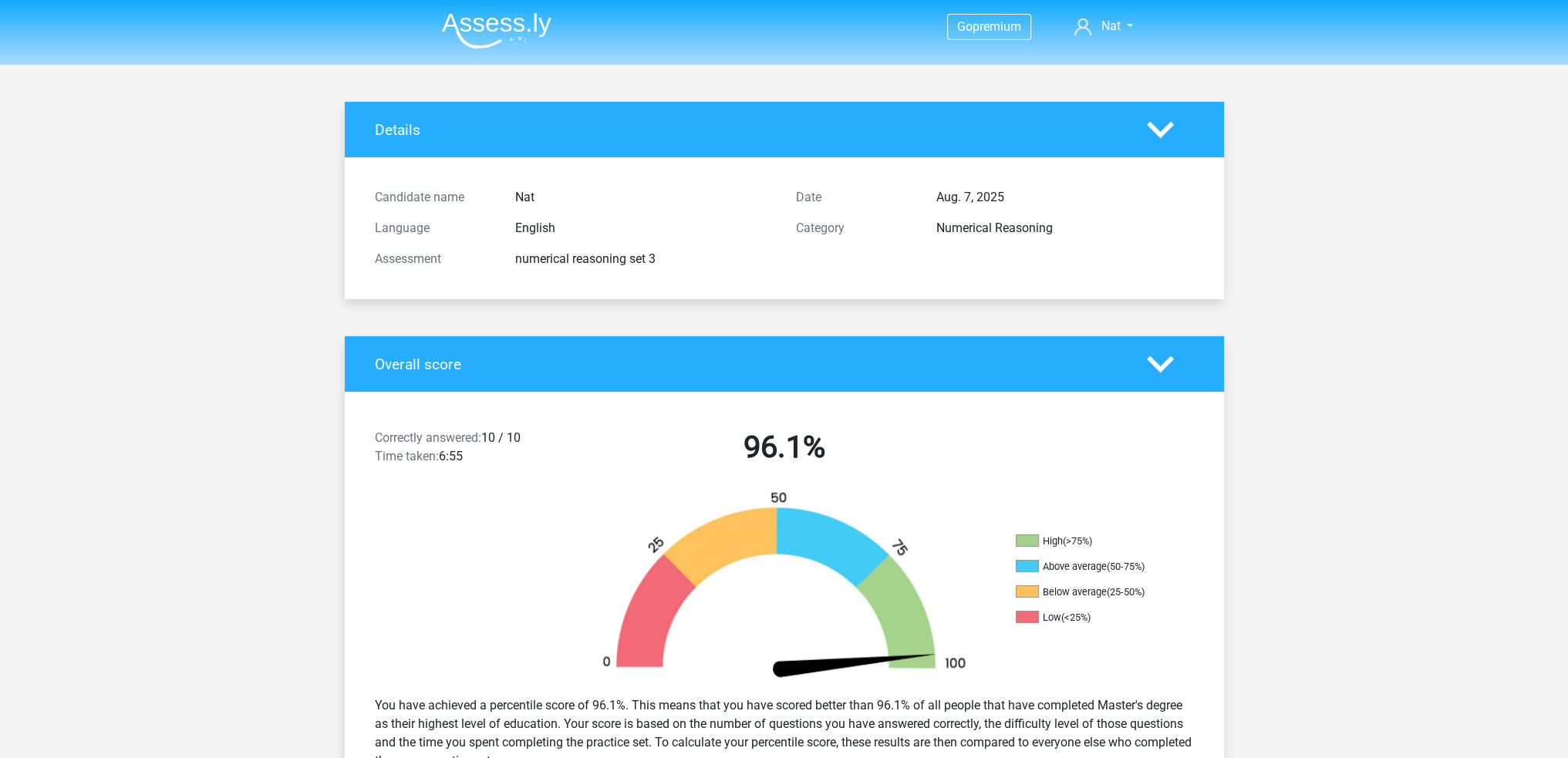 click at bounding box center (497, 30) 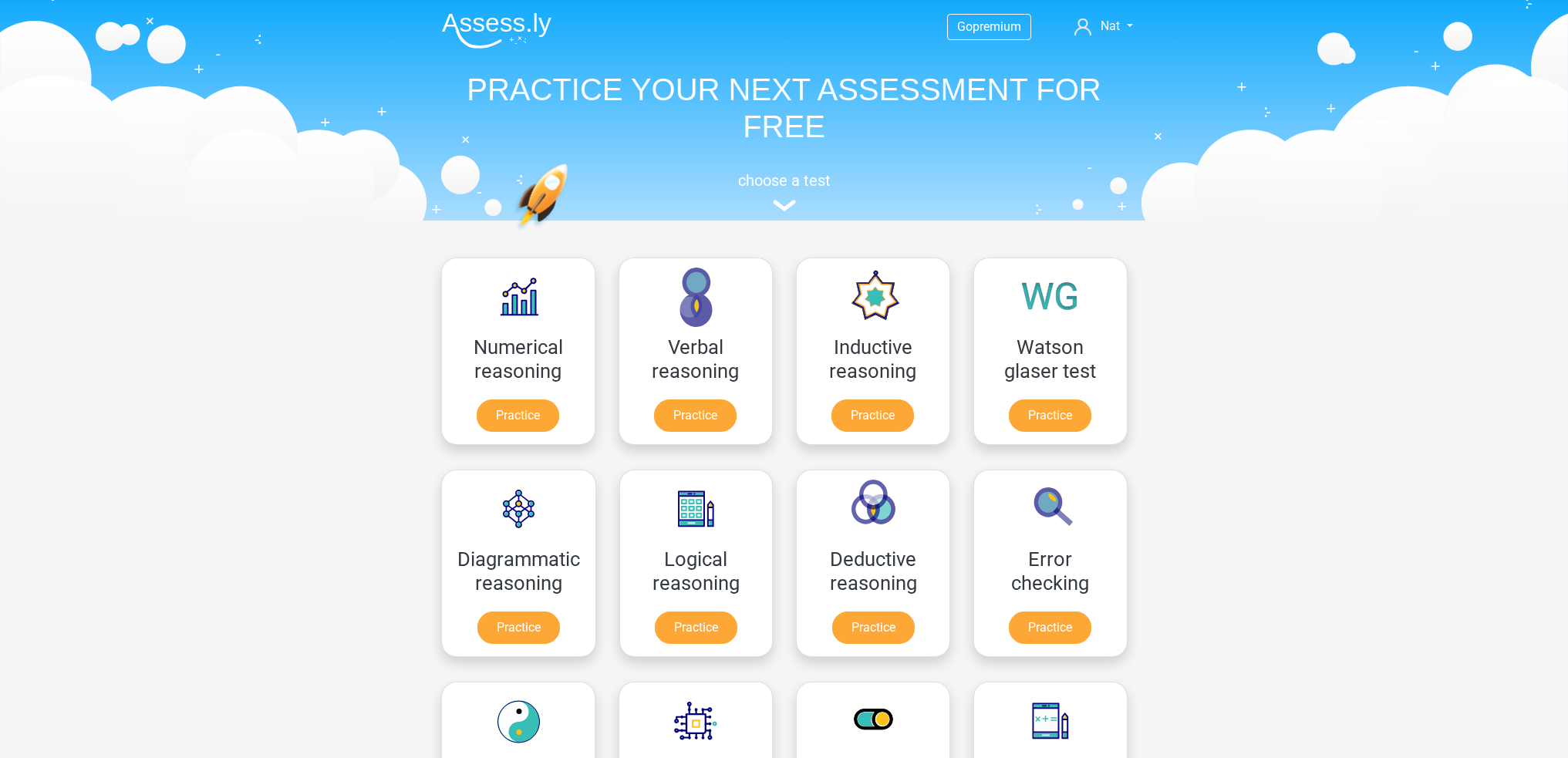 scroll, scrollTop: 0, scrollLeft: 0, axis: both 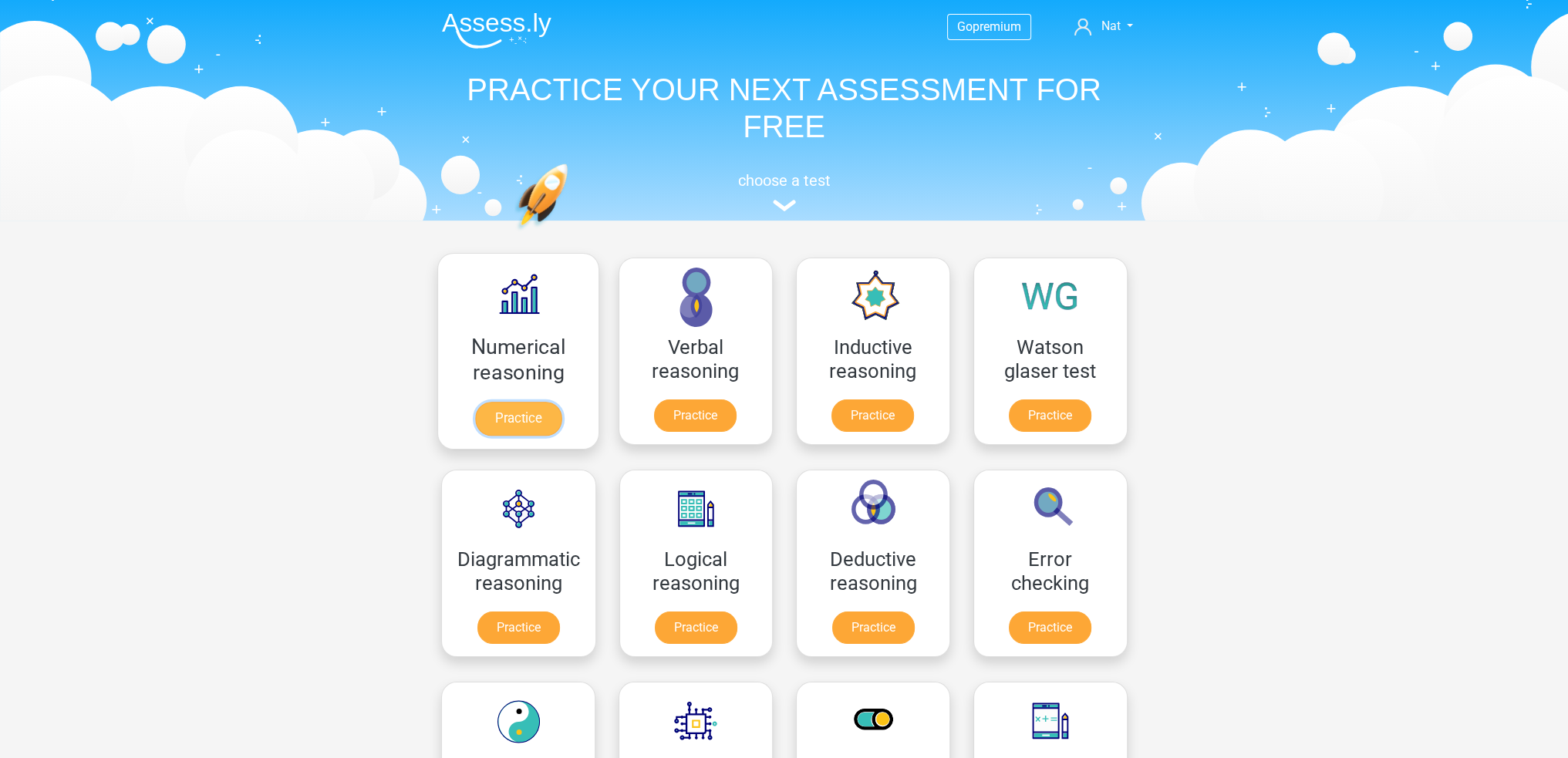 click on "Practice" at bounding box center [518, 419] 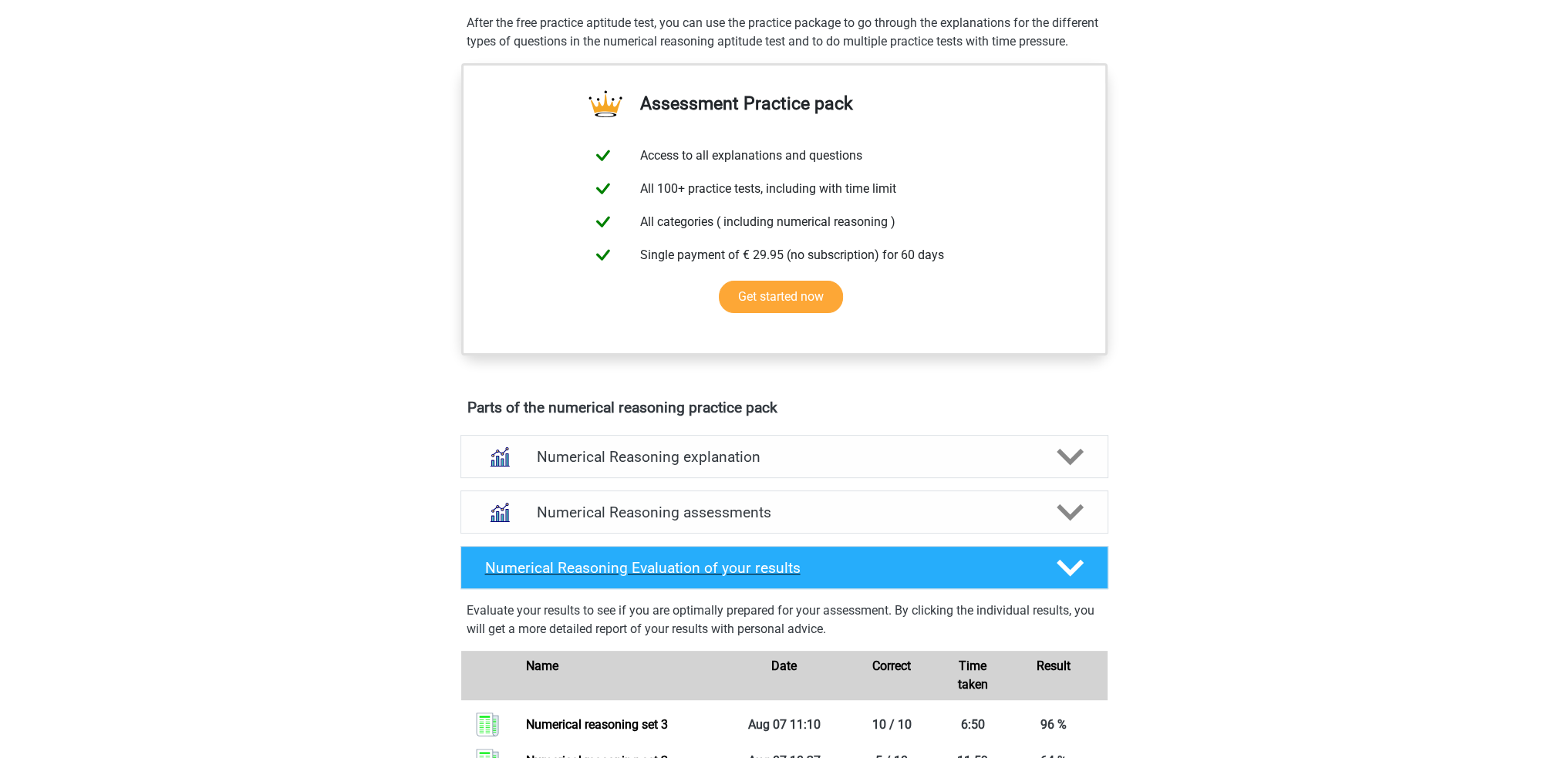 scroll, scrollTop: 617, scrollLeft: 0, axis: vertical 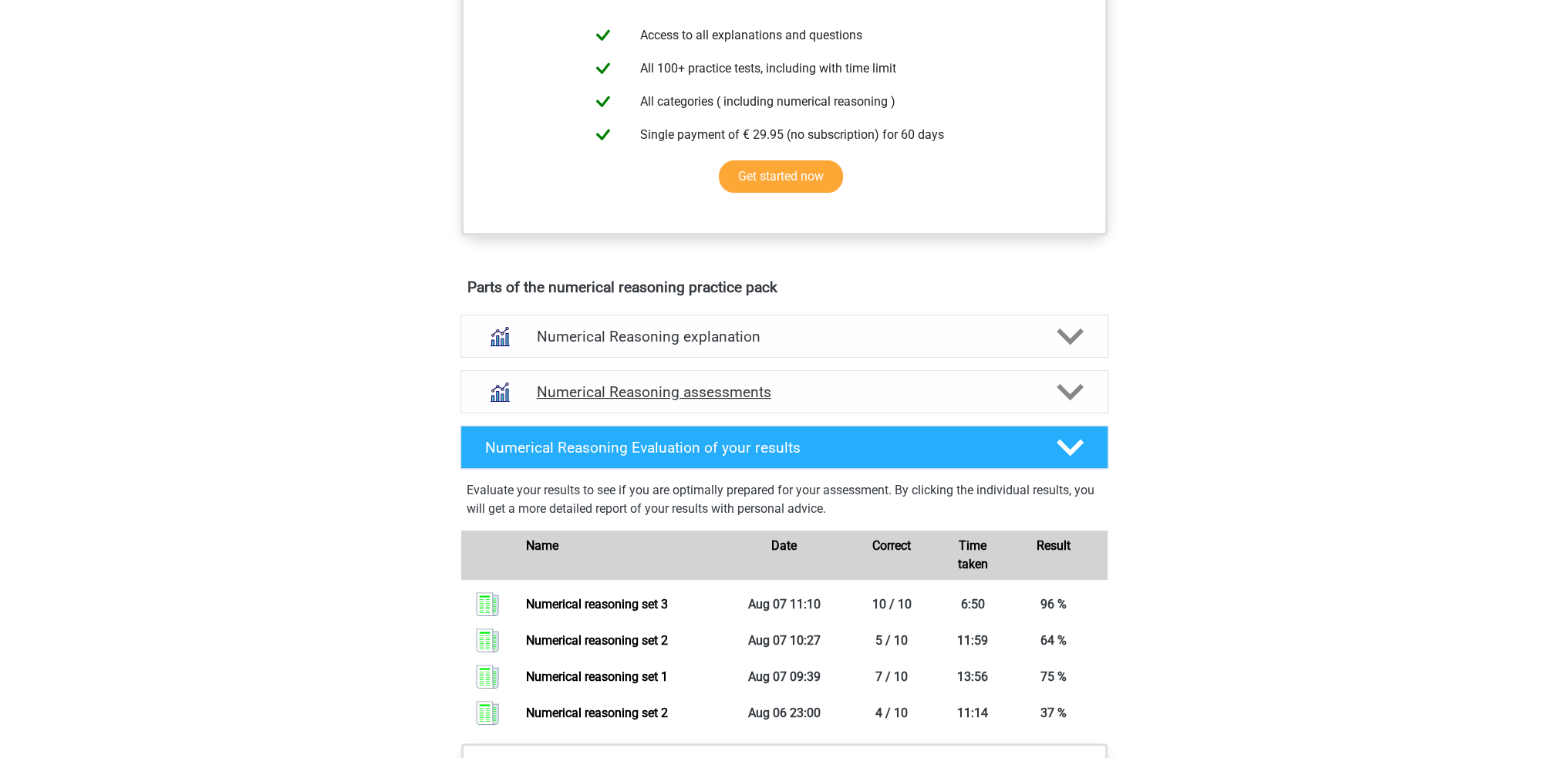click on "Numerical Reasoning assessments" at bounding box center (784, 392) 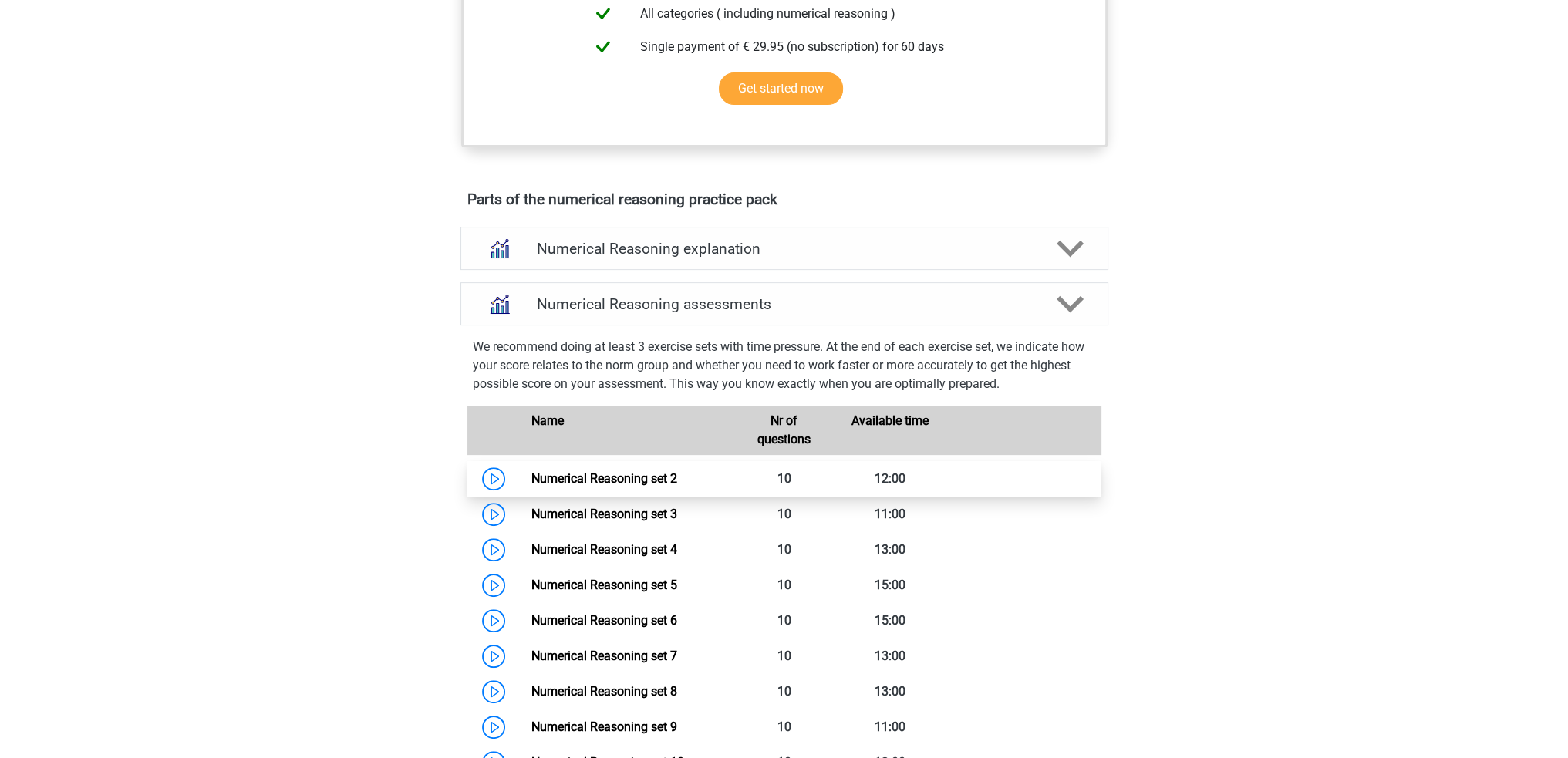 scroll, scrollTop: 771, scrollLeft: 0, axis: vertical 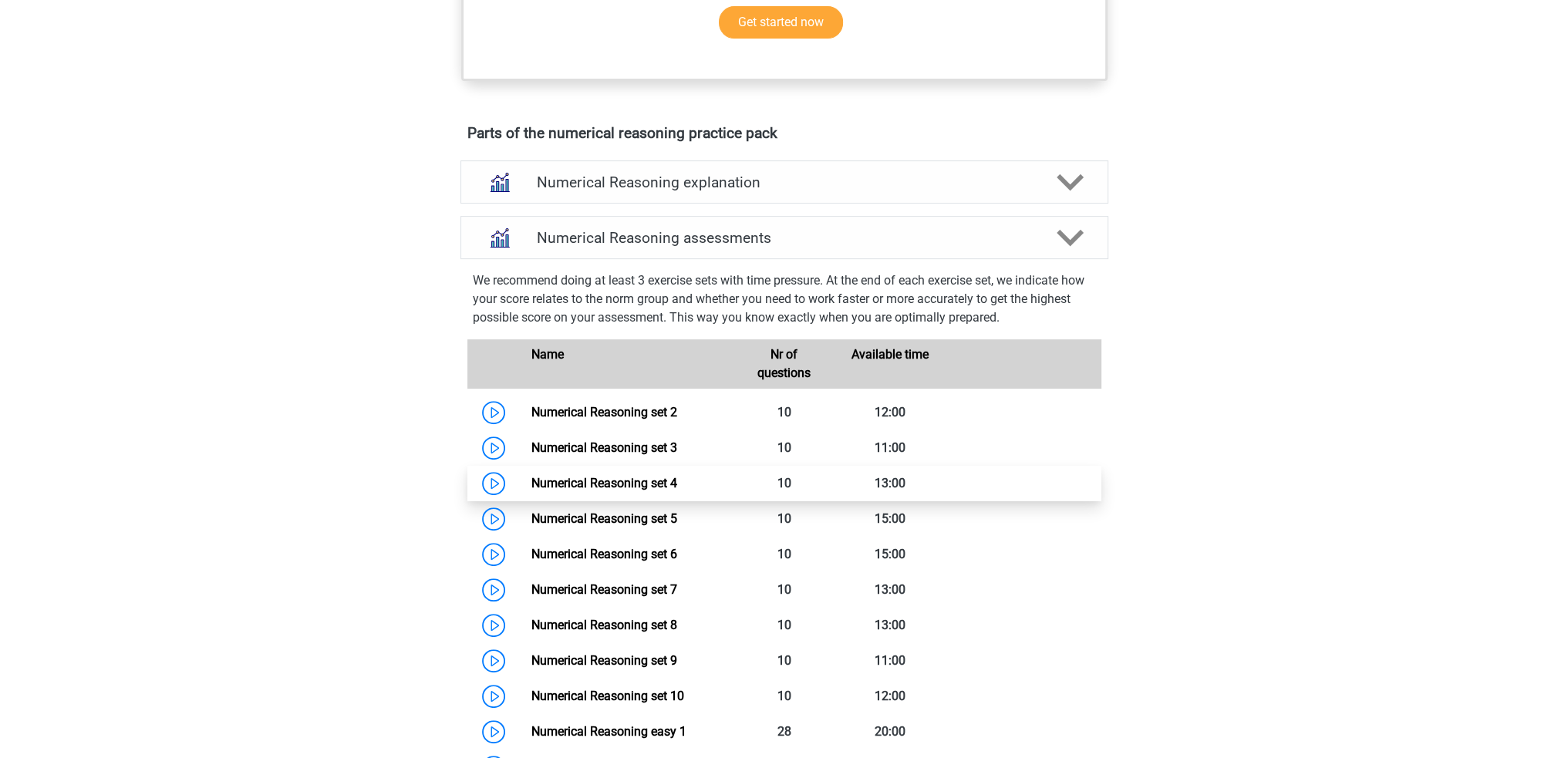 click on "Numerical Reasoning
set 4" at bounding box center (604, 483) 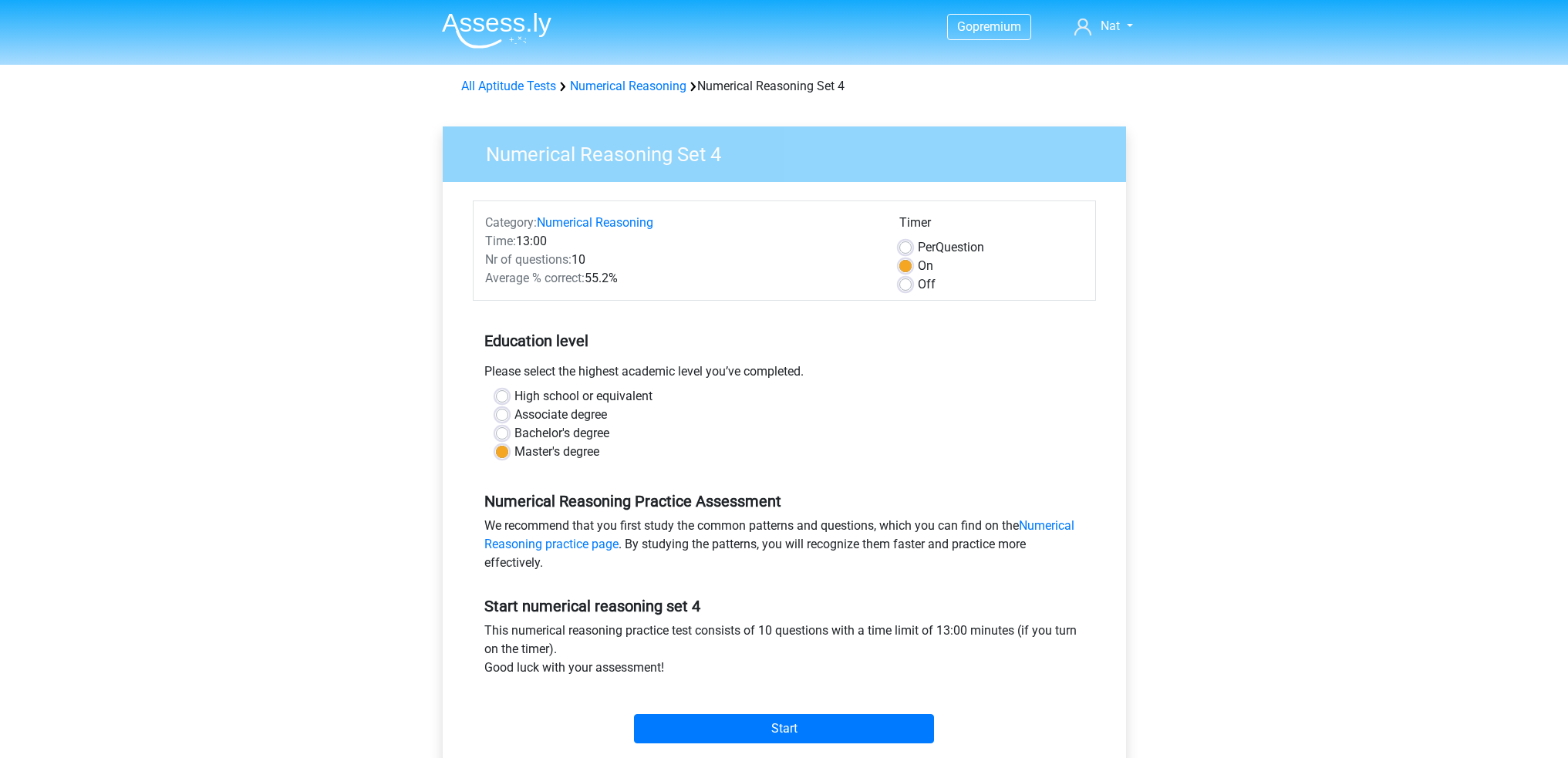 scroll, scrollTop: 0, scrollLeft: 0, axis: both 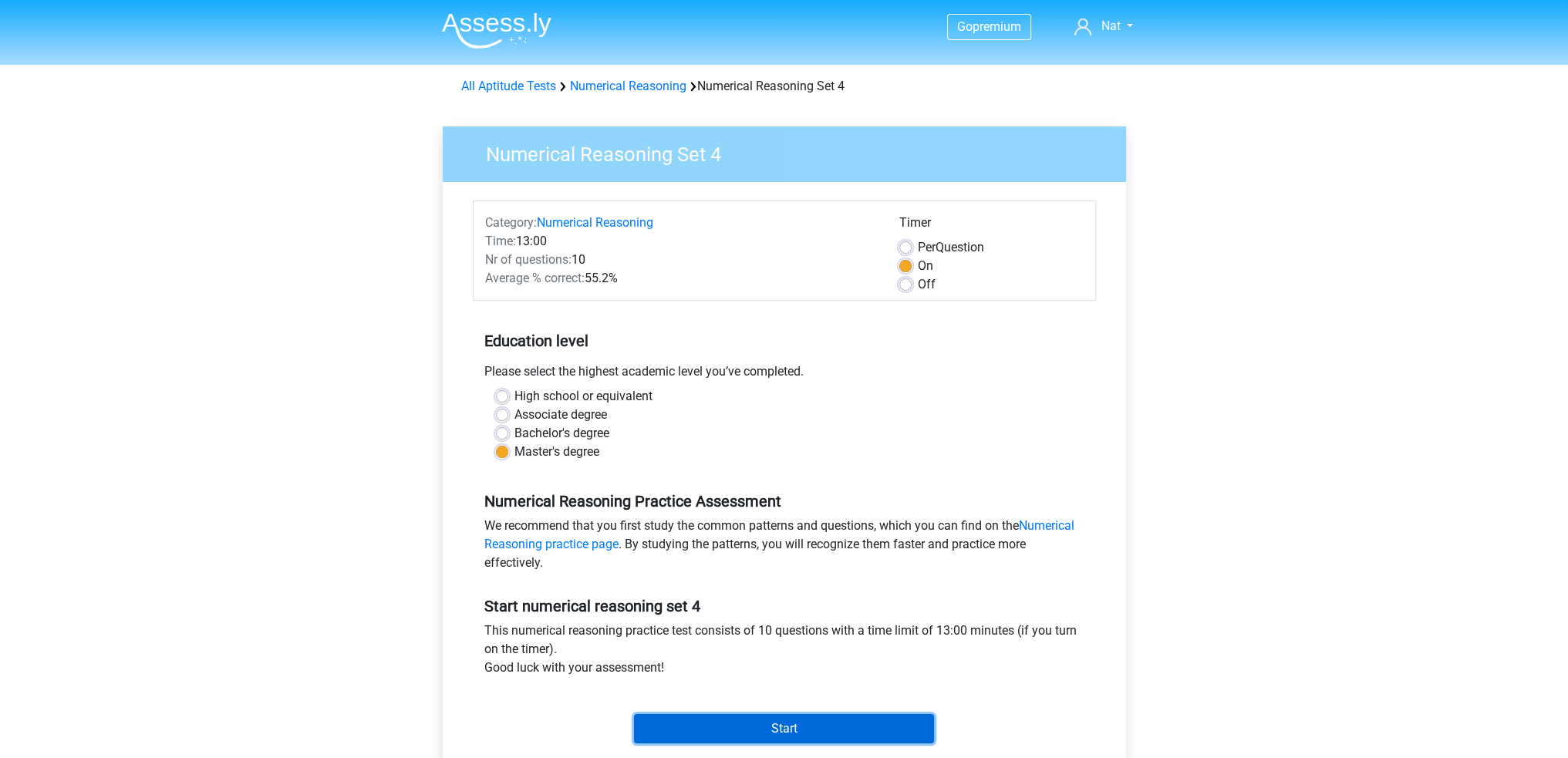click on "Start" at bounding box center [784, 729] 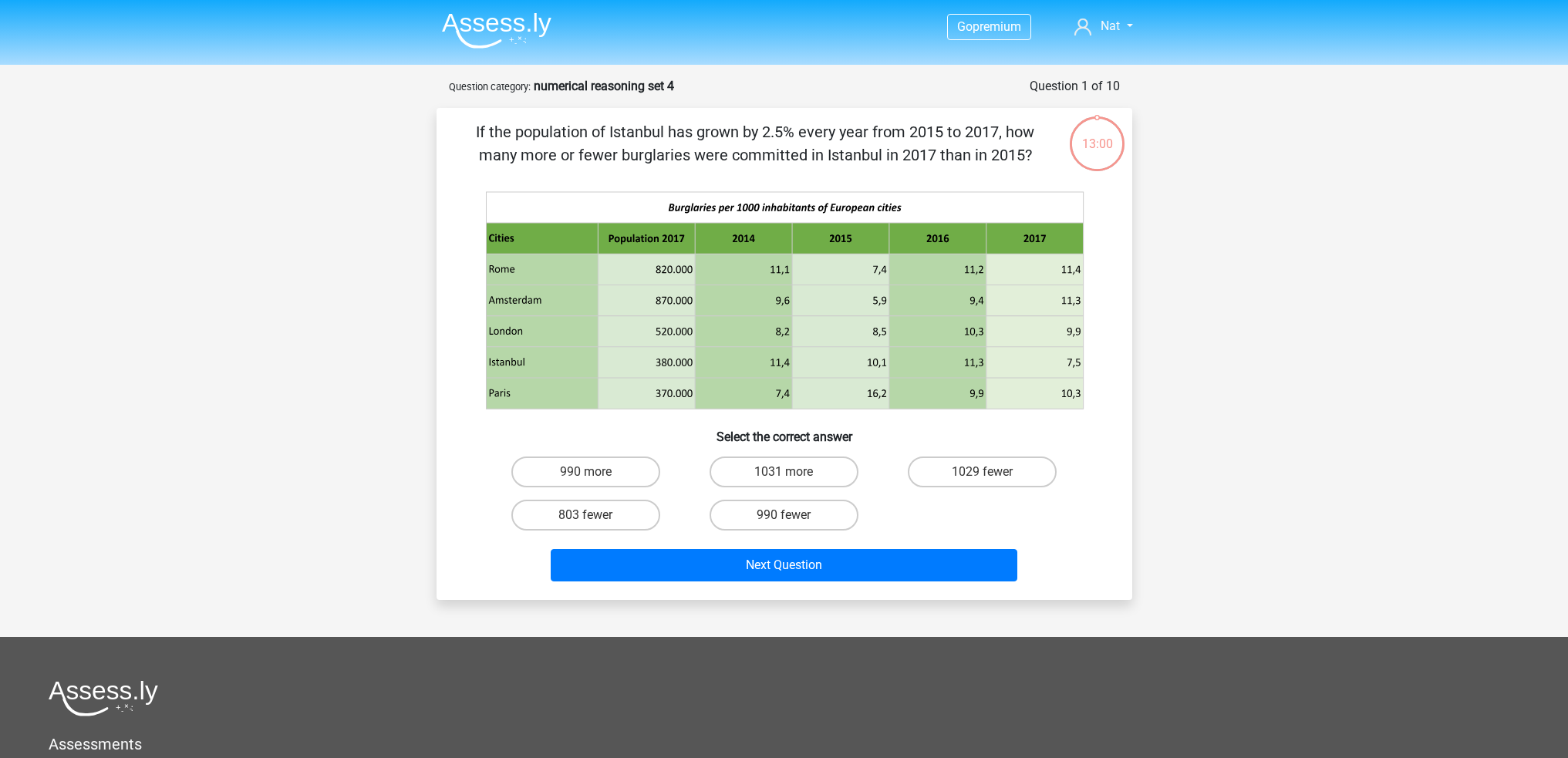 scroll, scrollTop: 0, scrollLeft: 0, axis: both 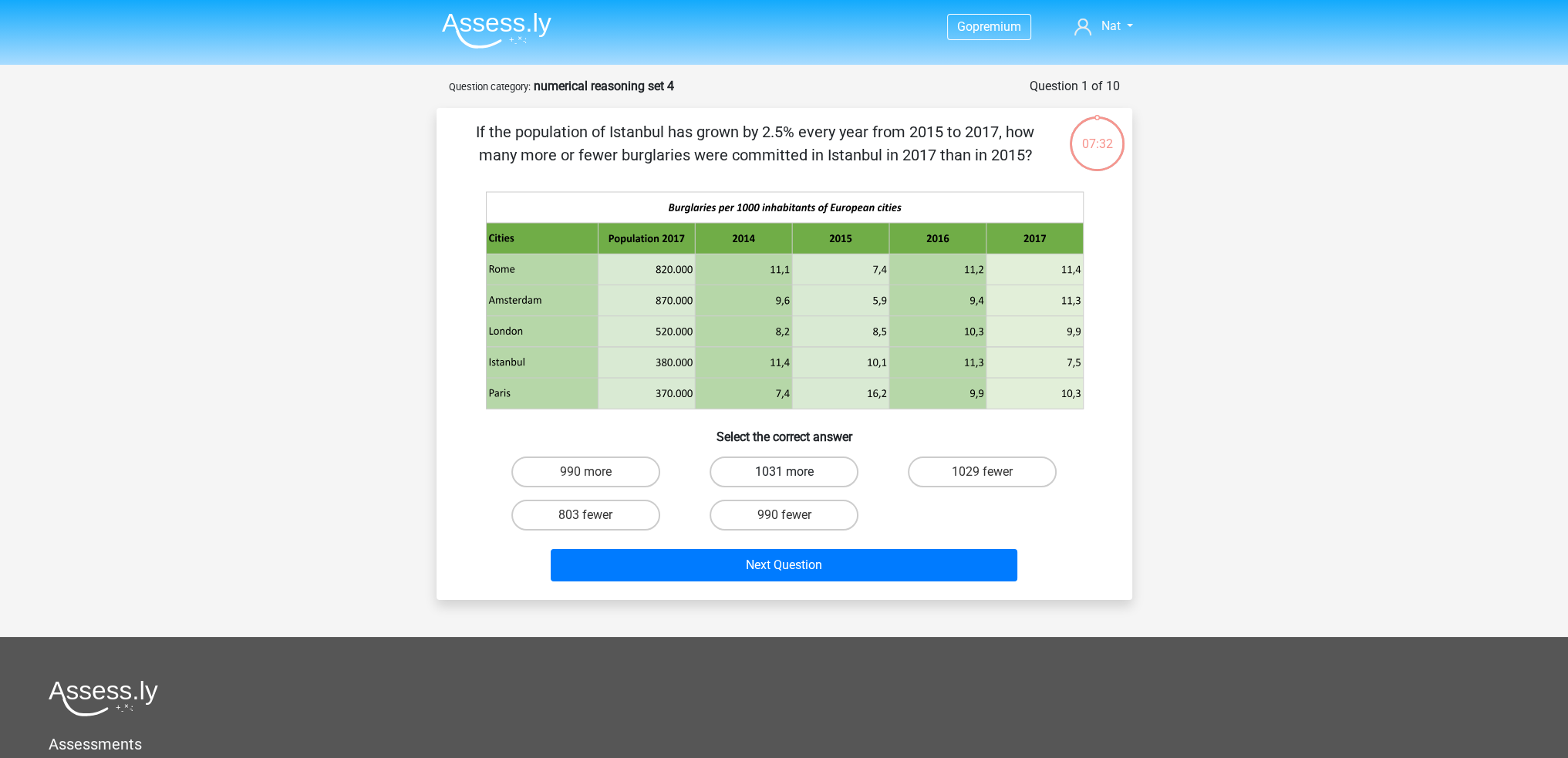 click on "1031 more" at bounding box center [784, 472] 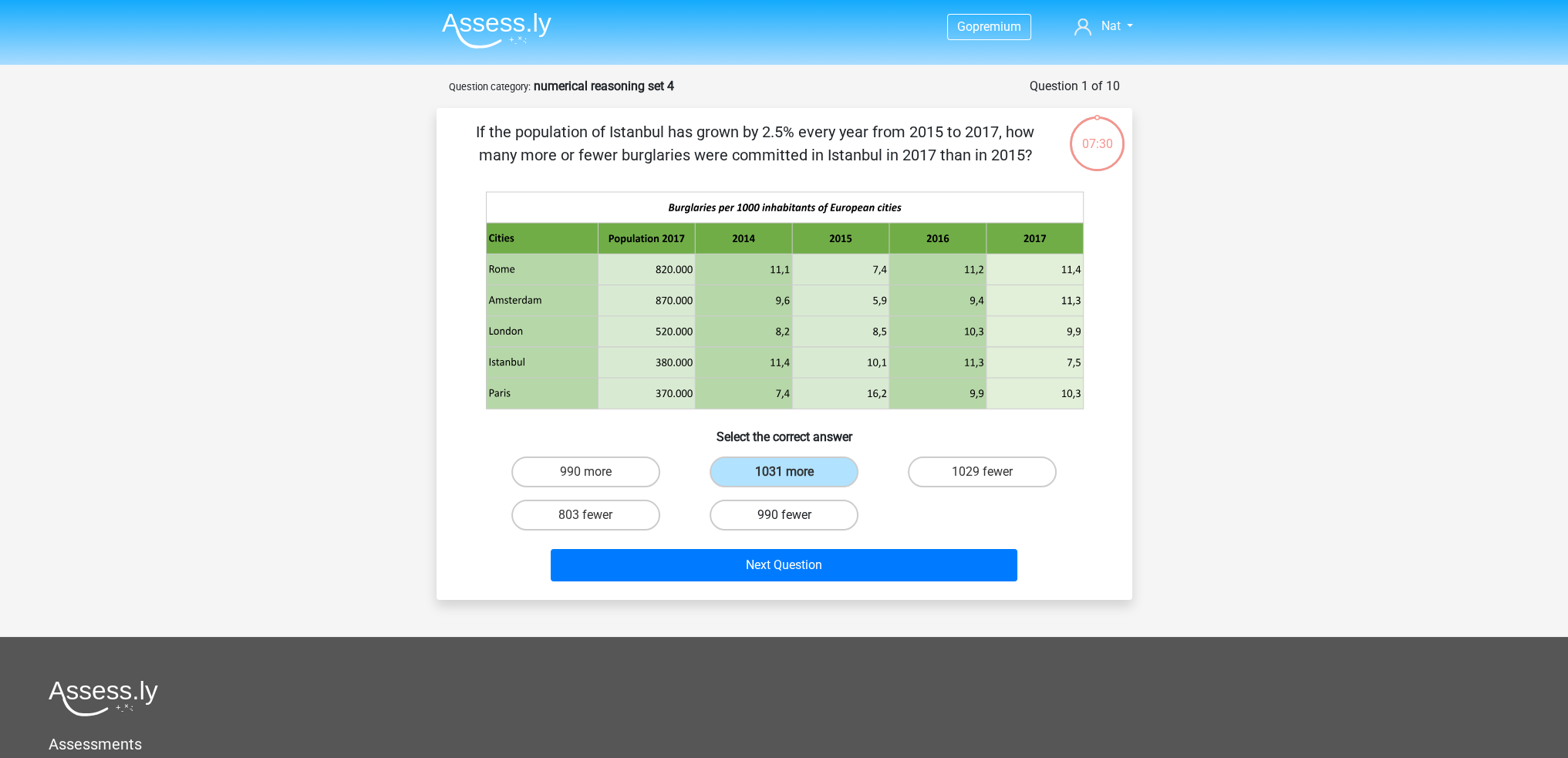 click on "990 fewer" at bounding box center (784, 515) 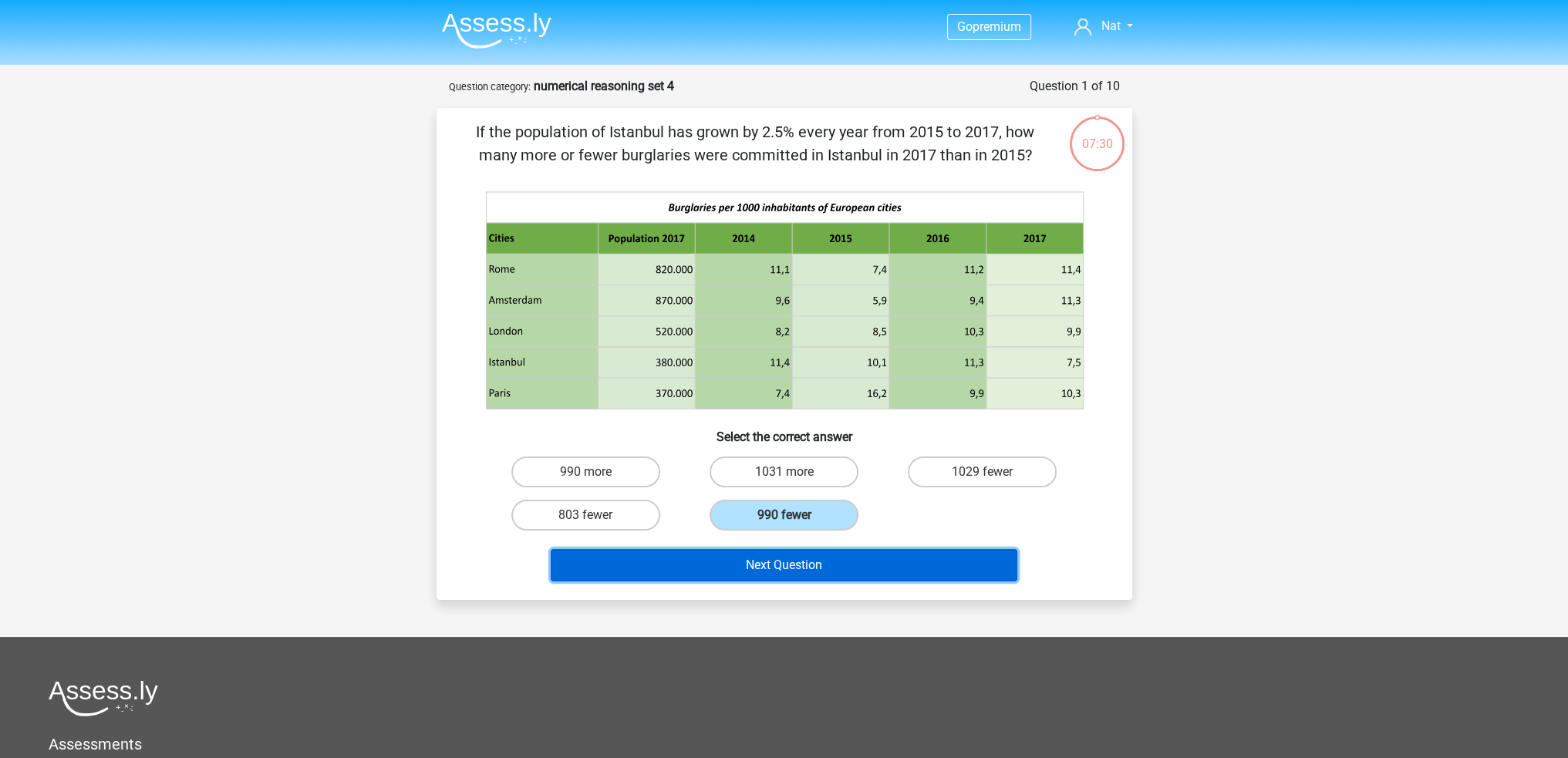 click on "Next Question" at bounding box center [784, 565] 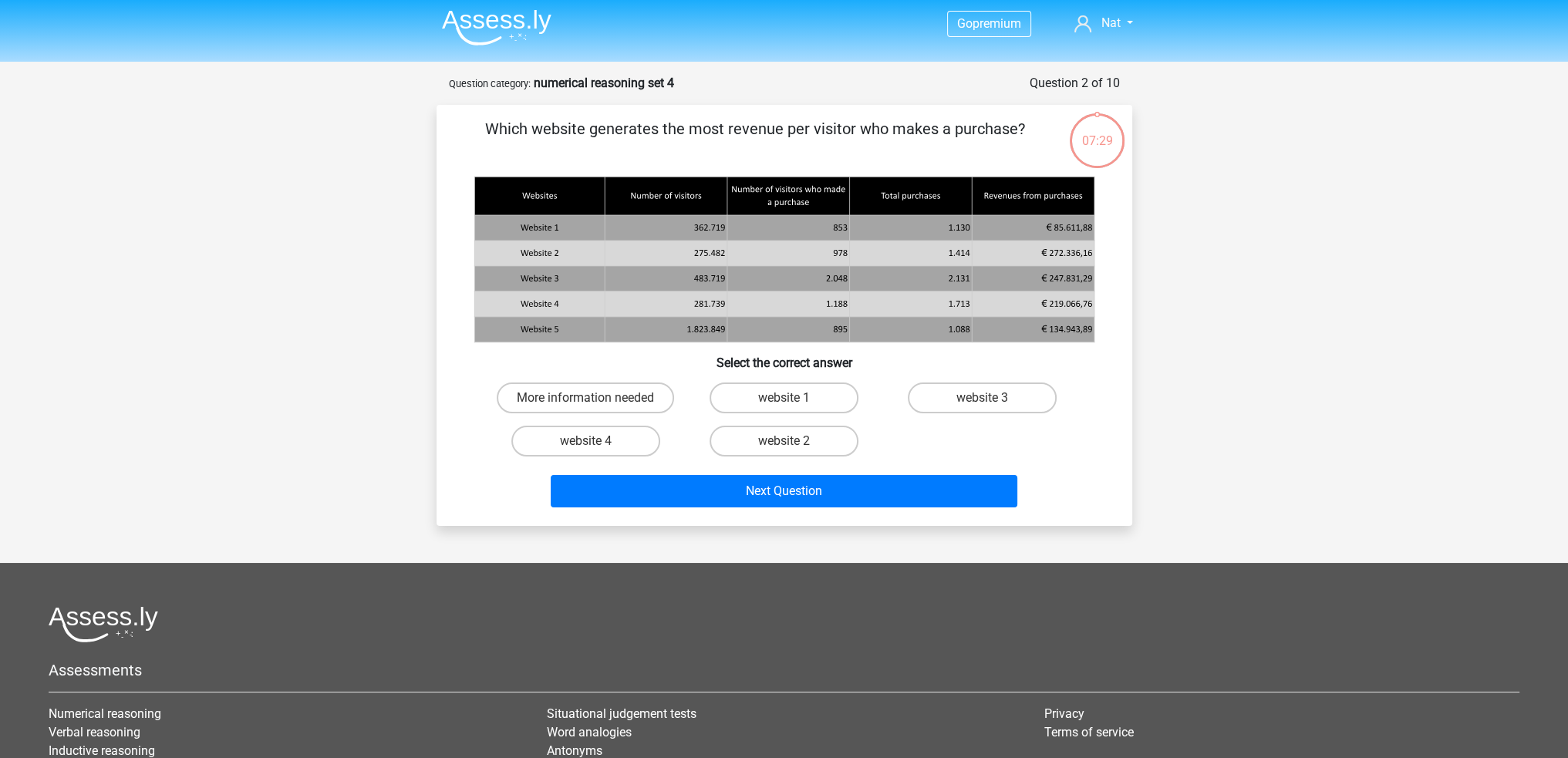 scroll, scrollTop: 0, scrollLeft: 0, axis: both 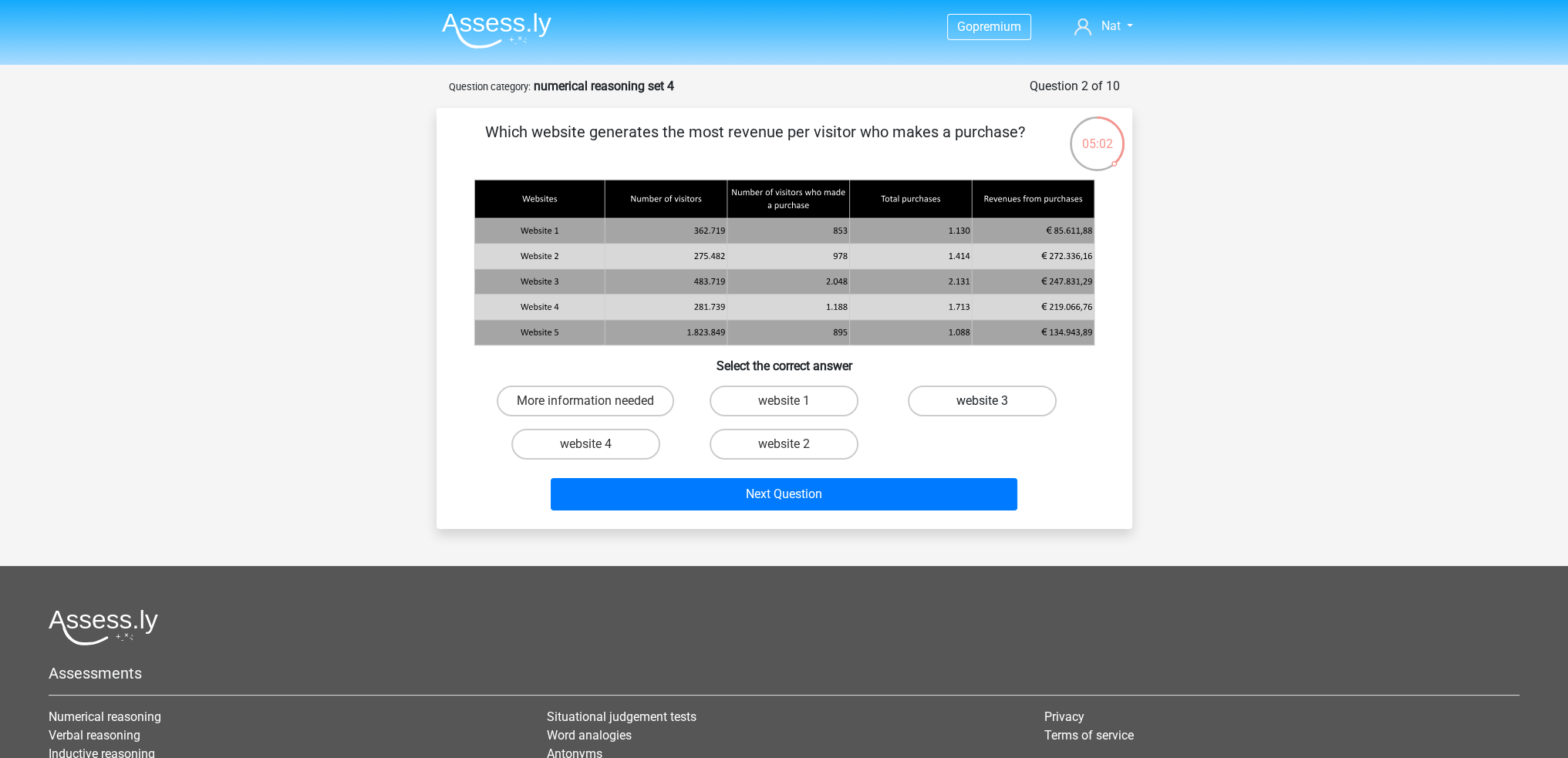click on "website 3" at bounding box center (982, 401) 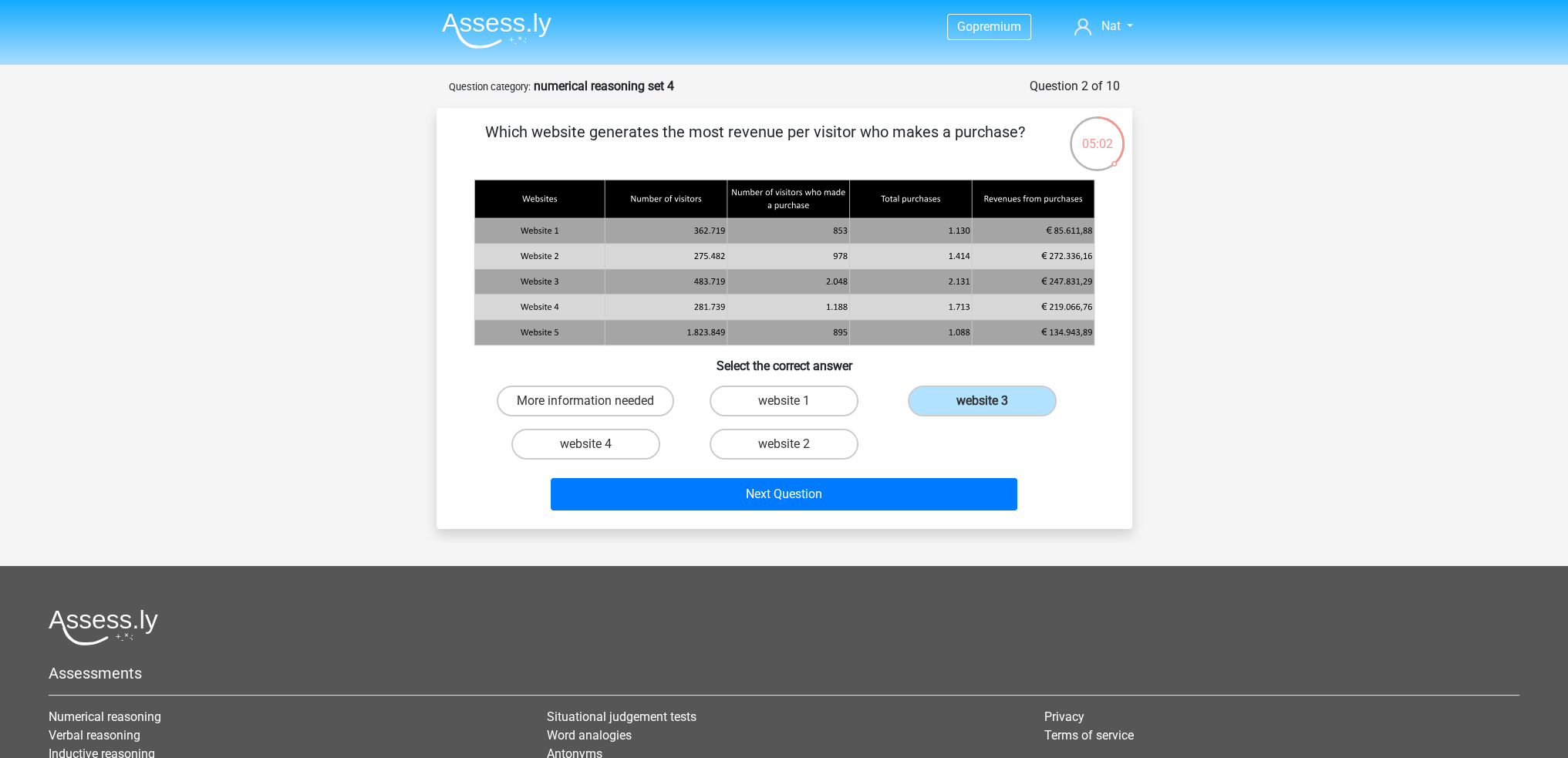 click on "Next Question" at bounding box center [784, 497] 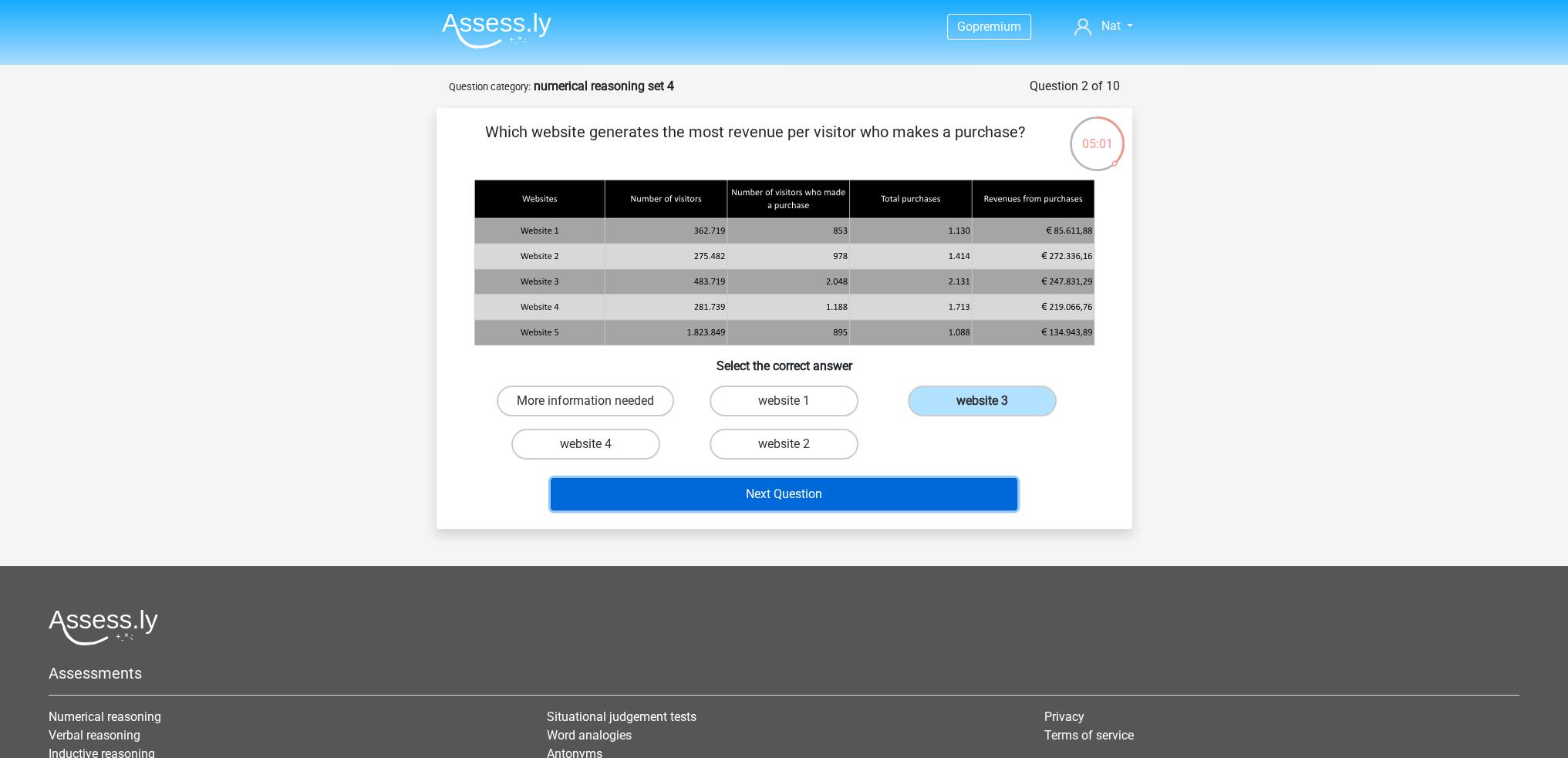 click on "Next Question" at bounding box center (784, 494) 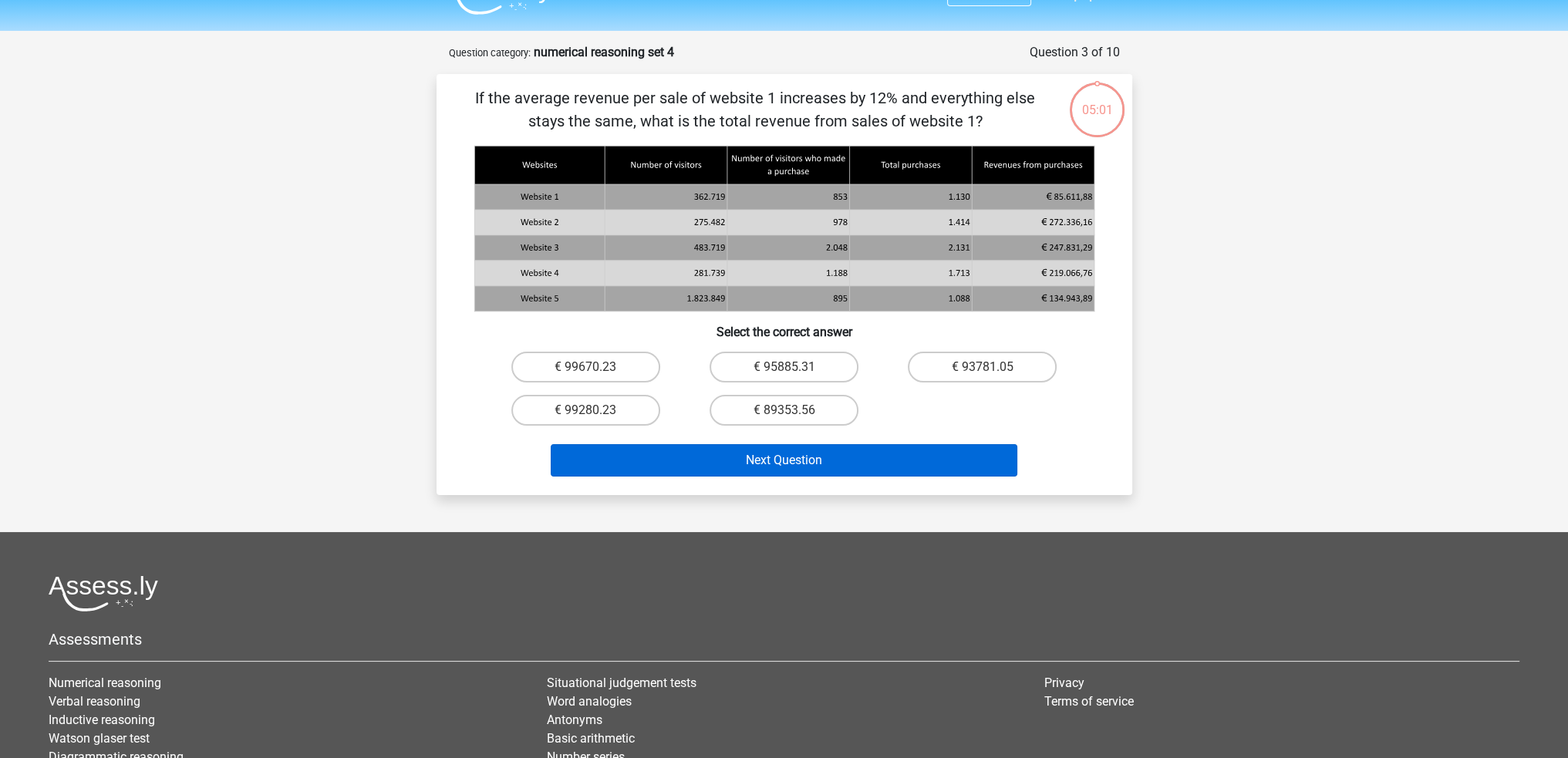 scroll, scrollTop: 0, scrollLeft: 0, axis: both 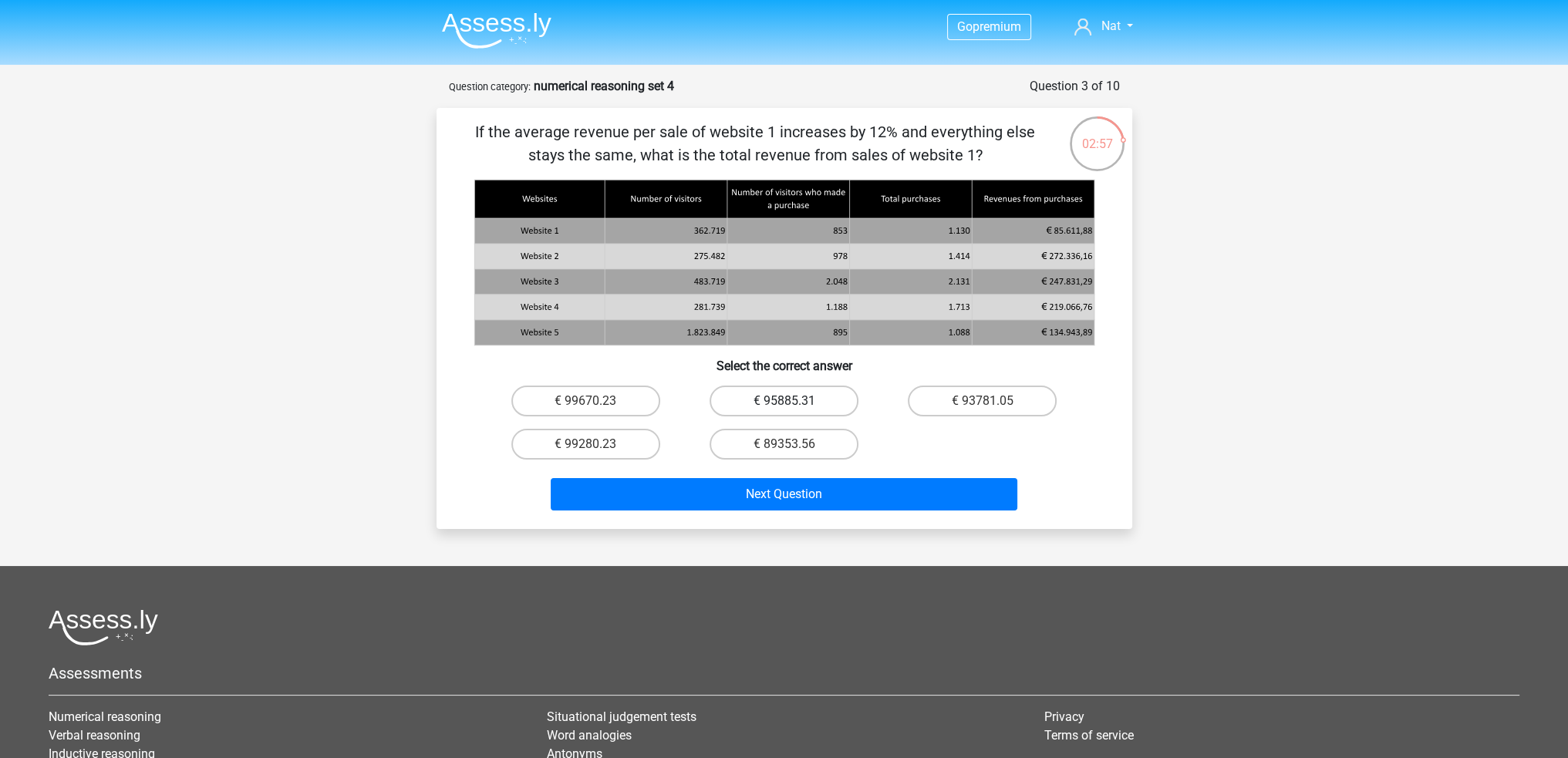 click on "€ 95885.31" at bounding box center [784, 401] 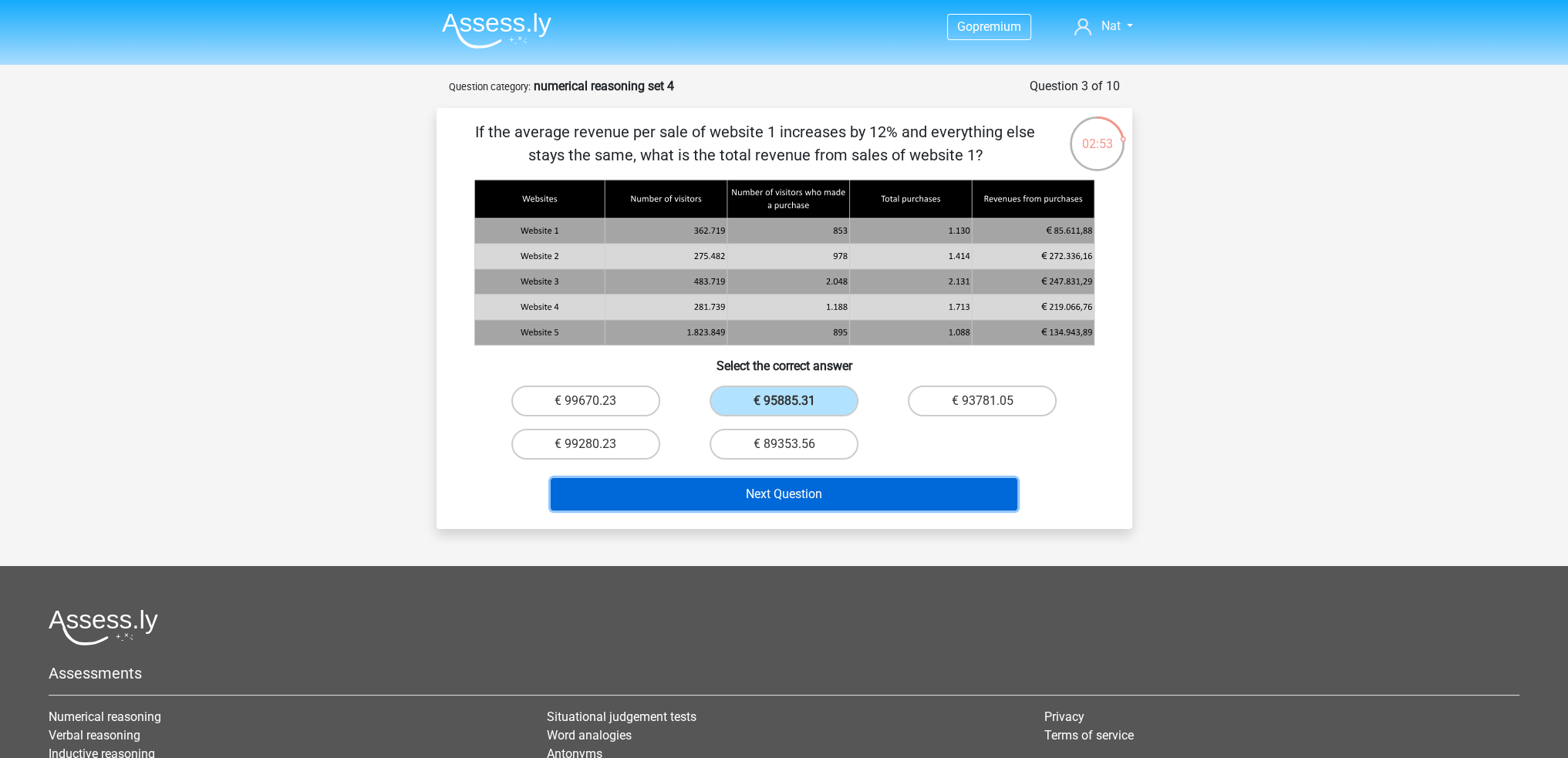 drag, startPoint x: 828, startPoint y: 501, endPoint x: 848, endPoint y: 490, distance: 22.825424 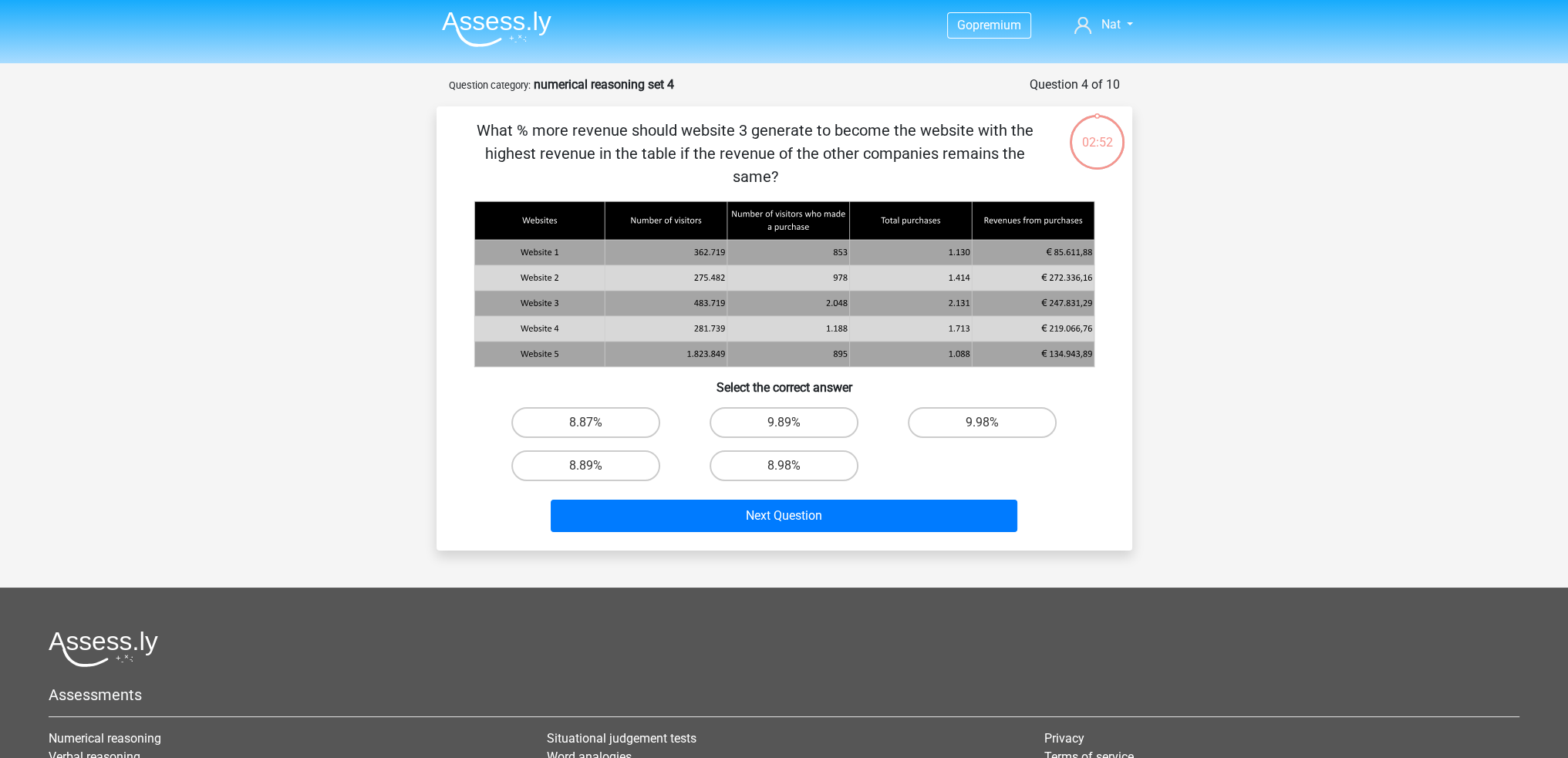 scroll, scrollTop: 0, scrollLeft: 0, axis: both 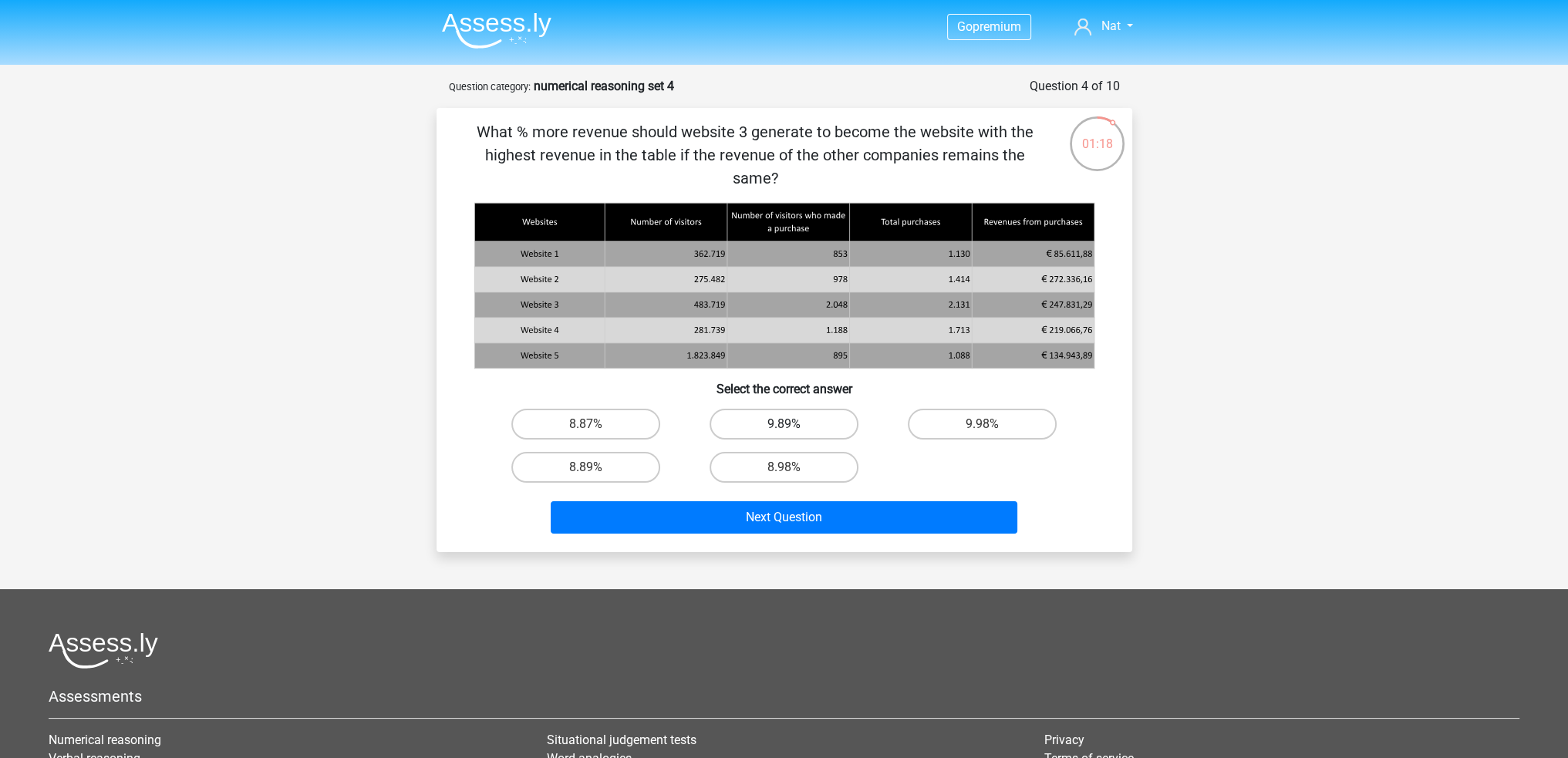 click on "9.89%" at bounding box center [784, 424] 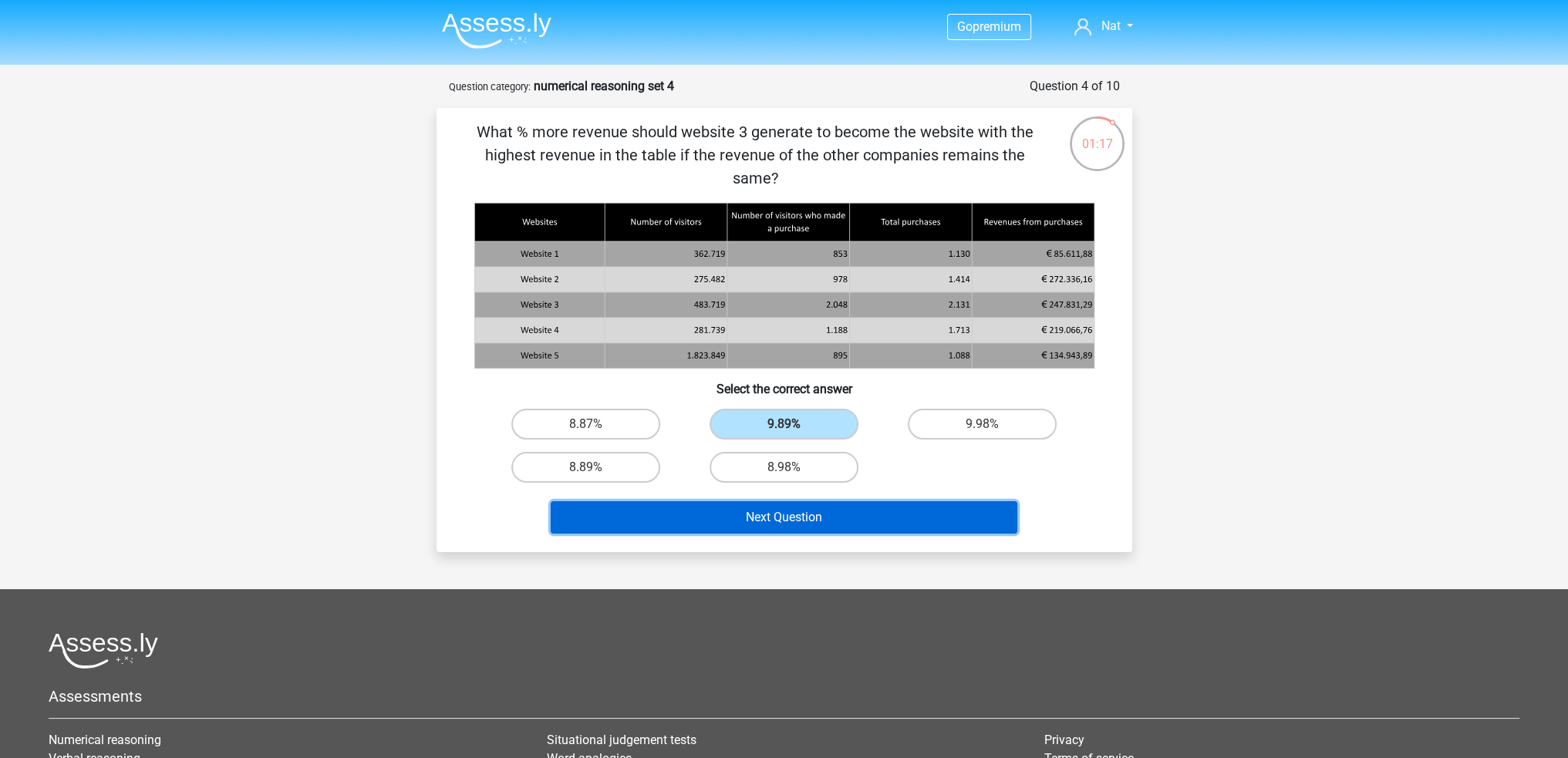 click on "Next Question" at bounding box center [784, 517] 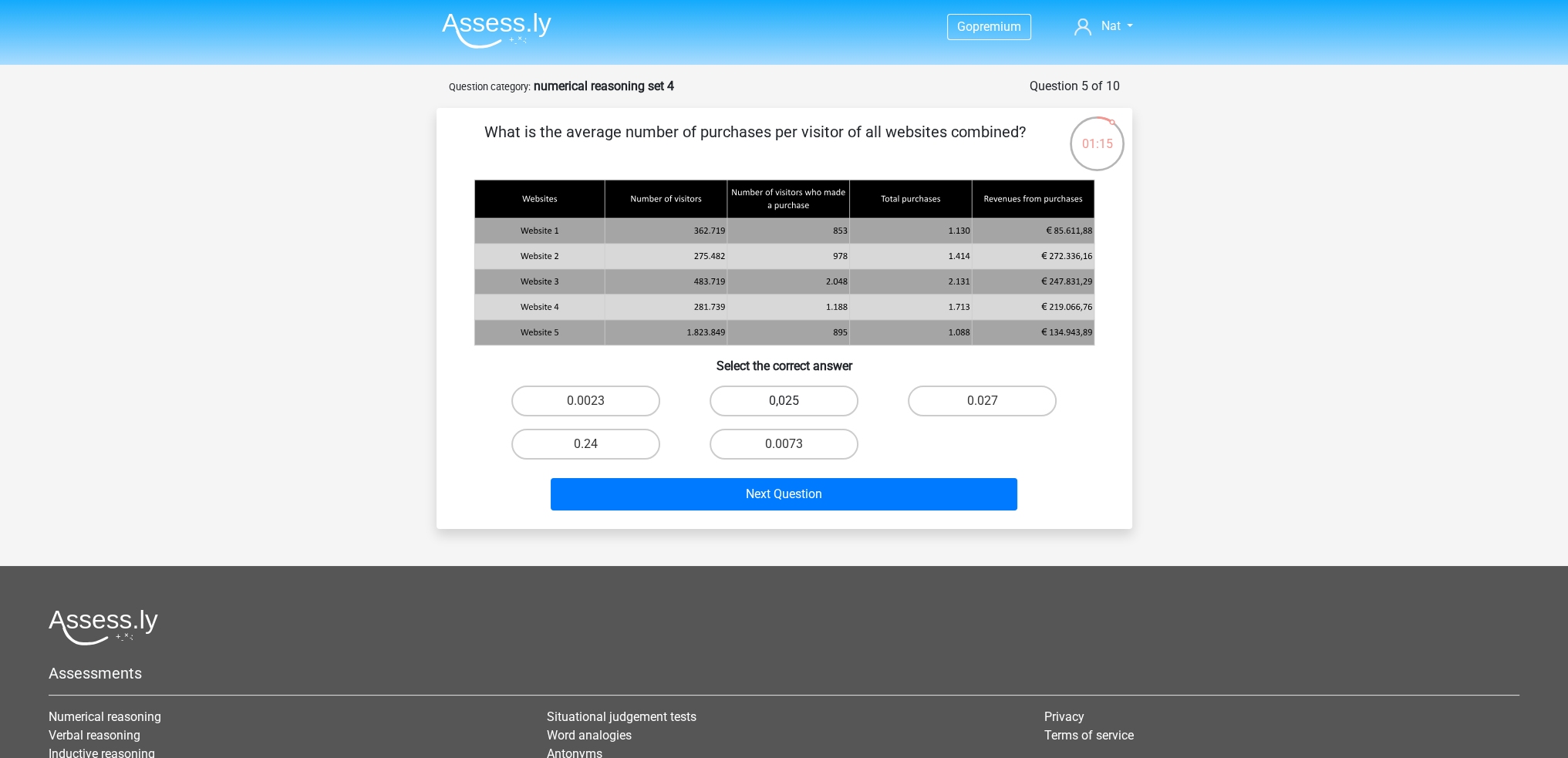 scroll, scrollTop: 0, scrollLeft: 0, axis: both 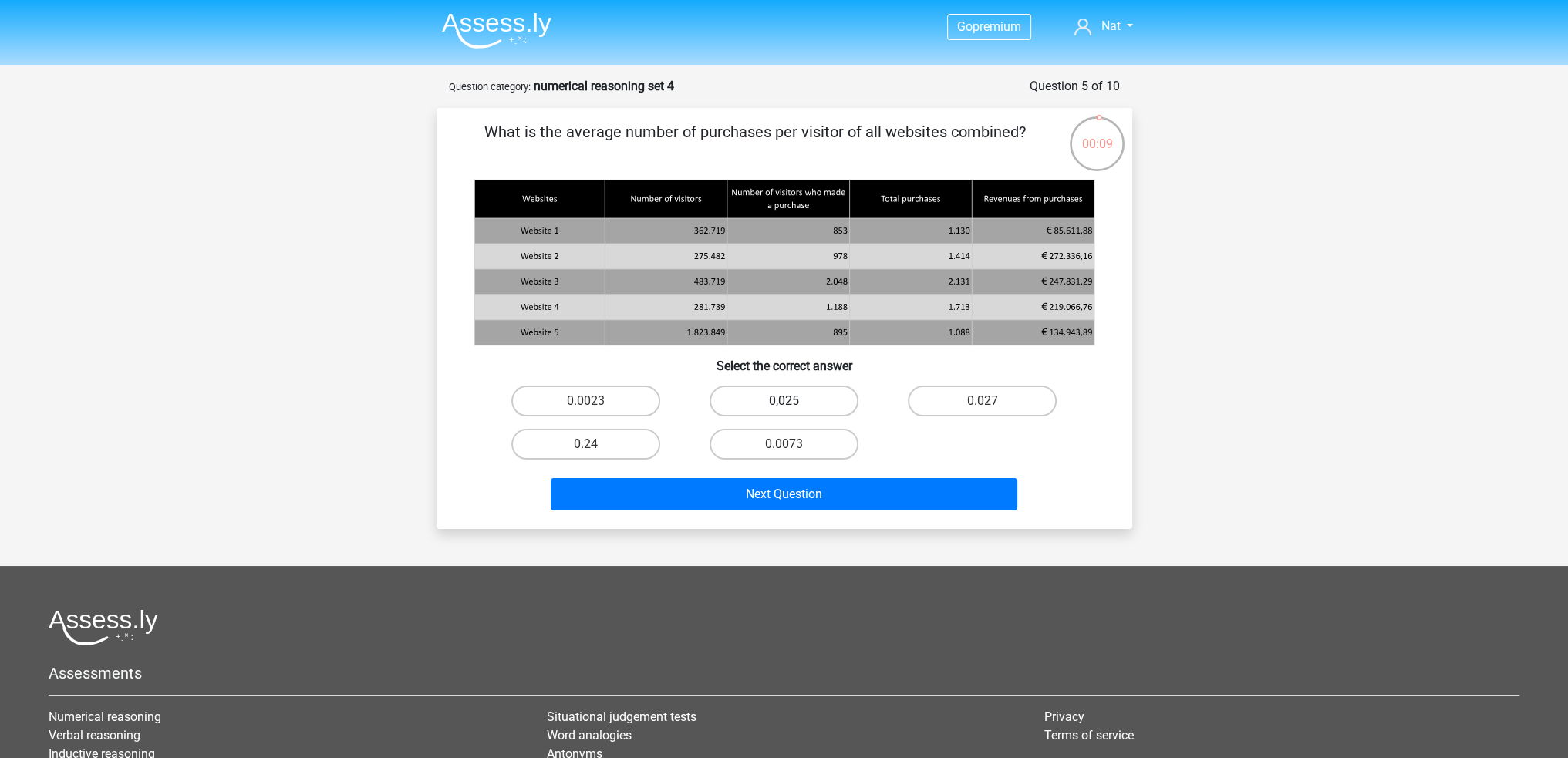 click on "0,025" at bounding box center (784, 401) 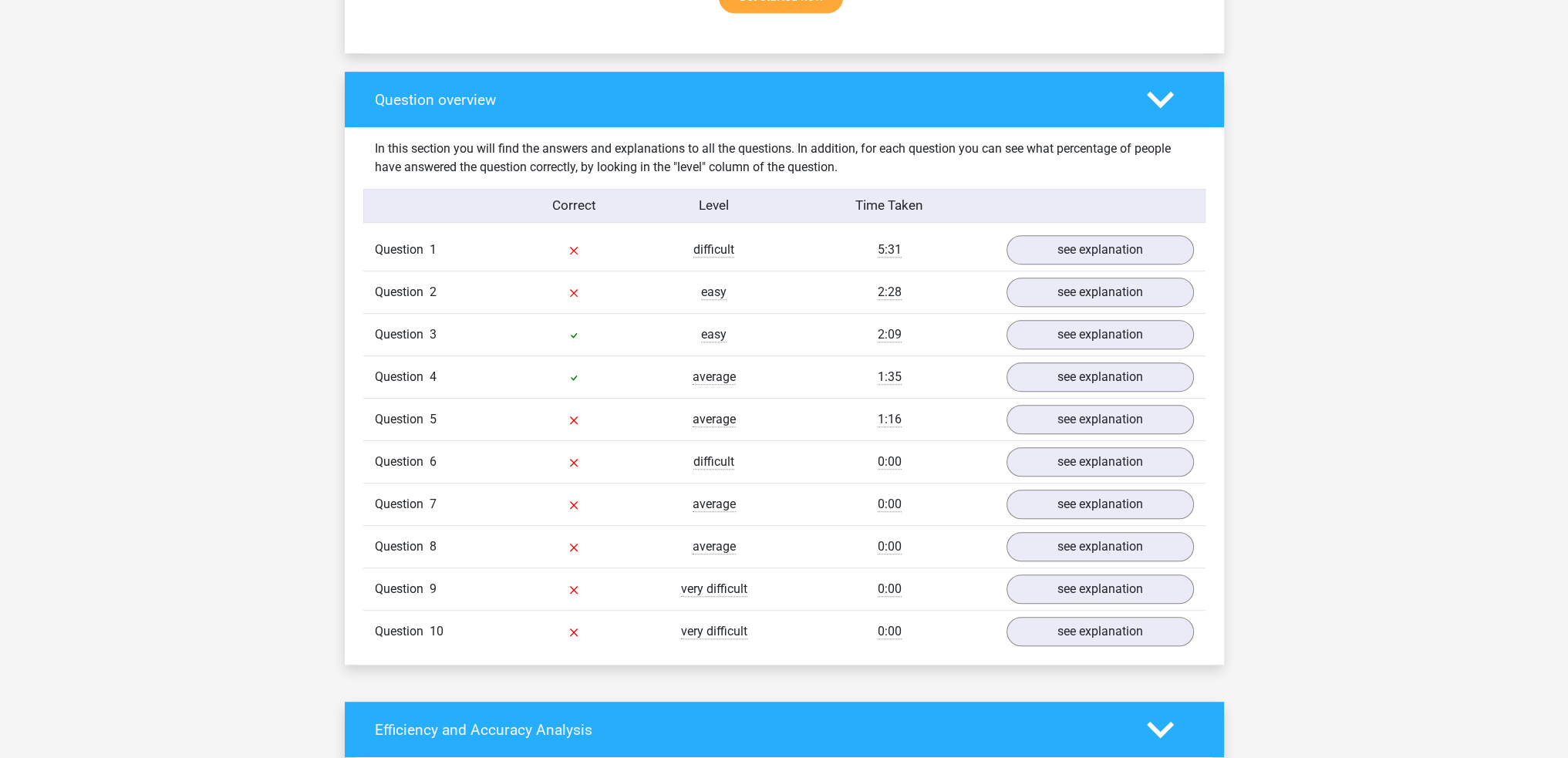 scroll, scrollTop: 1002, scrollLeft: 0, axis: vertical 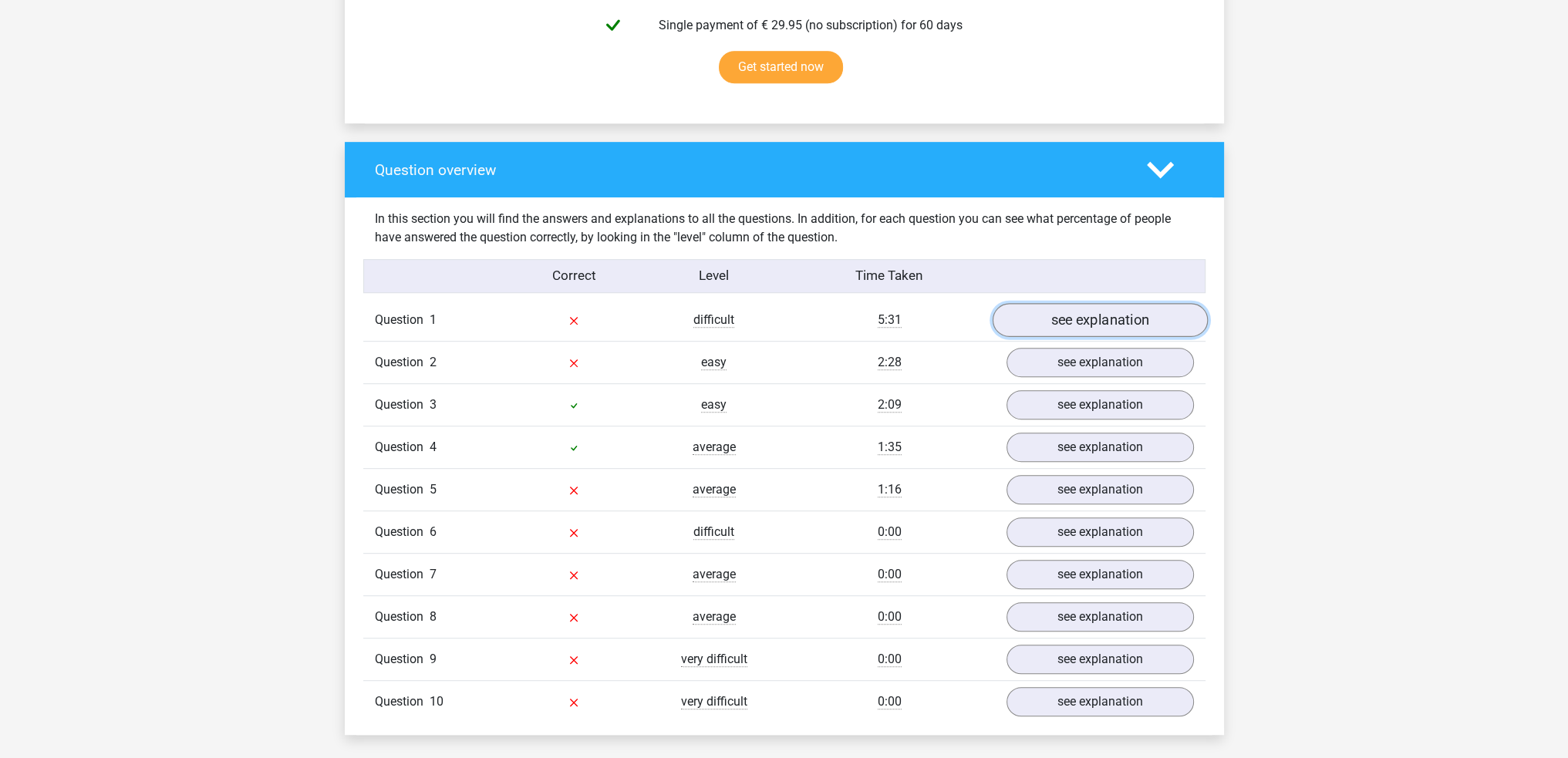 click on "see explanation" at bounding box center (1099, 320) 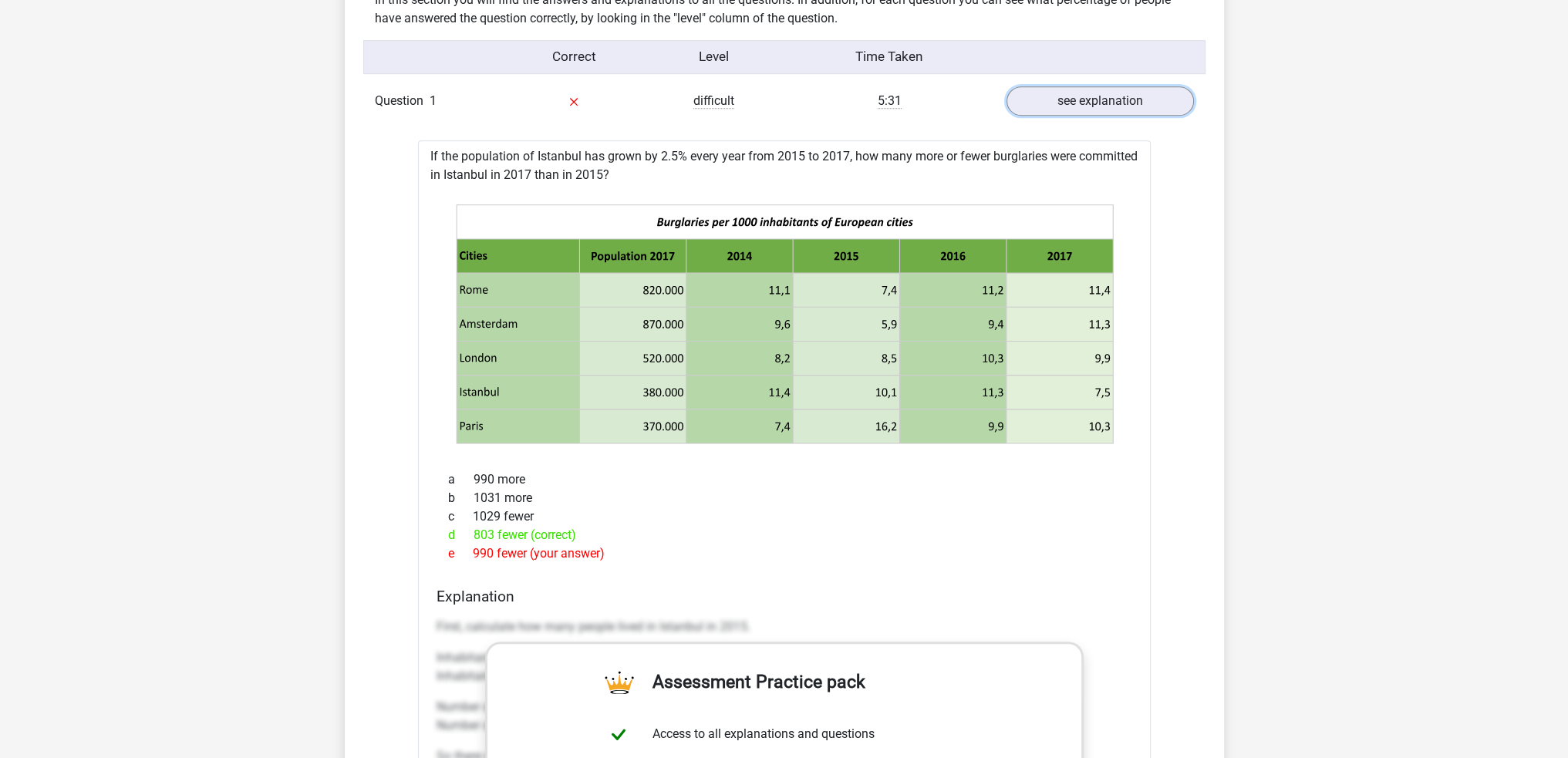 scroll, scrollTop: 1157, scrollLeft: 0, axis: vertical 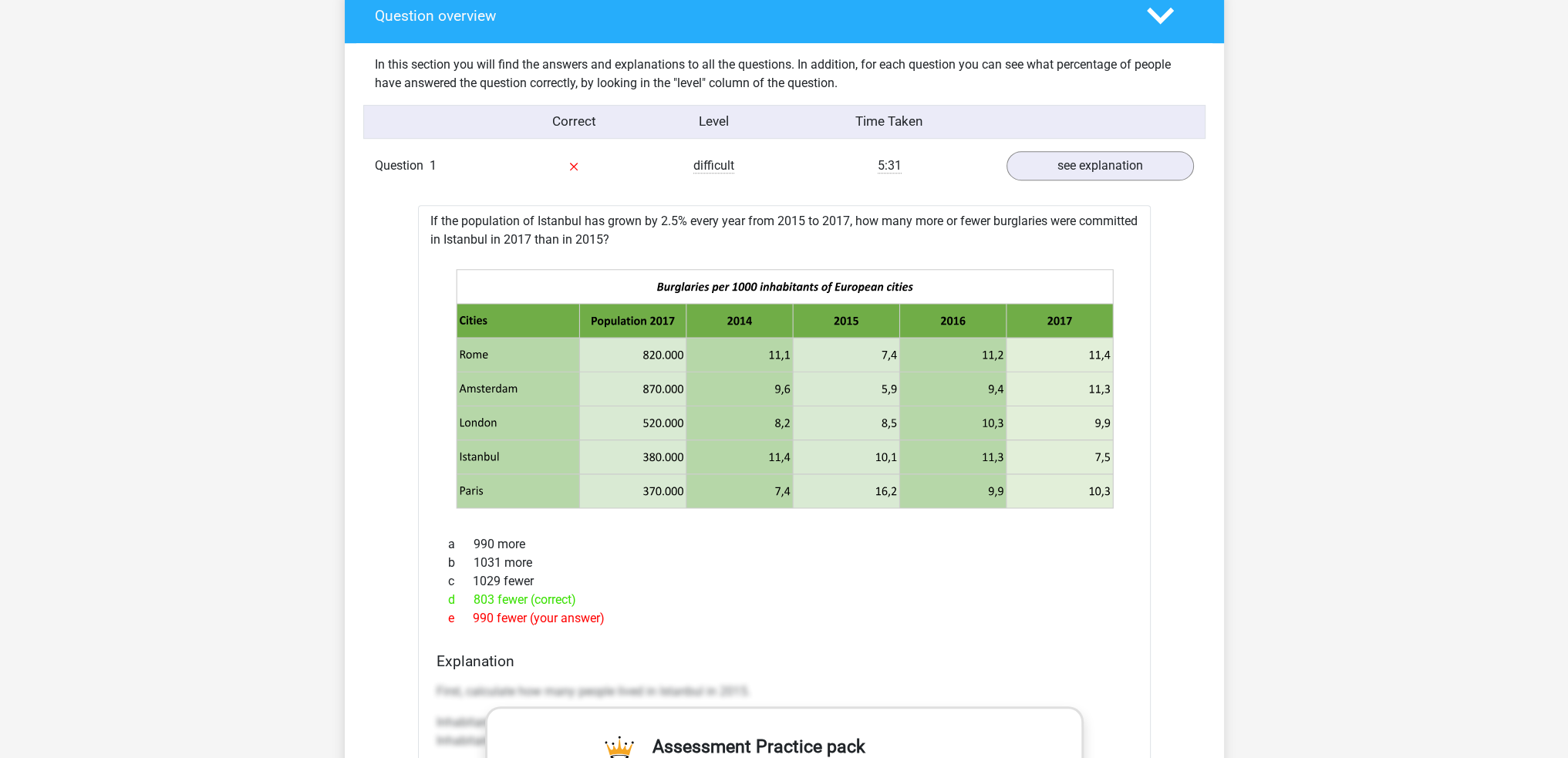 click on "Question
1
difficult
5:31
see explanation" at bounding box center [784, 166] 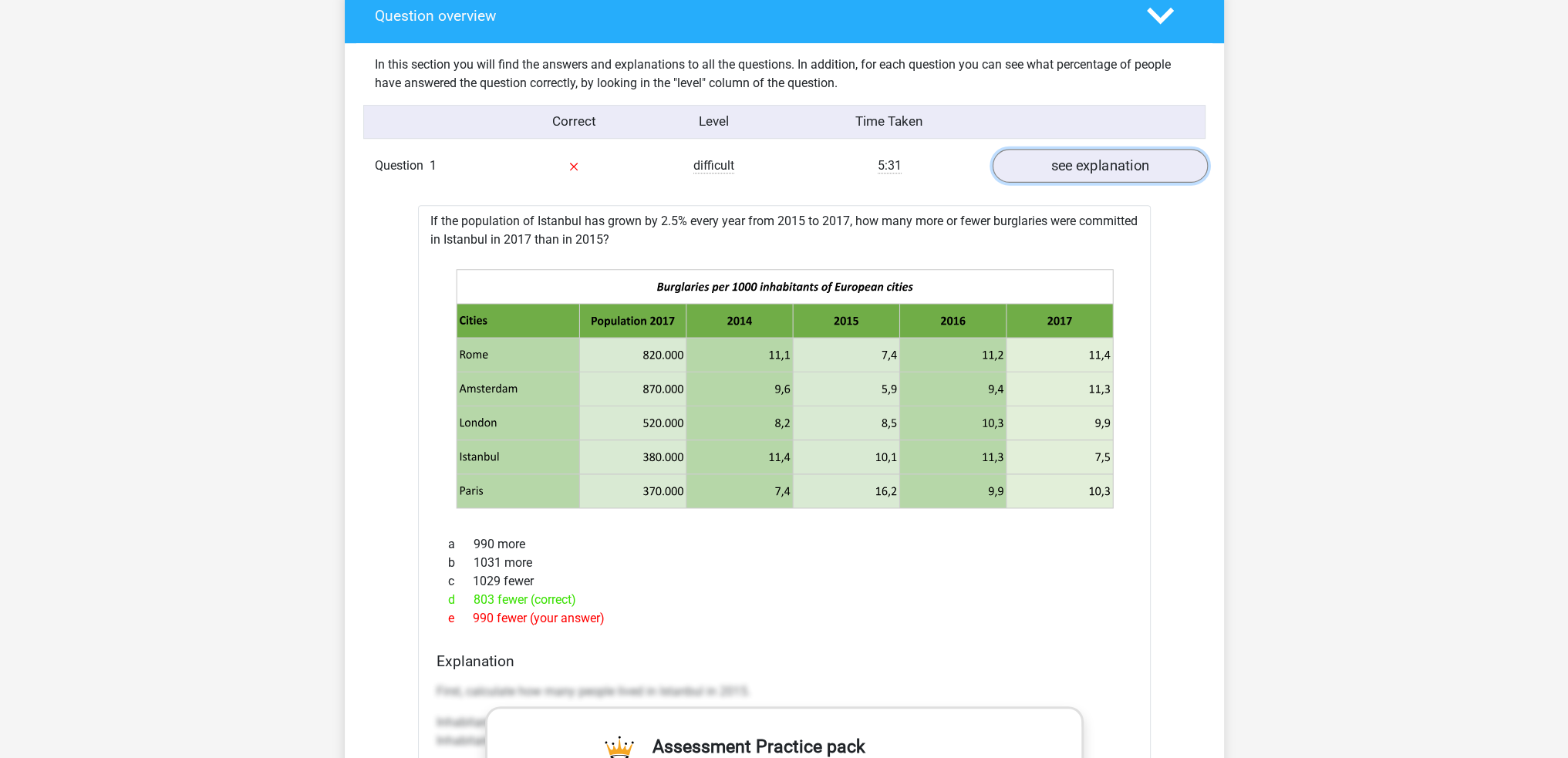 click on "see explanation" at bounding box center [1099, 166] 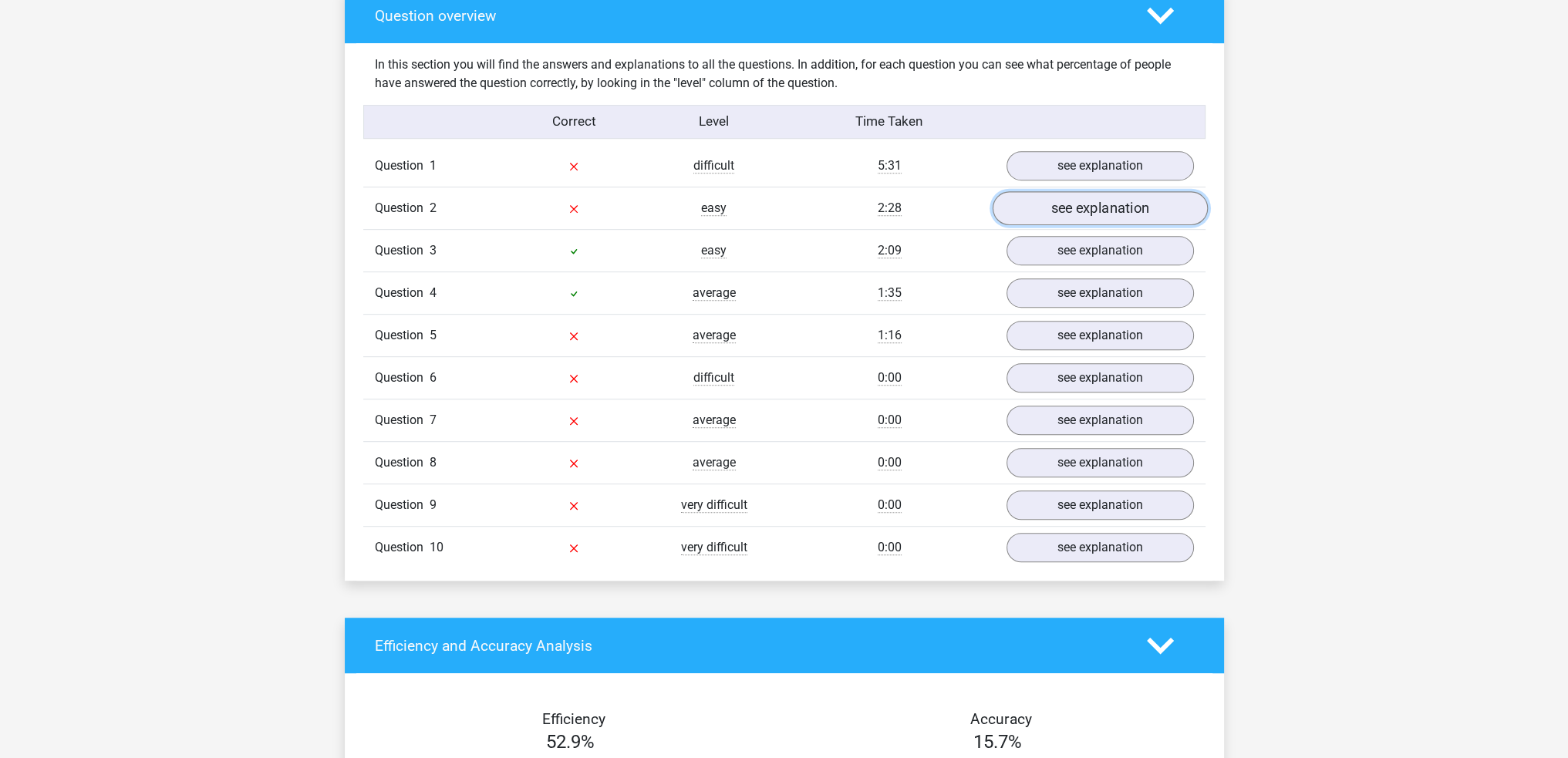 click on "see explanation" at bounding box center (1099, 208) 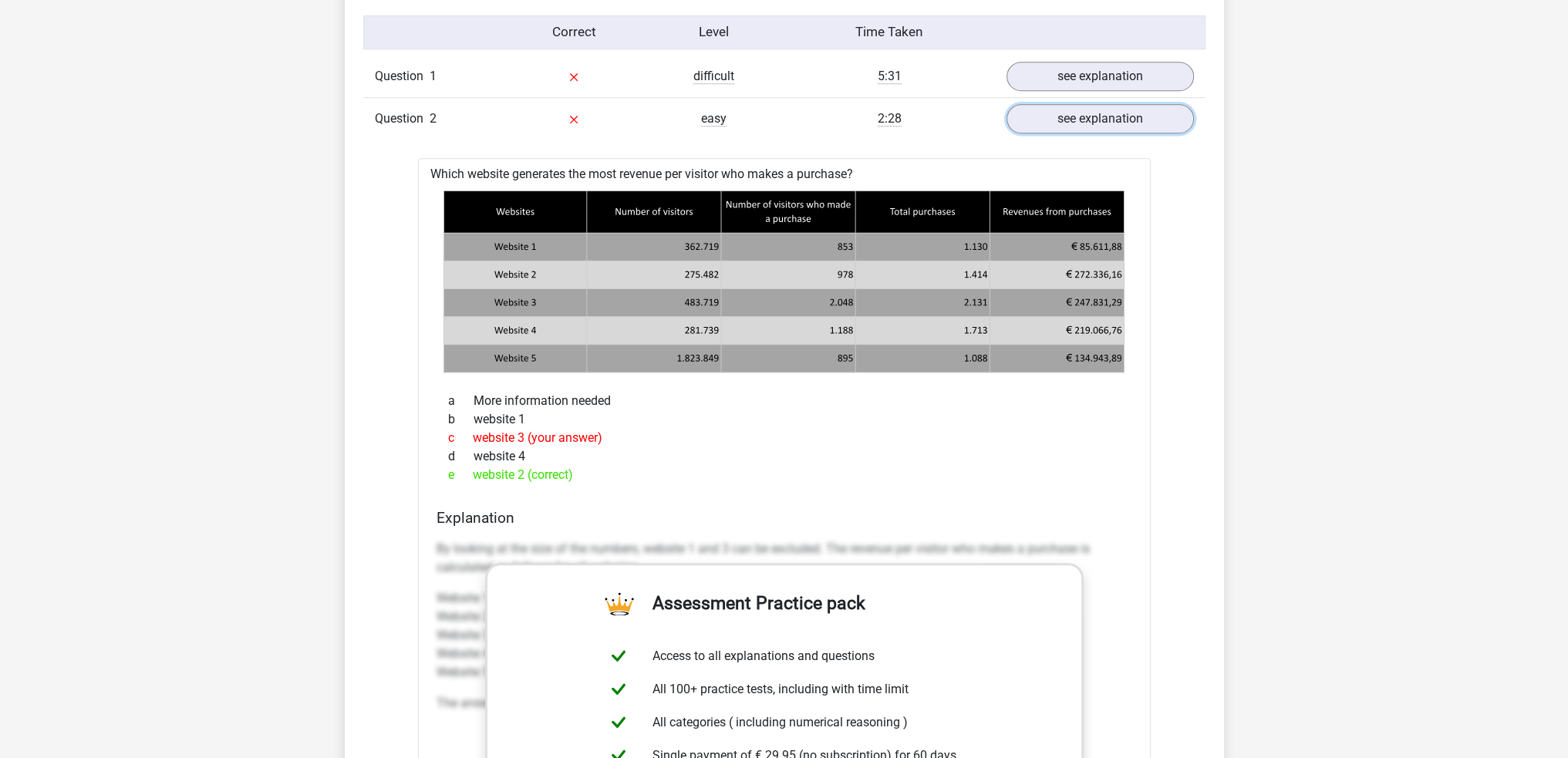 scroll, scrollTop: 1157, scrollLeft: 0, axis: vertical 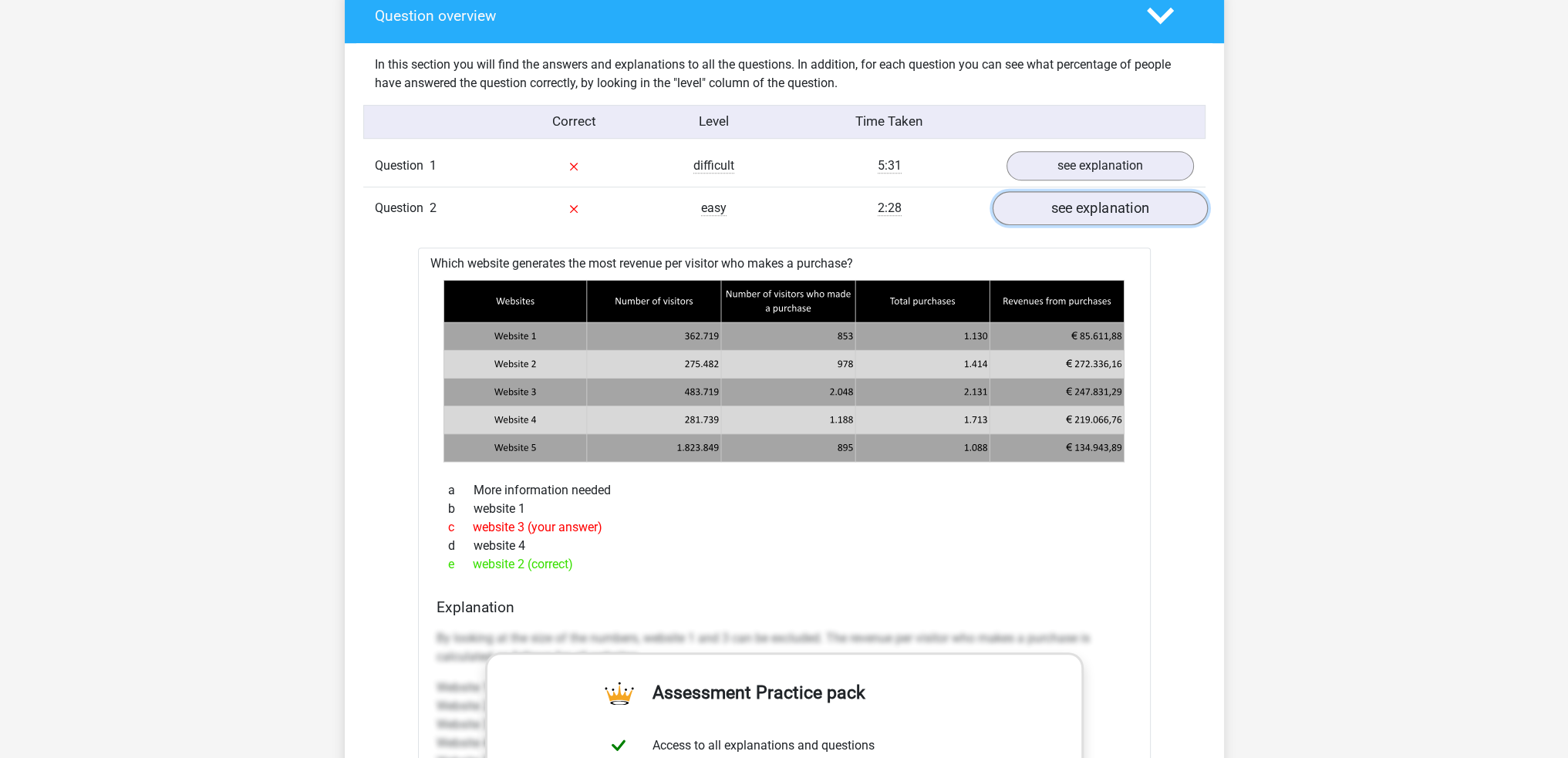 click on "see explanation" at bounding box center [1099, 208] 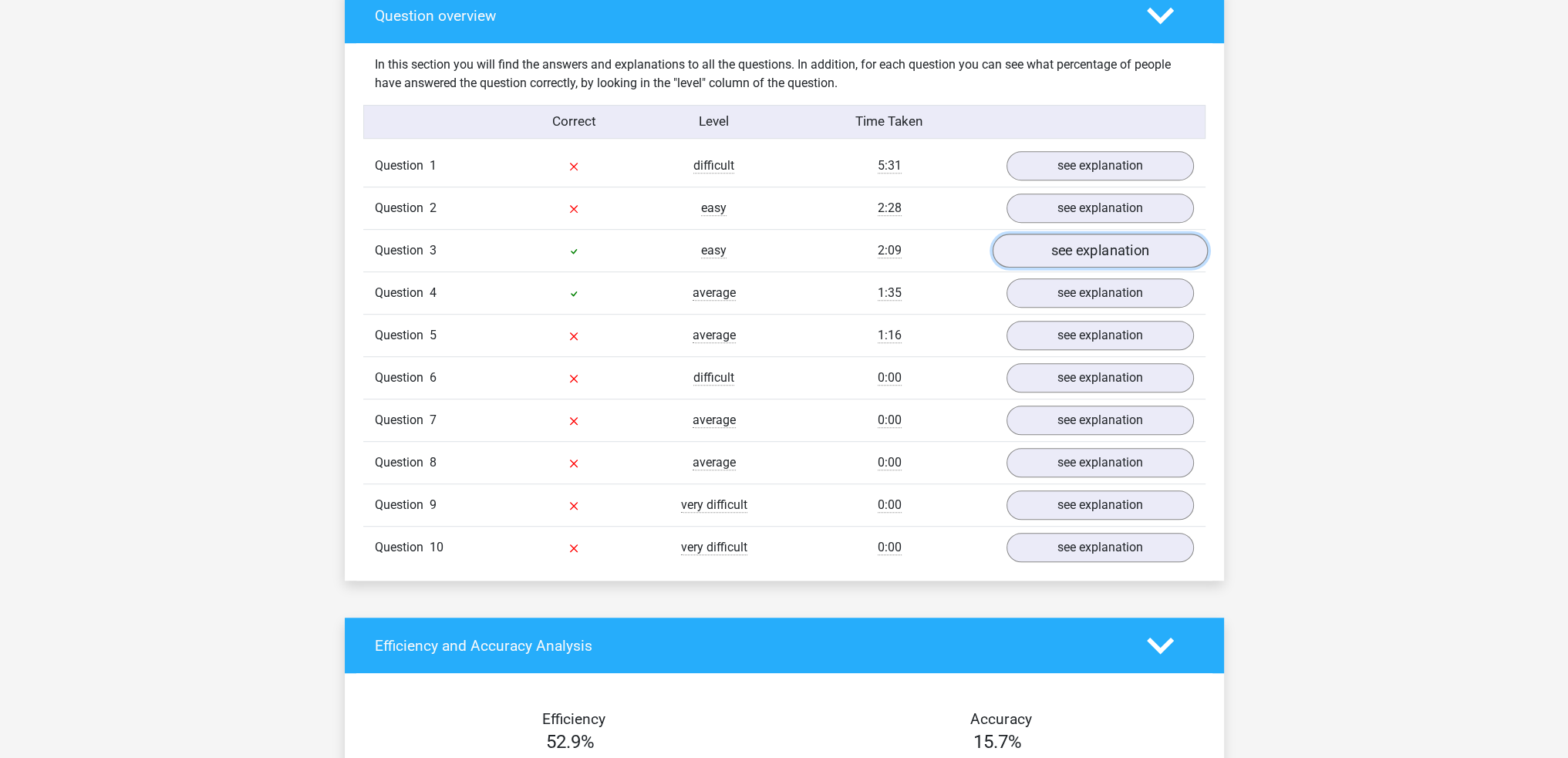 click on "see explanation" at bounding box center [1099, 251] 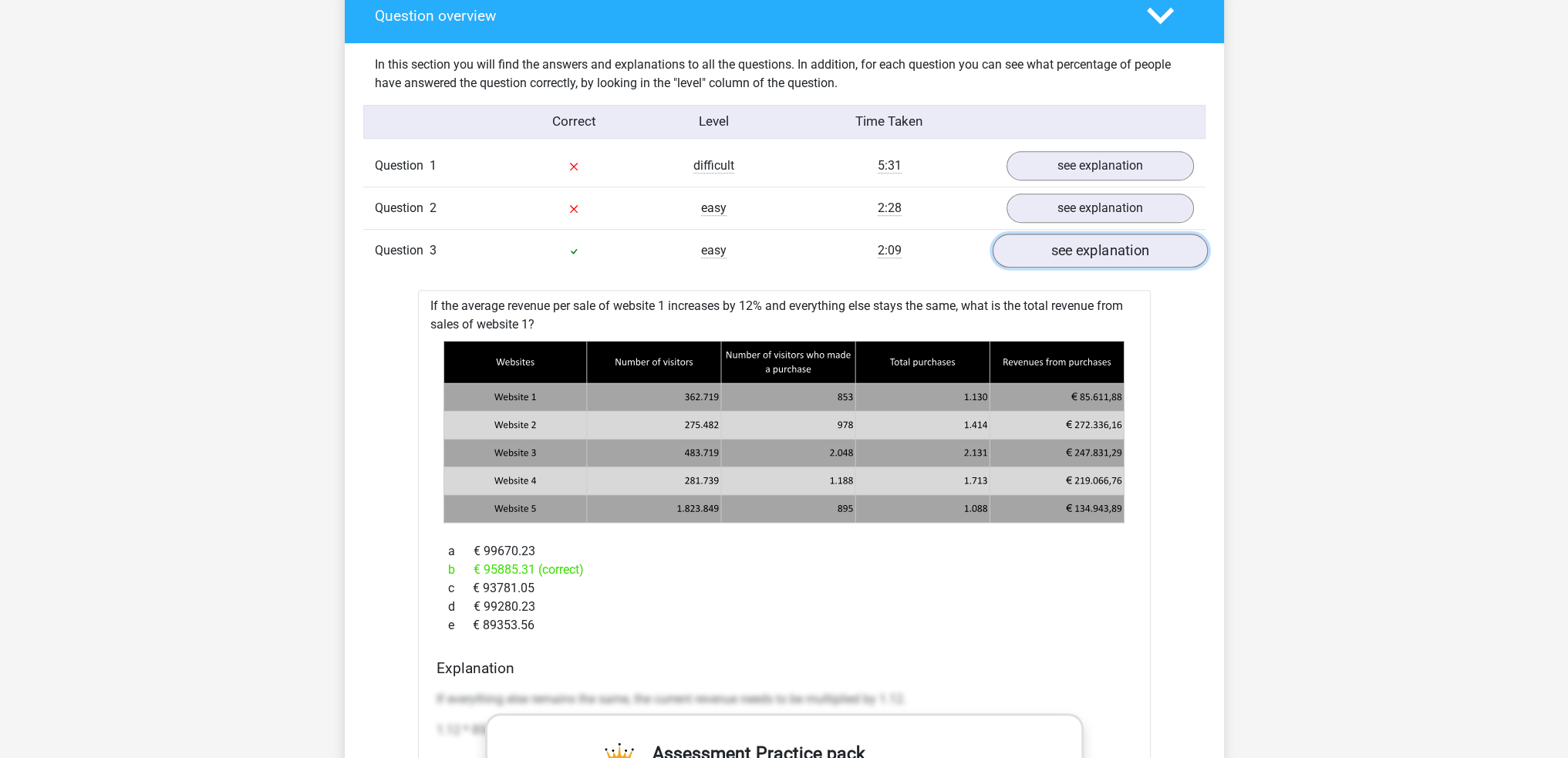 click on "see explanation" at bounding box center (1099, 251) 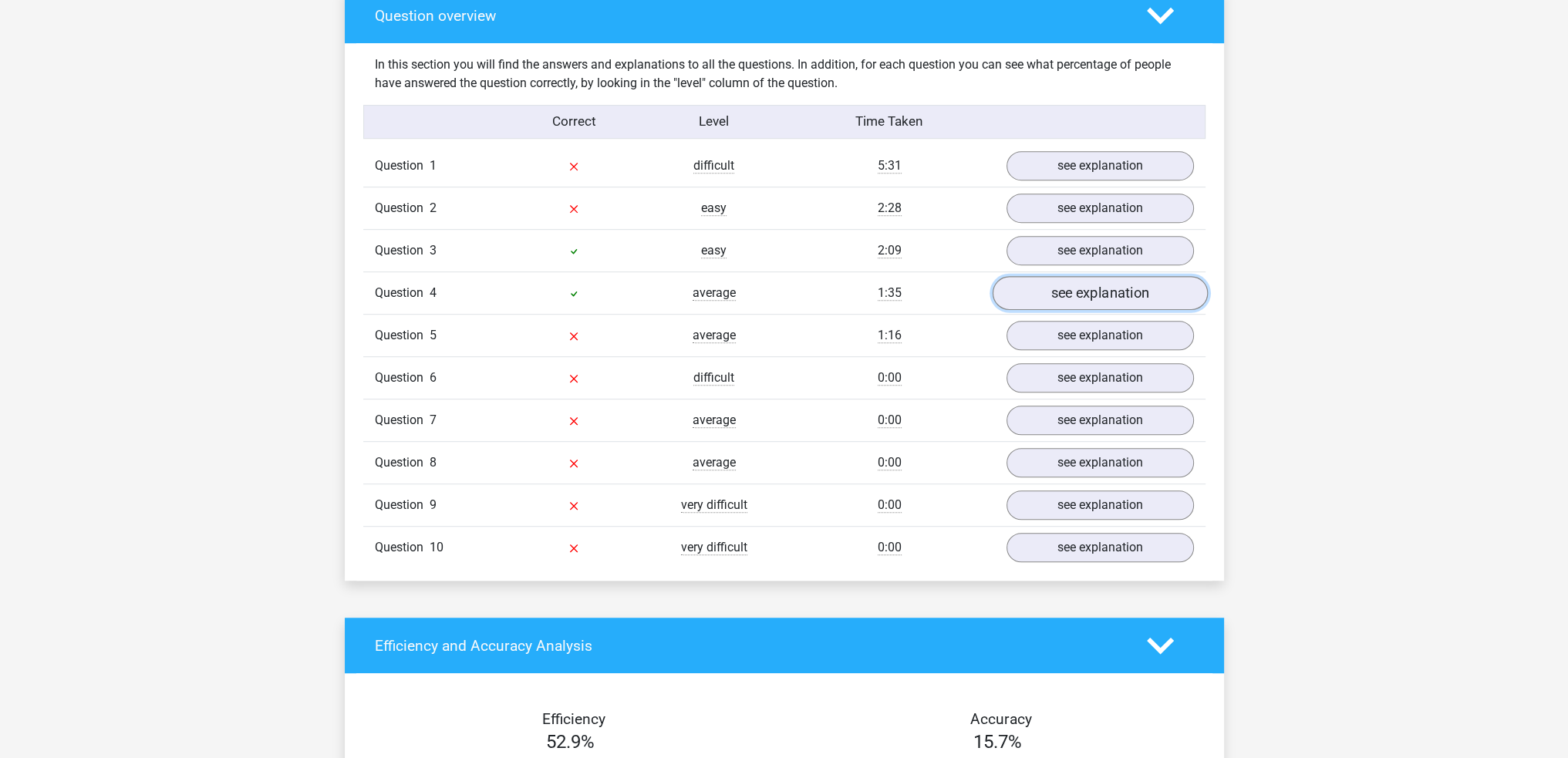 click on "see explanation" at bounding box center [1099, 293] 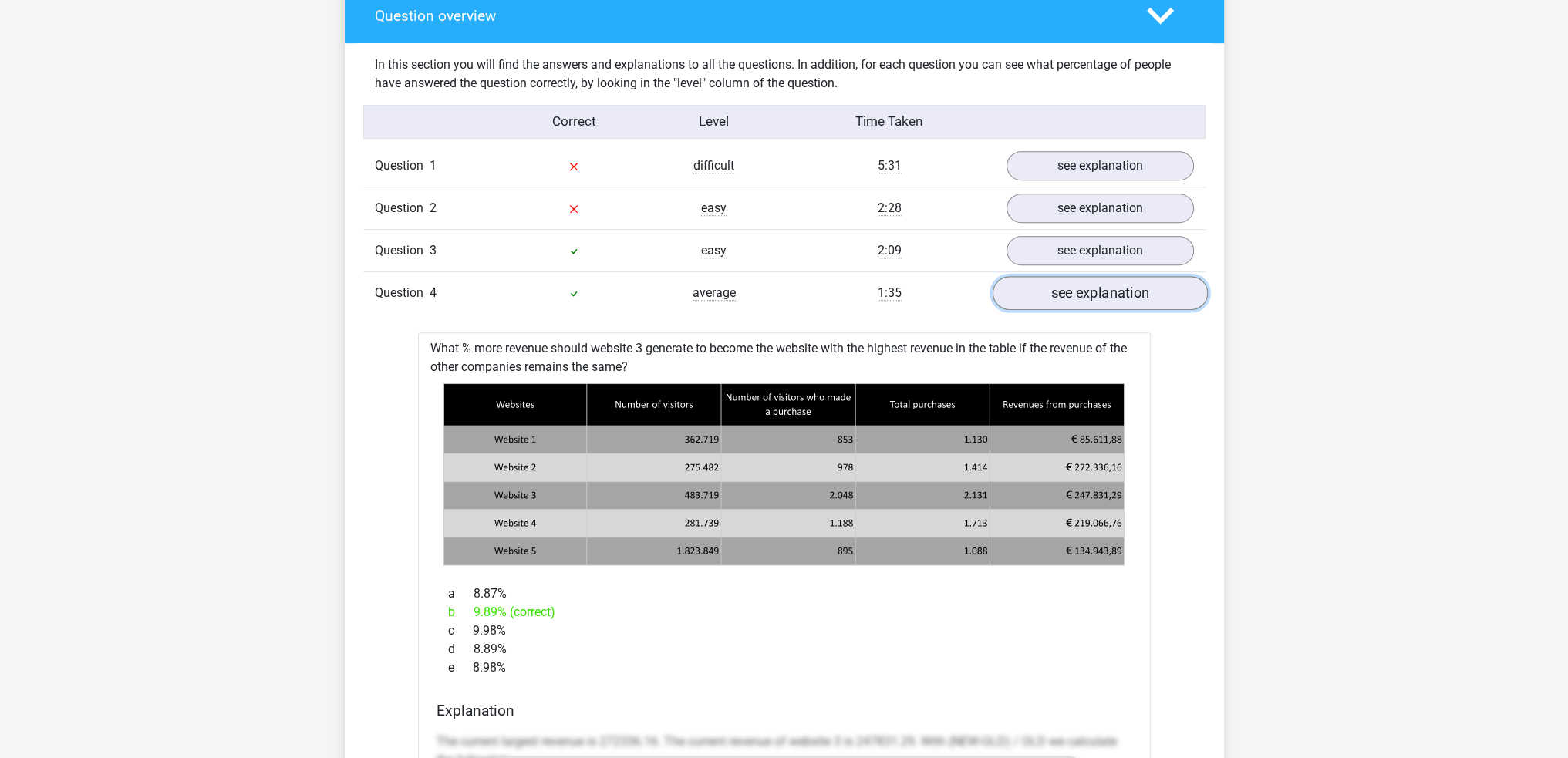 click on "see explanation" at bounding box center (1099, 293) 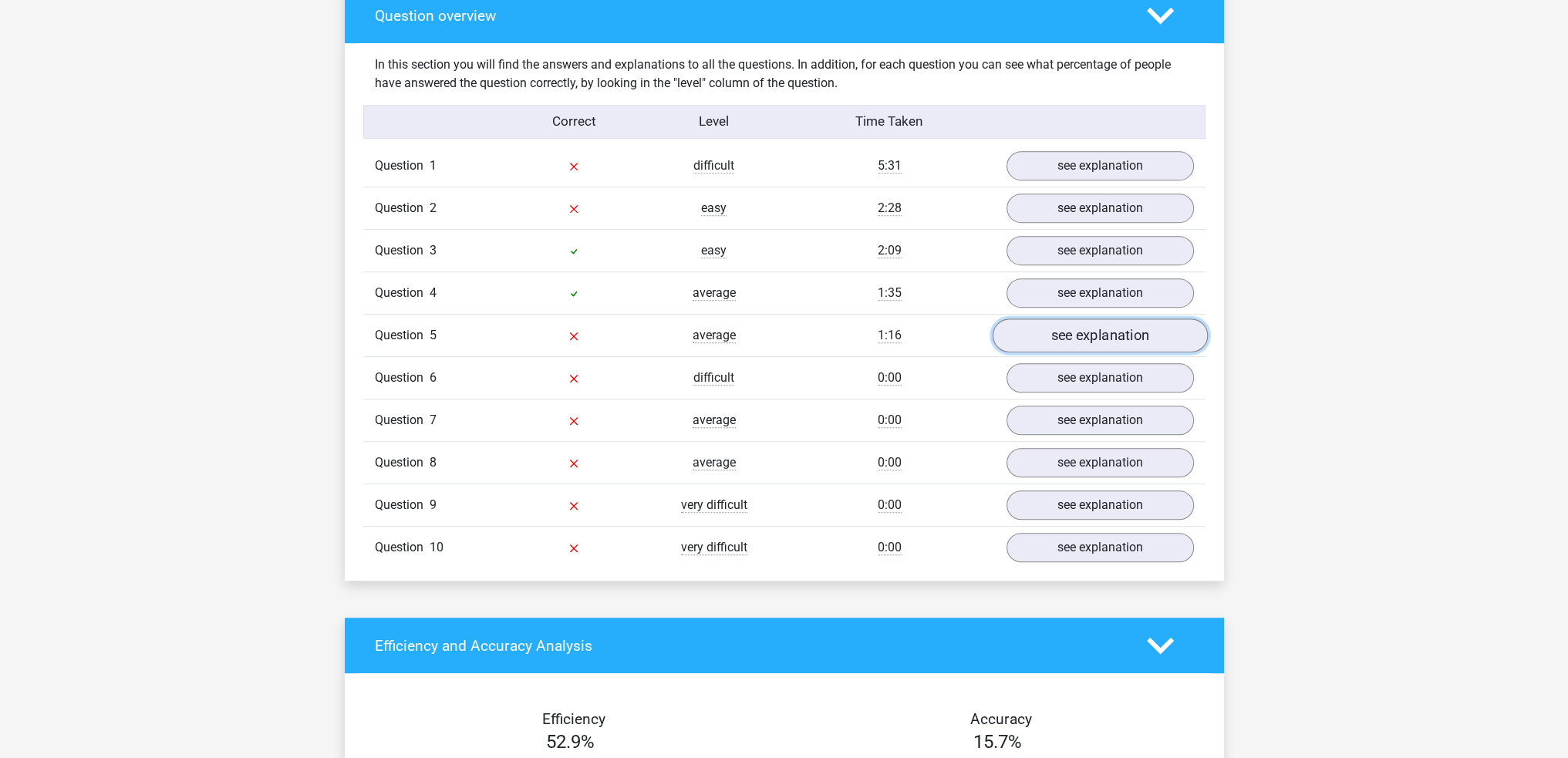 click on "see explanation" at bounding box center (1099, 335) 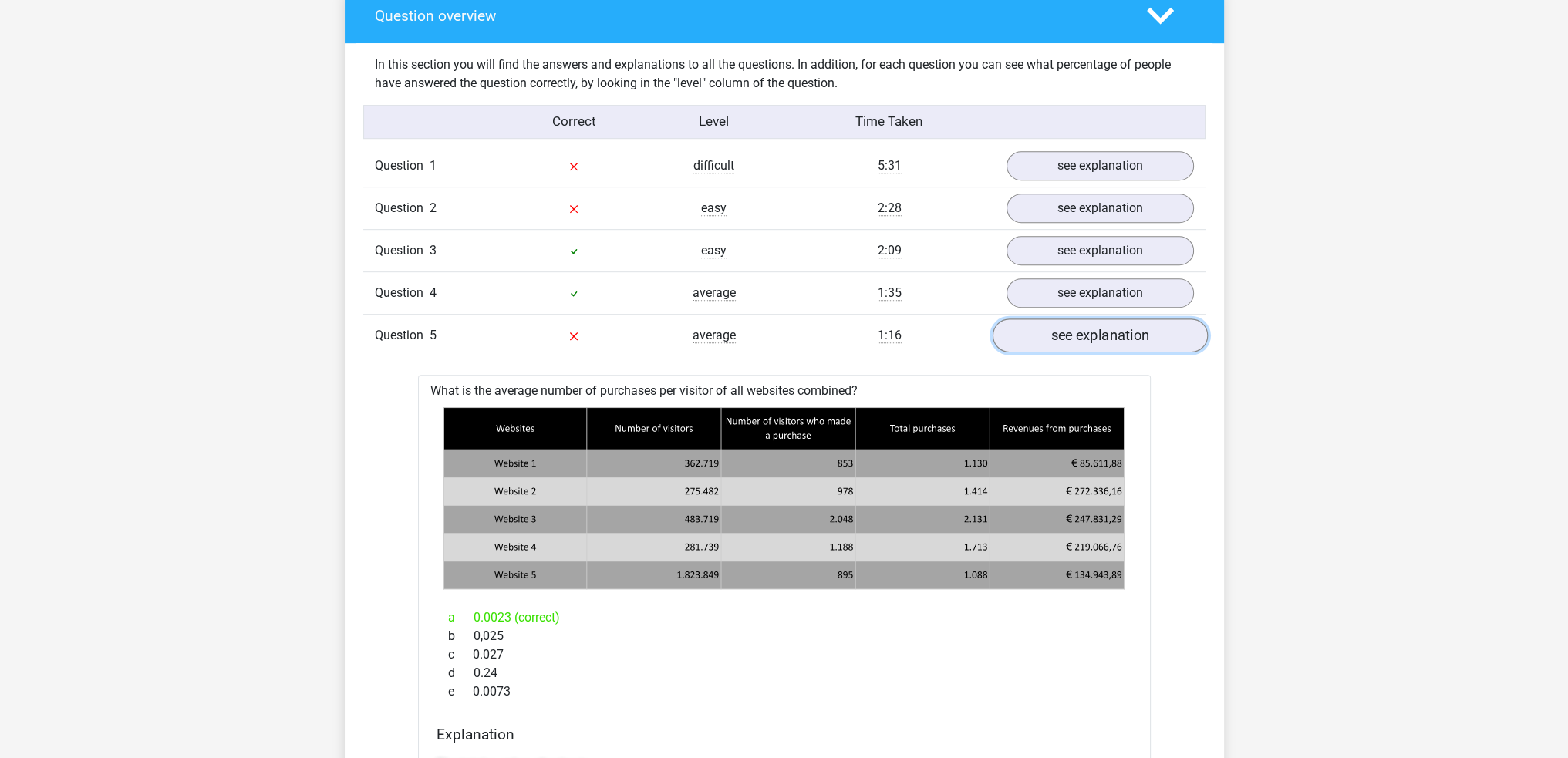 click on "see explanation" at bounding box center [1099, 335] 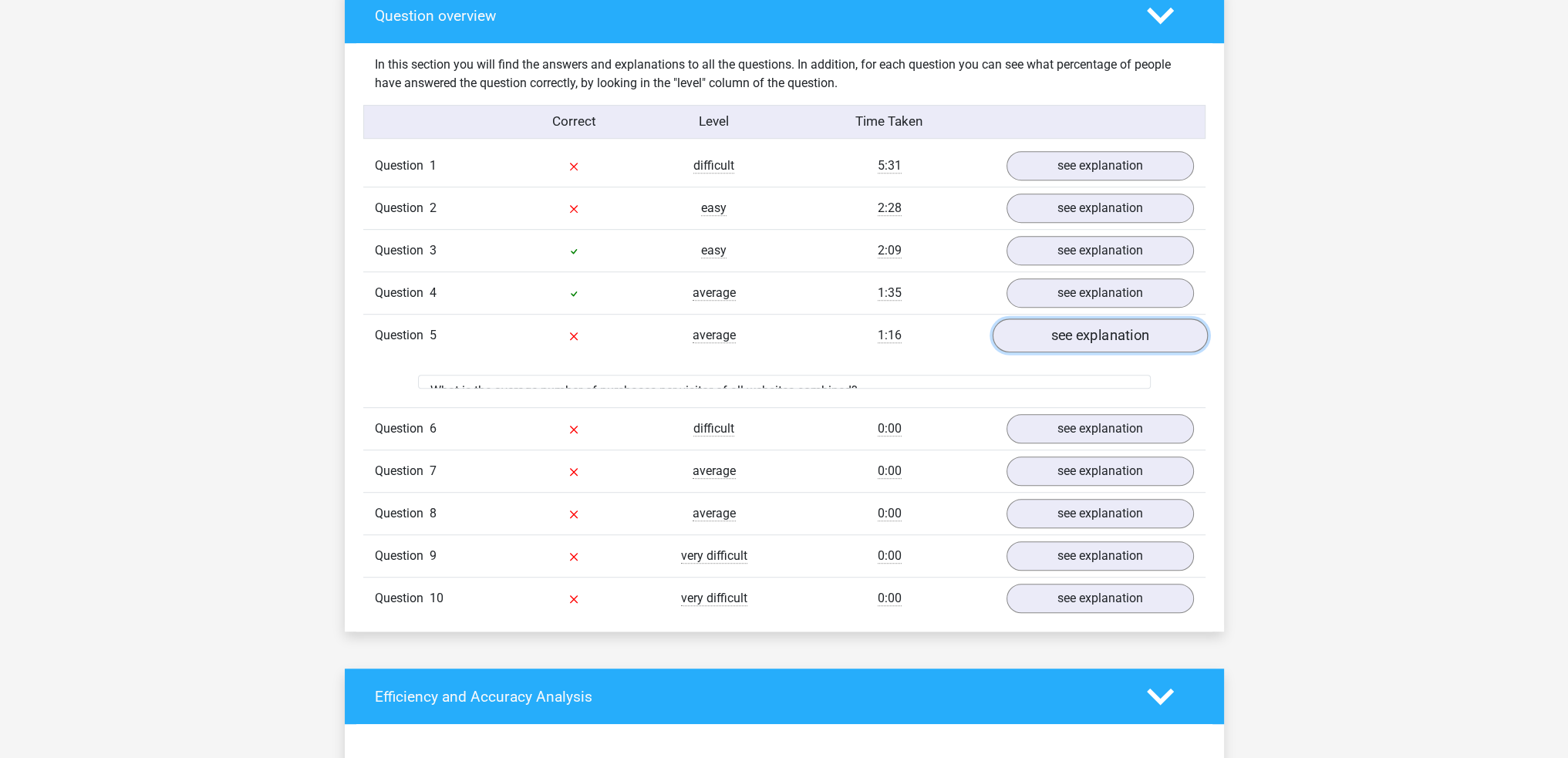 click on "see explanation" at bounding box center (1099, 335) 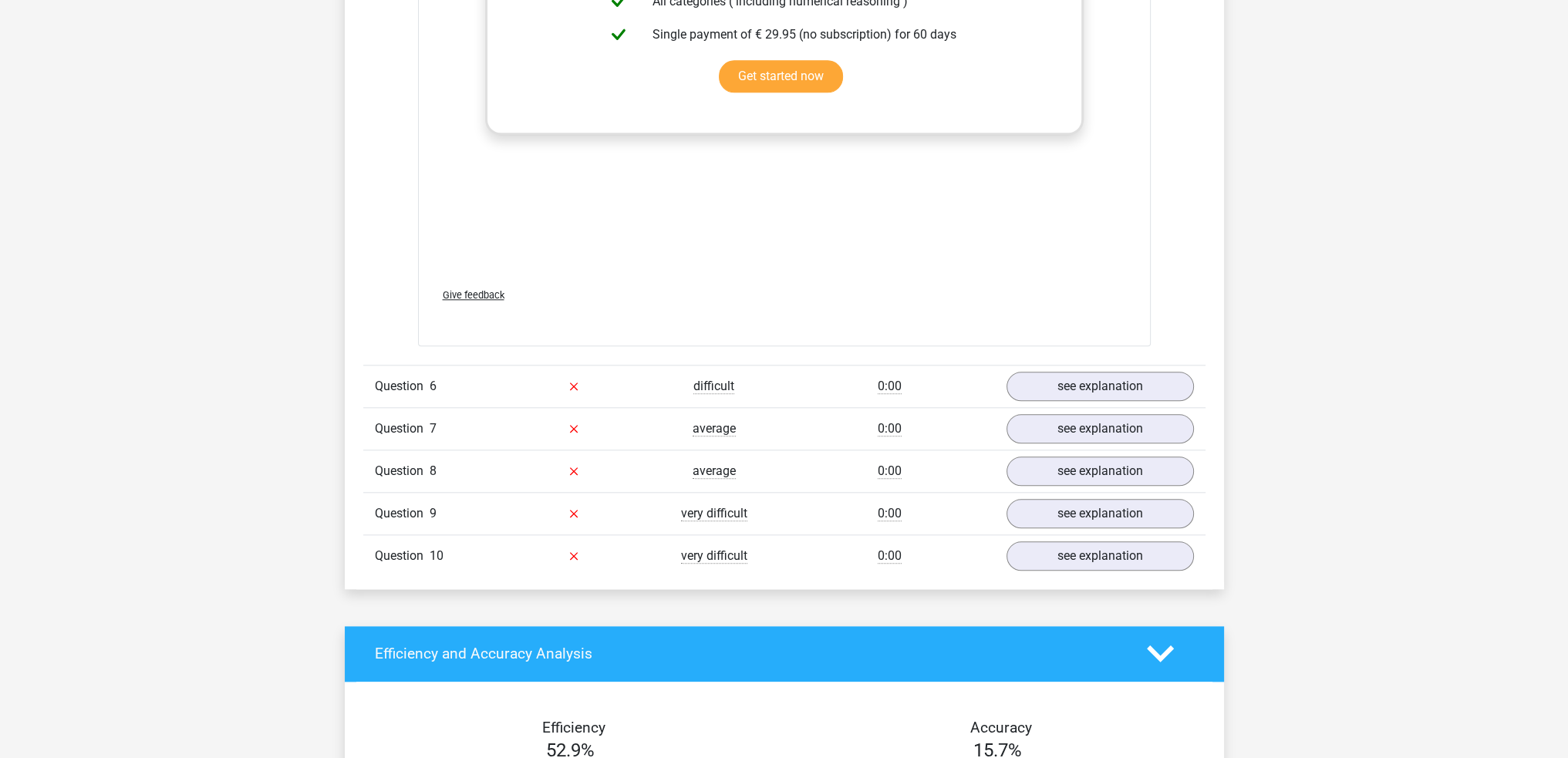 scroll, scrollTop: 2236, scrollLeft: 0, axis: vertical 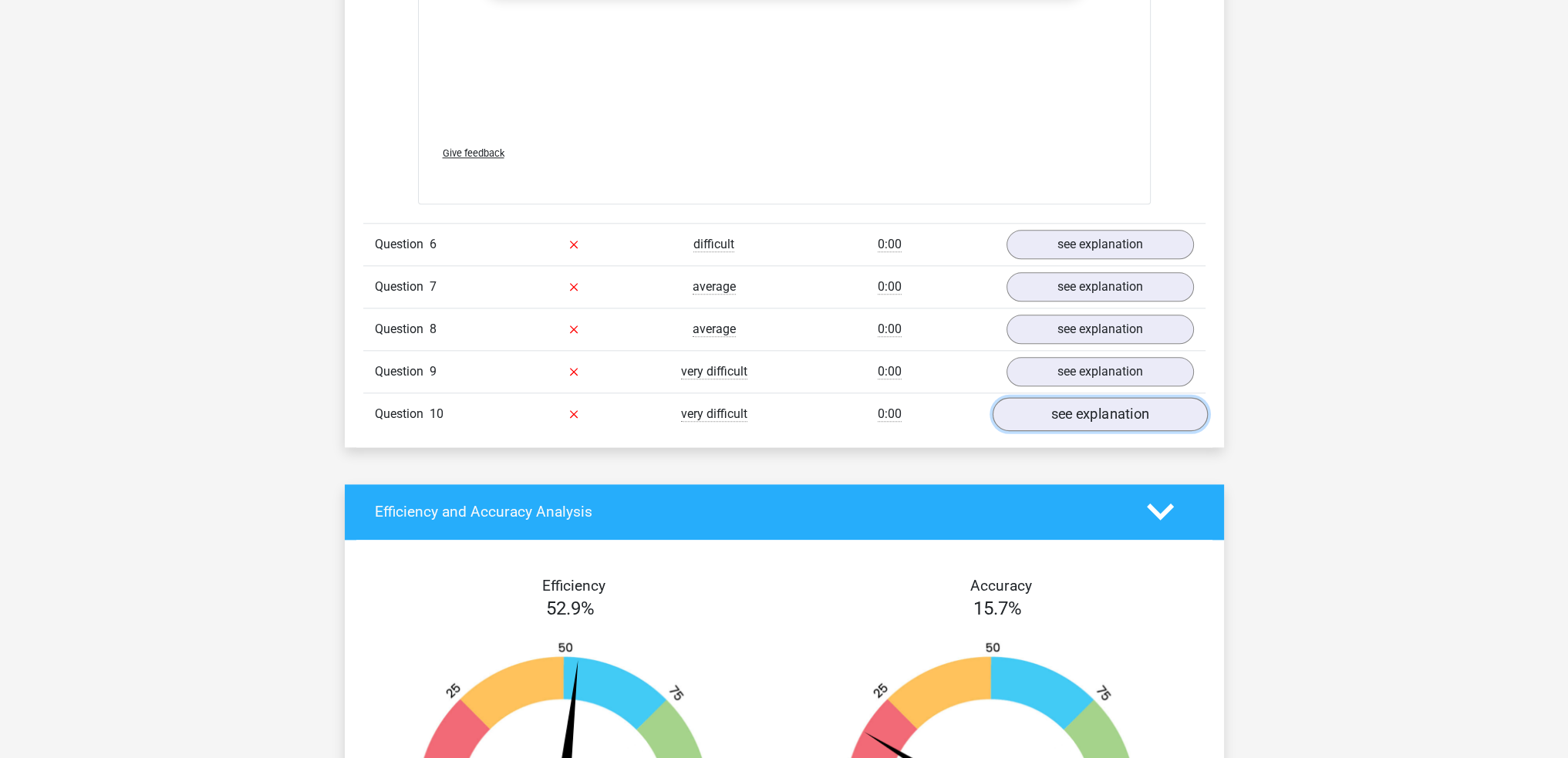 click on "see explanation" at bounding box center (1099, 414) 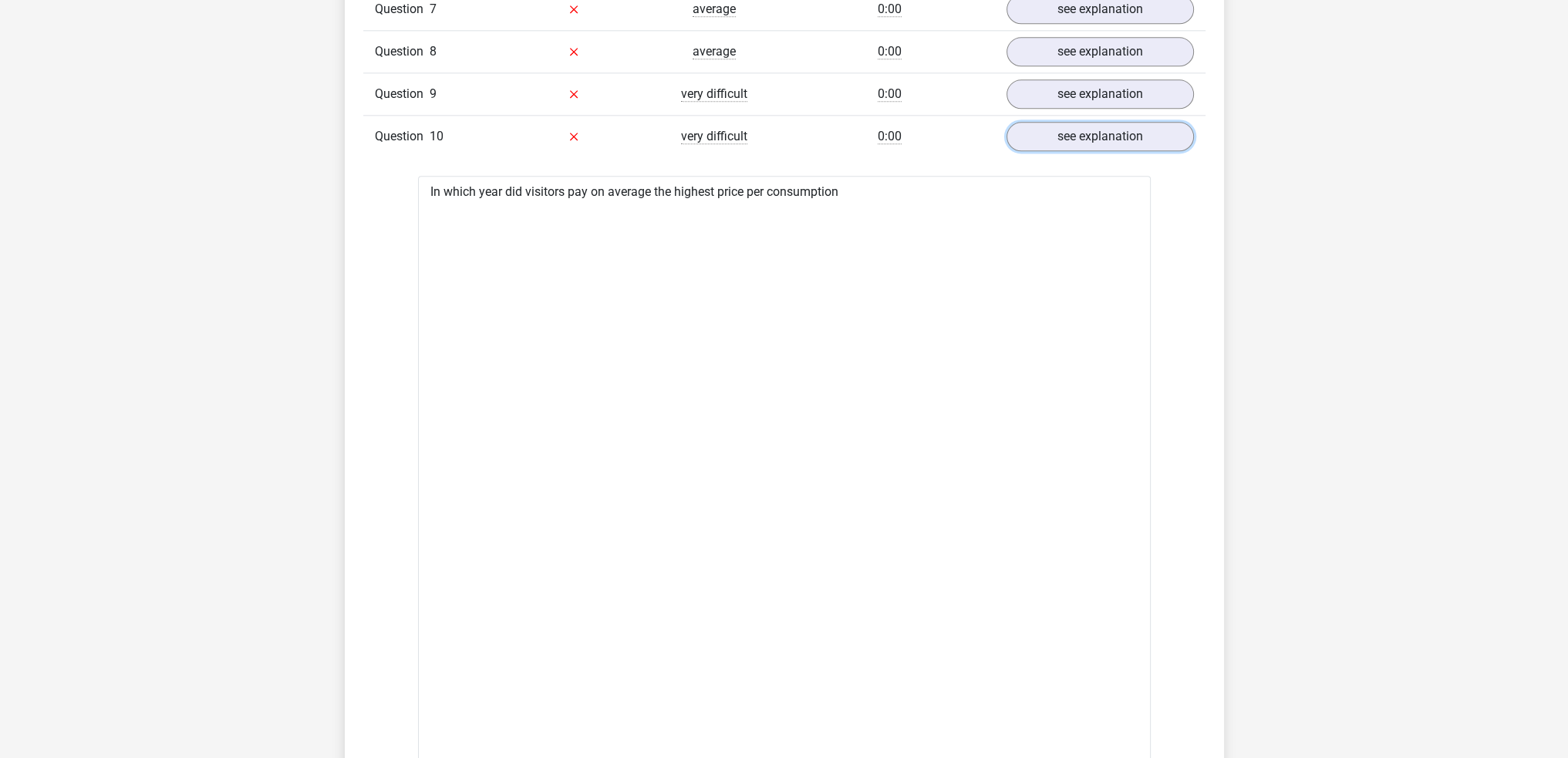 scroll, scrollTop: 2390, scrollLeft: 0, axis: vertical 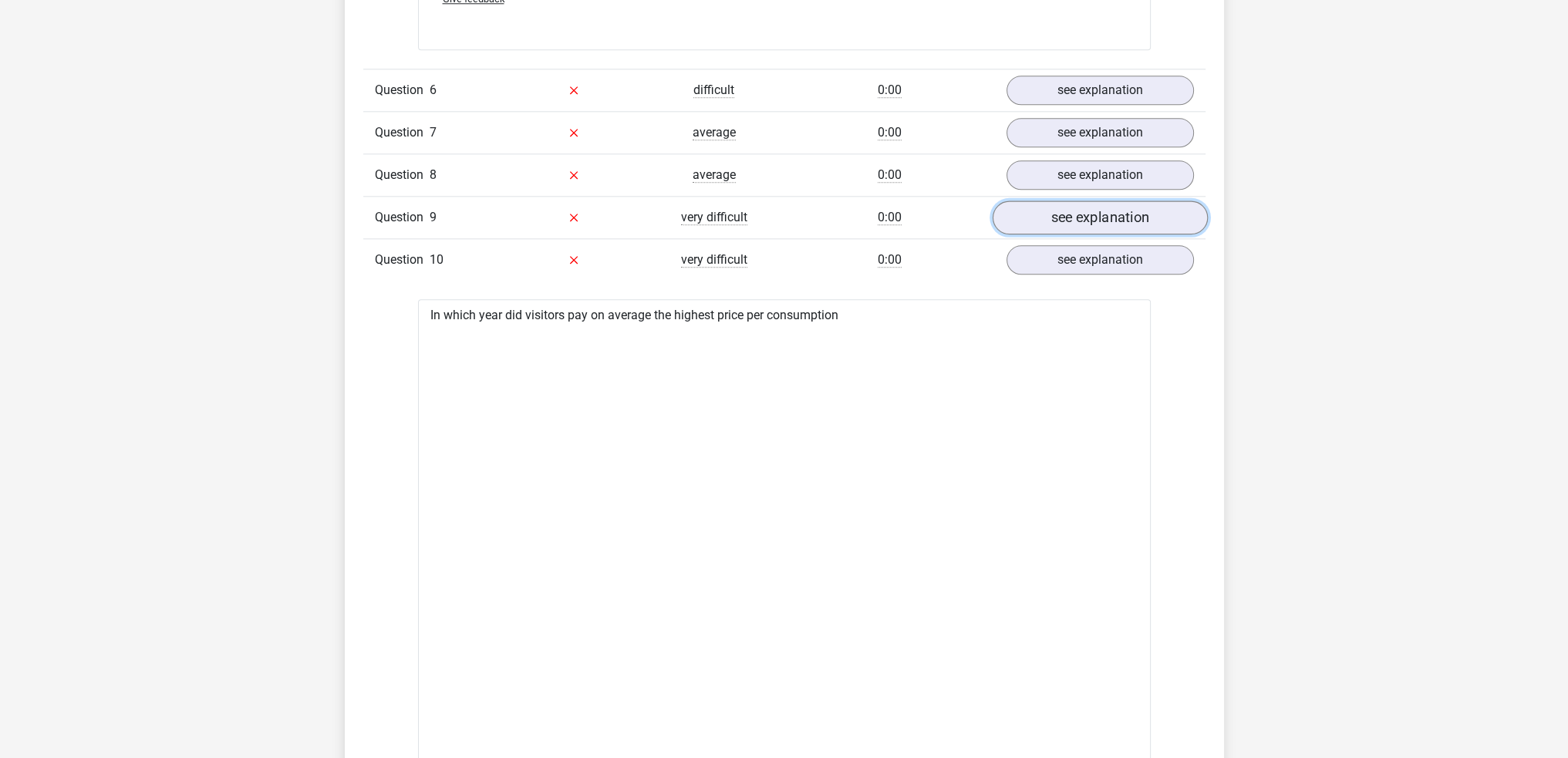 click on "see explanation" at bounding box center (1099, 217) 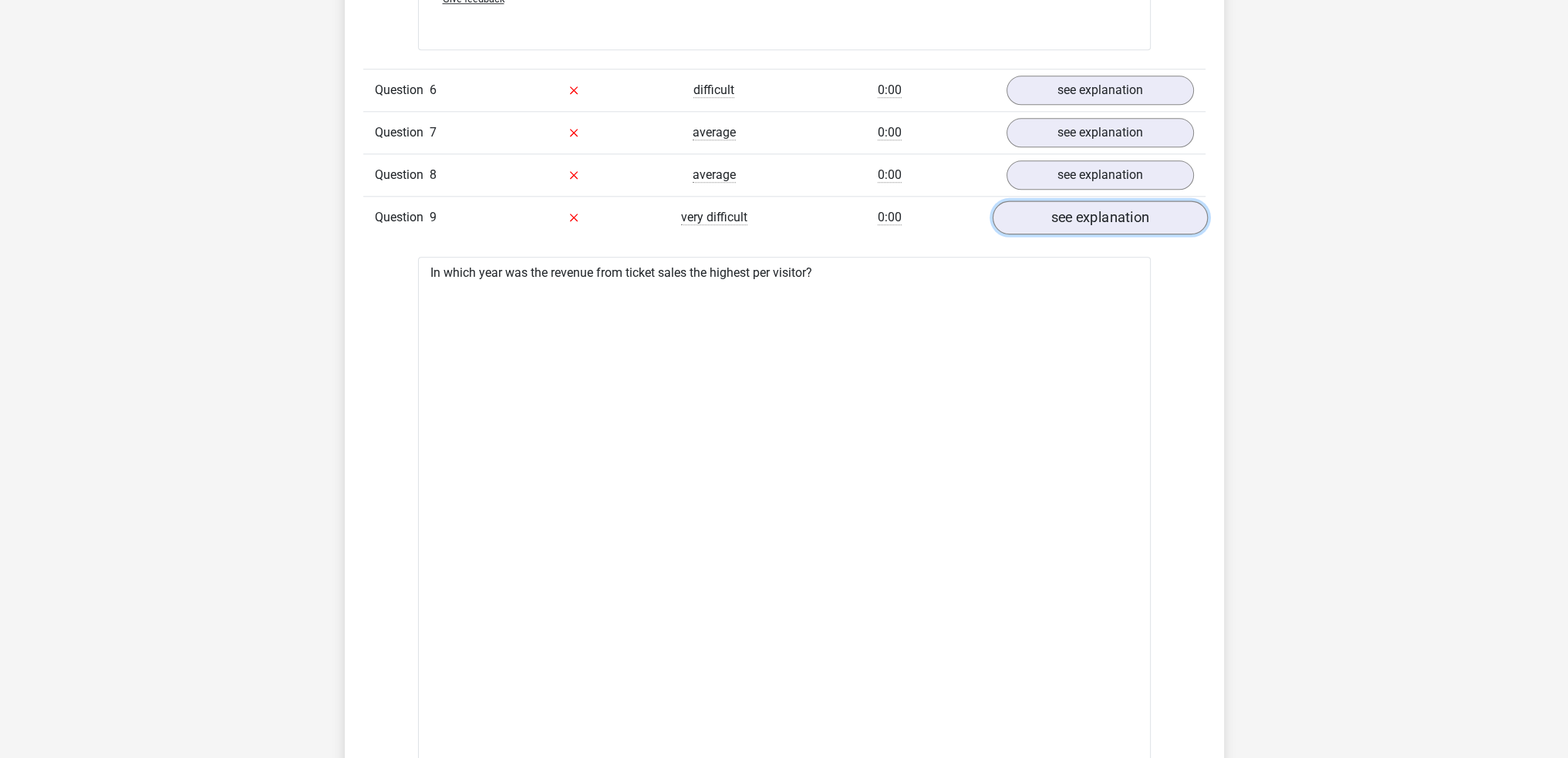 scroll, scrollTop: 2236, scrollLeft: 0, axis: vertical 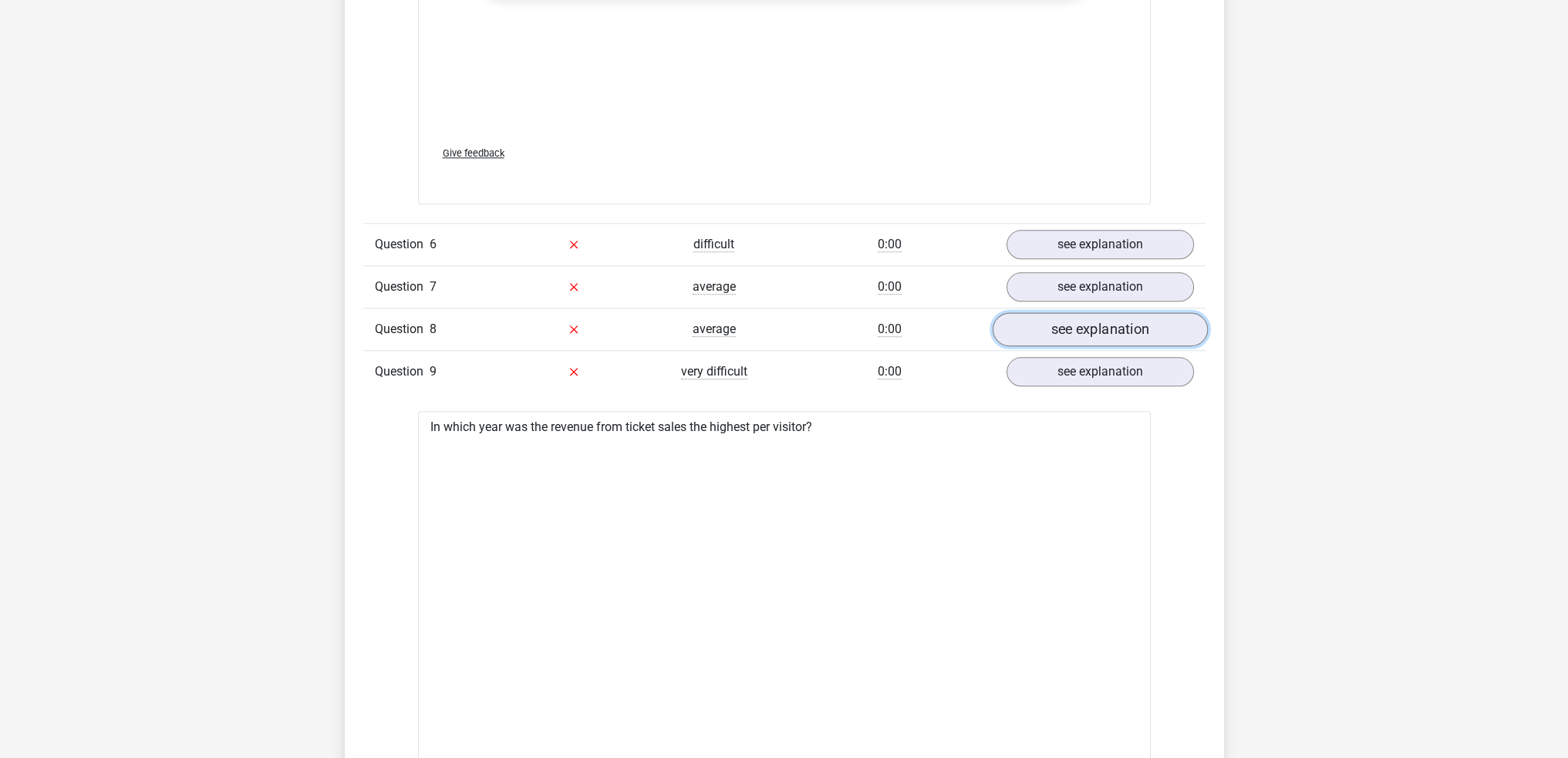 click on "see explanation" at bounding box center [1099, 329] 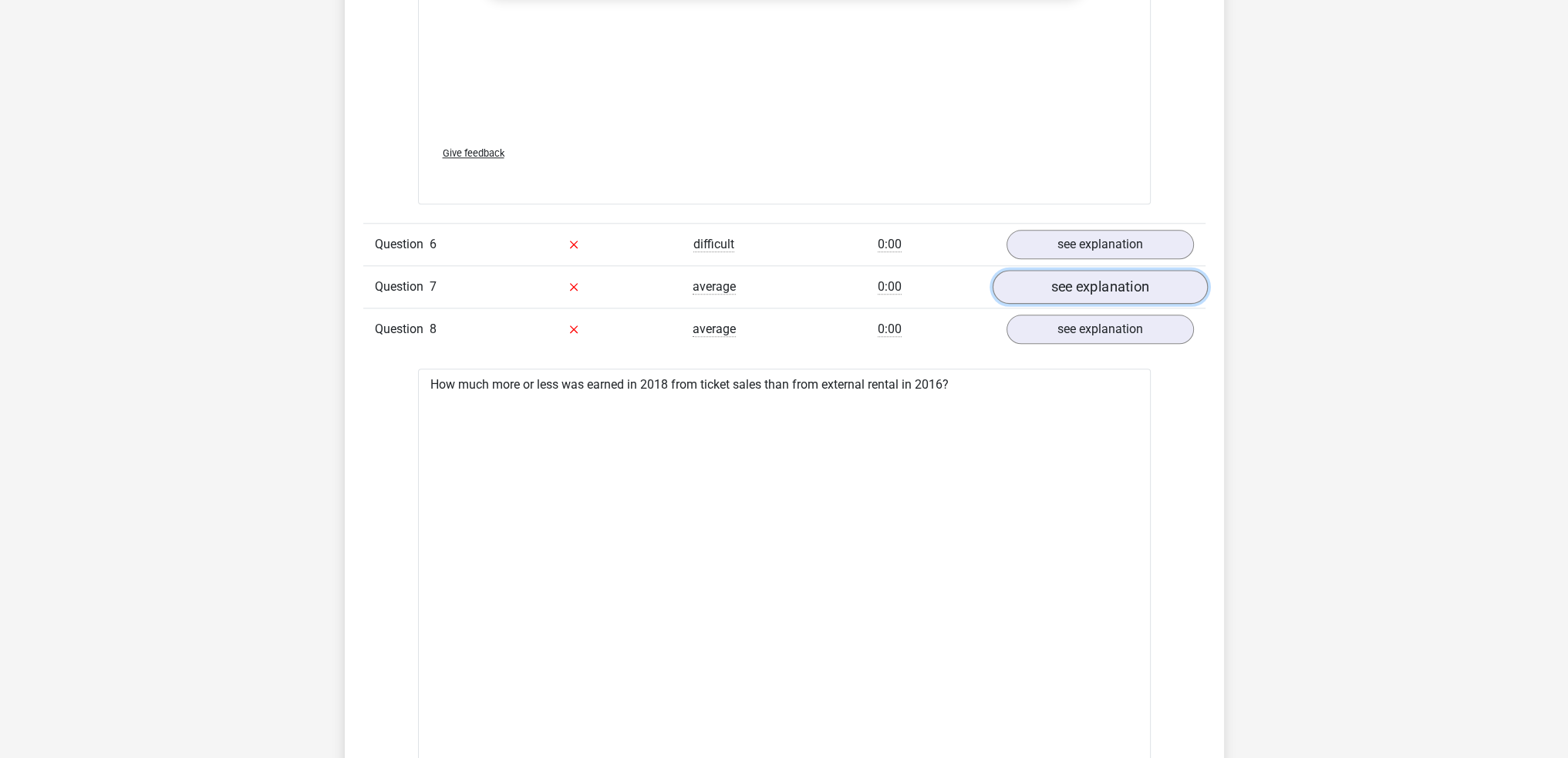 click on "see explanation" at bounding box center (1099, 287) 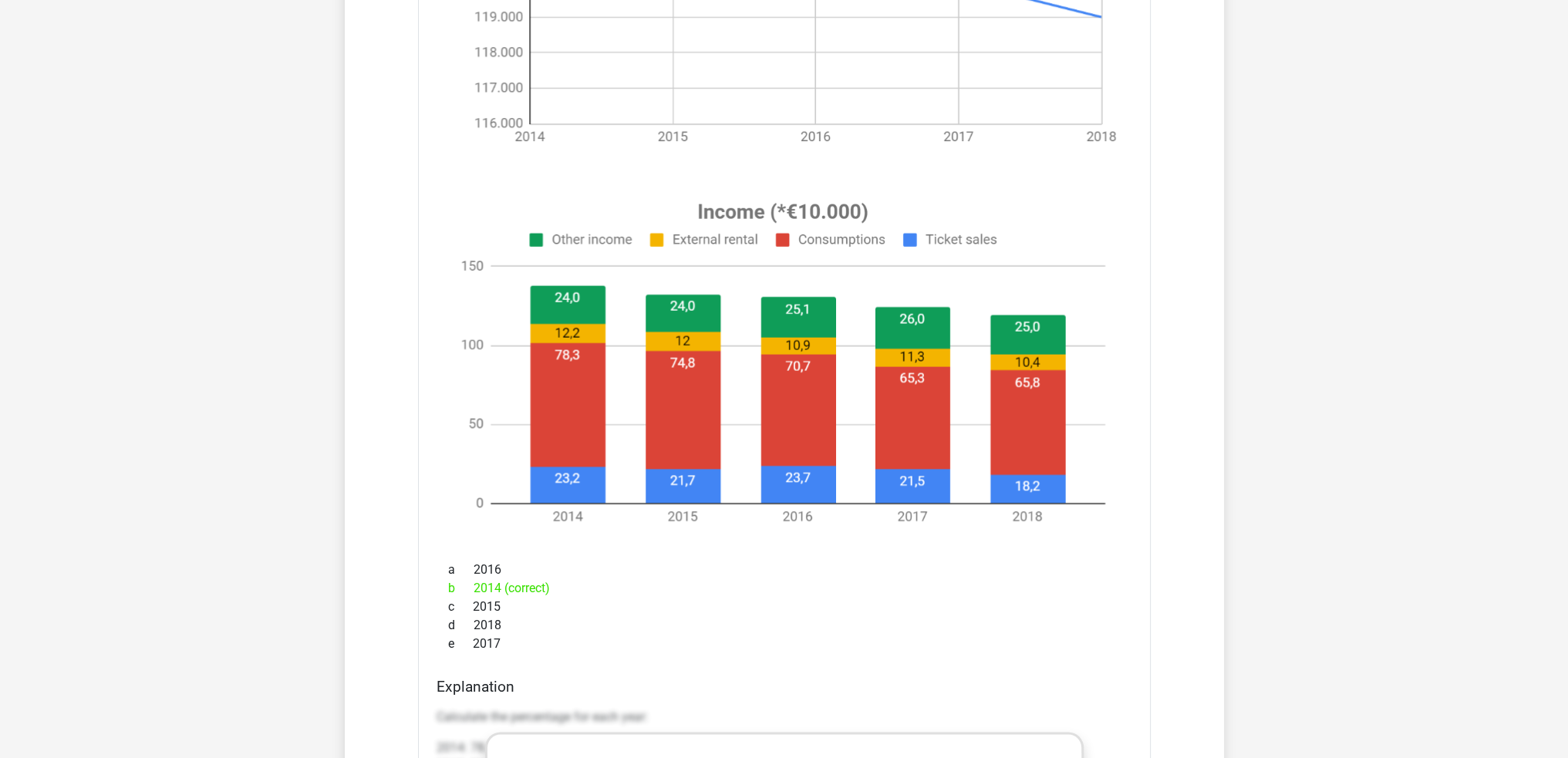scroll, scrollTop: 2853, scrollLeft: 0, axis: vertical 